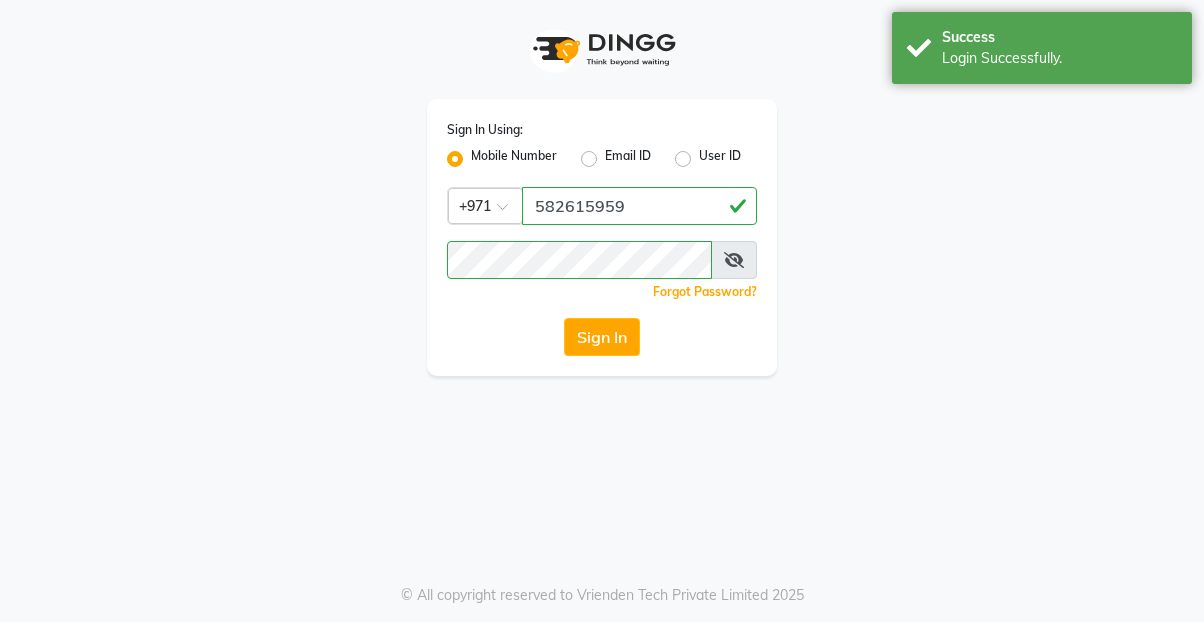 scroll, scrollTop: 0, scrollLeft: 0, axis: both 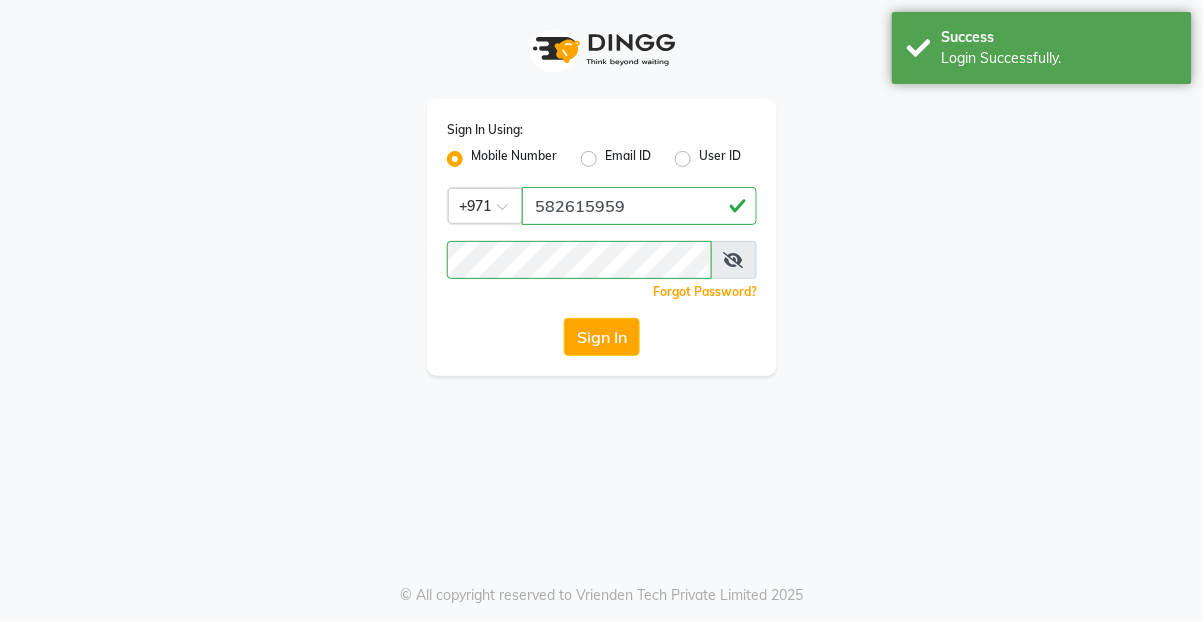 click on "Success   Login Successfully." at bounding box center [1042, 48] 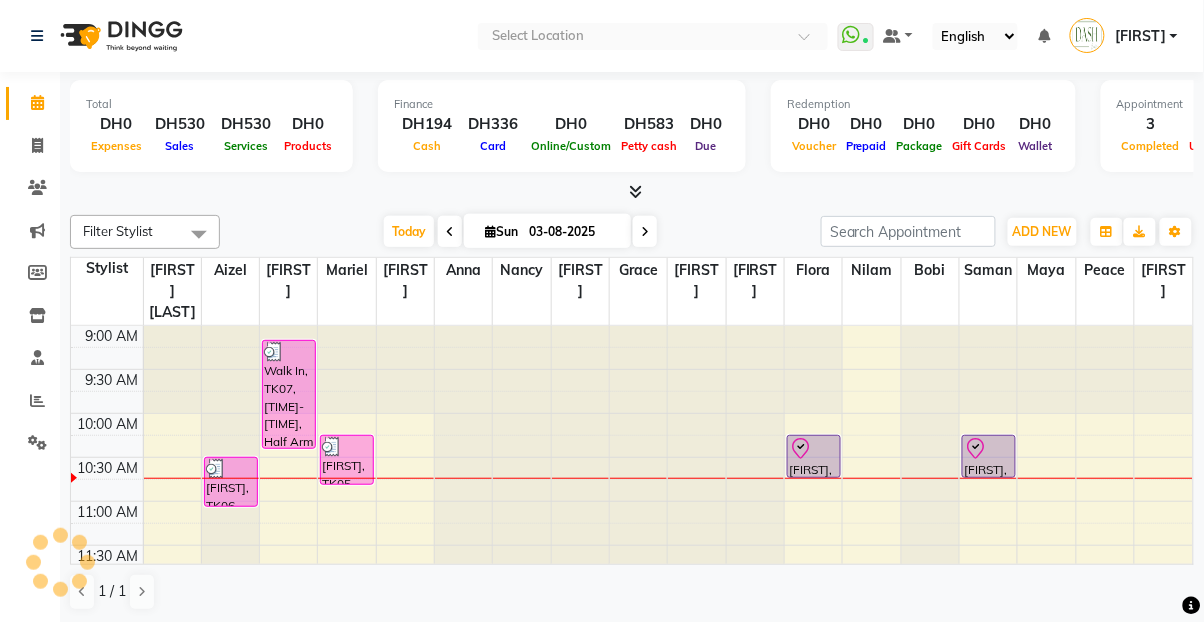 scroll, scrollTop: 0, scrollLeft: 0, axis: both 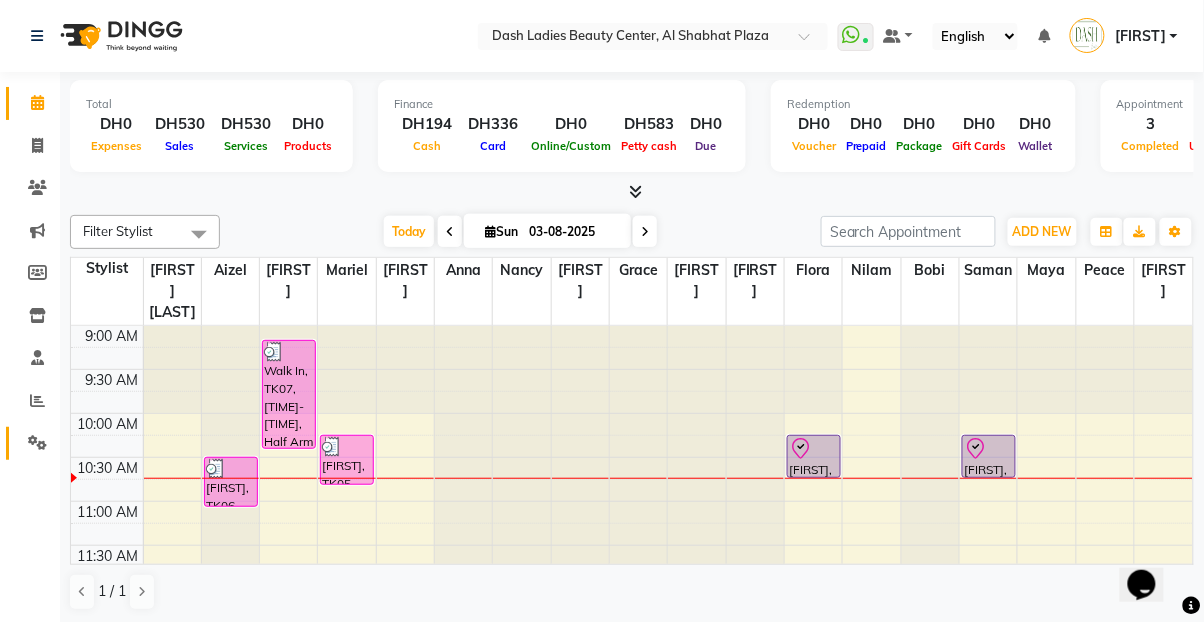 click 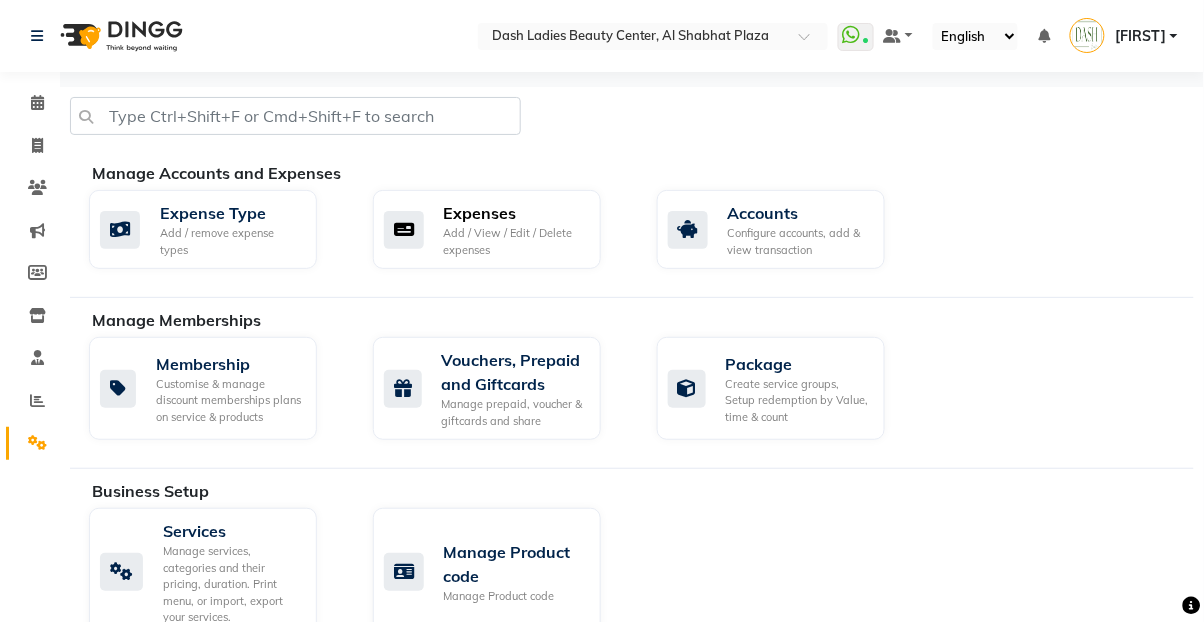 click on "Add / View / Edit / Delete expenses" 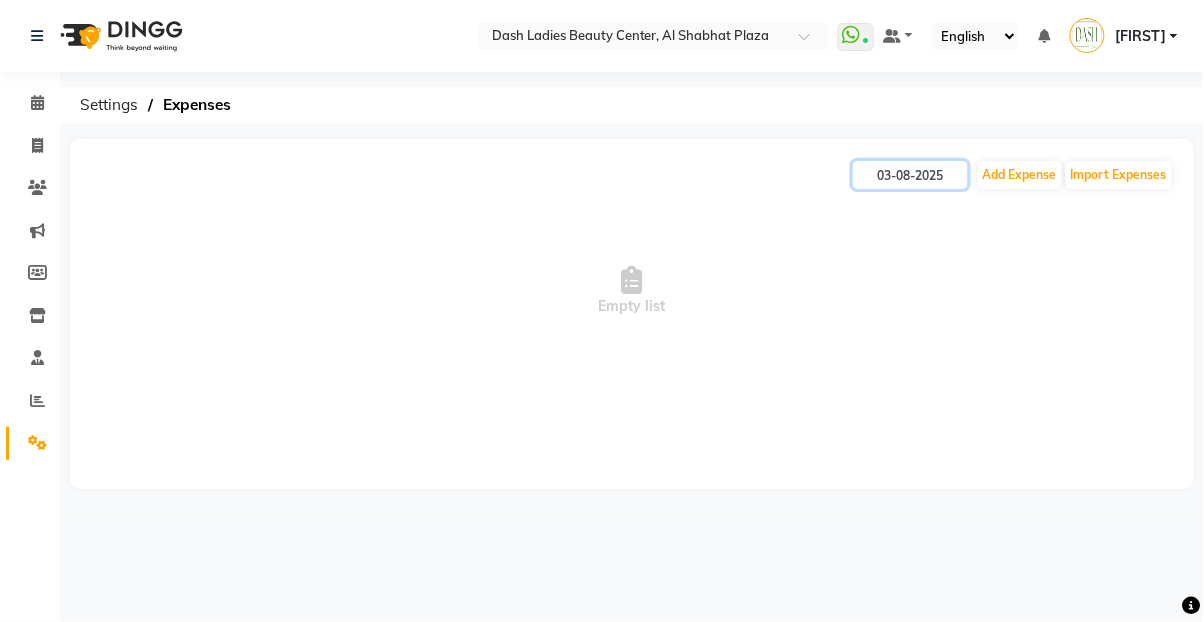 click on "03-08-2025" 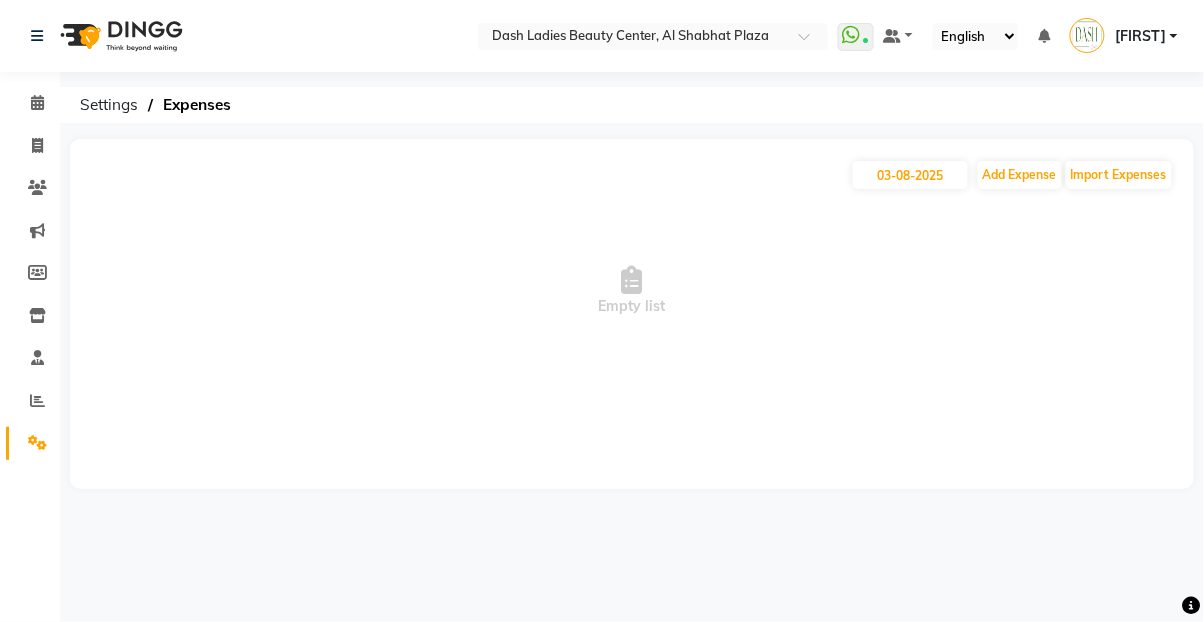 select on "8" 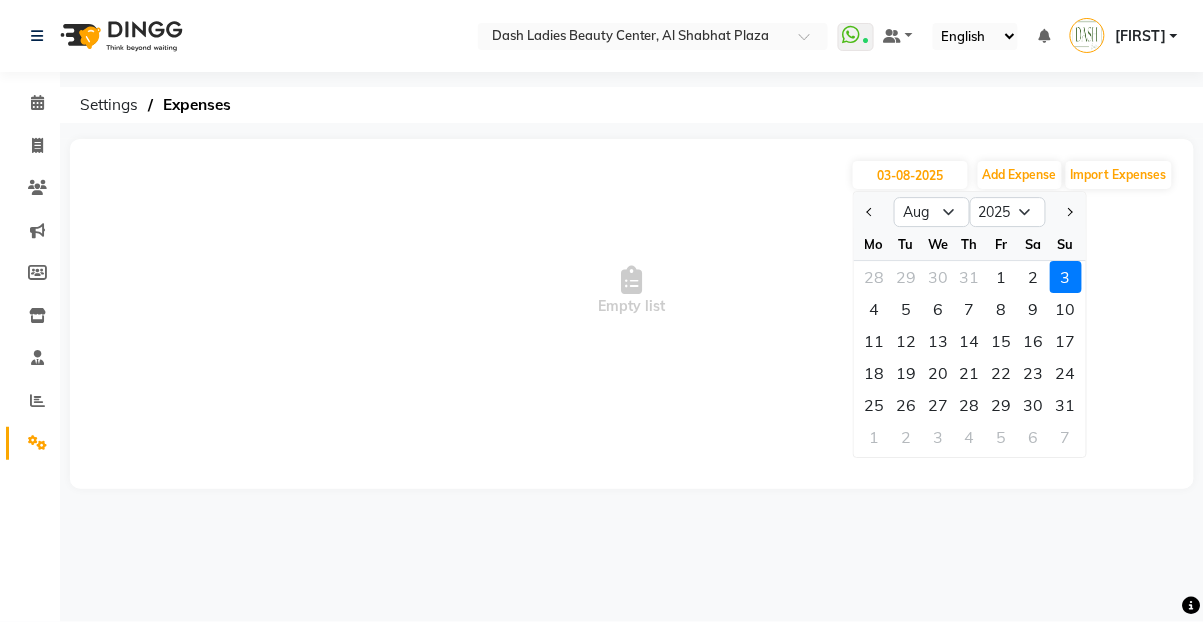 click 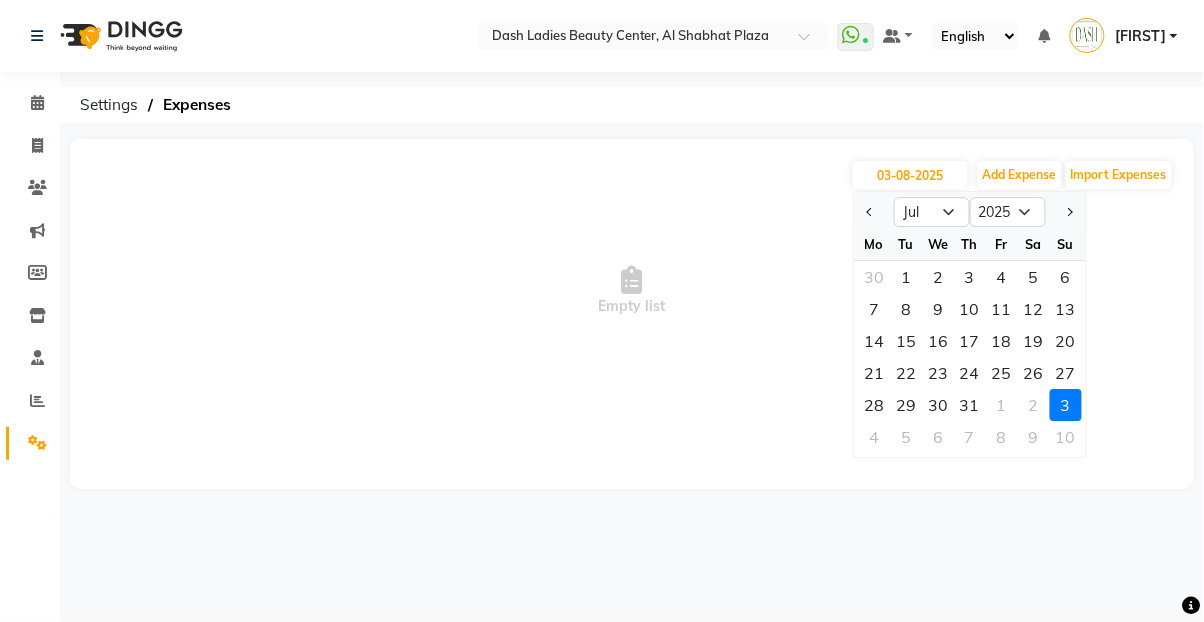 click 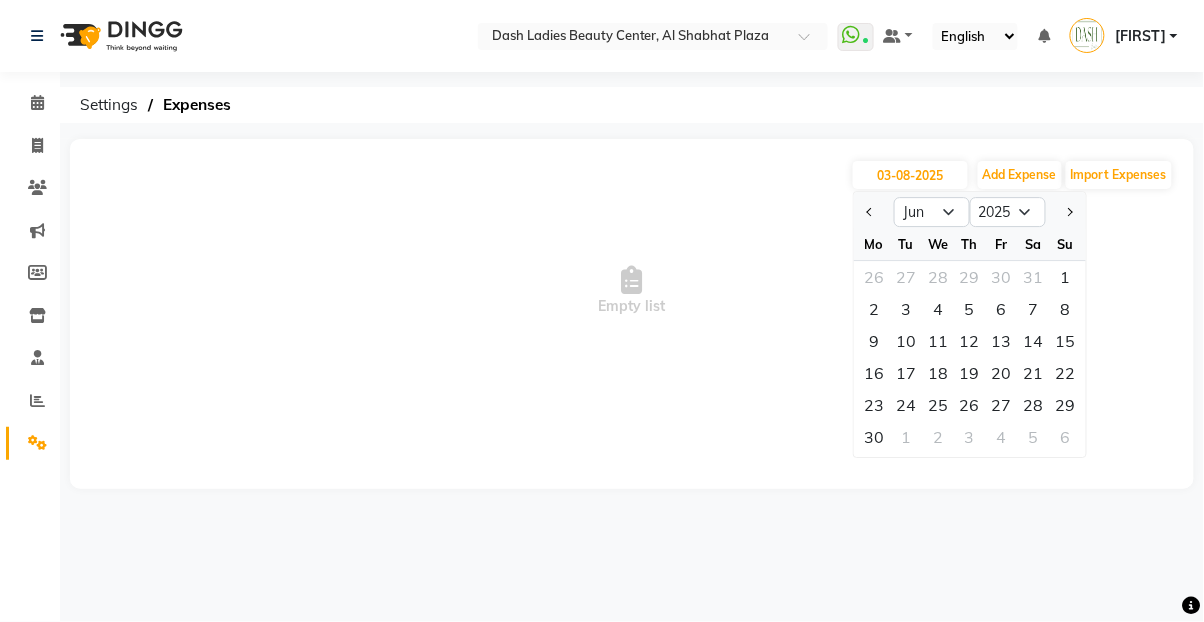 click 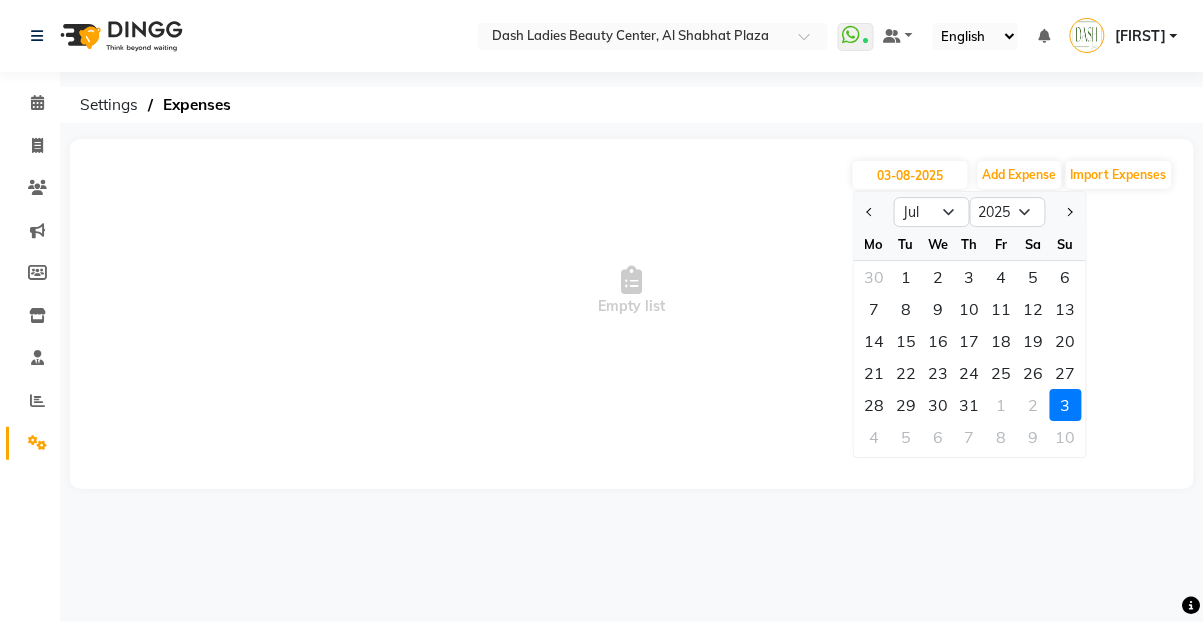 click on "31" 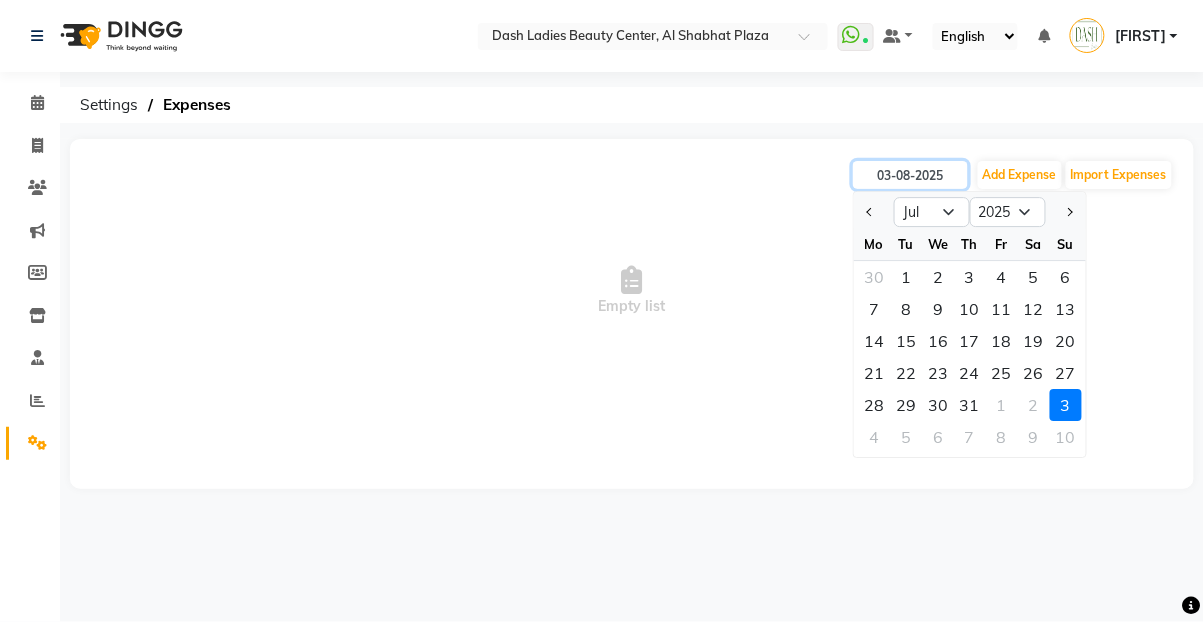 type on "31-07-2025" 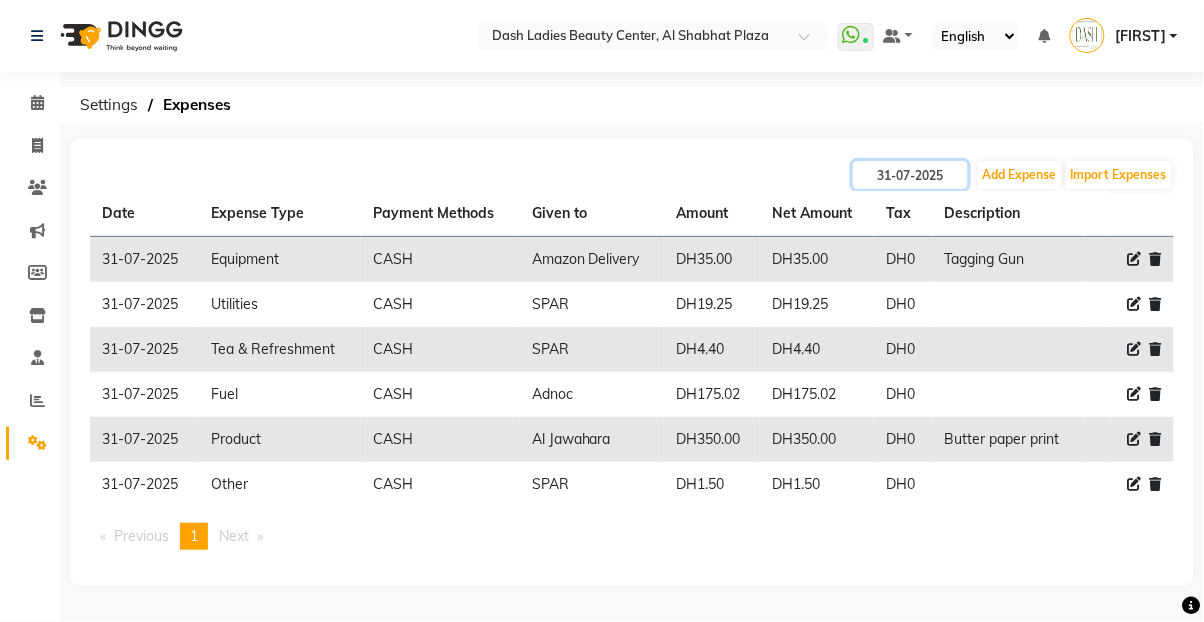 click on "31-07-2025" 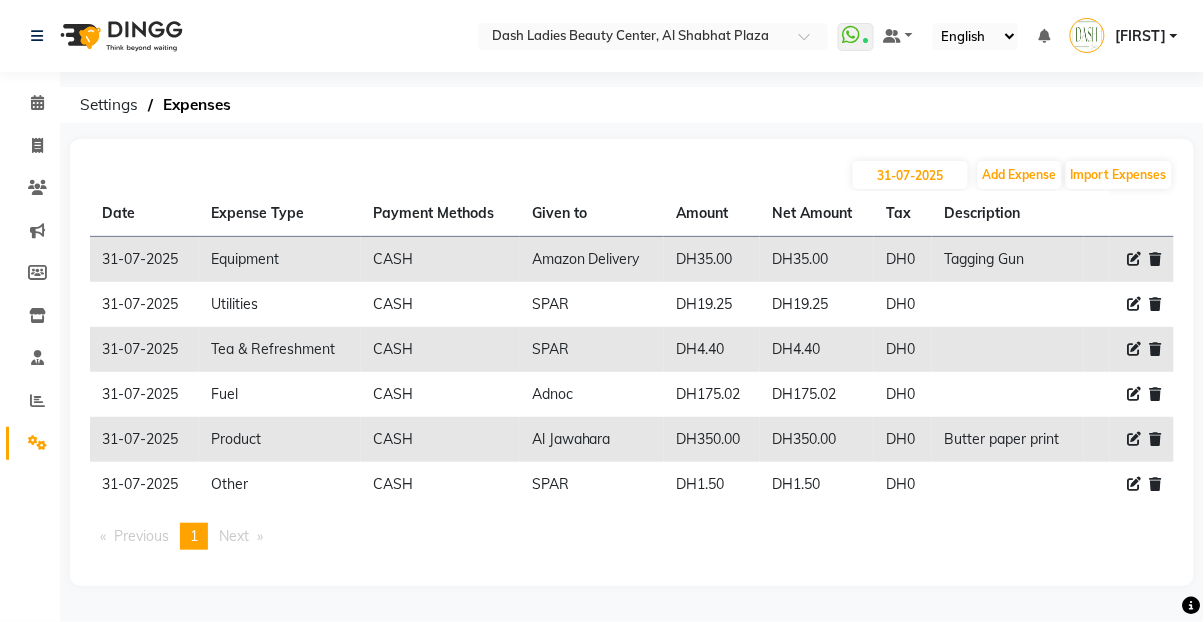 select on "7" 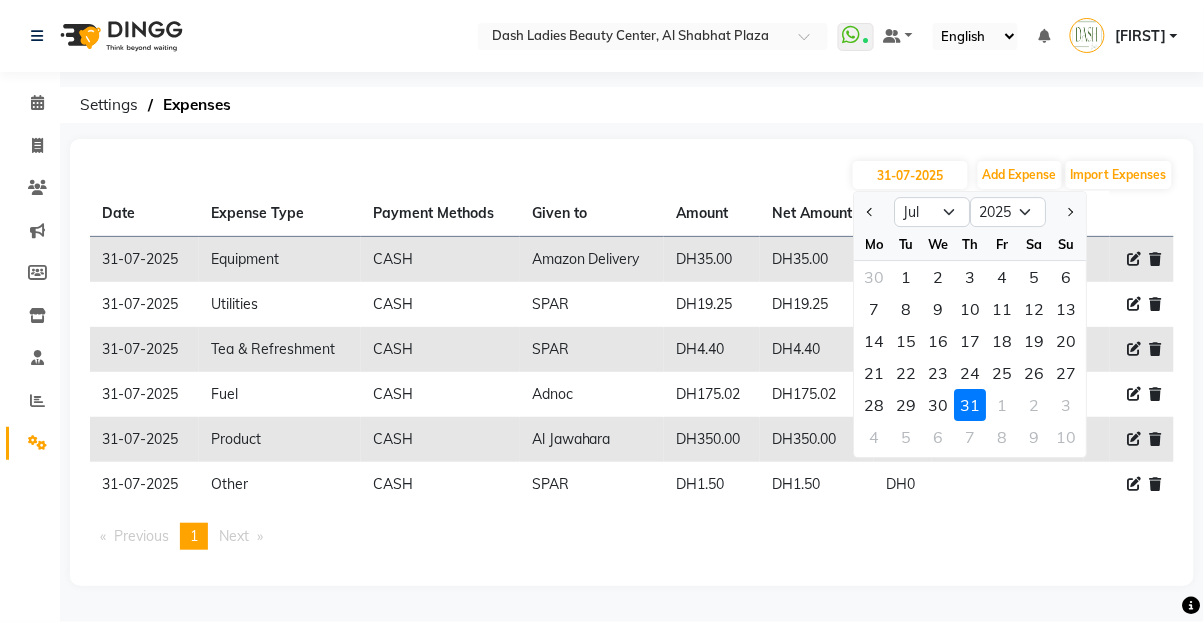 click on "29" 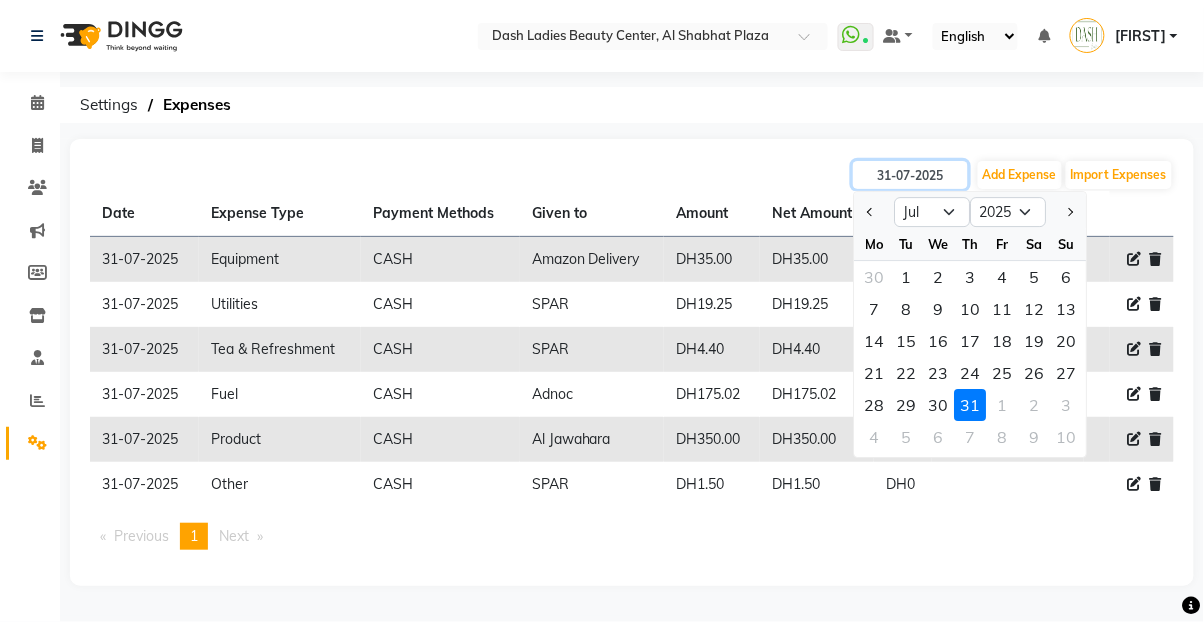 type on "29-07-2025" 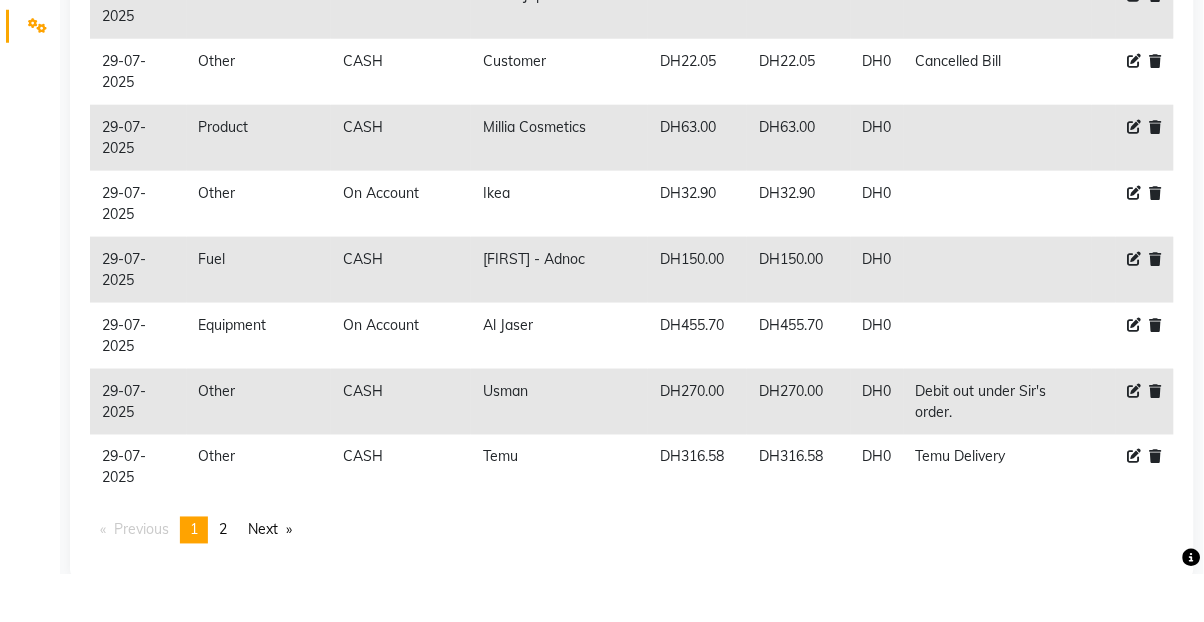 scroll, scrollTop: 381, scrollLeft: 0, axis: vertical 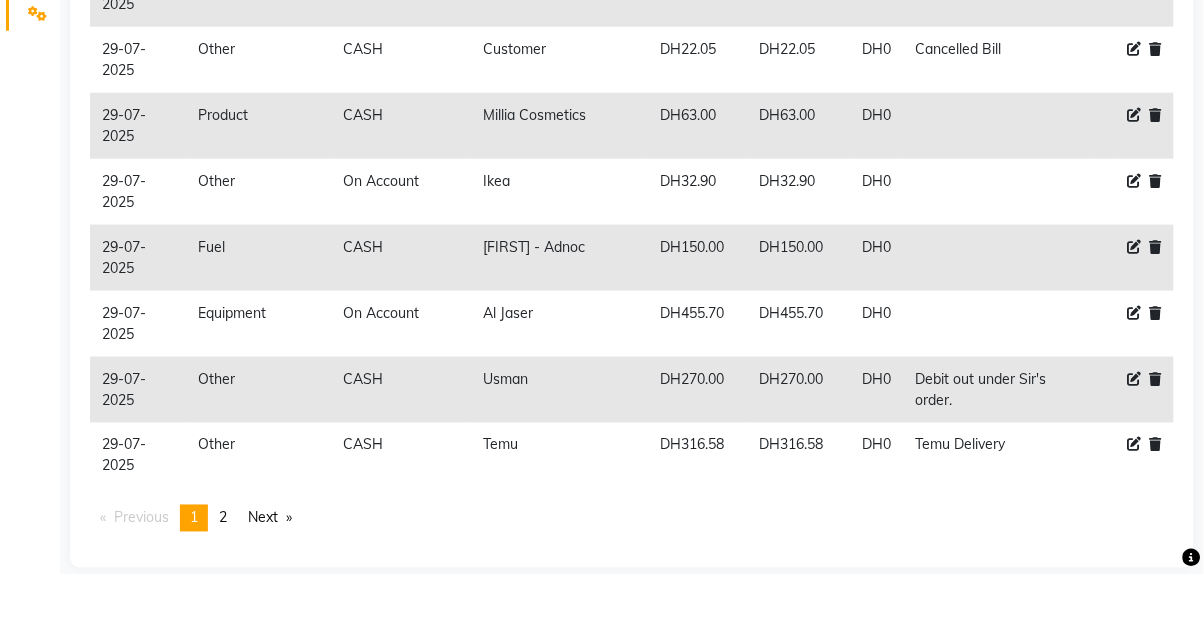 click on "Next  page" at bounding box center (270, 566) 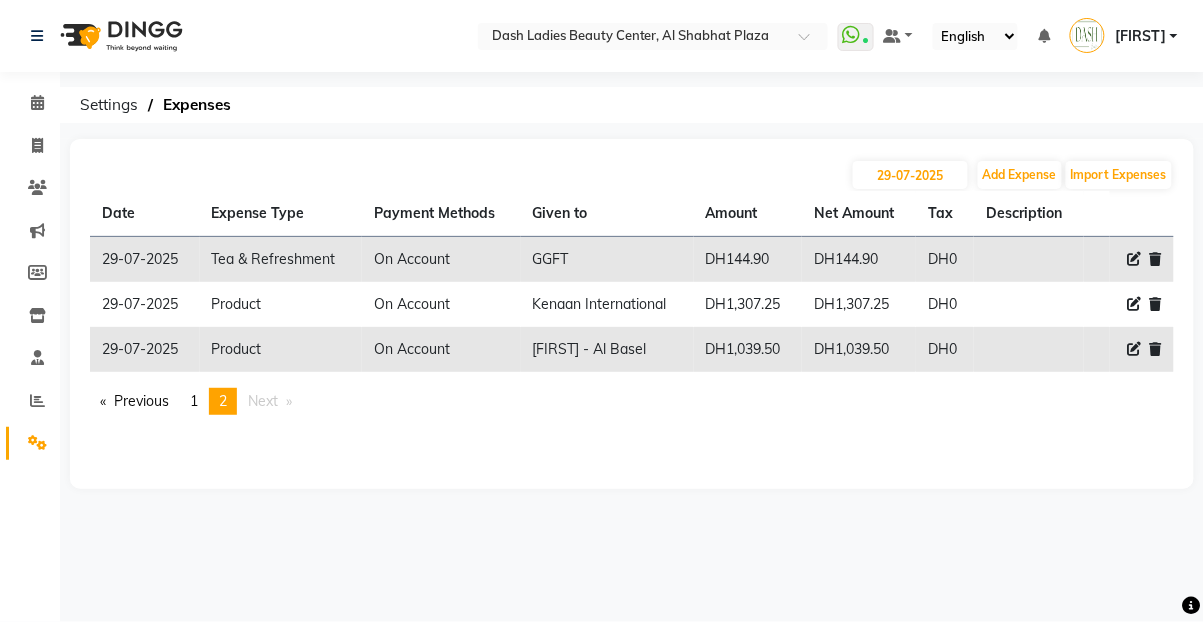click on "page  1" at bounding box center (194, 401) 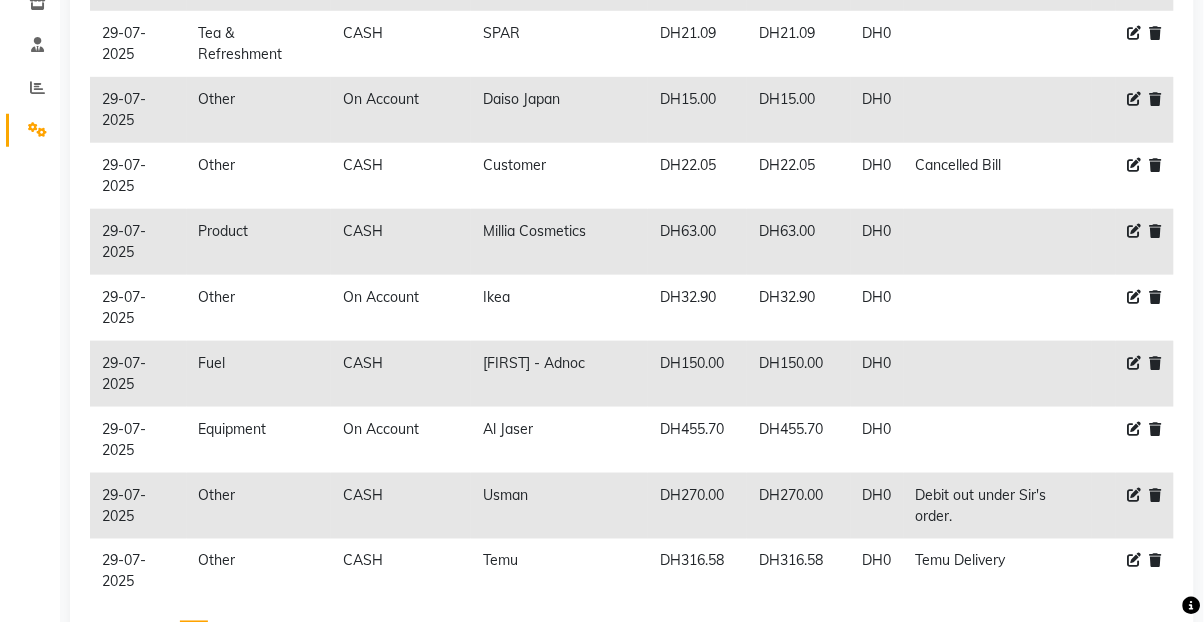 scroll, scrollTop: 340, scrollLeft: 0, axis: vertical 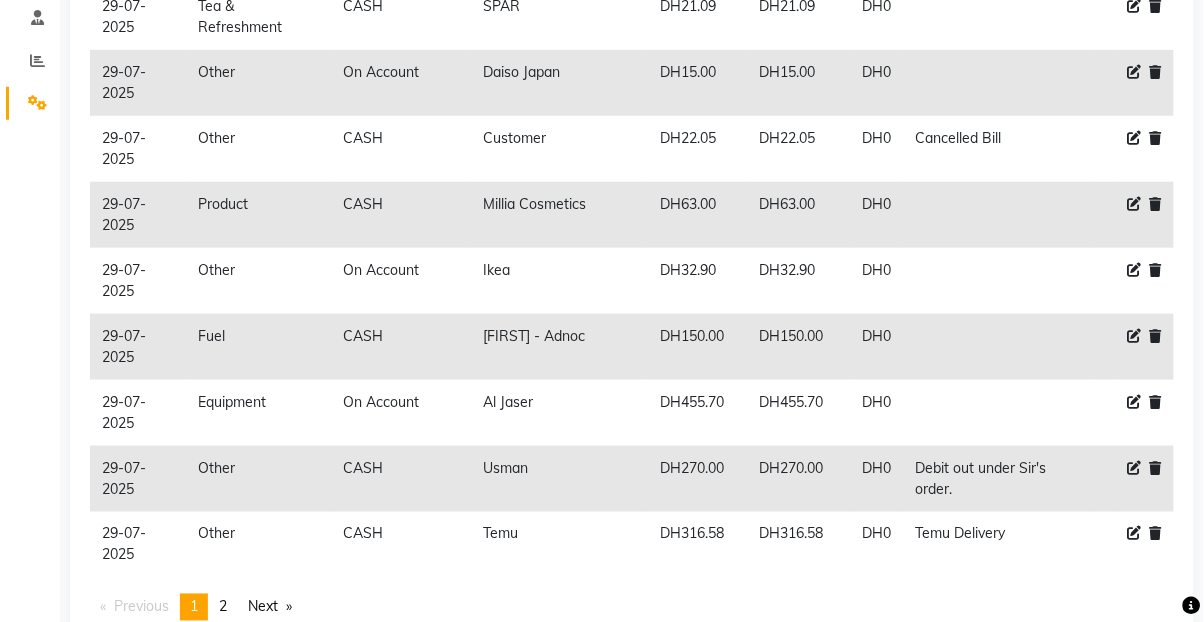 click on "Next  page" at bounding box center (270, 607) 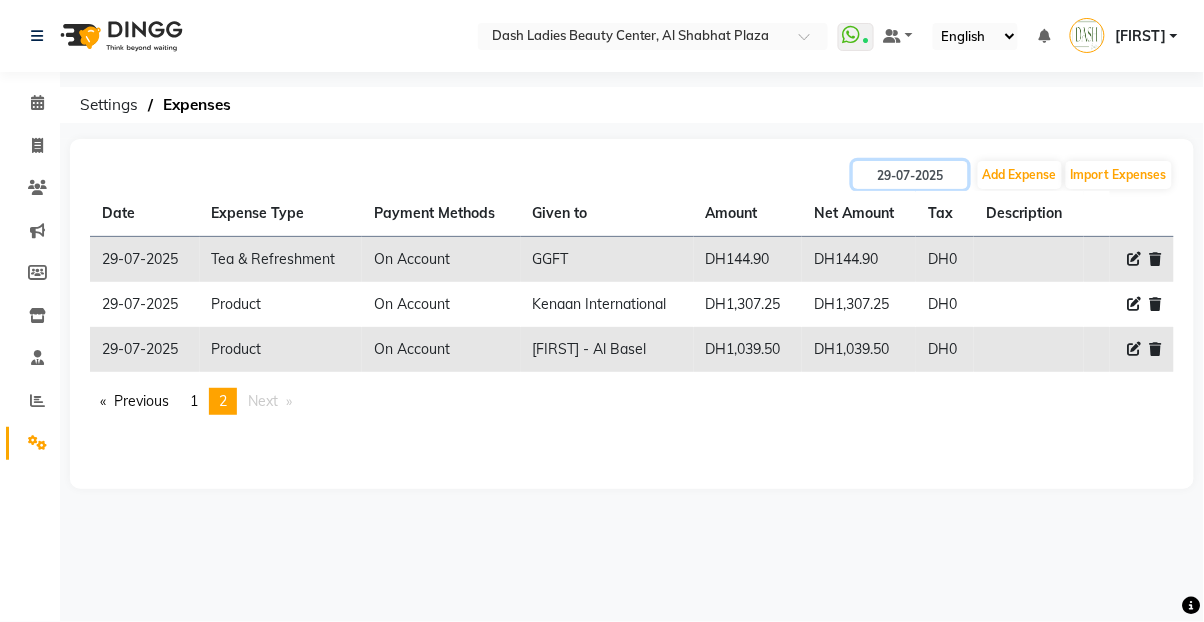 click on "29-07-2025" 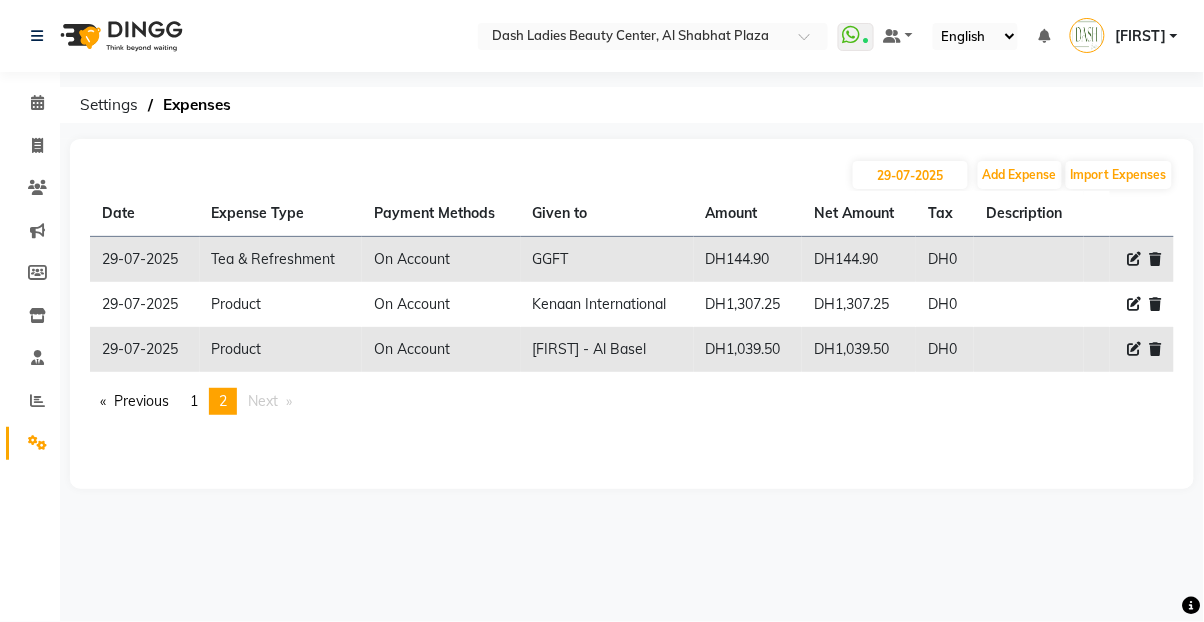 select on "7" 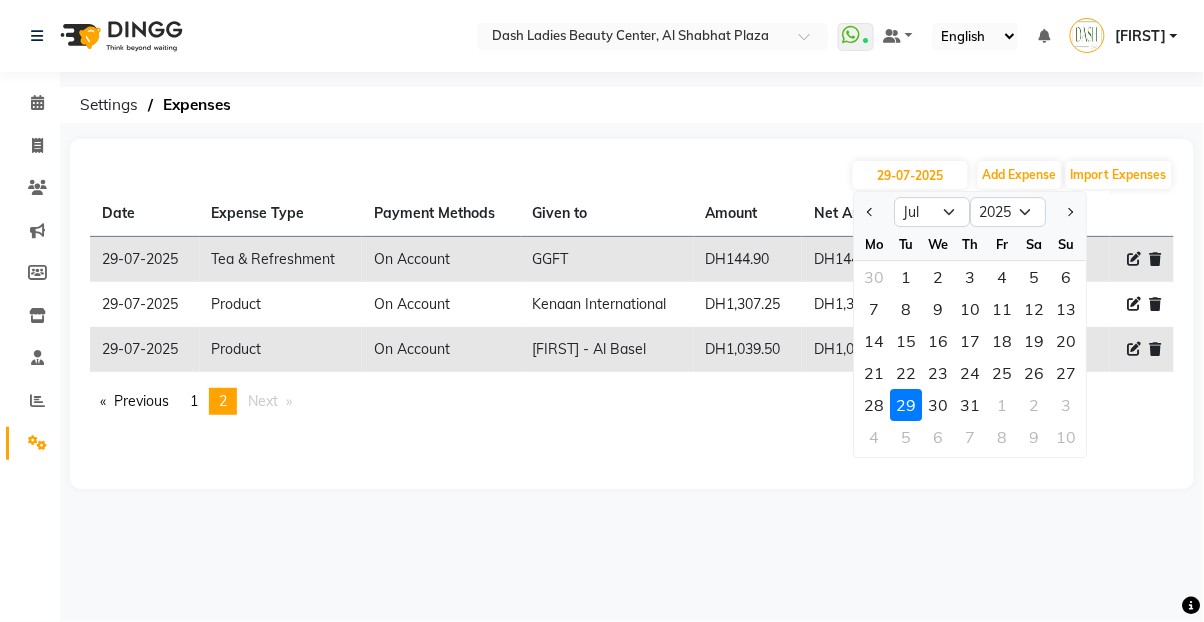 click on "28" 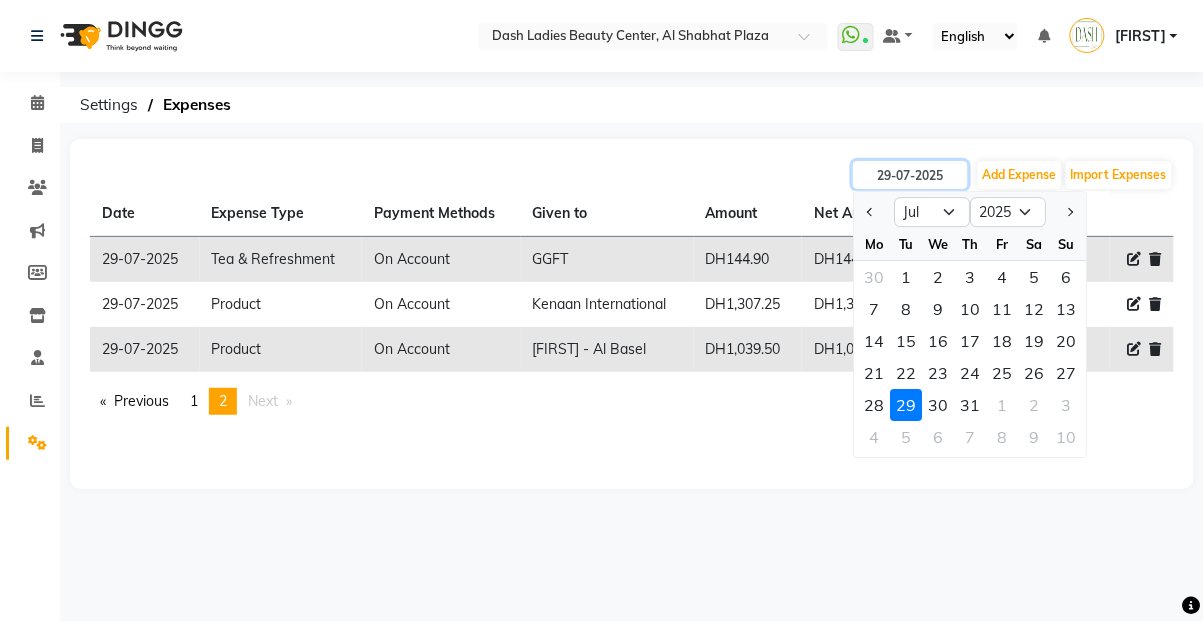 type on "28-07-2025" 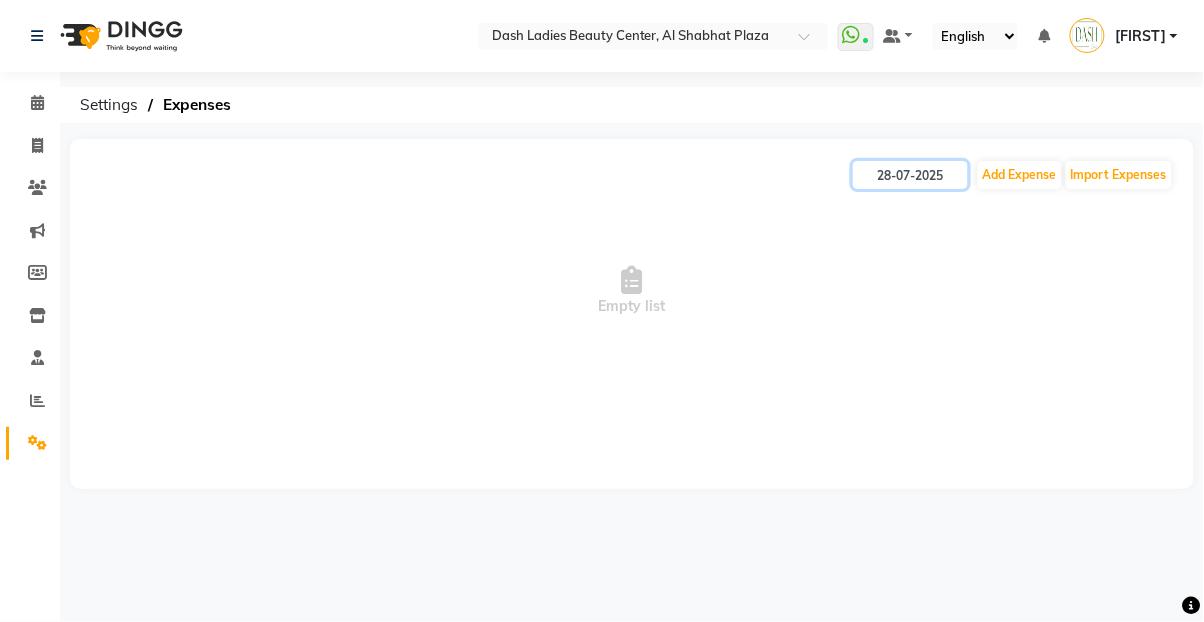 click on "28-07-2025" 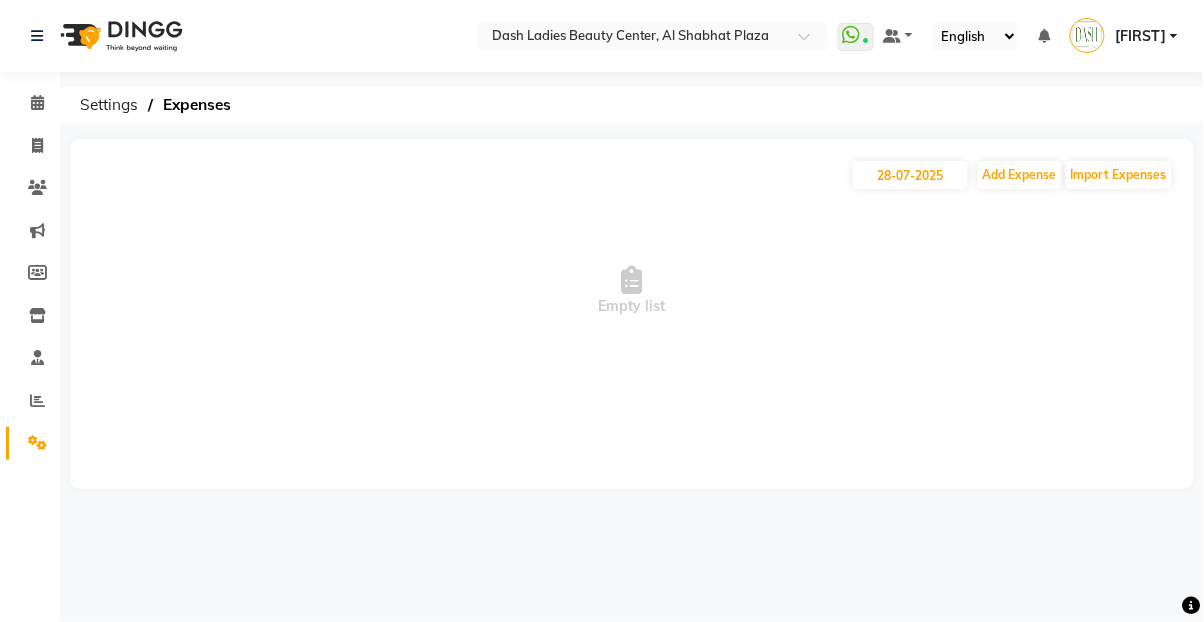 select on "7" 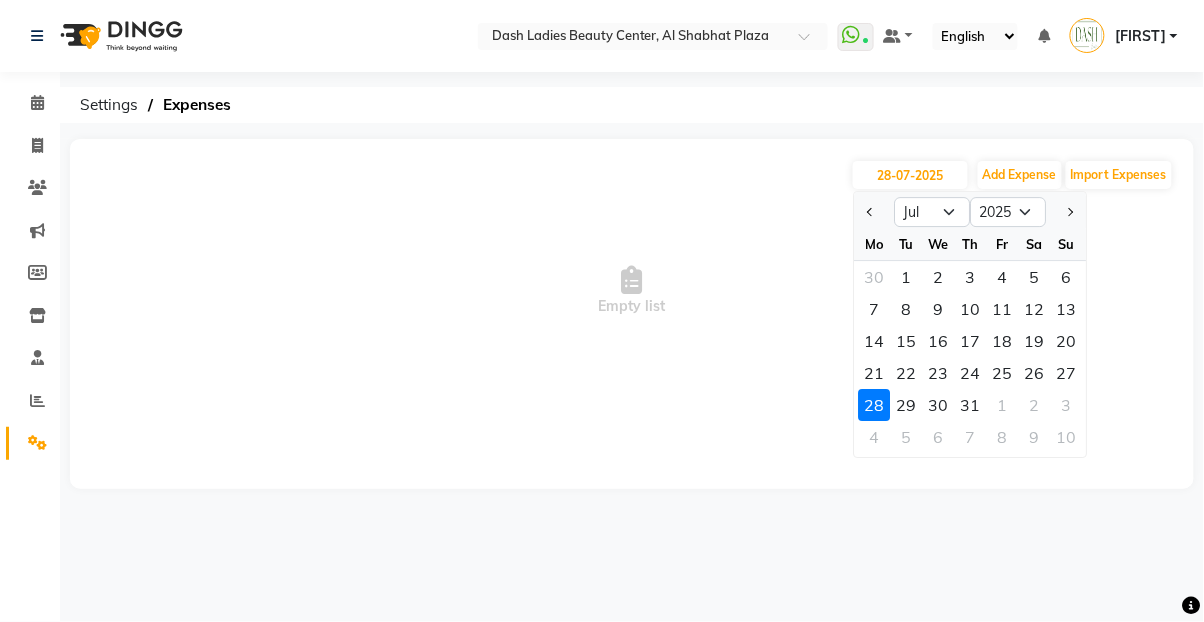 click on "27" 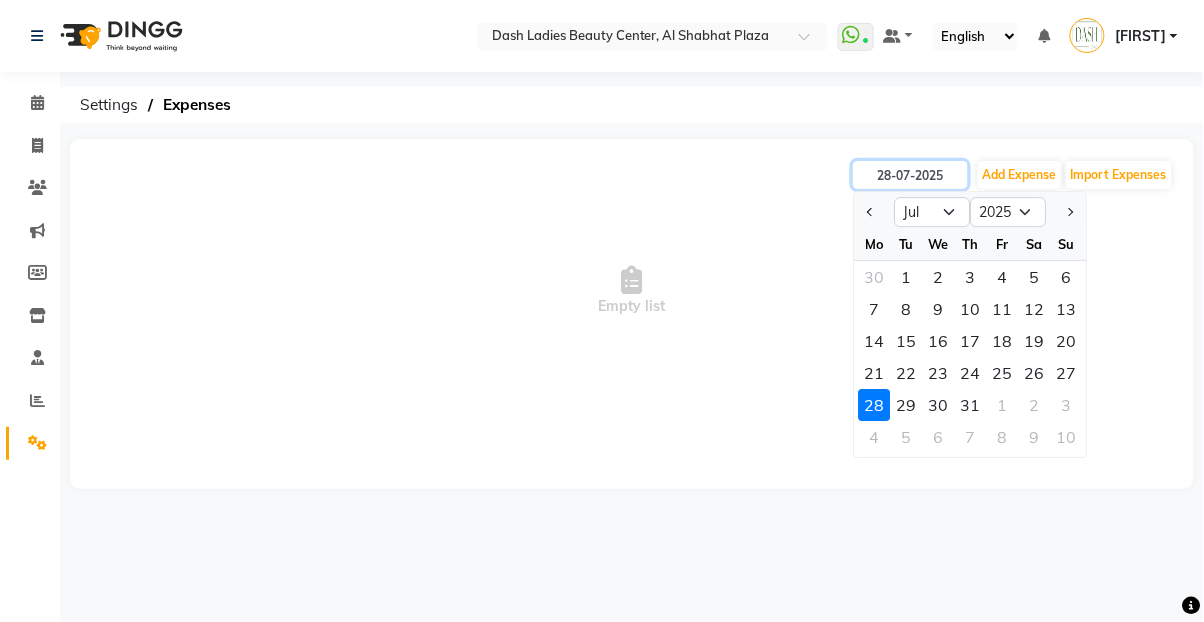 type on "27-07-2025" 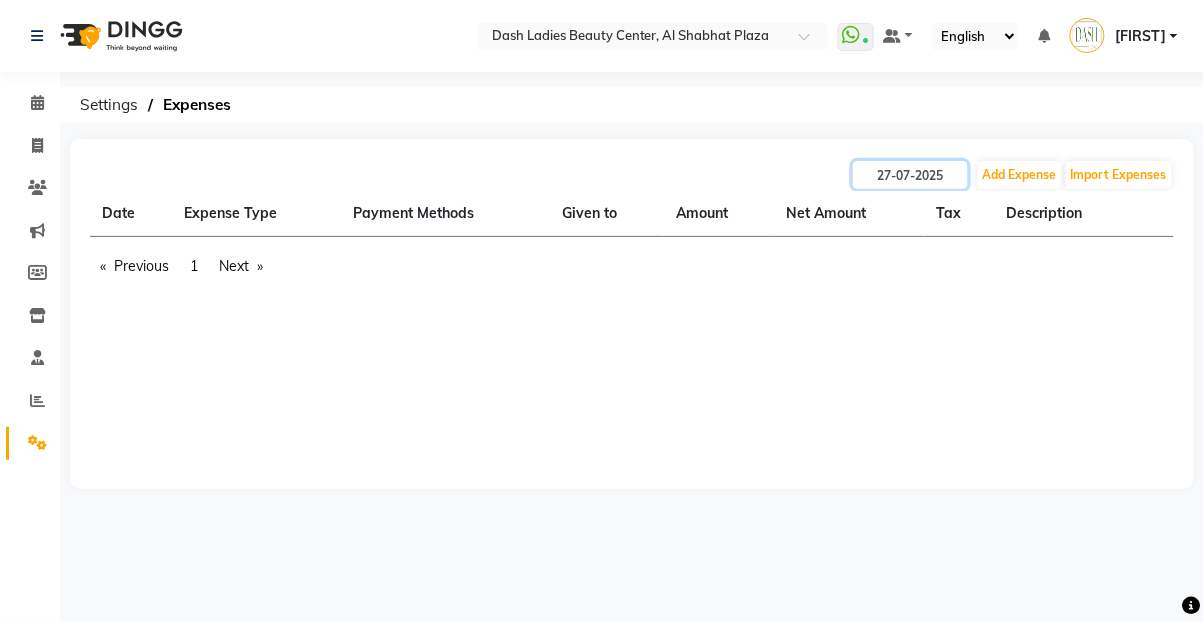click on "27-07-2025" 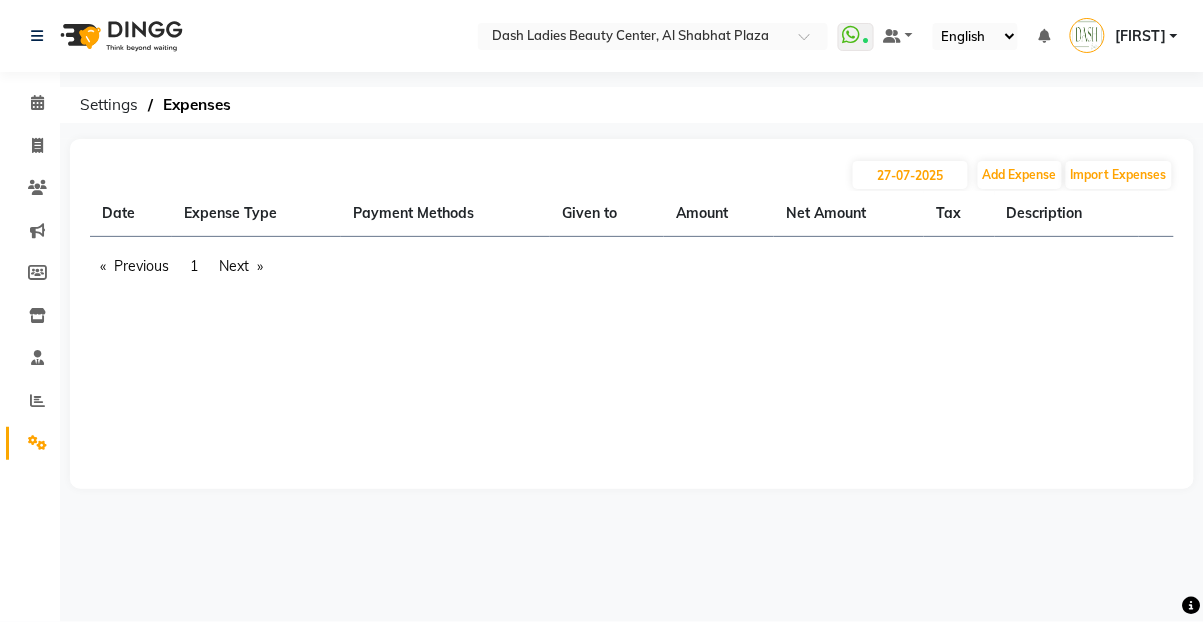 select on "7" 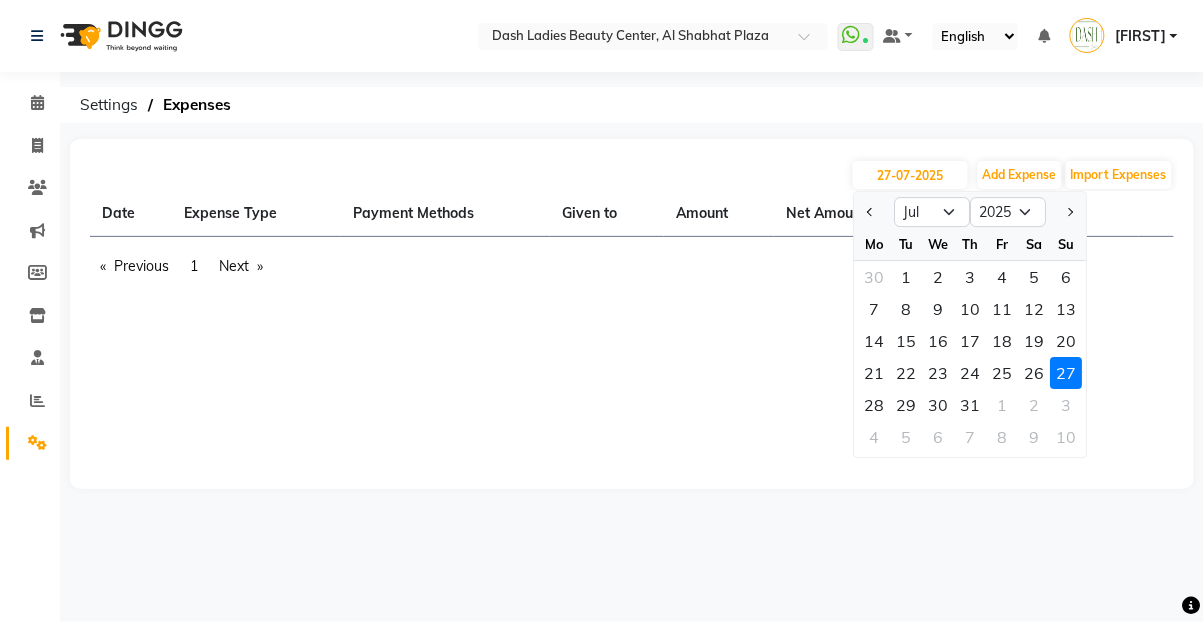 click on "26" 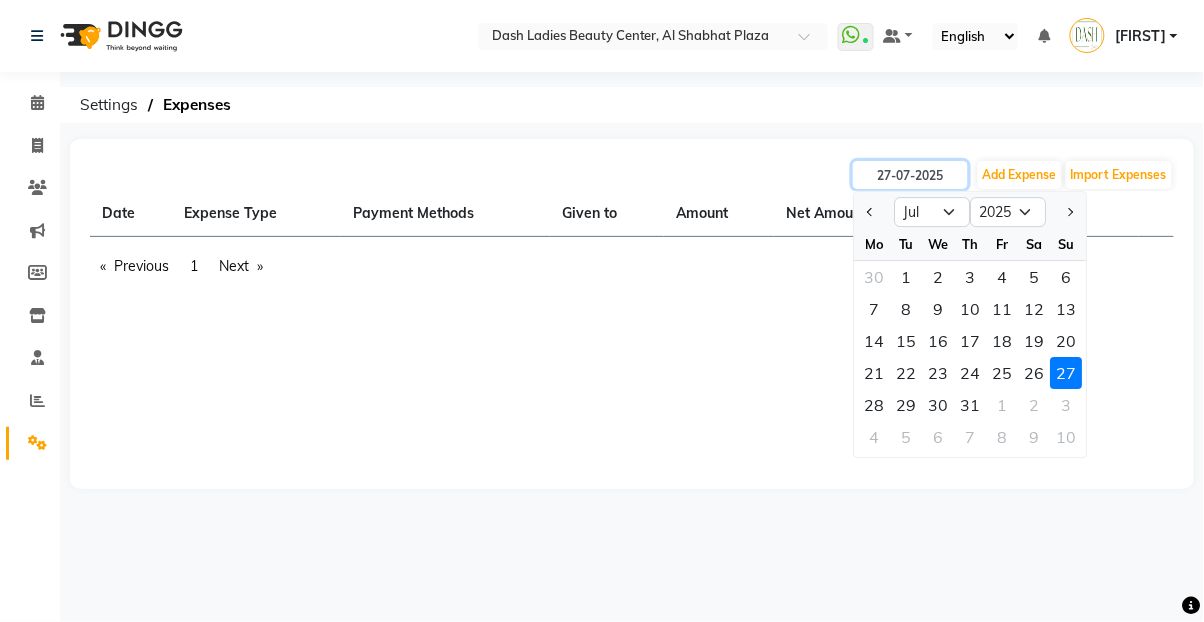 type on "26-07-2025" 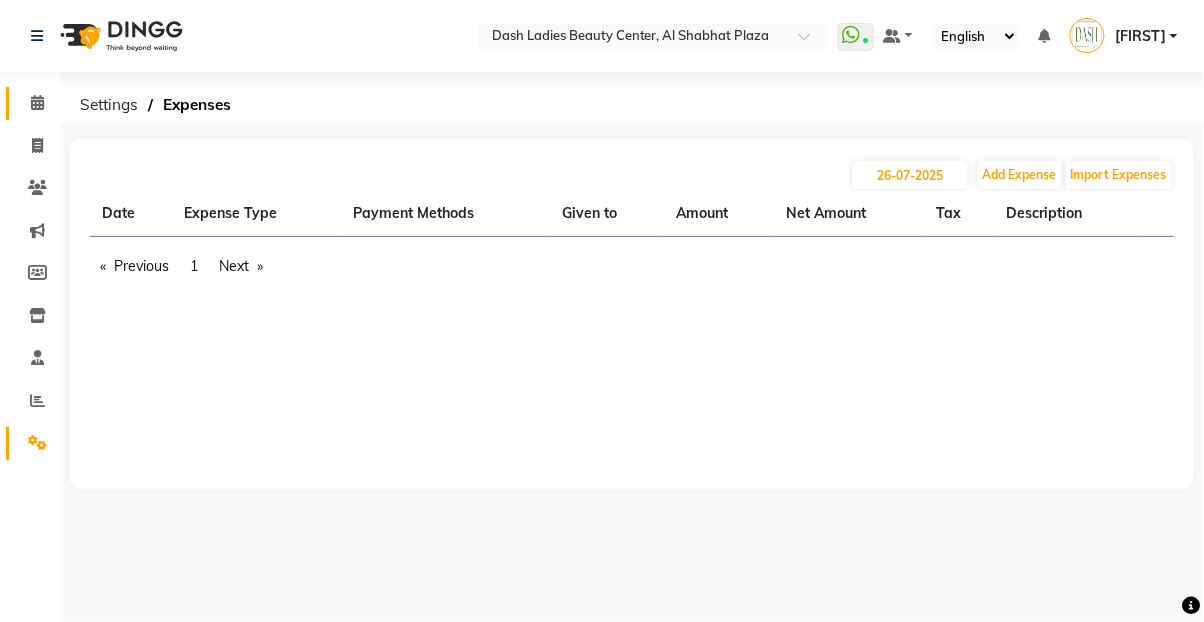 click 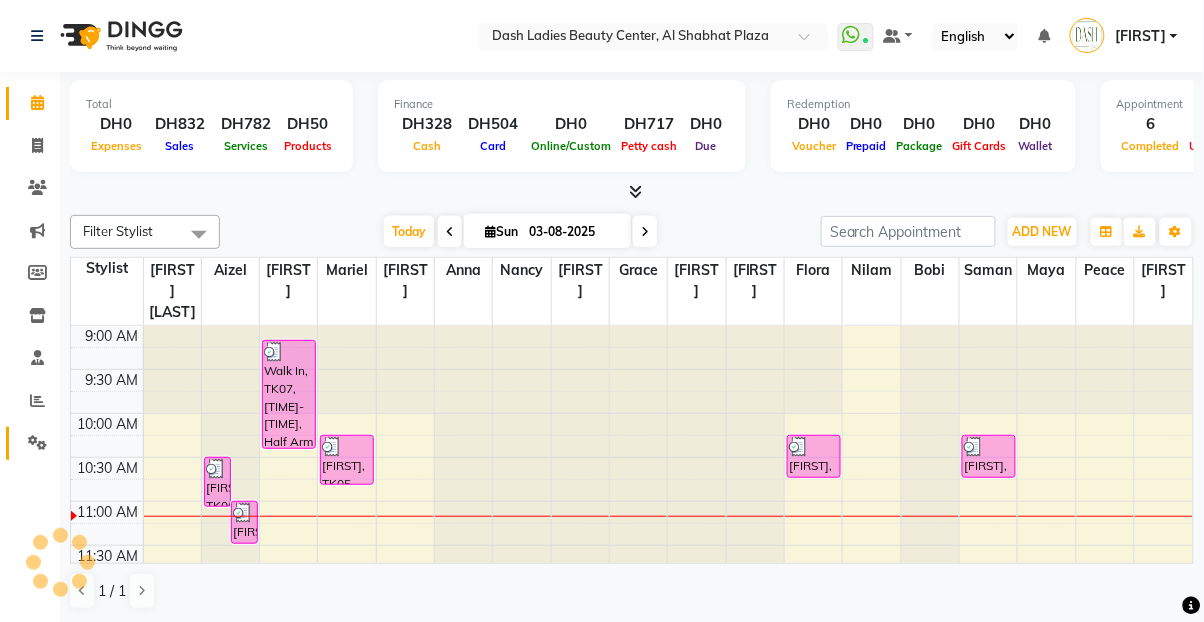 click 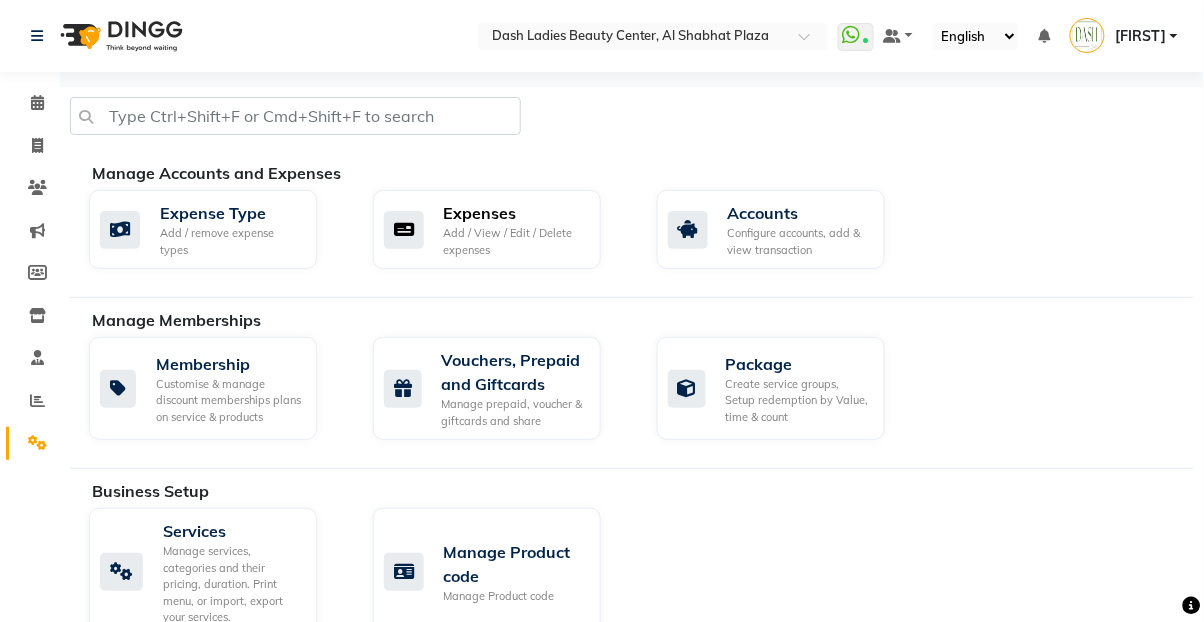 click on "Expenses" 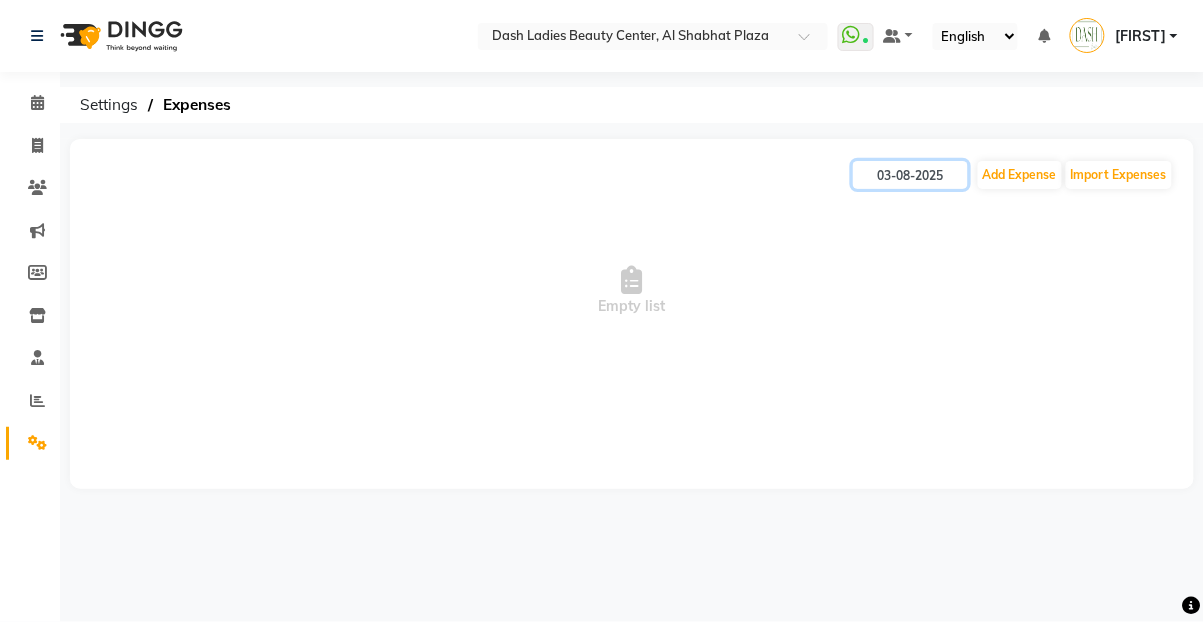 click on "03-08-2025" 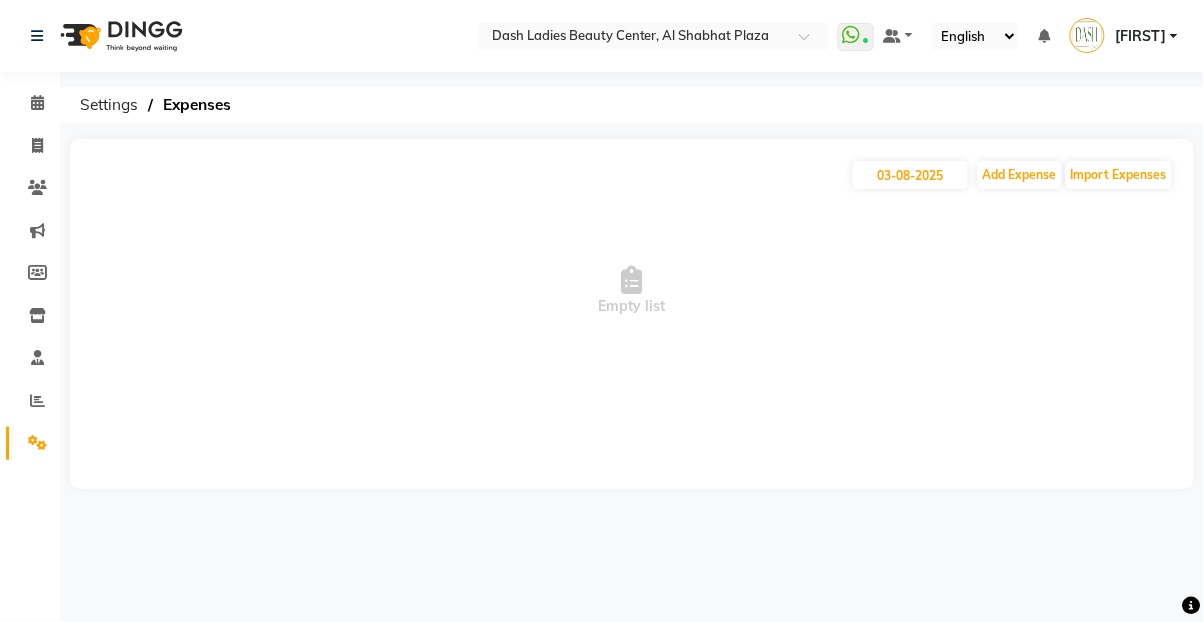 select on "8" 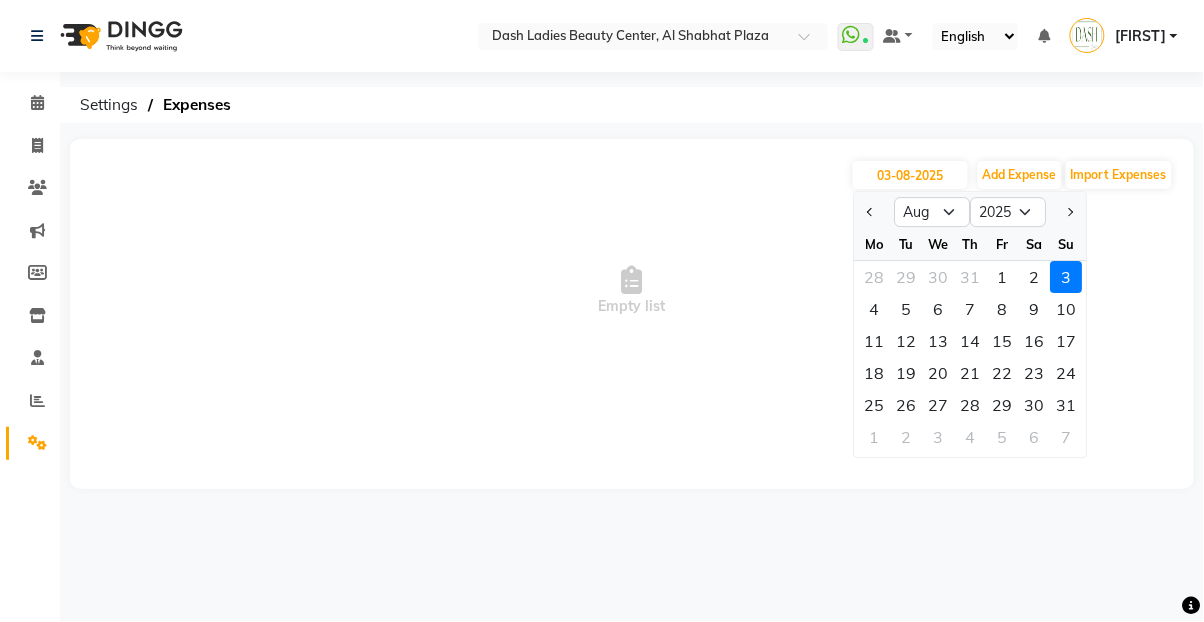 click 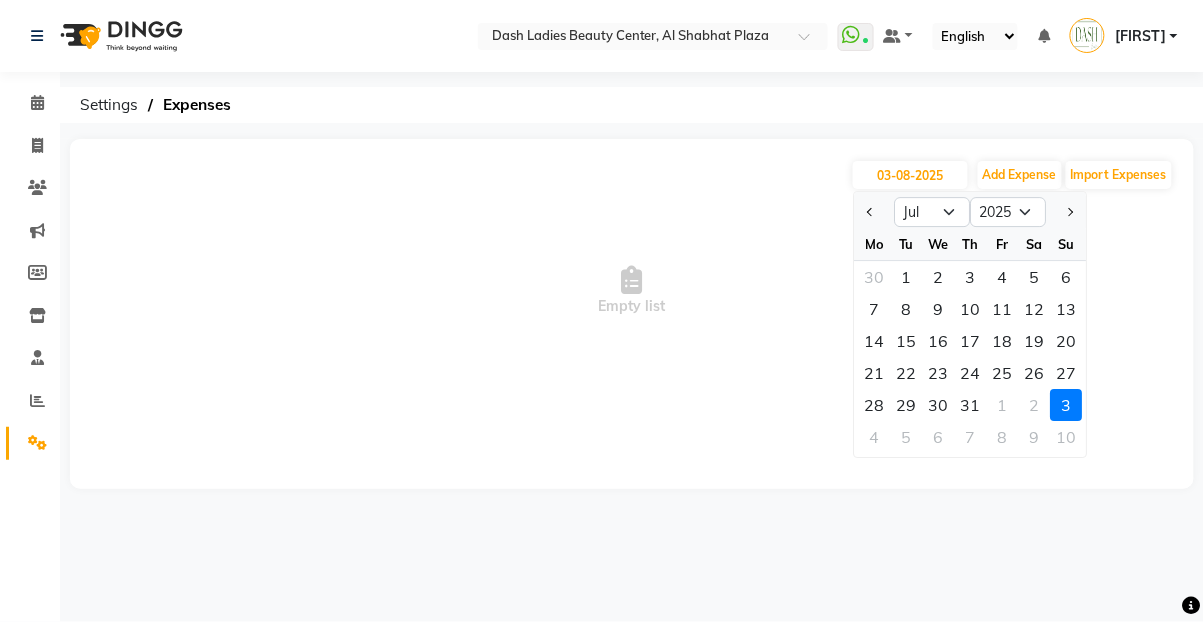click on "27" 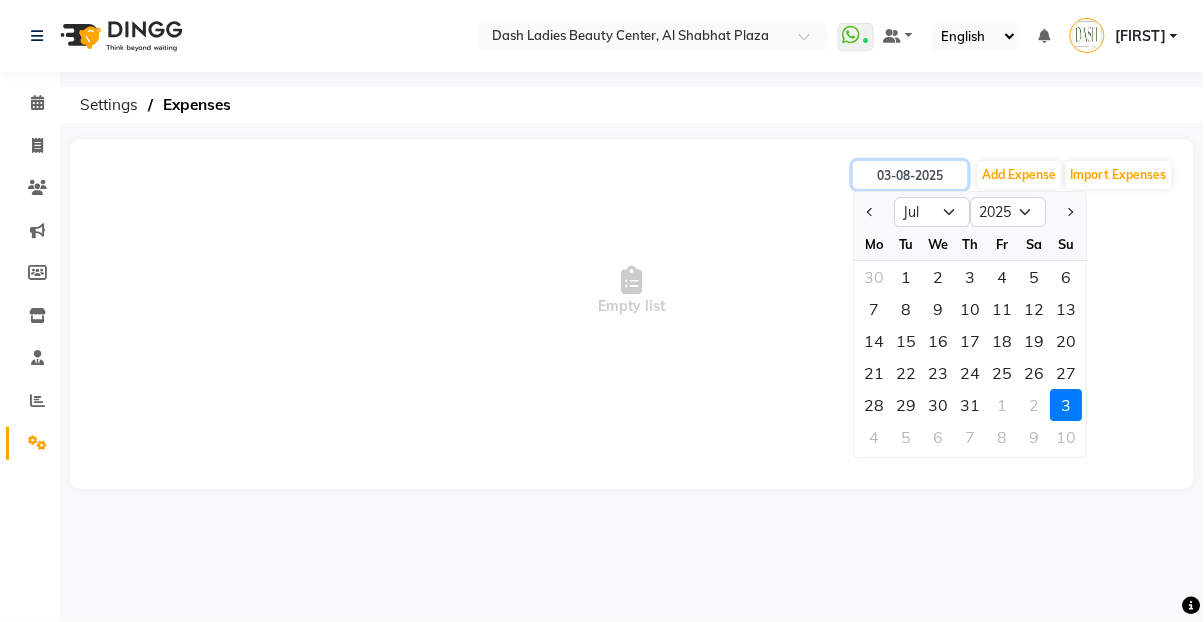 type on "27-07-2025" 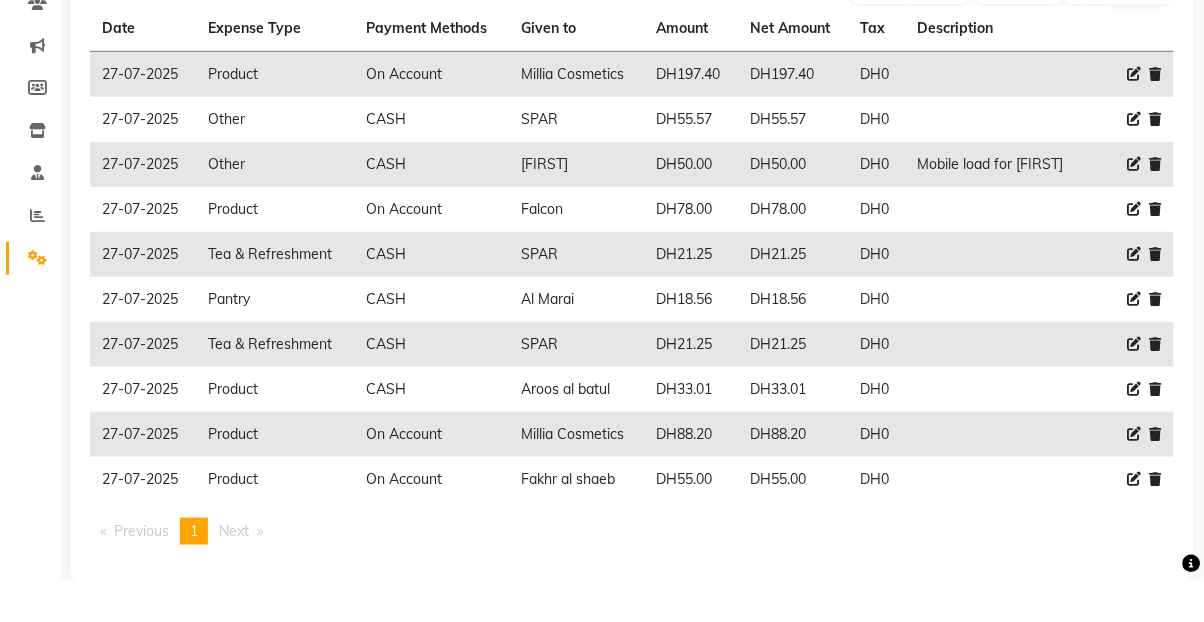 scroll, scrollTop: 143, scrollLeft: 0, axis: vertical 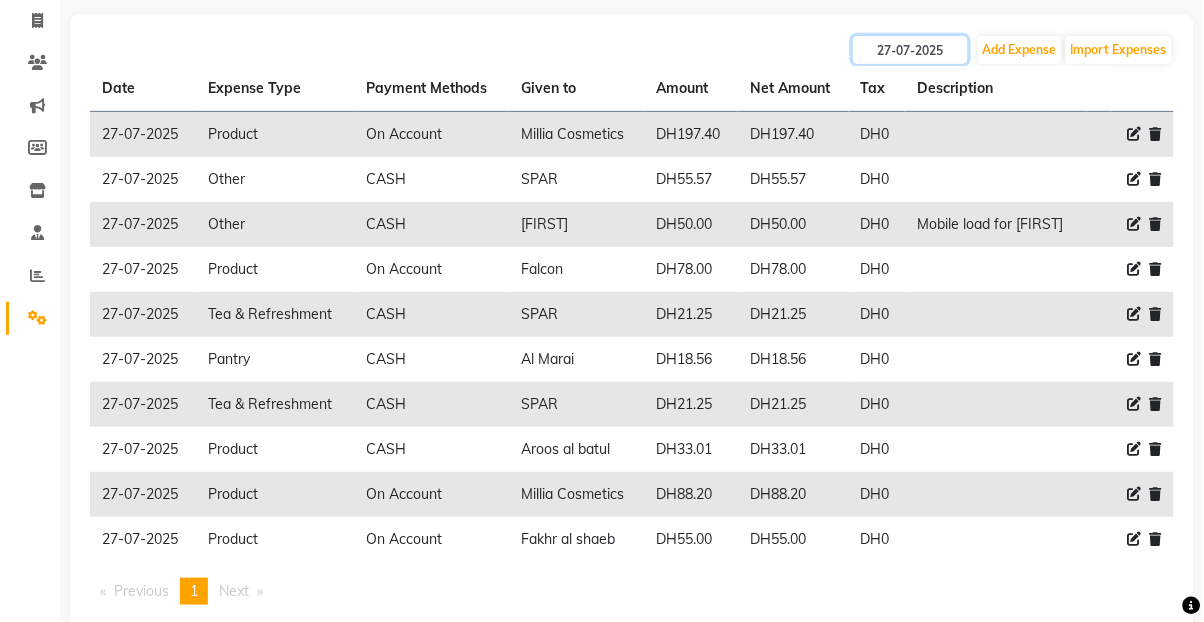 click on "27-07-2025" 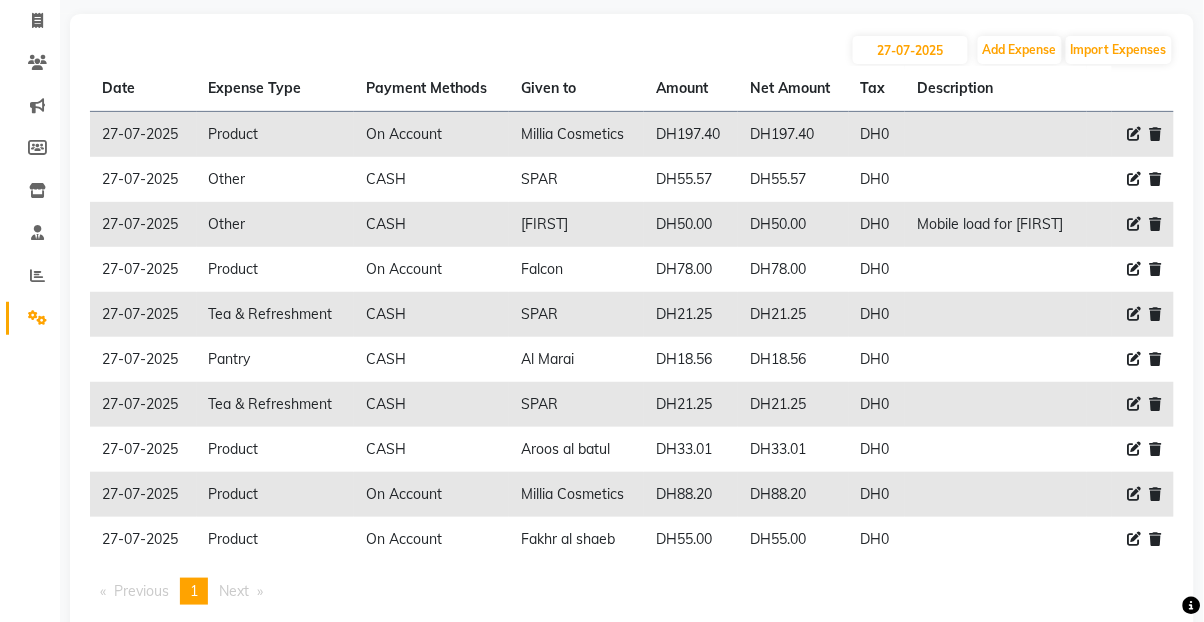 select on "7" 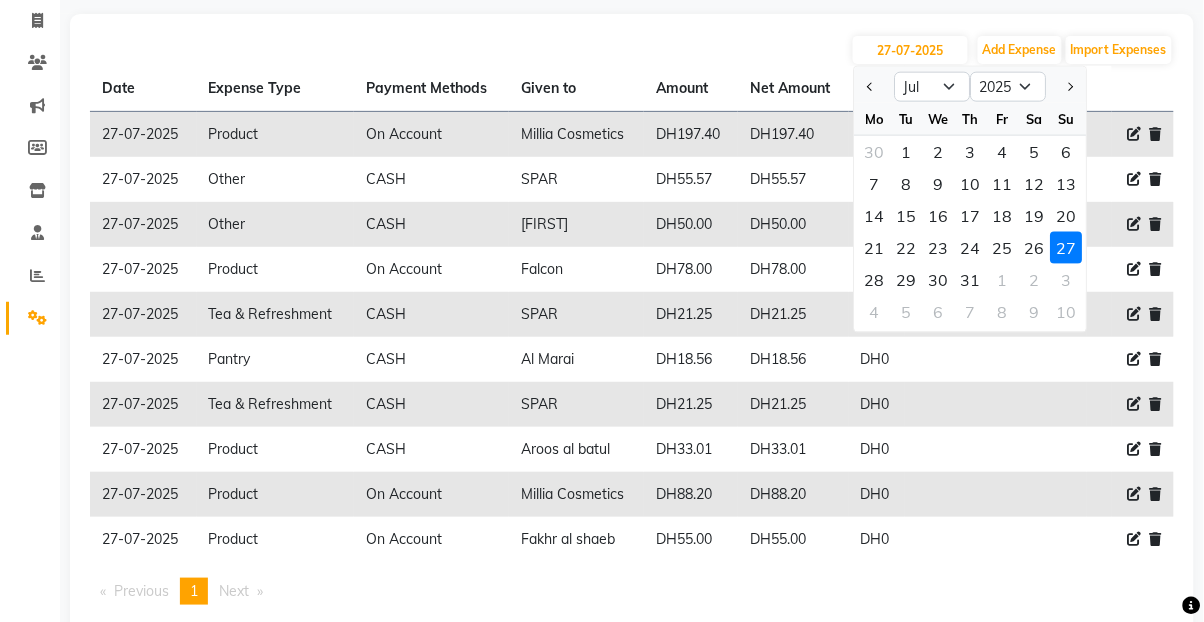 click on "26" 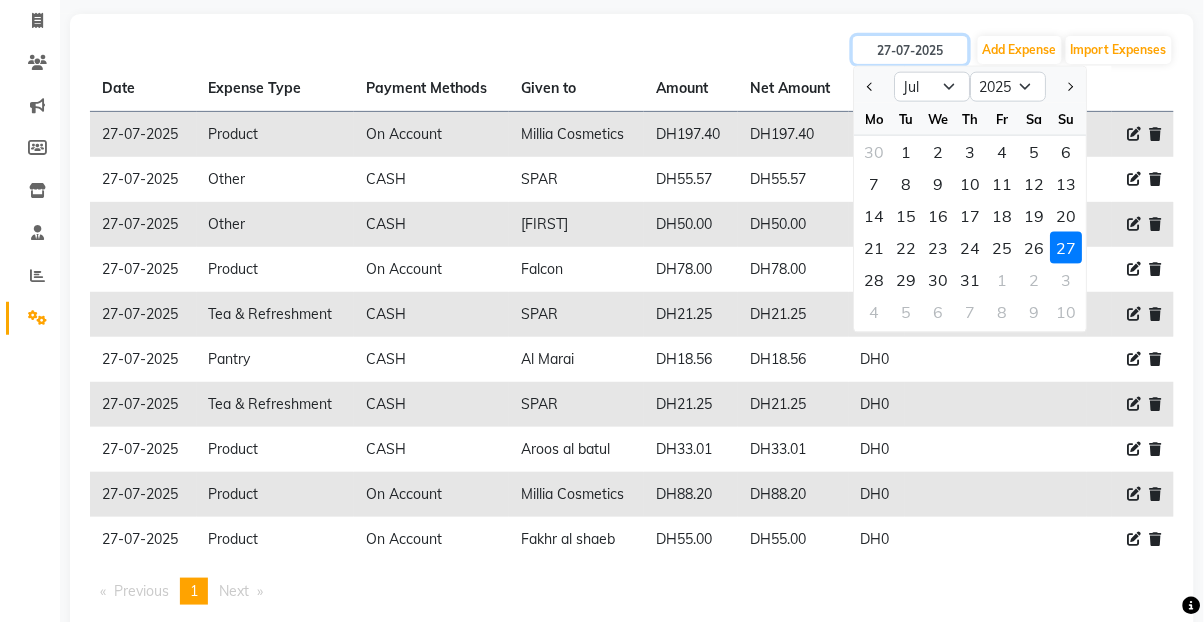 type on "26-07-2025" 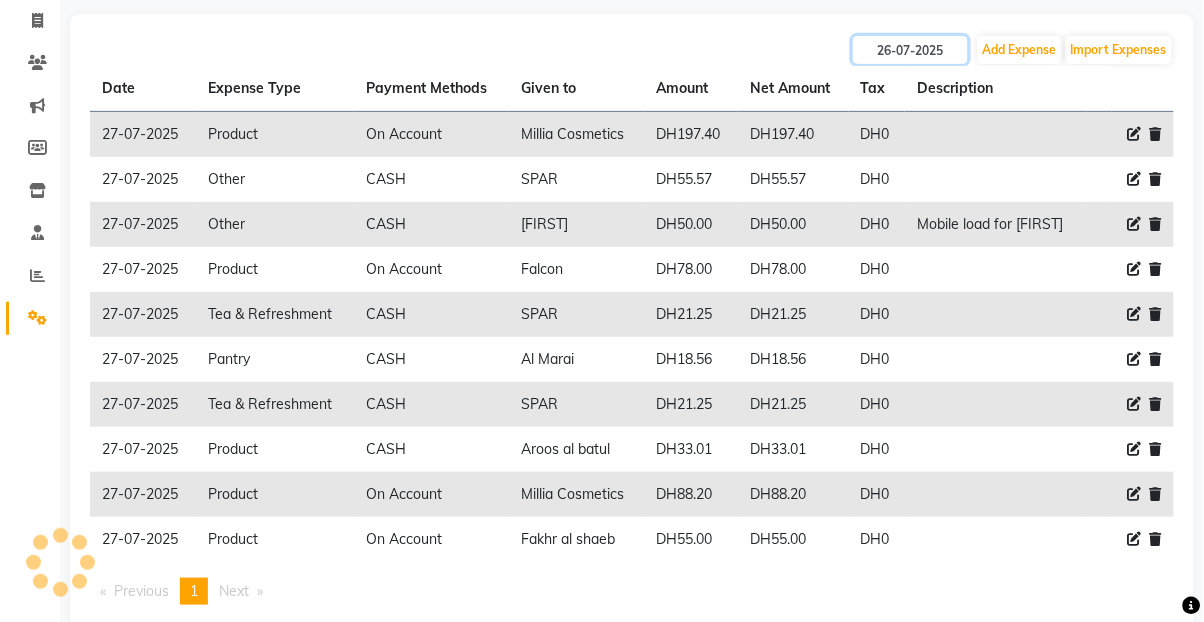 scroll, scrollTop: 0, scrollLeft: 0, axis: both 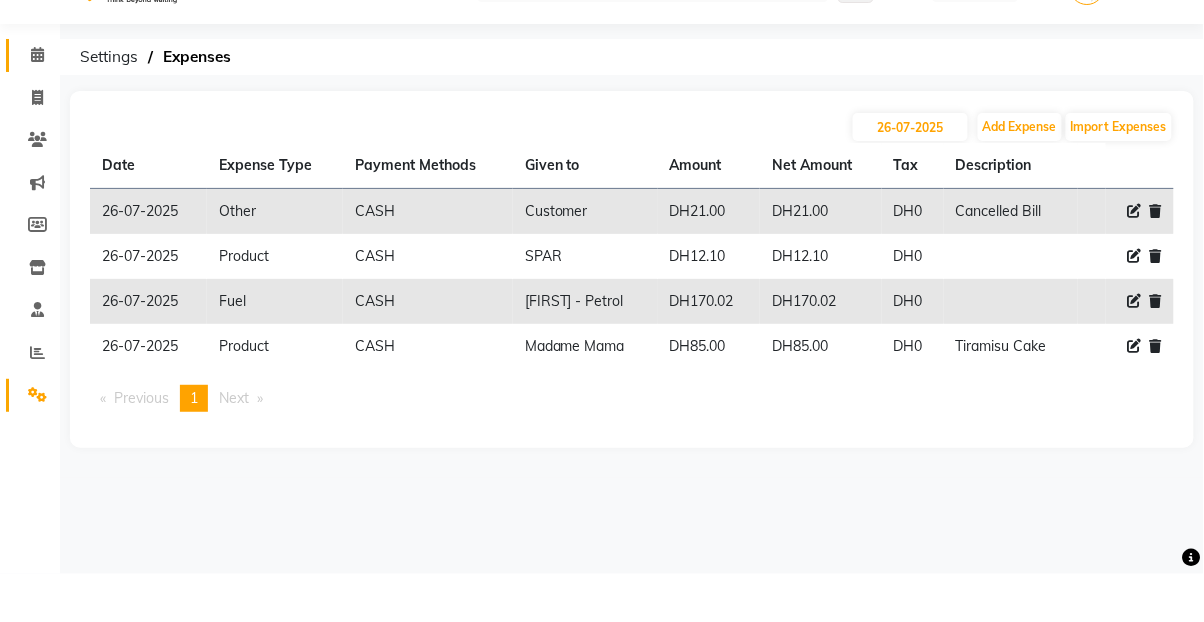 click 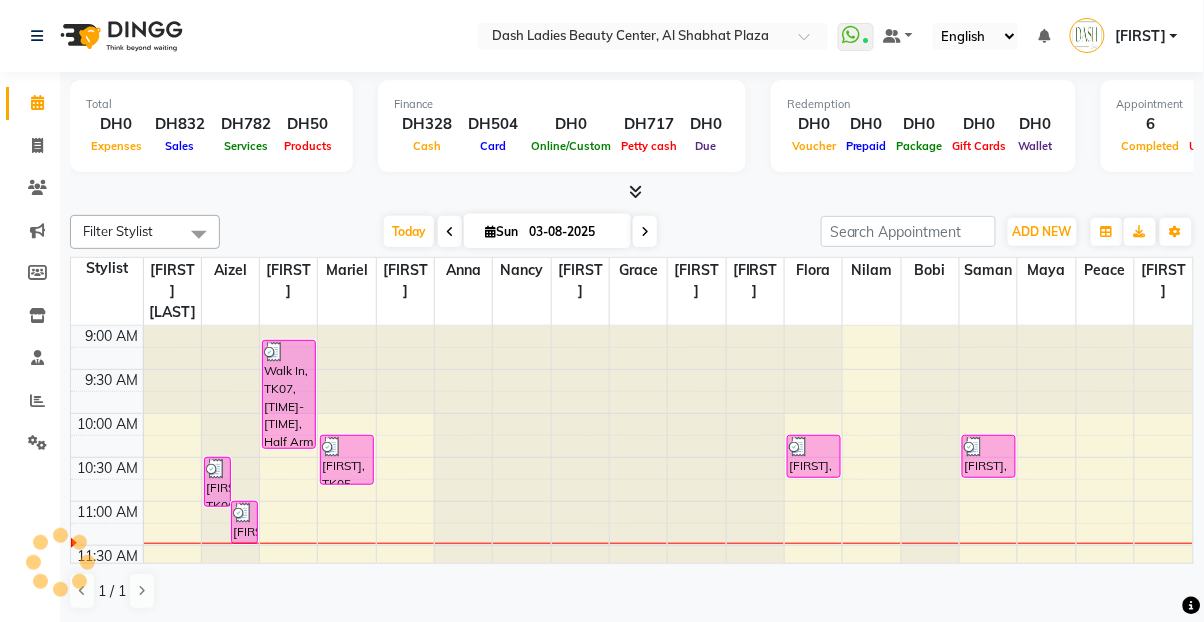 scroll, scrollTop: 0, scrollLeft: 0, axis: both 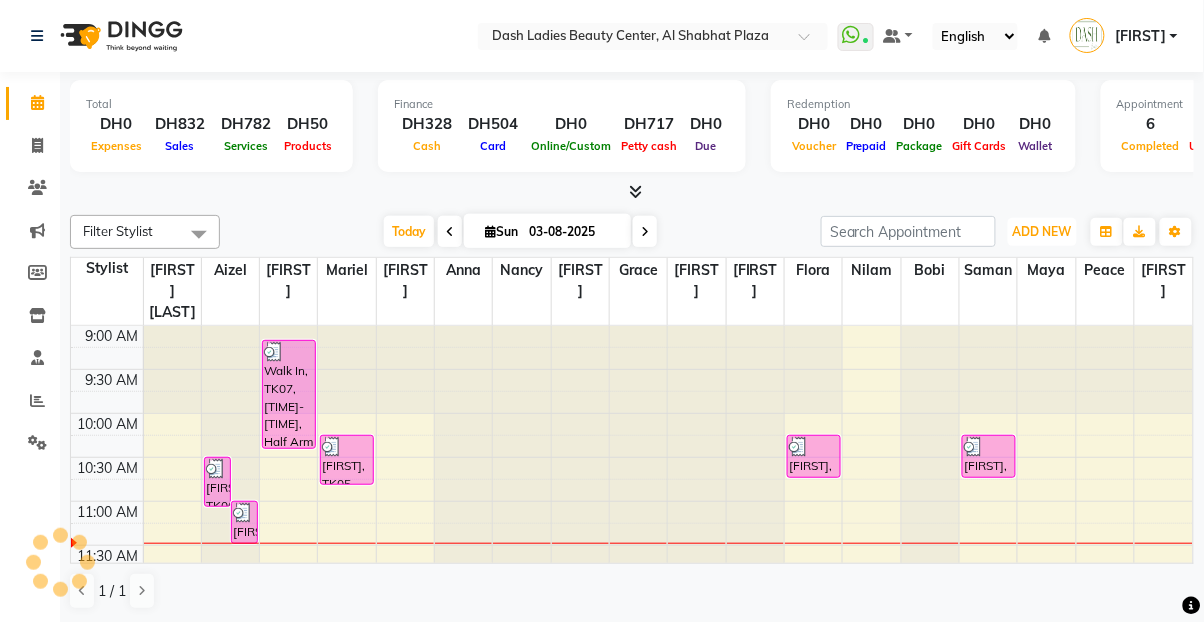 click on "ADD NEW Toggle Dropdown" at bounding box center (1042, 232) 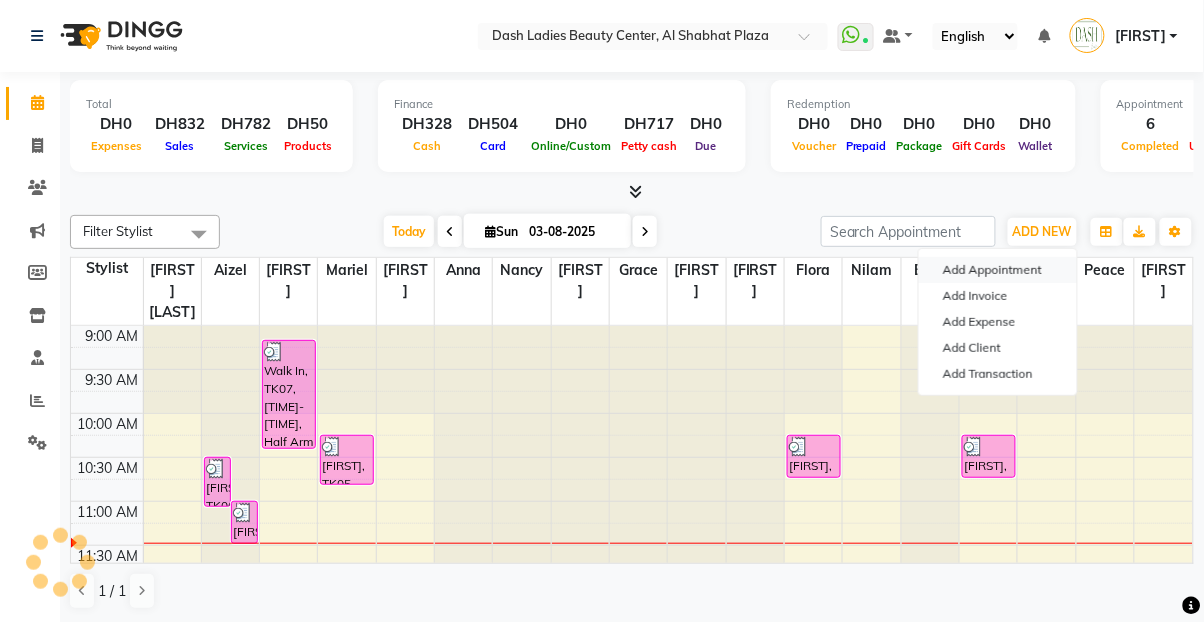 click on "Add Appointment" at bounding box center (998, 270) 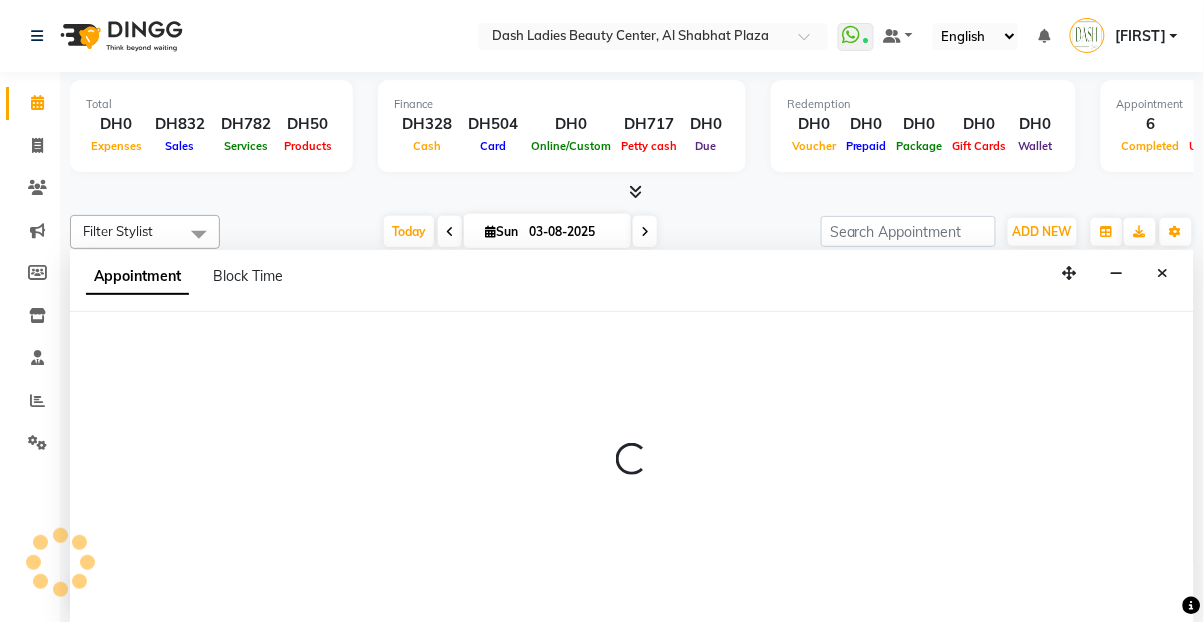 scroll, scrollTop: 0, scrollLeft: 0, axis: both 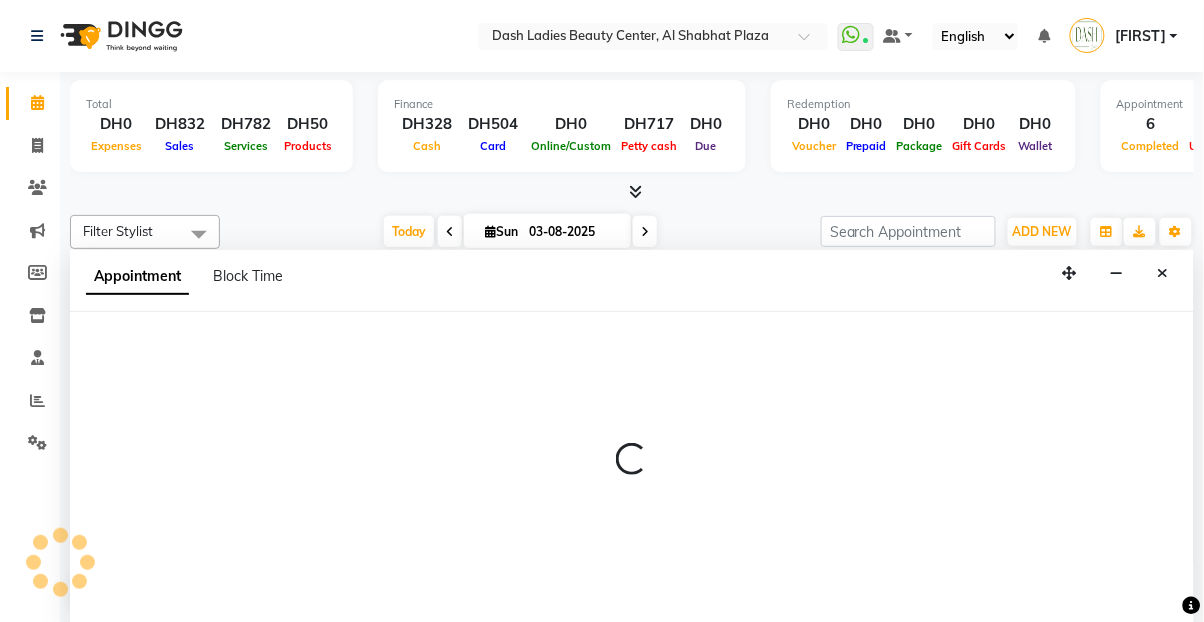 select on "600" 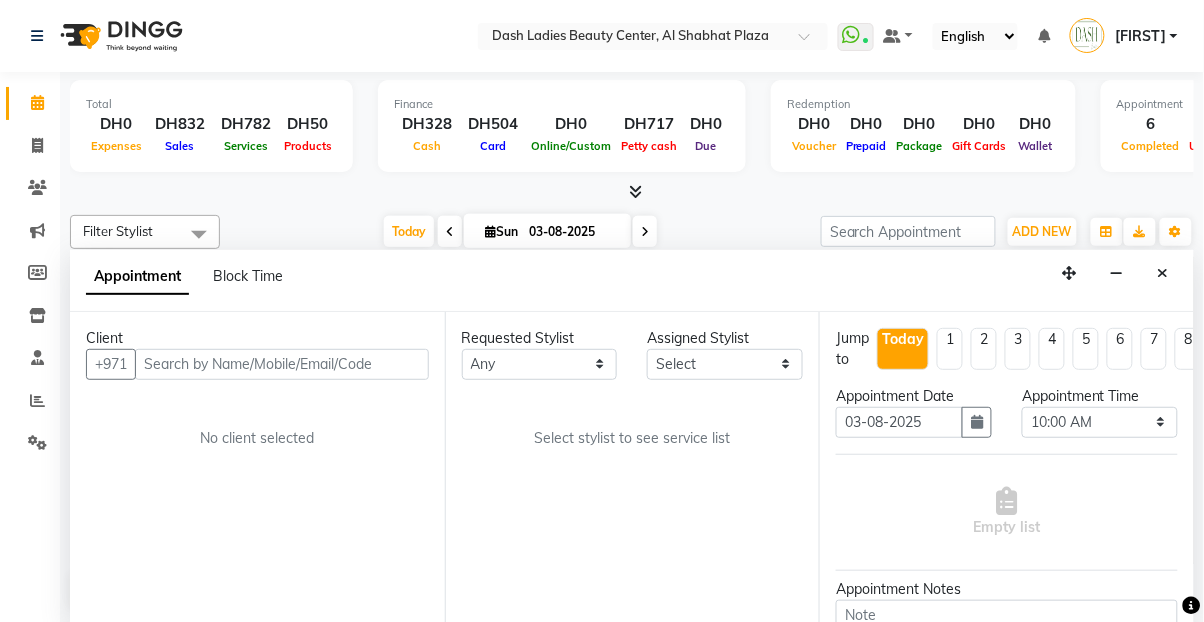 type on "0" 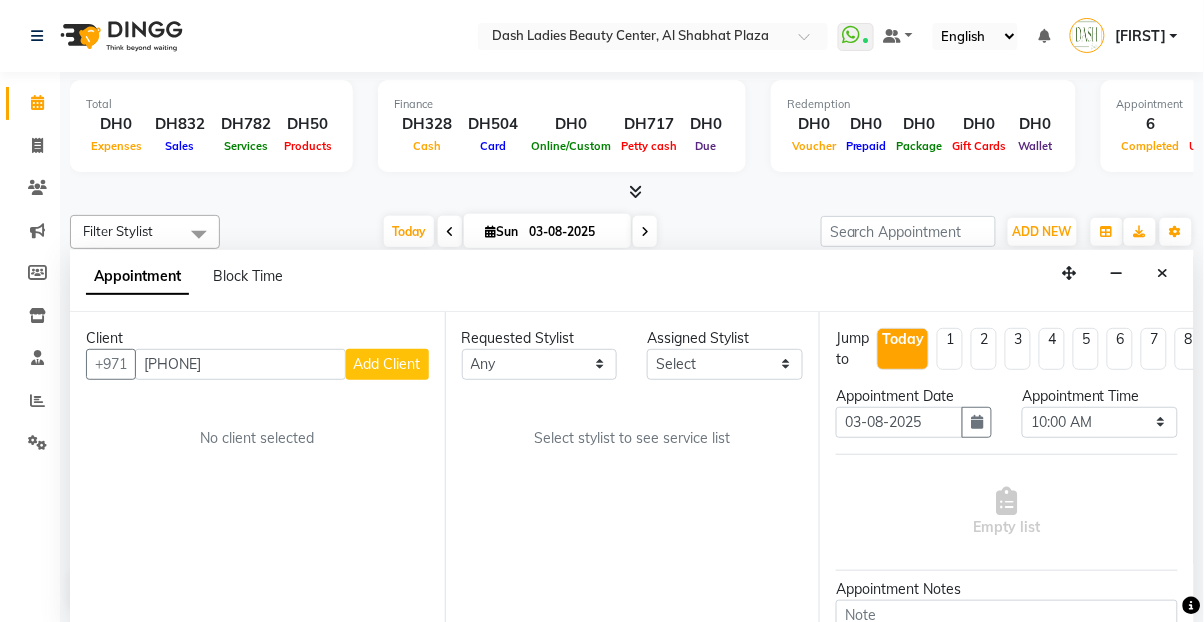 type on "[PHONE]" 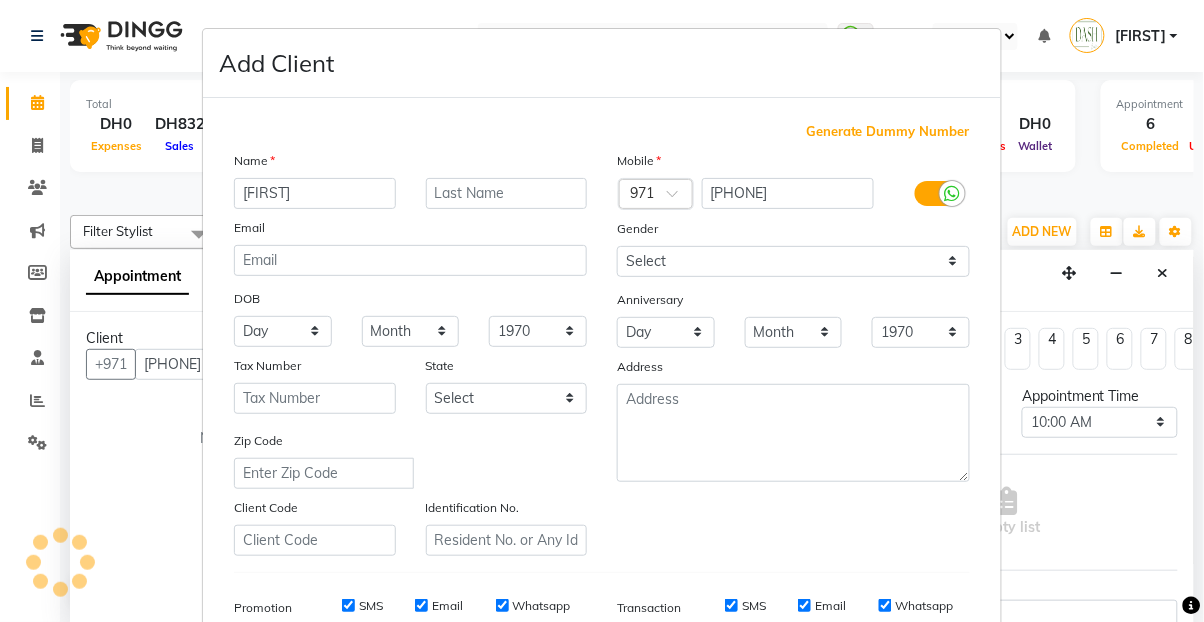 scroll, scrollTop: 0, scrollLeft: 0, axis: both 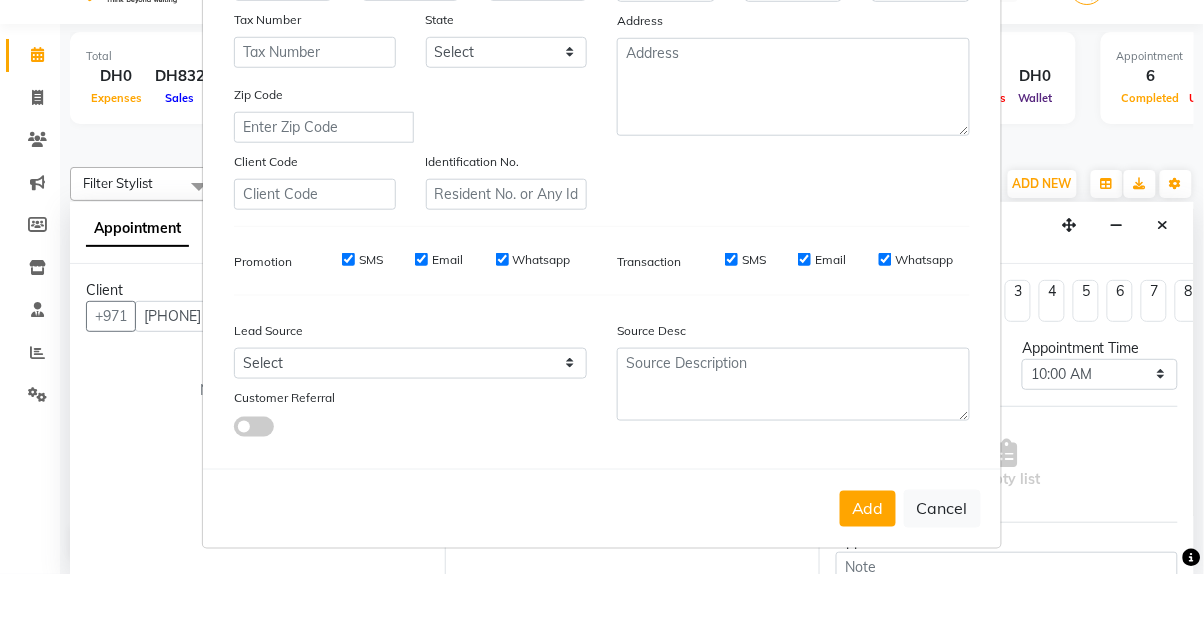 type on "RAUDA" 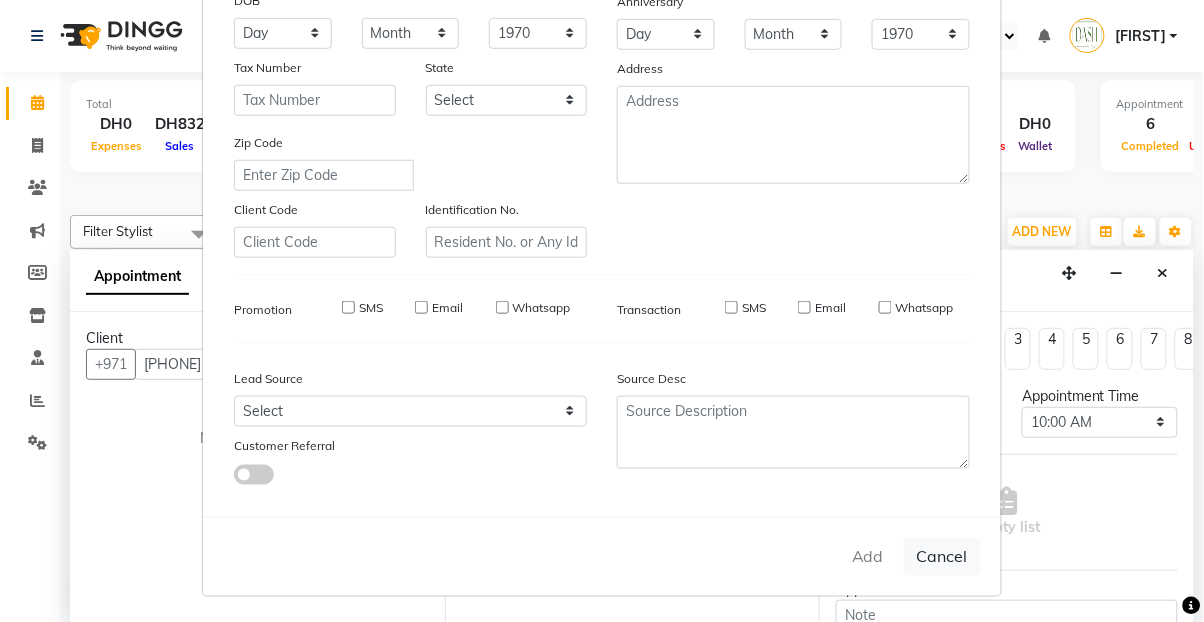 type 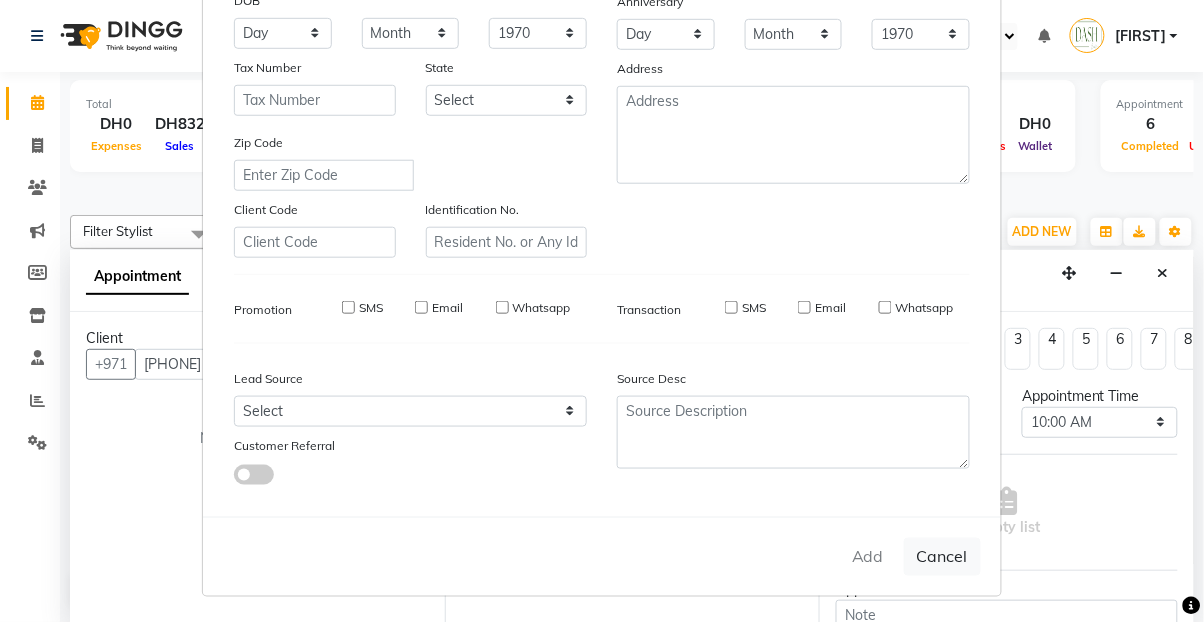 select 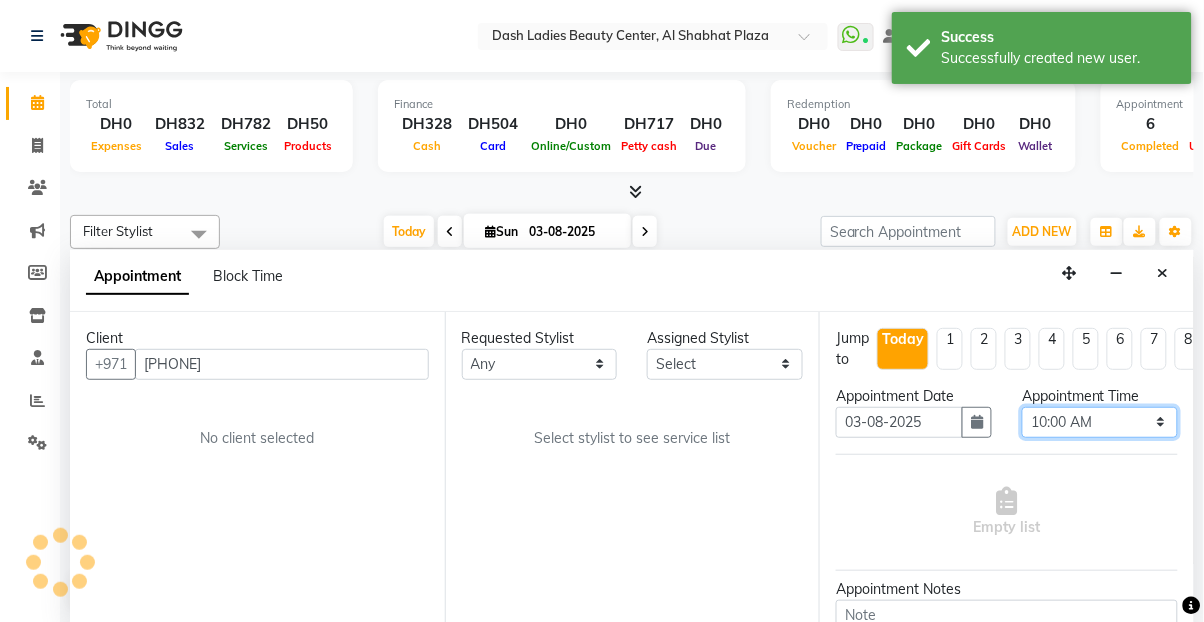 click on "Select 10:00 AM 10:15 AM 10:30 AM 10:45 AM 11:00 AM 11:15 AM 11:30 AM 11:45 AM 12:00 PM 12:15 PM 12:30 PM 12:45 PM 01:00 PM 01:15 PM 01:30 PM 01:45 PM 02:00 PM 02:15 PM 02:30 PM 02:45 PM 03:00 PM 03:15 PM 03:30 PM 03:45 PM 04:00 PM 04:15 PM 04:30 PM 04:45 PM 05:00 PM 05:15 PM 05:30 PM 05:45 PM 06:00 PM 06:15 PM 06:30 PM 06:45 PM 07:00 PM 07:15 PM 07:30 PM 07:45 PM 08:00 PM 08:15 PM 08:30 PM 08:45 PM 09:00 PM 09:15 PM 09:30 PM 09:45 PM 10:00 PM" at bounding box center (1100, 422) 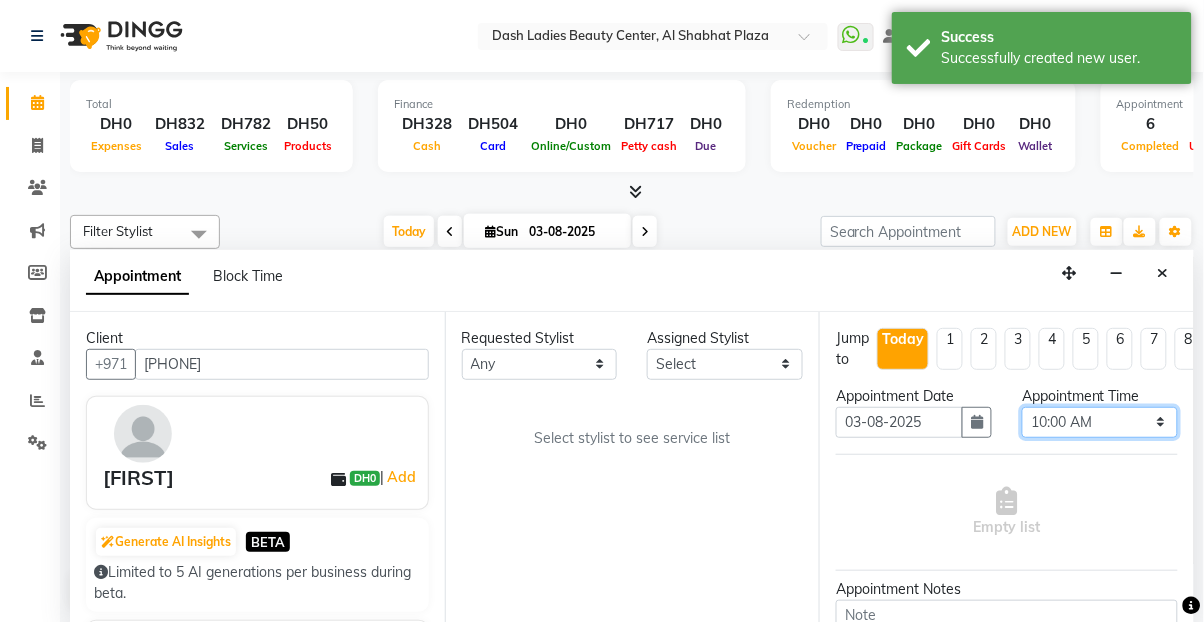 select on "900" 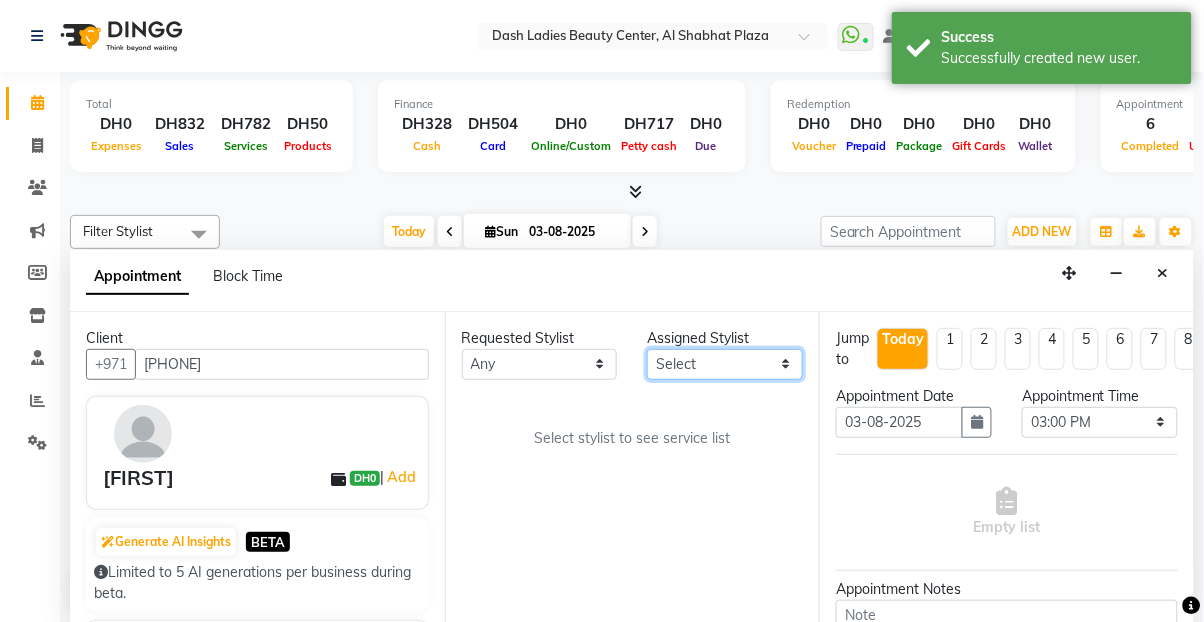 click on "Select Aizel Angelina Anna Bobi Edlyn Flora Grace Janine Jelyn Mariel Maya Nancy Nilam Nita Peace Rose Marie Saman Talina" at bounding box center [725, 364] 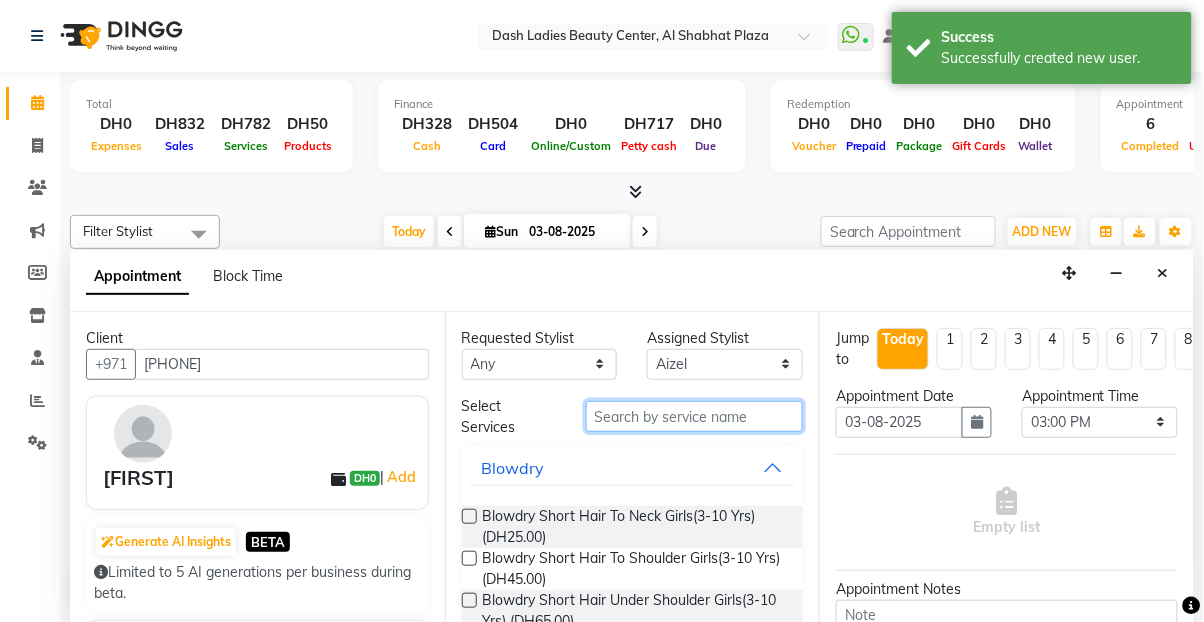 click at bounding box center (695, 416) 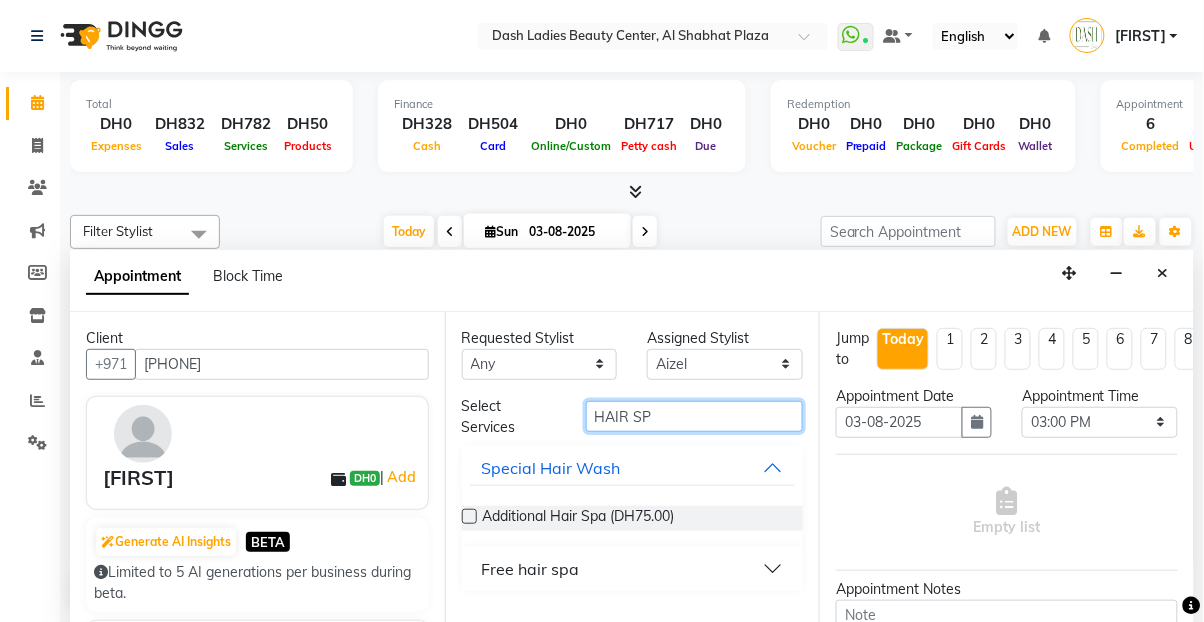 type on "HAIR SP" 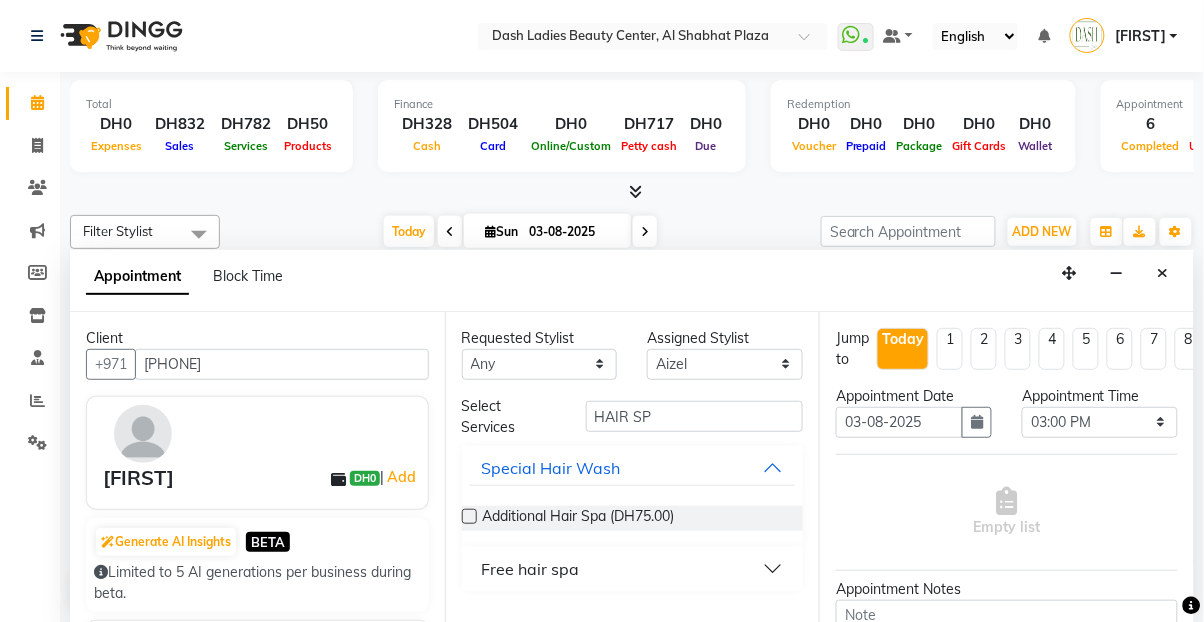 click at bounding box center (469, 516) 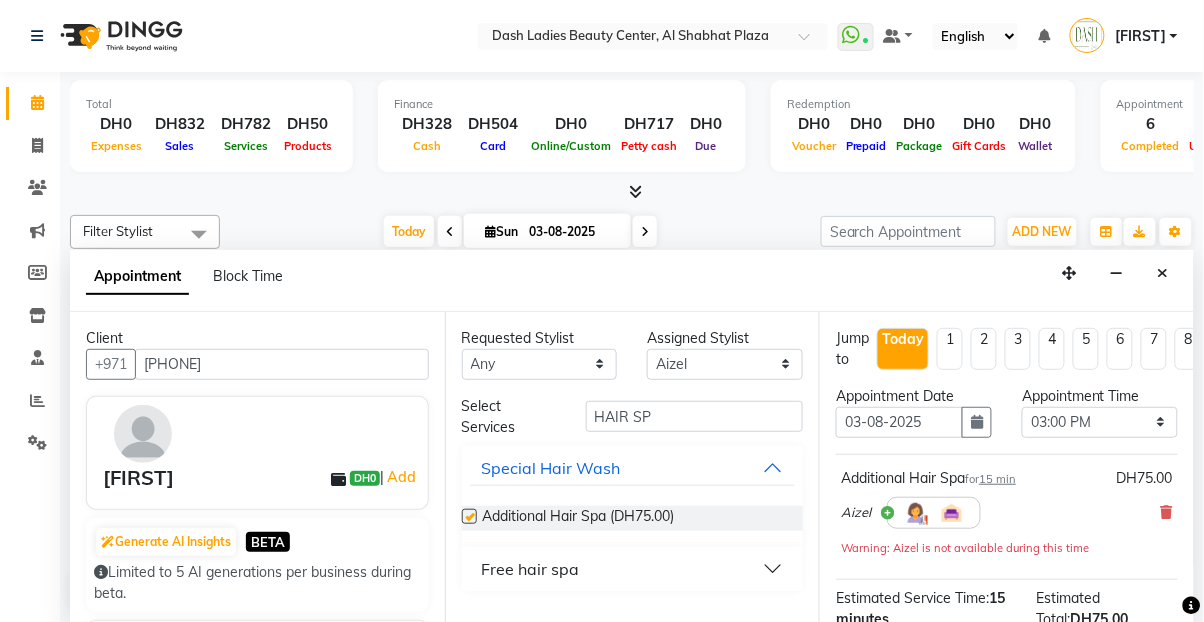 checkbox on "false" 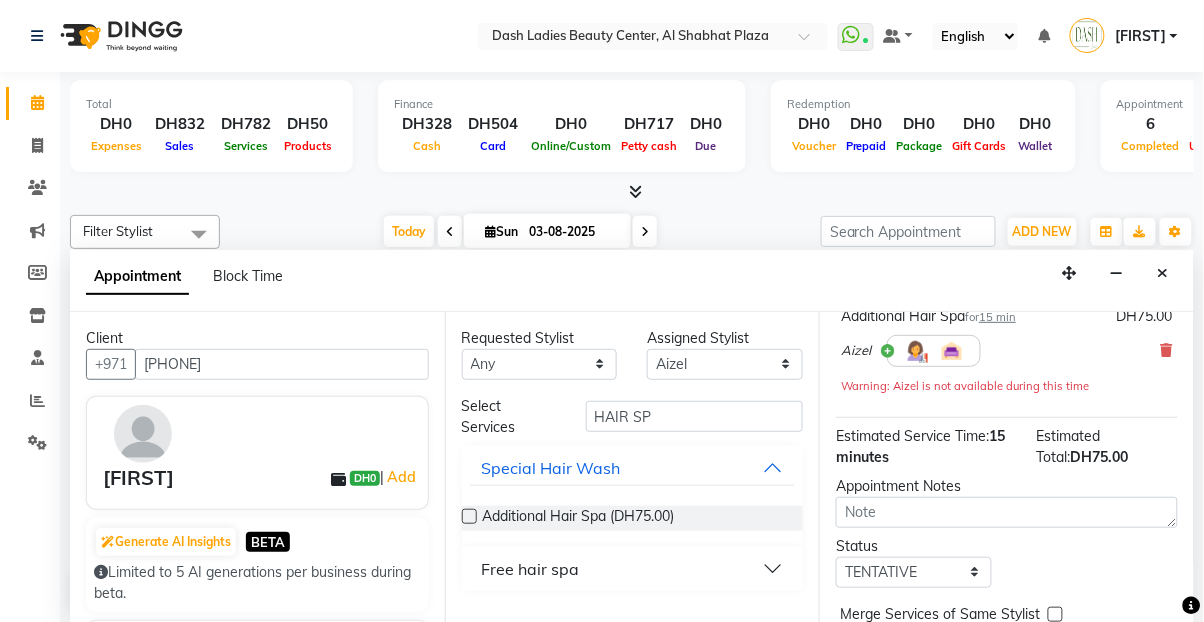 scroll, scrollTop: 162, scrollLeft: 0, axis: vertical 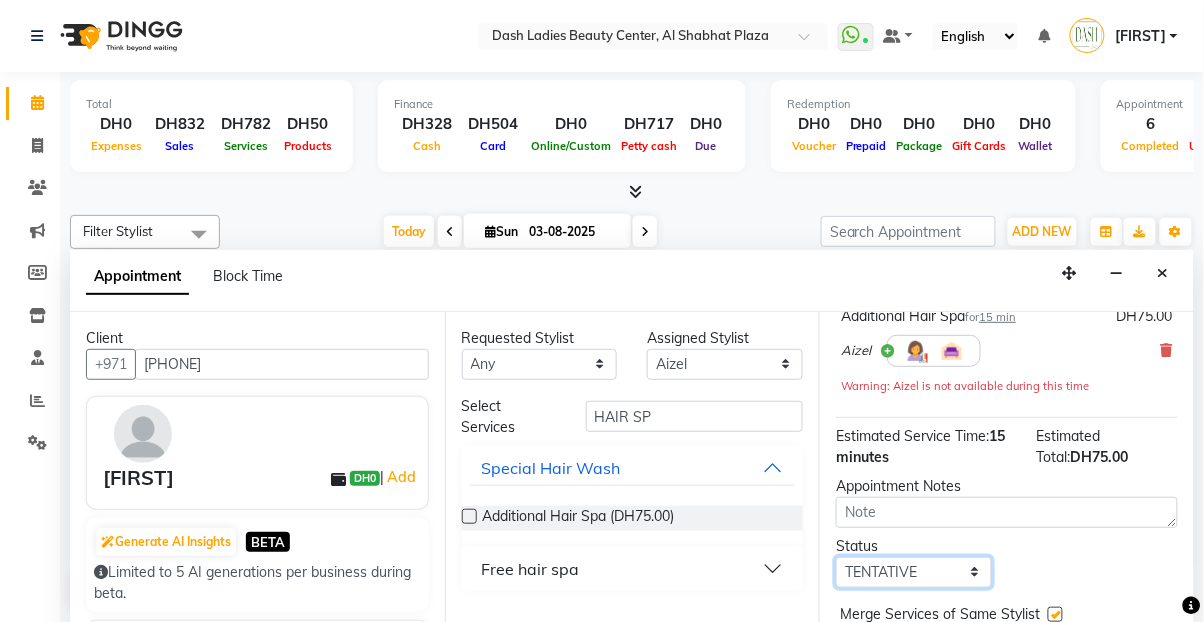 click on "Select TENTATIVE CONFIRM CHECK-IN UPCOMING" at bounding box center (914, 572) 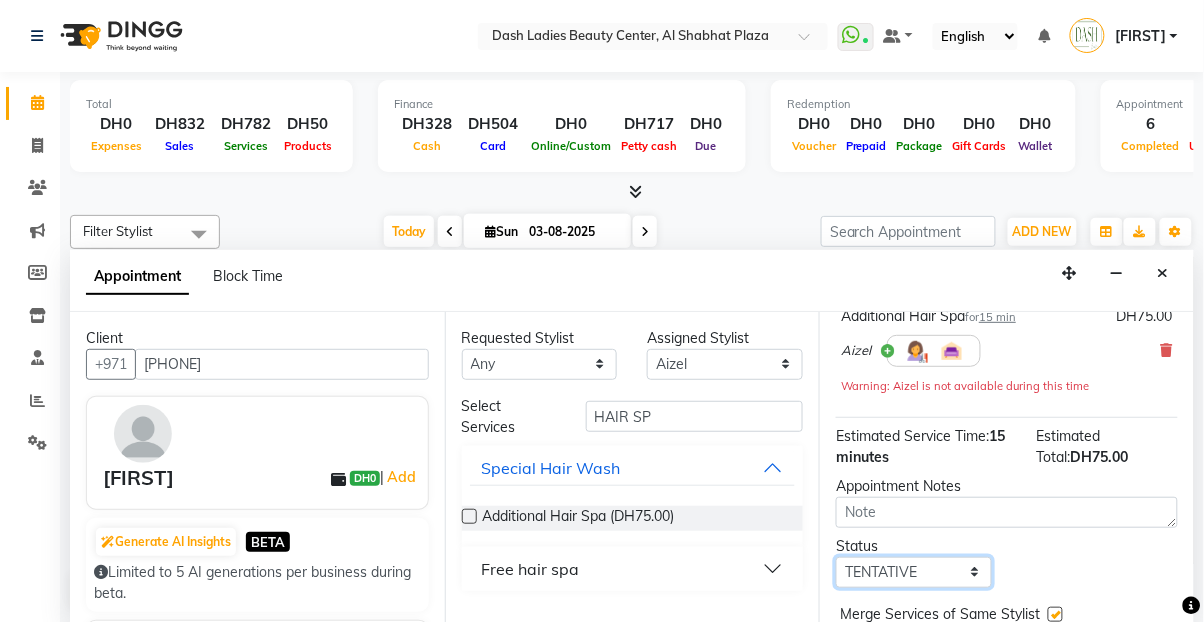 select on "confirm booking" 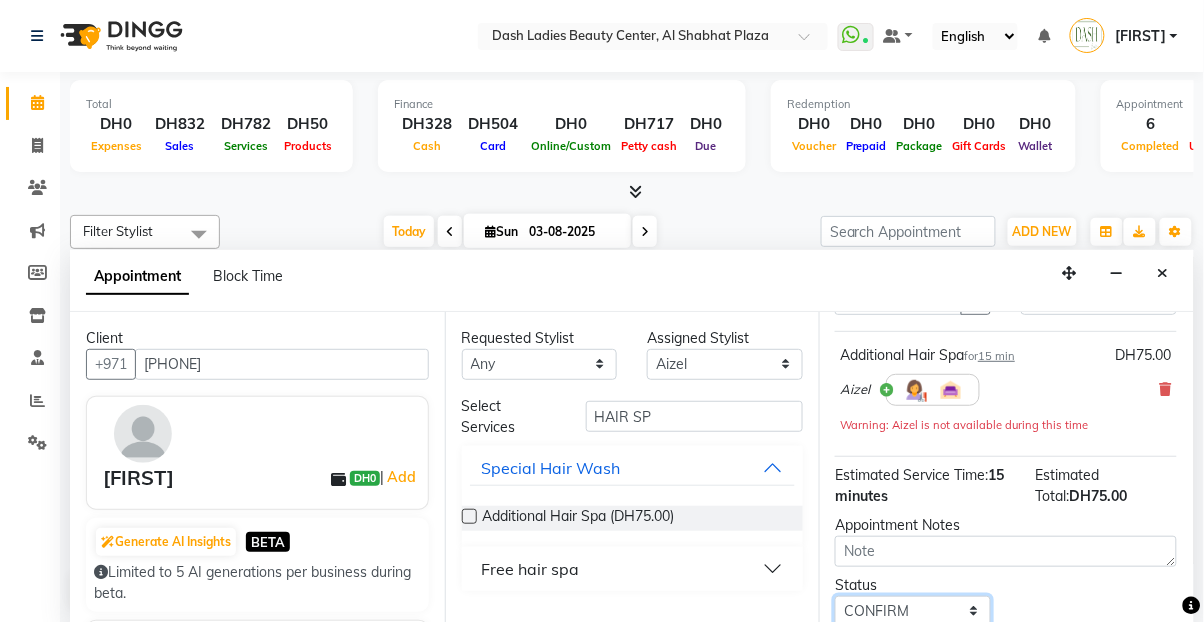 scroll, scrollTop: 232, scrollLeft: 1, axis: both 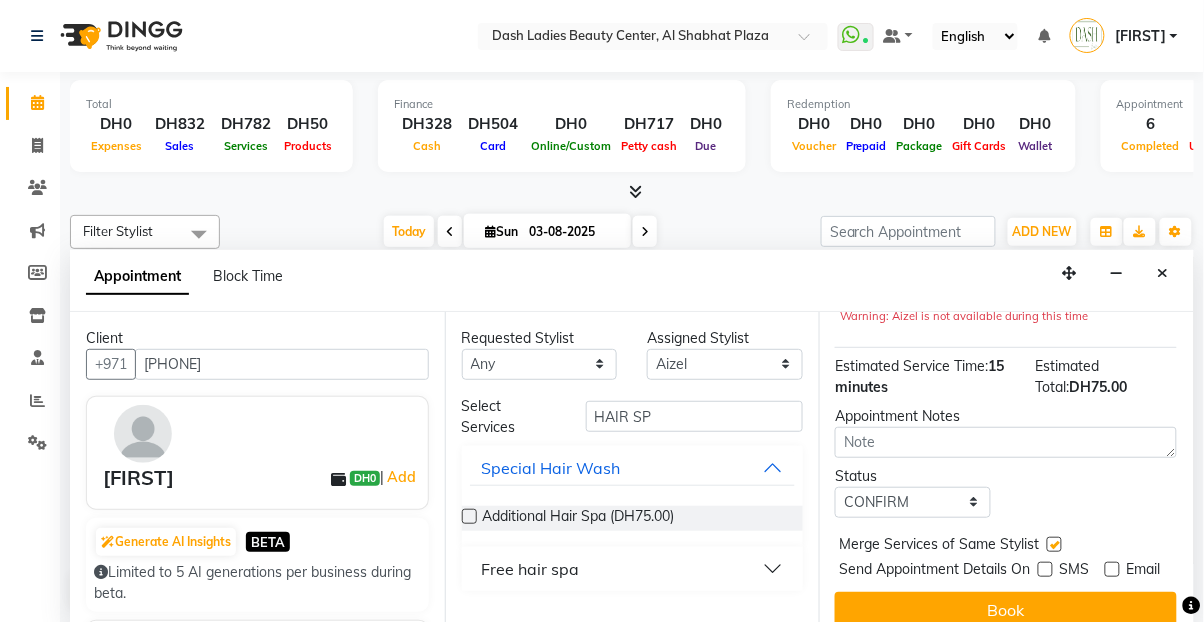 click on "Book" at bounding box center (1006, 610) 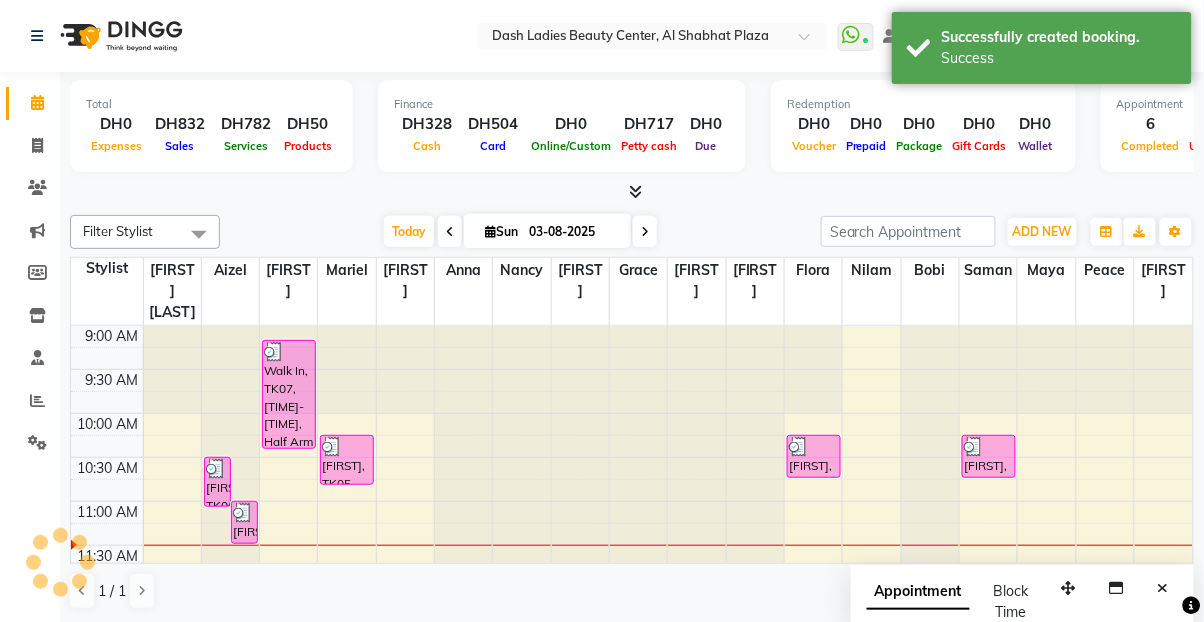 scroll, scrollTop: 0, scrollLeft: 0, axis: both 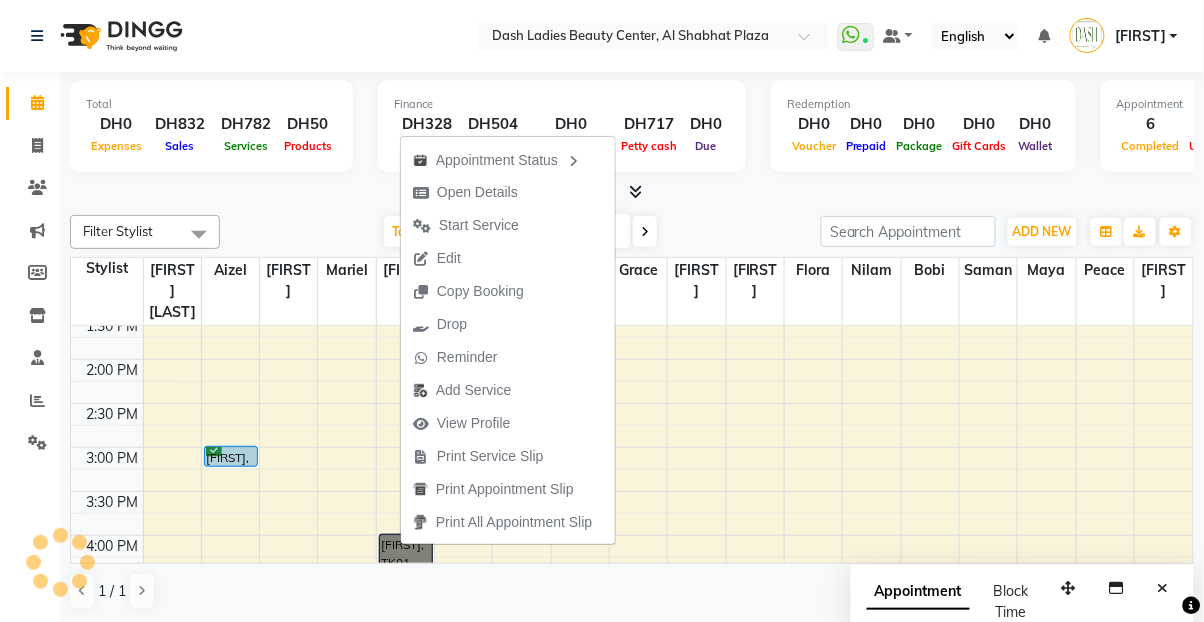 click on "Open Details" at bounding box center [508, 192] 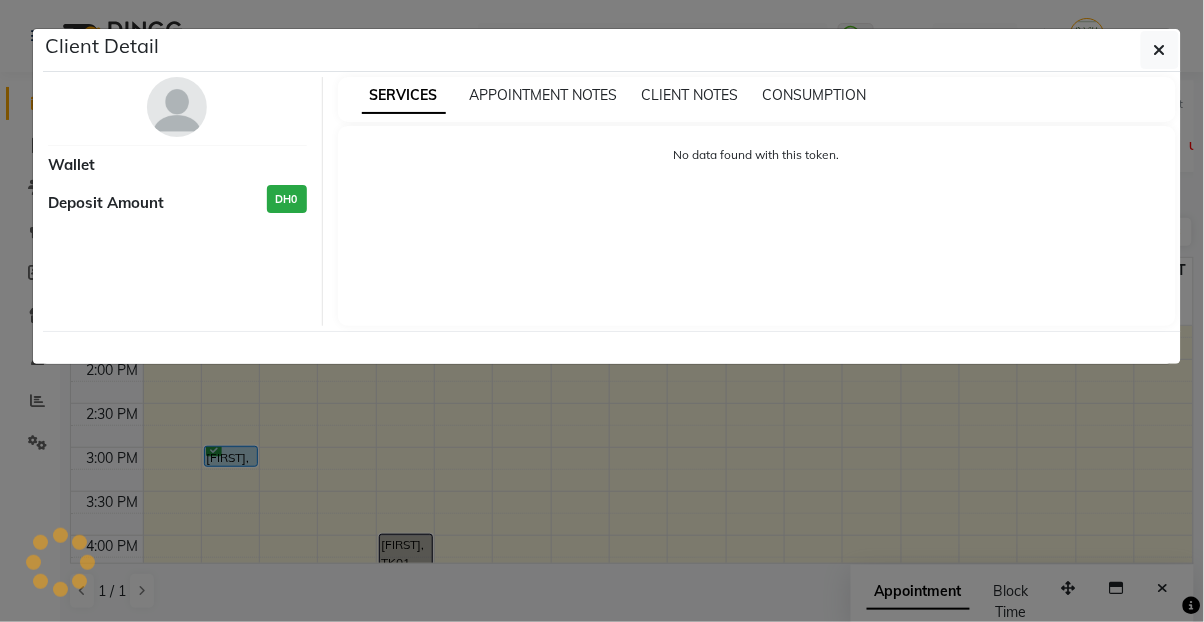 select on "5" 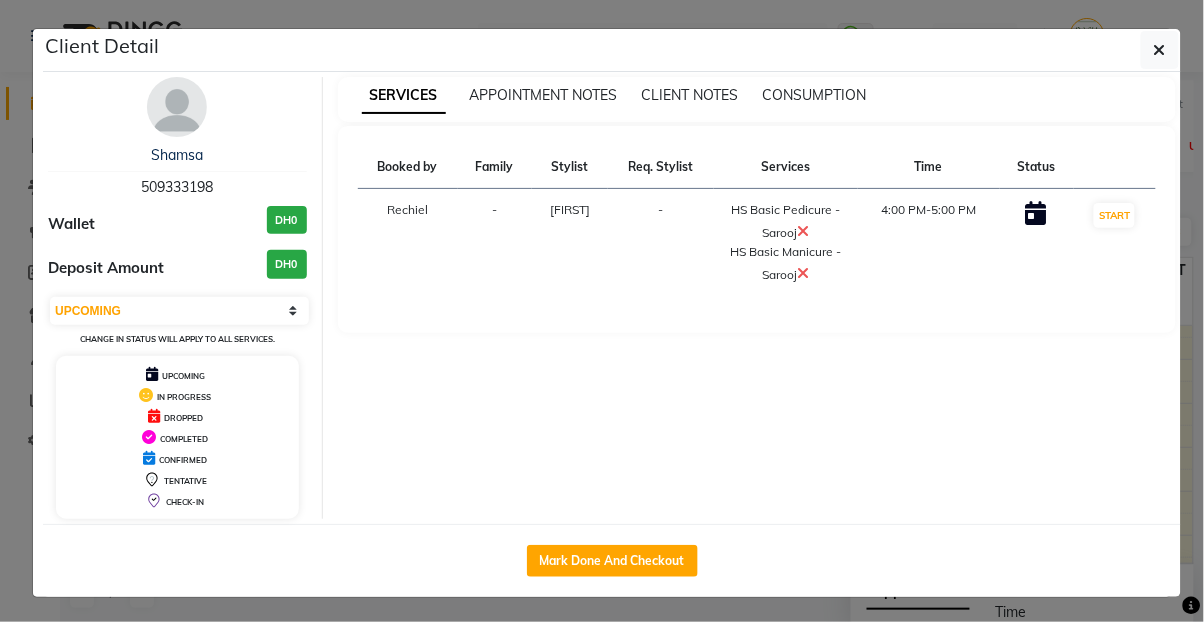 click 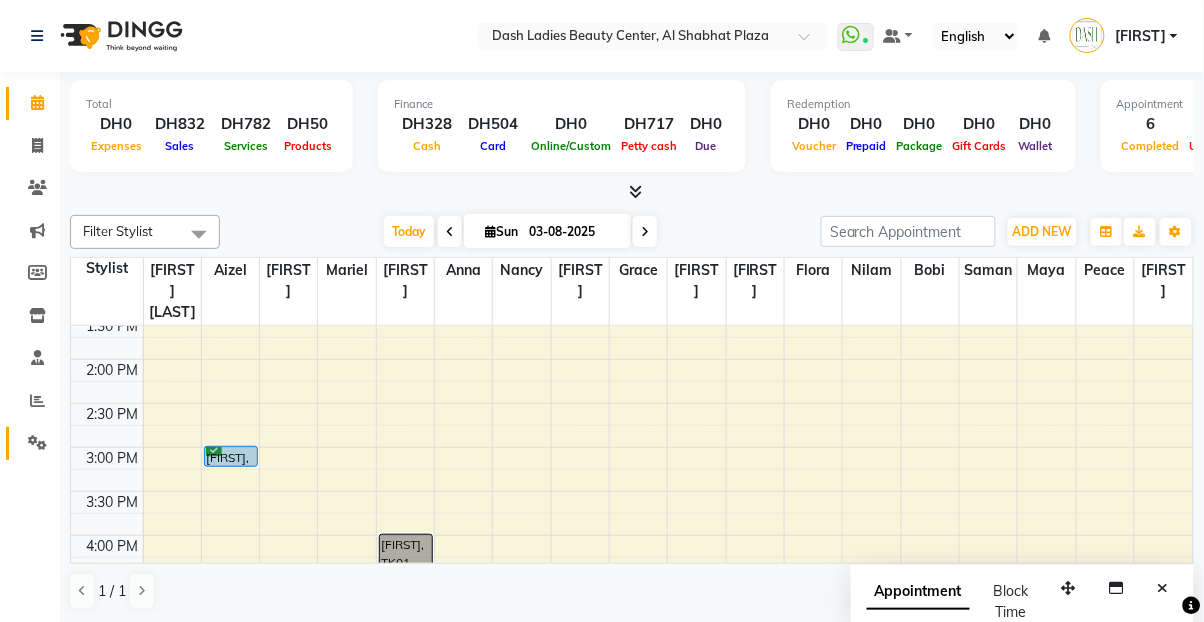 click on "Settings" 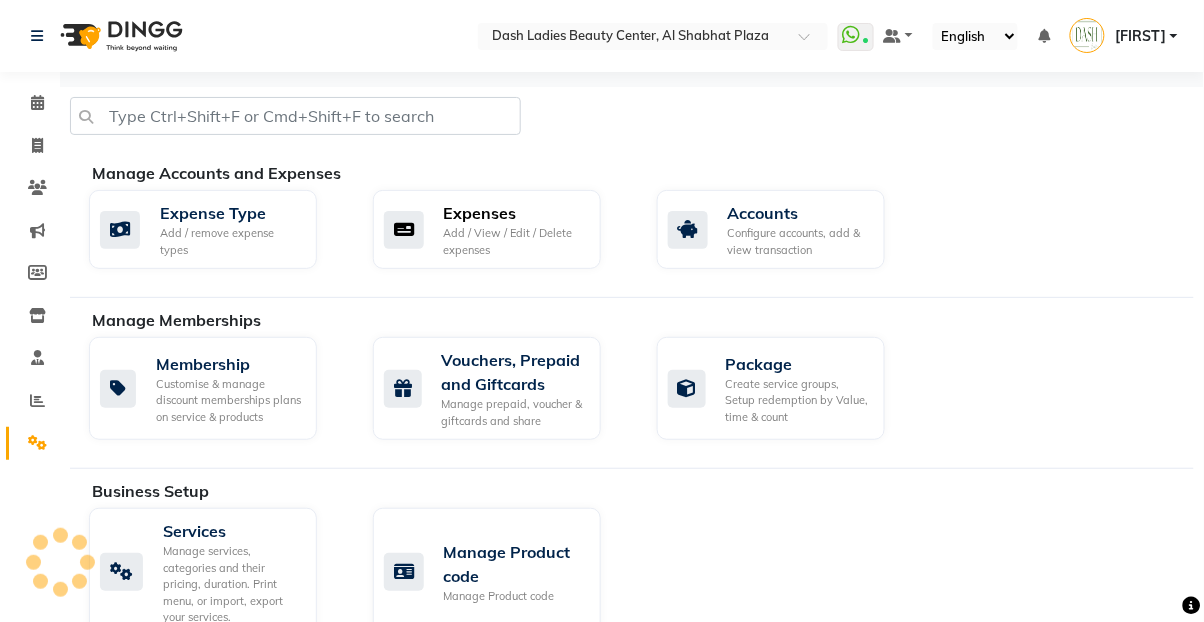 click on "Add / View / Edit / Delete expenses" 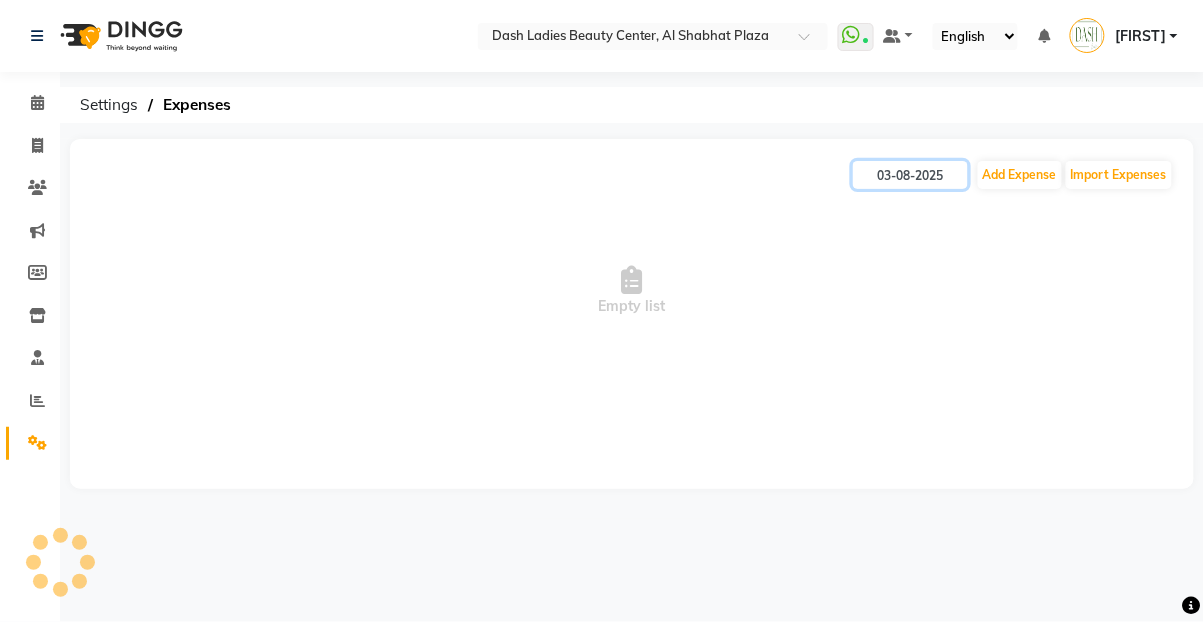 click on "03-08-2025" 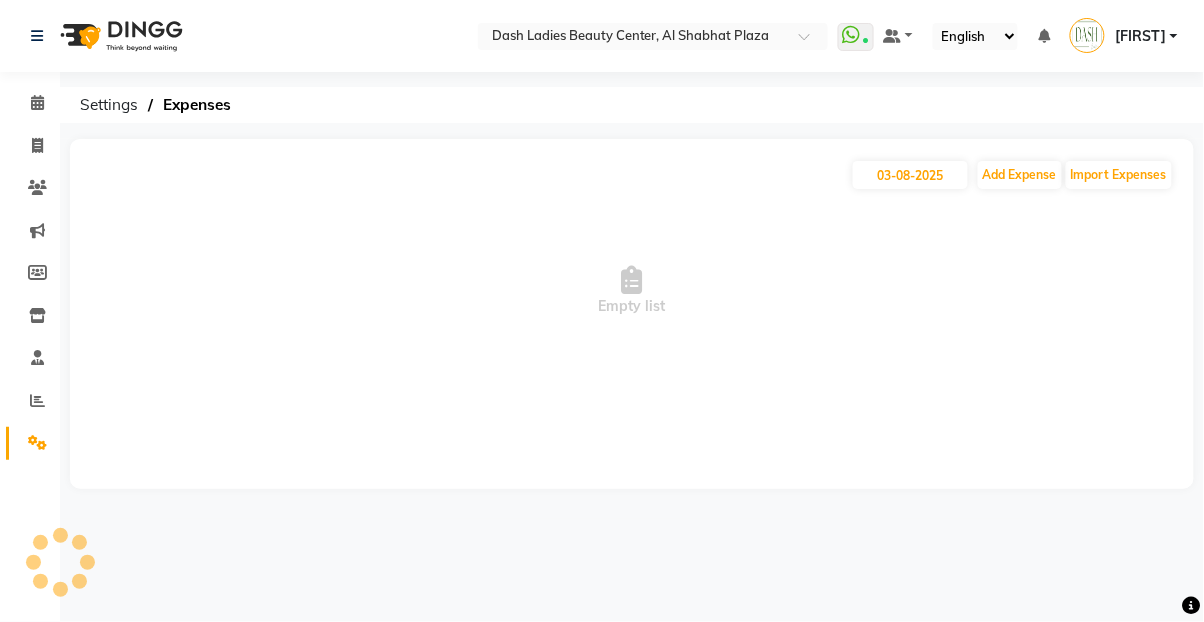 select on "8" 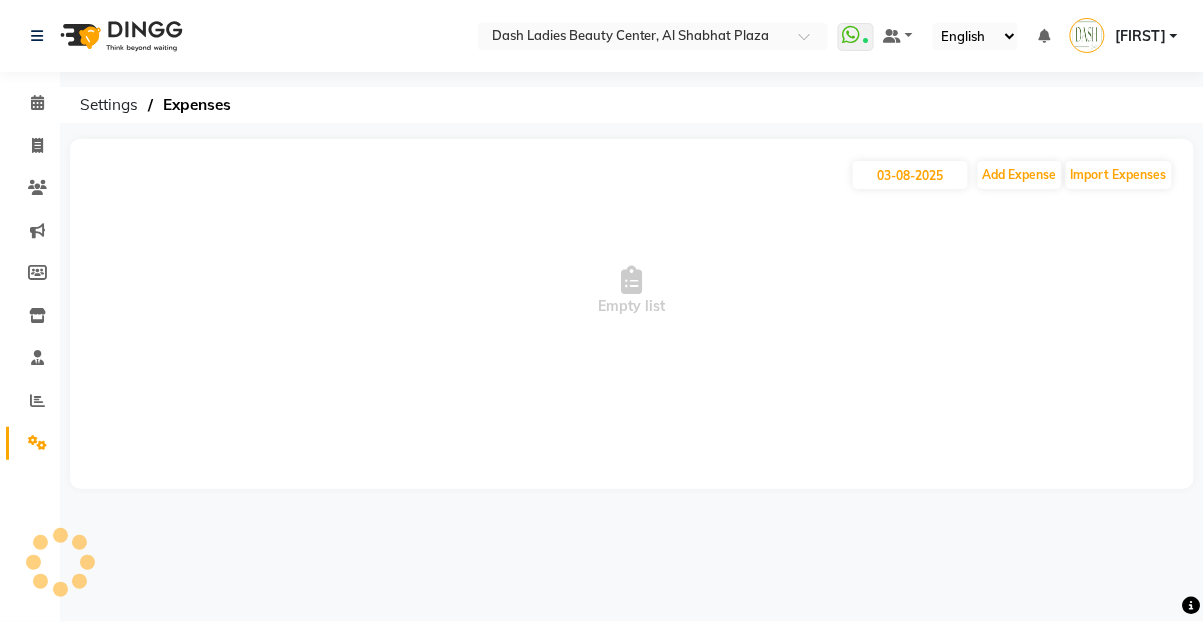 select on "2025" 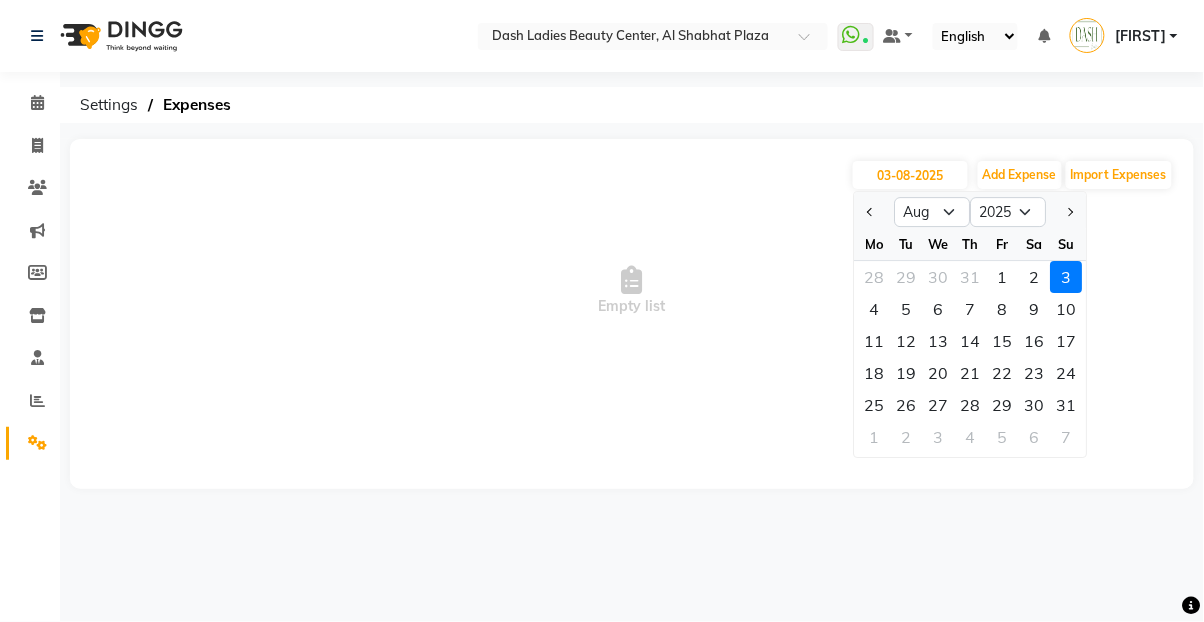click 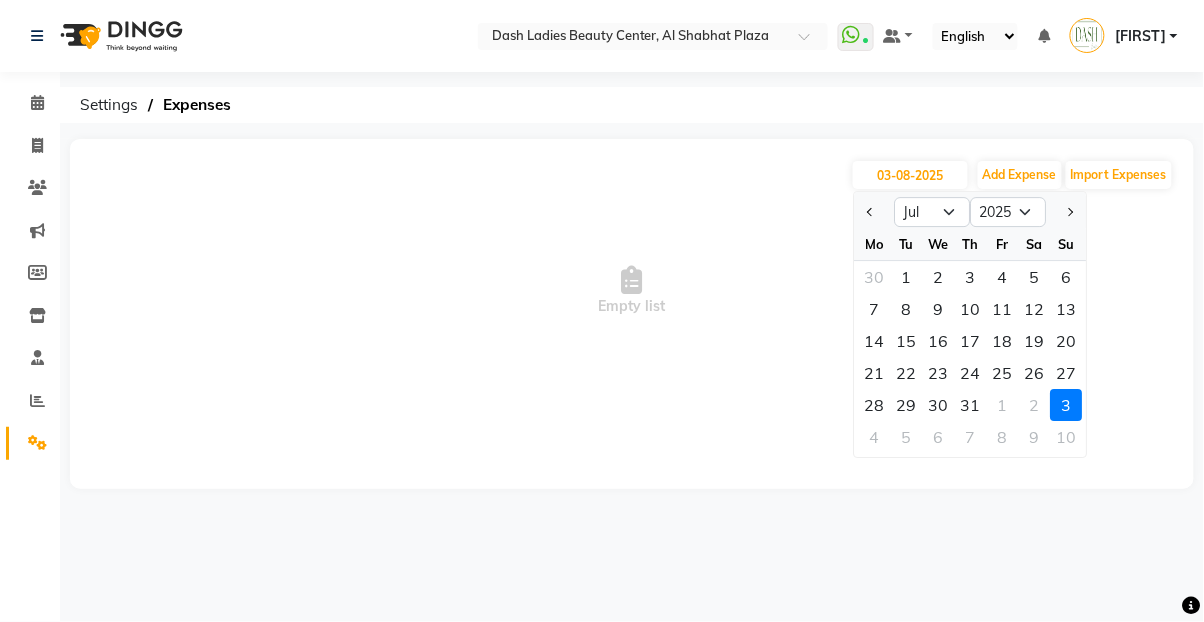click on "25" 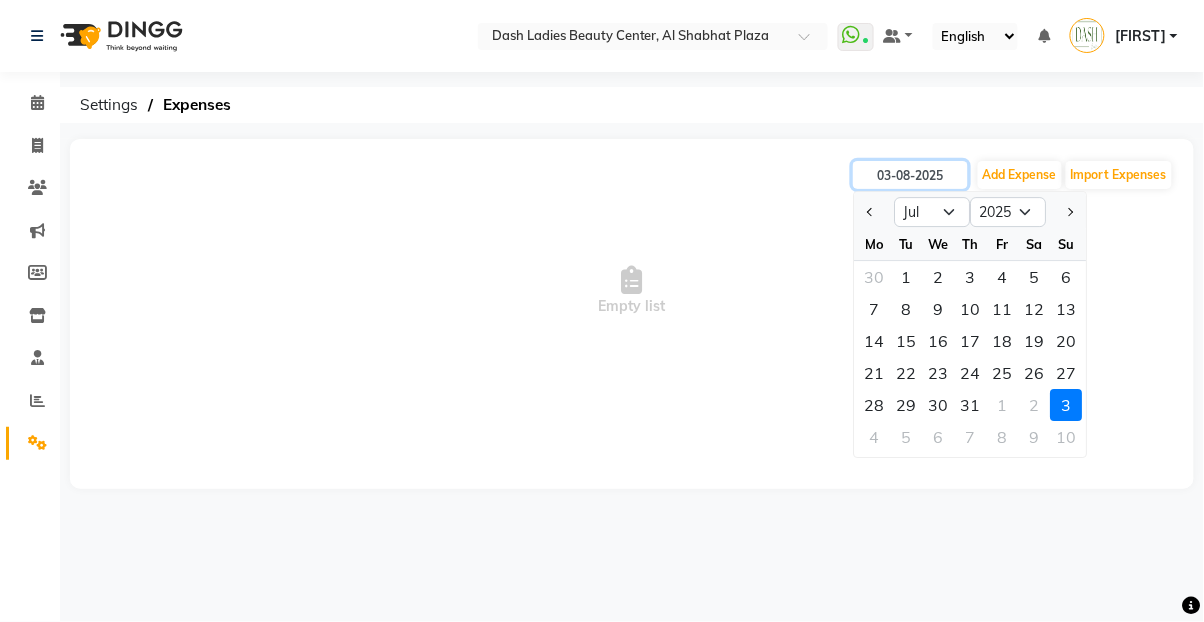type on "25-07-2025" 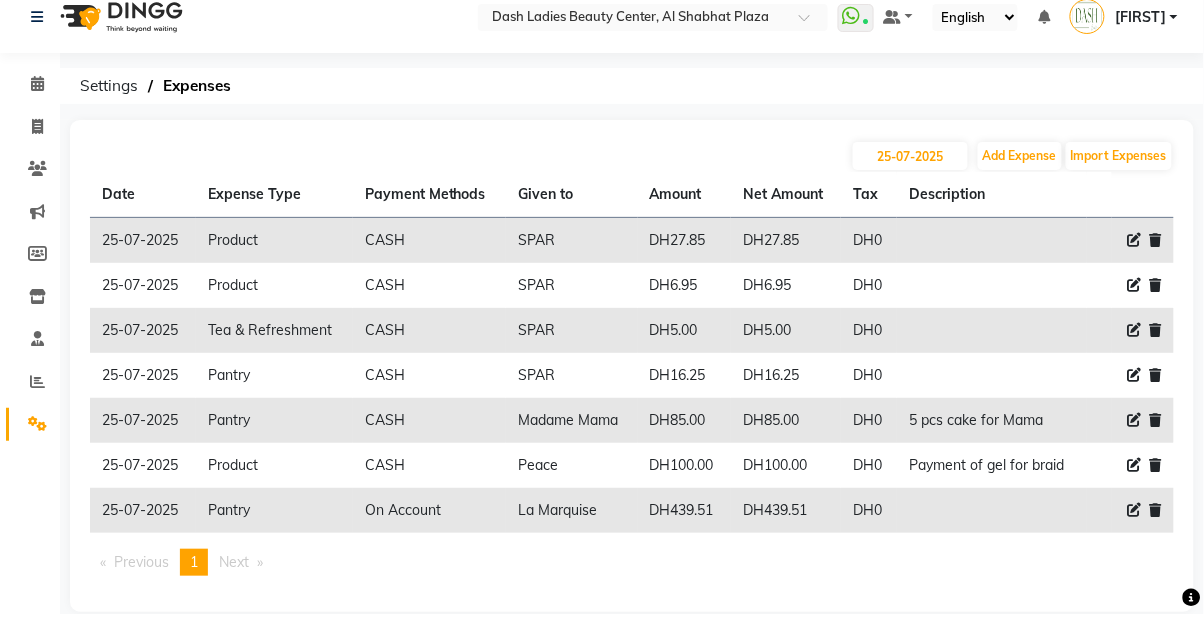 scroll, scrollTop: 11, scrollLeft: 0, axis: vertical 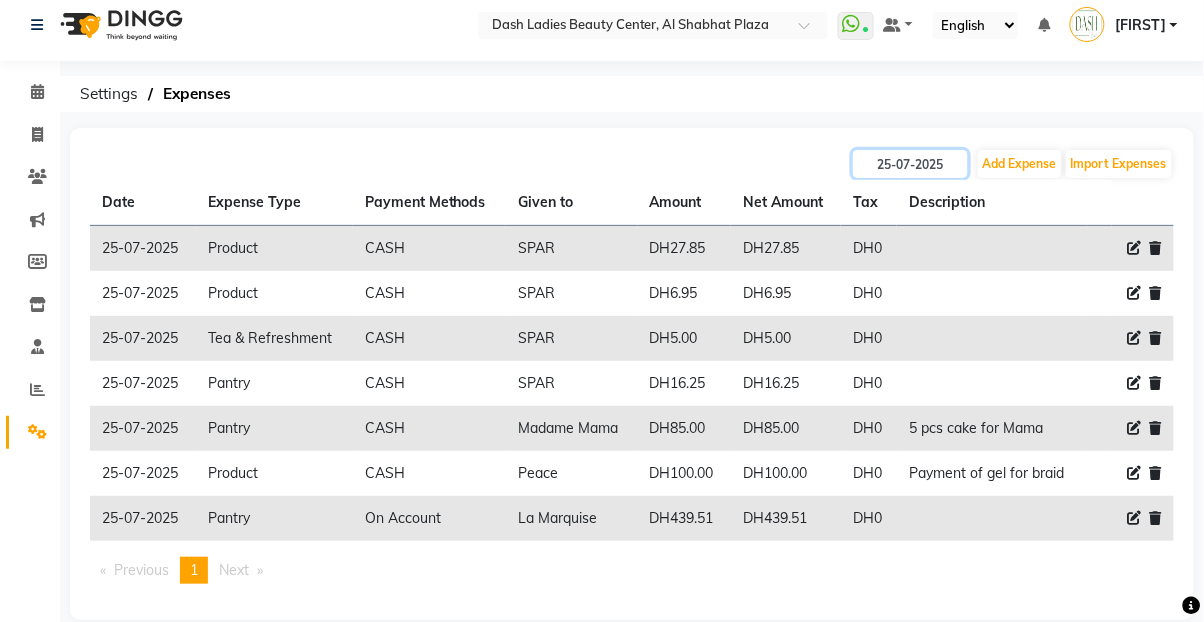 click on "25-07-2025" 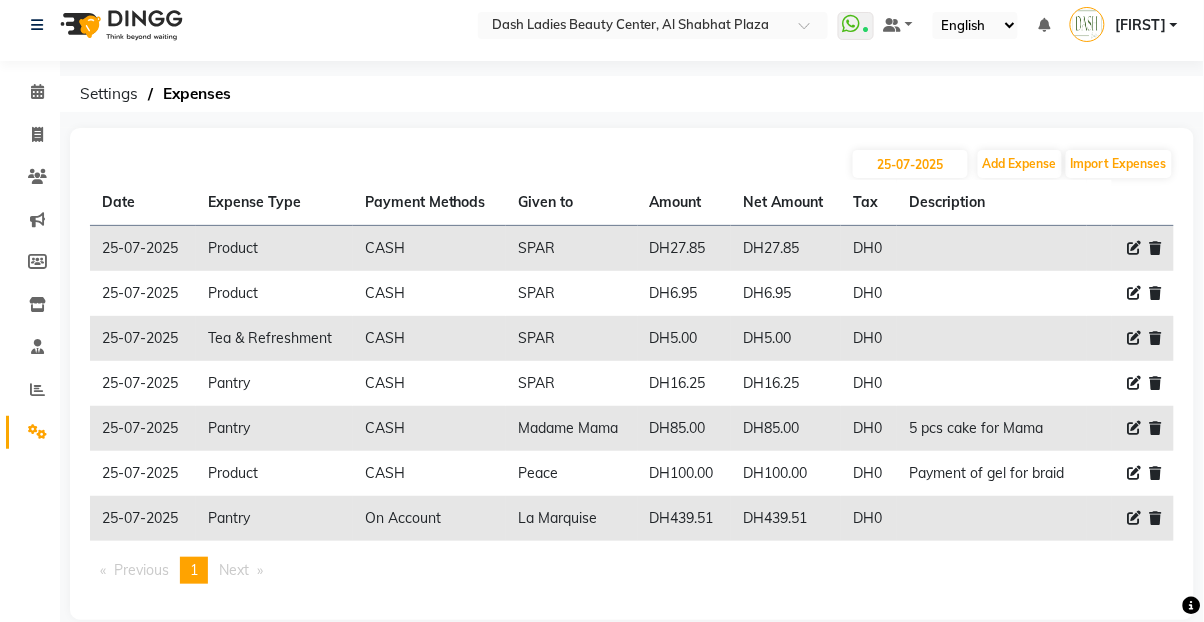select on "7" 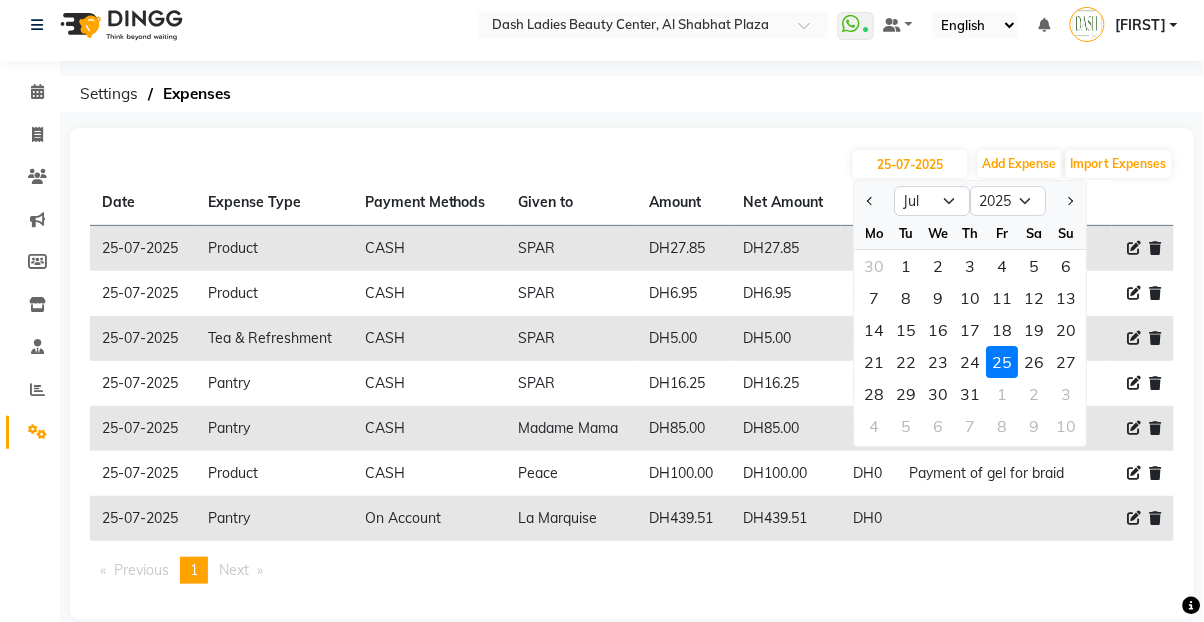 click on "24" 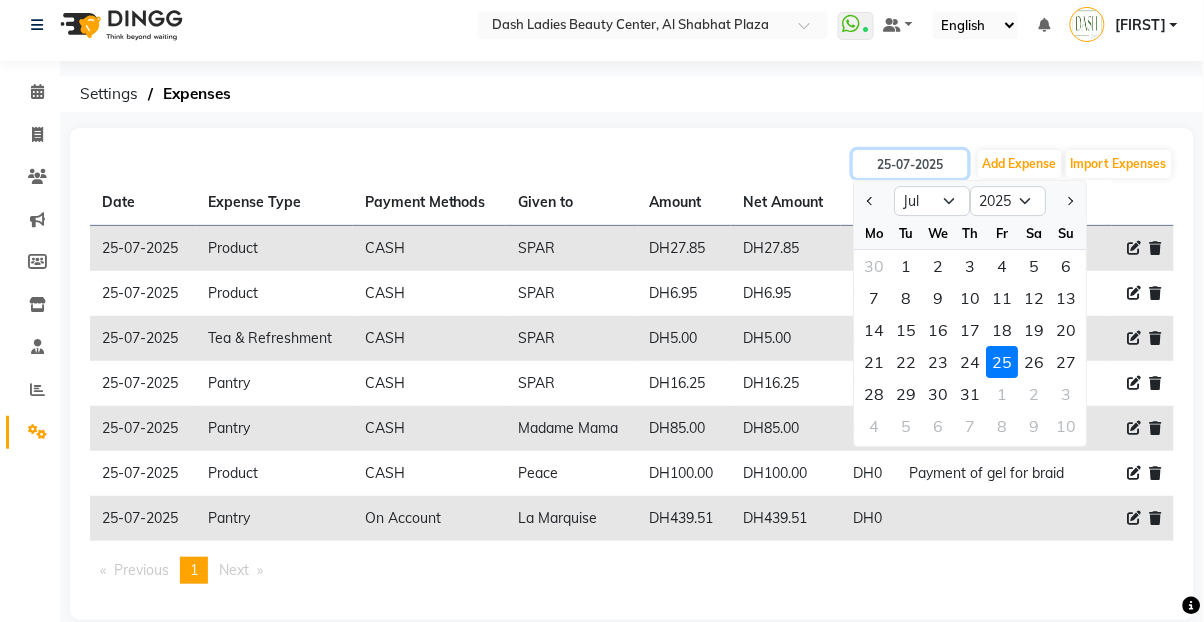 type on "24-07-2025" 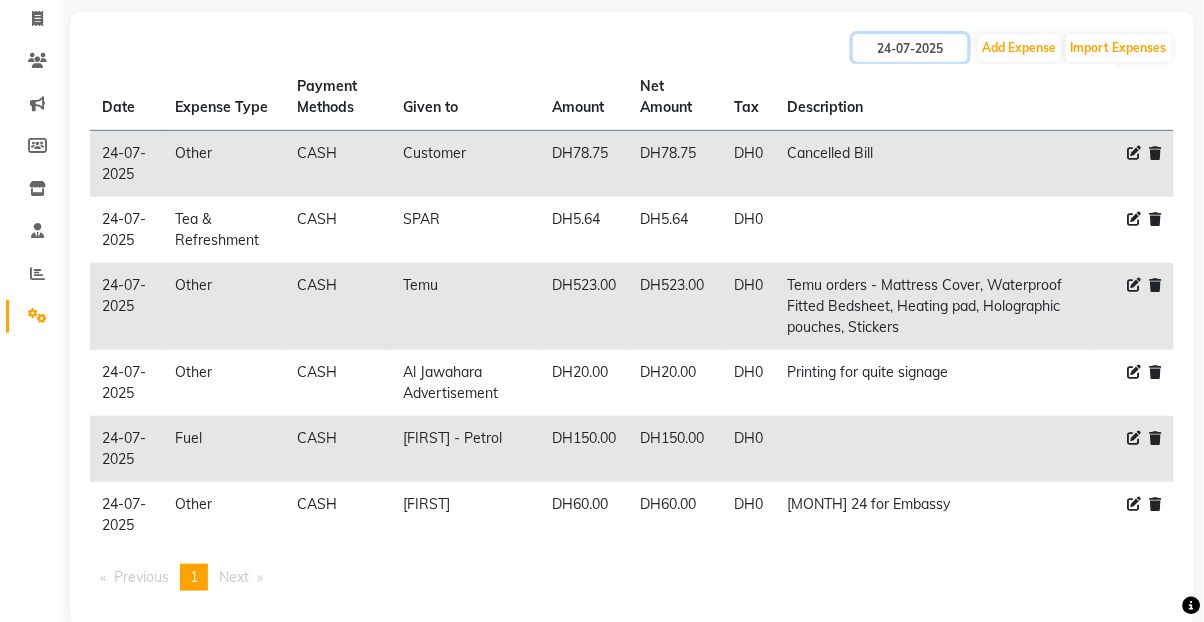 scroll, scrollTop: 120, scrollLeft: 0, axis: vertical 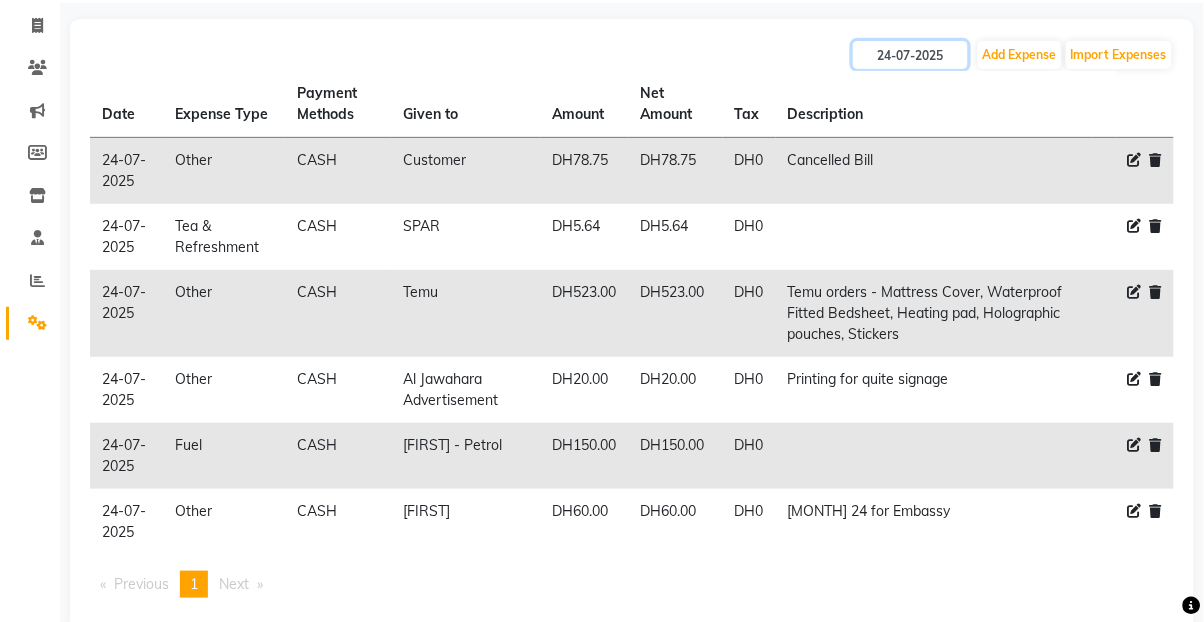 click on "24-07-2025" 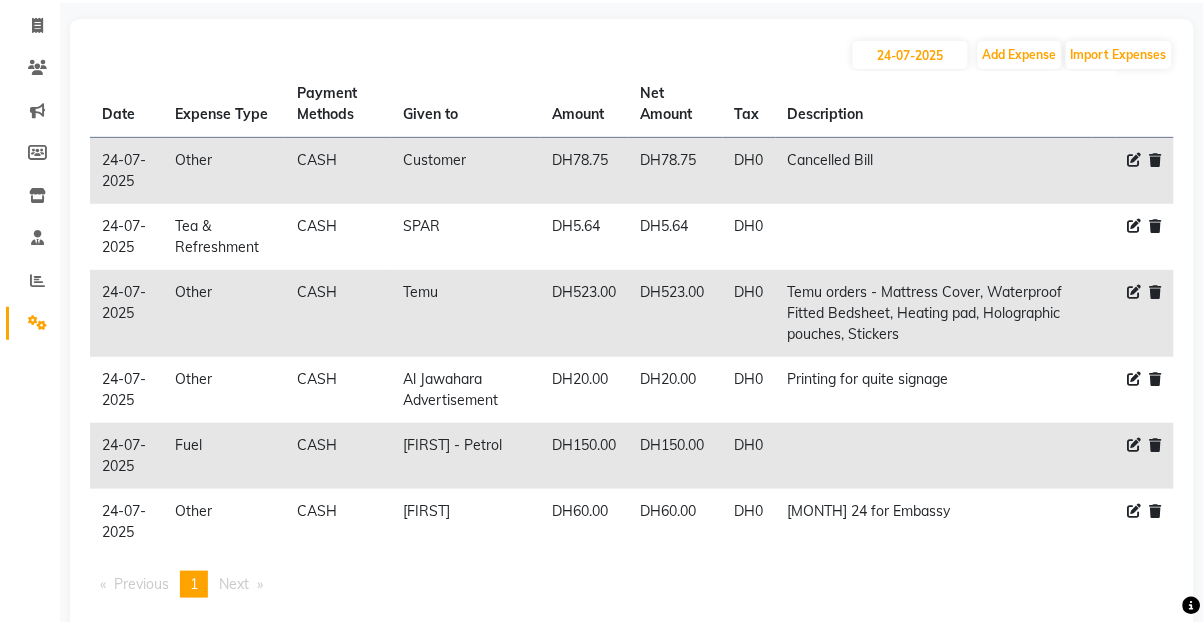 select on "7" 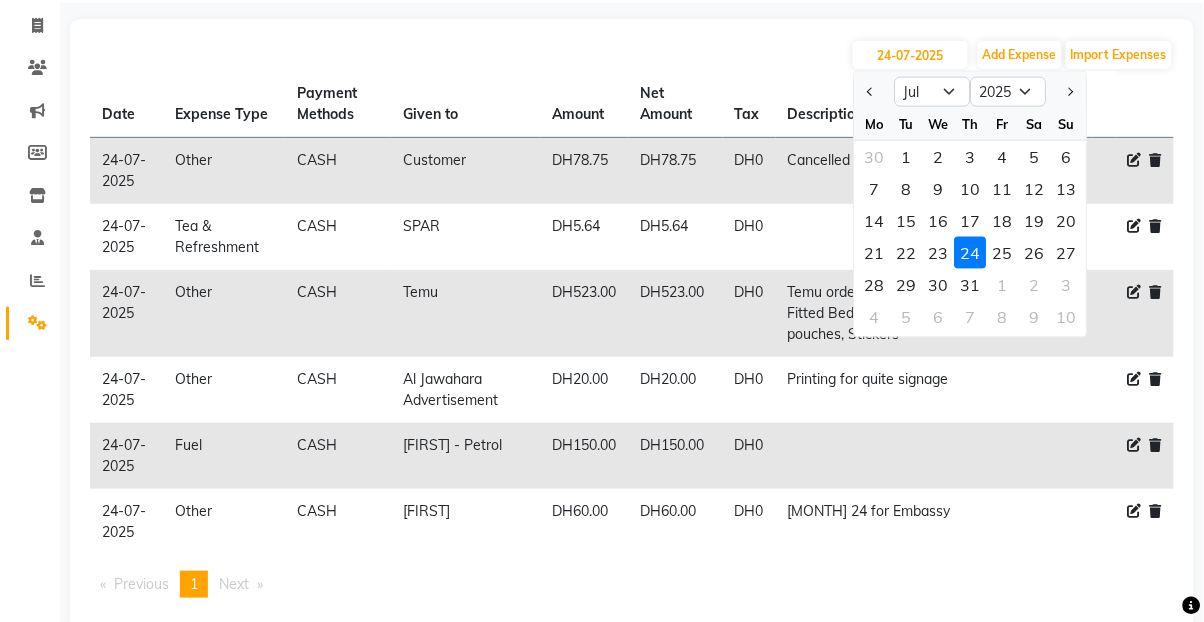 click on "23" 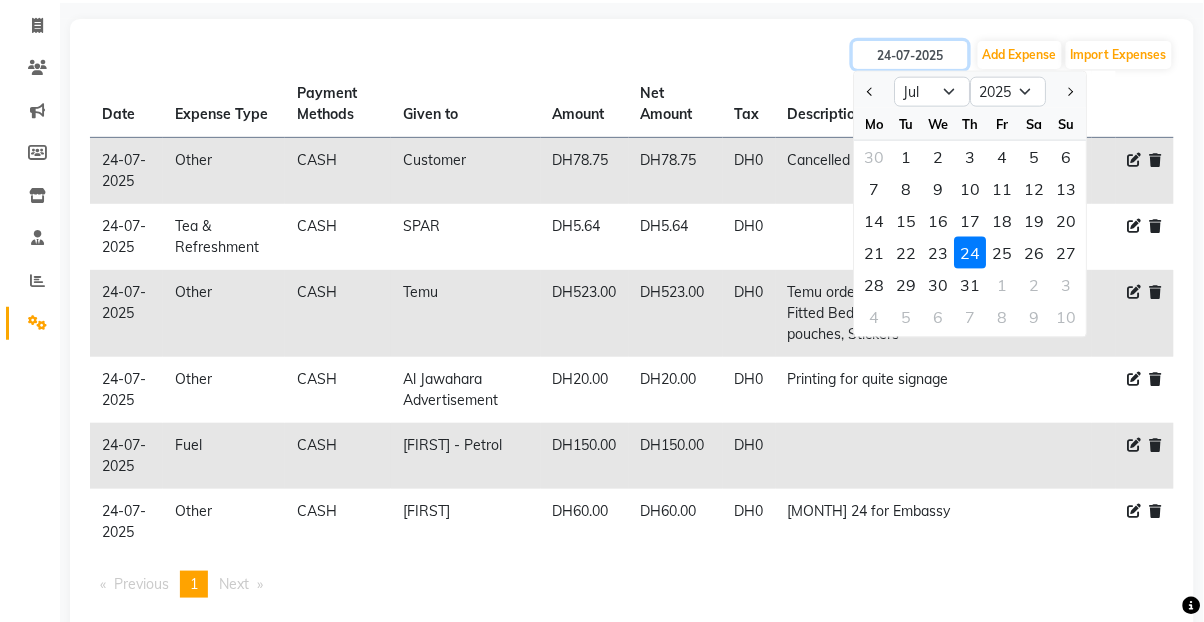 type on "23-07-2025" 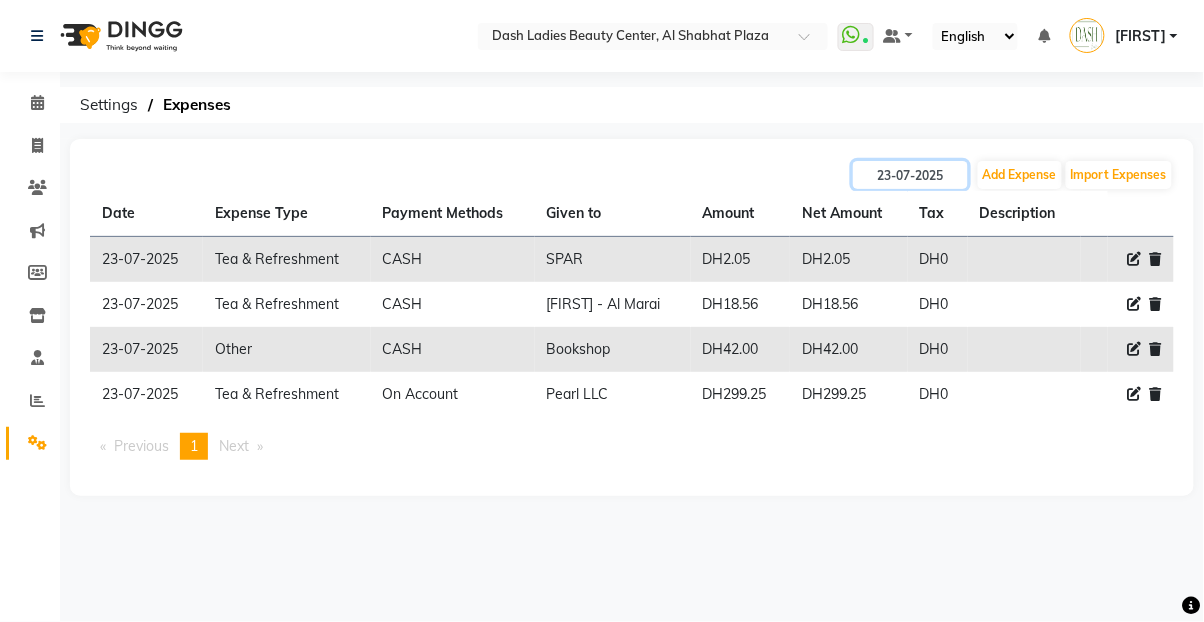 scroll, scrollTop: 0, scrollLeft: 0, axis: both 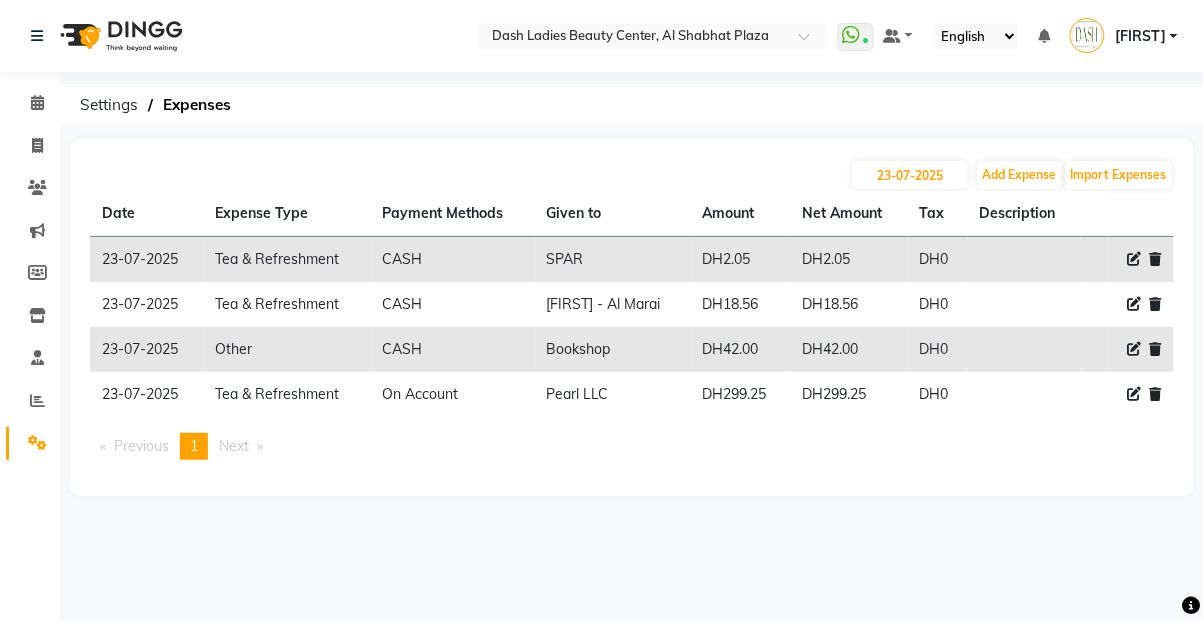 select on "7" 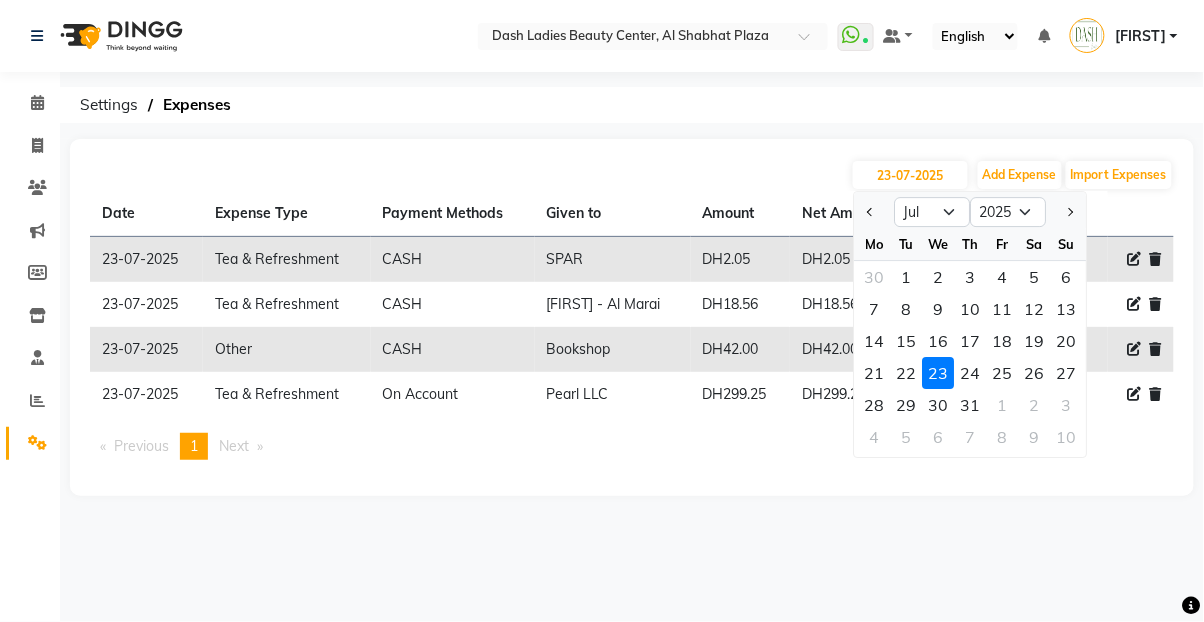 click on "22" 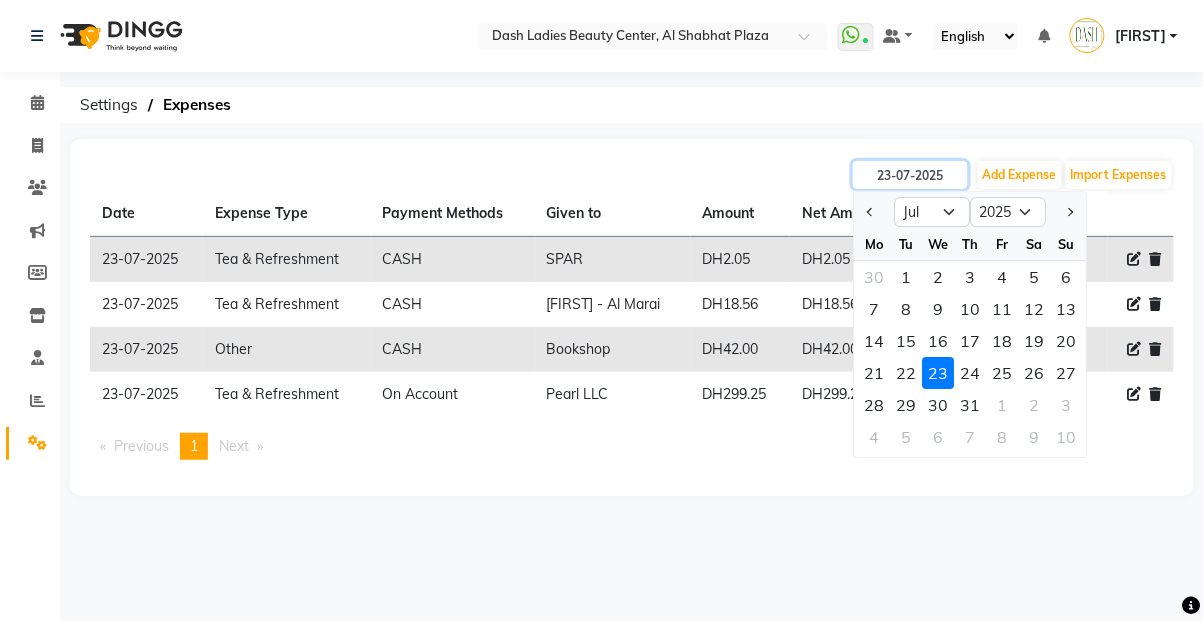 type on "22-07-2025" 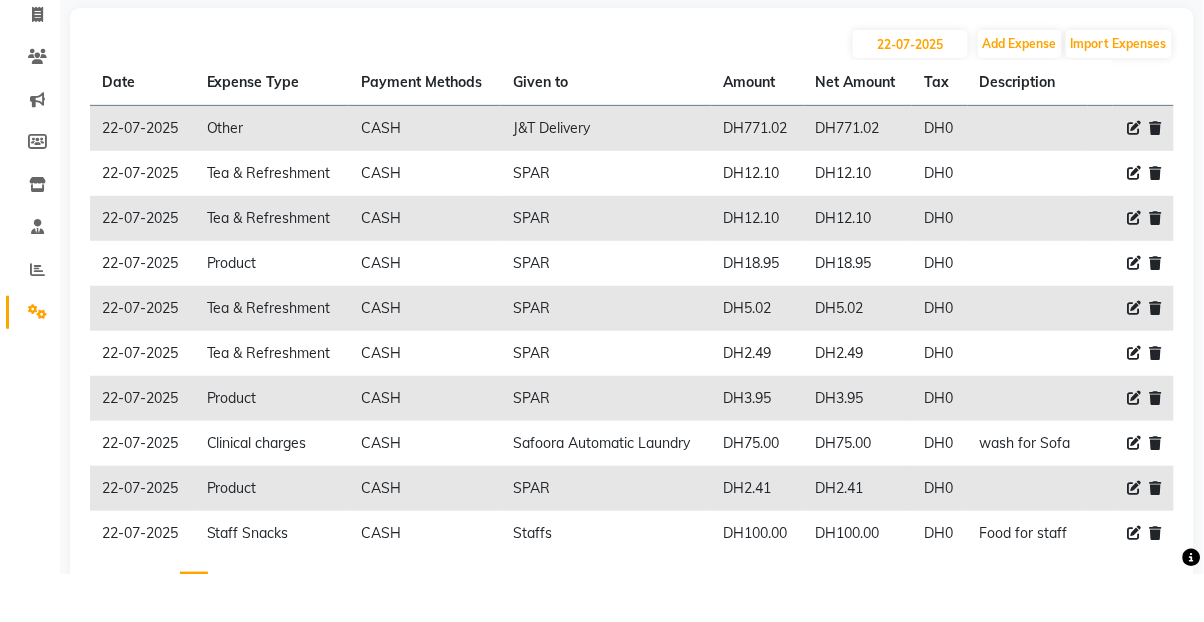 scroll, scrollTop: 83, scrollLeft: 0, axis: vertical 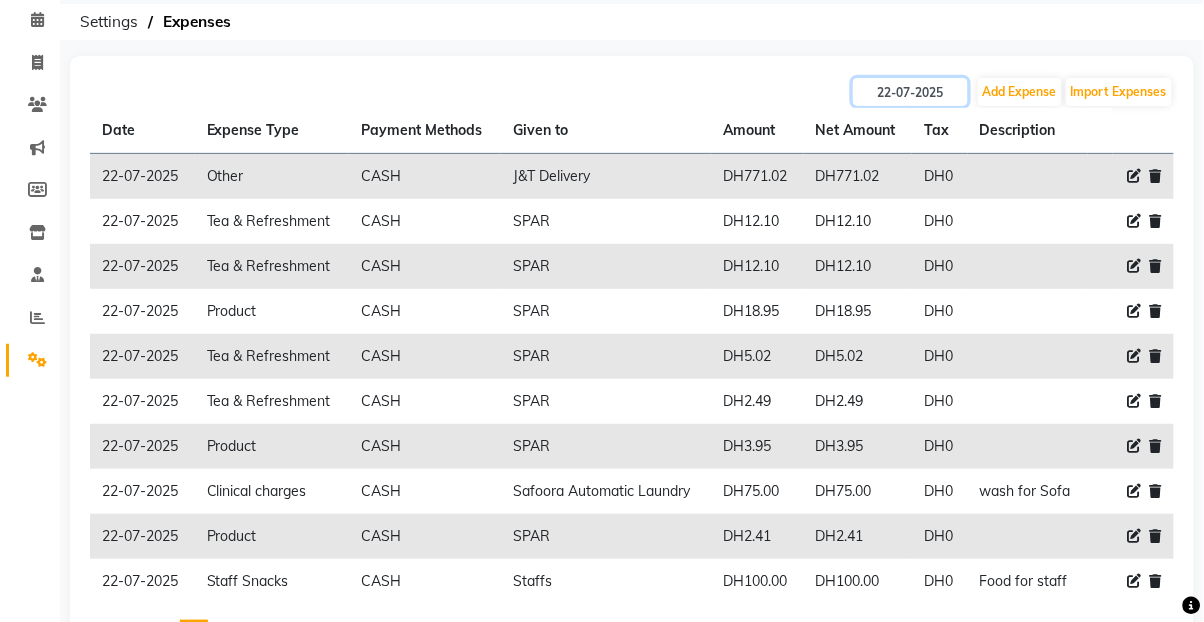 click on "22-07-2025" 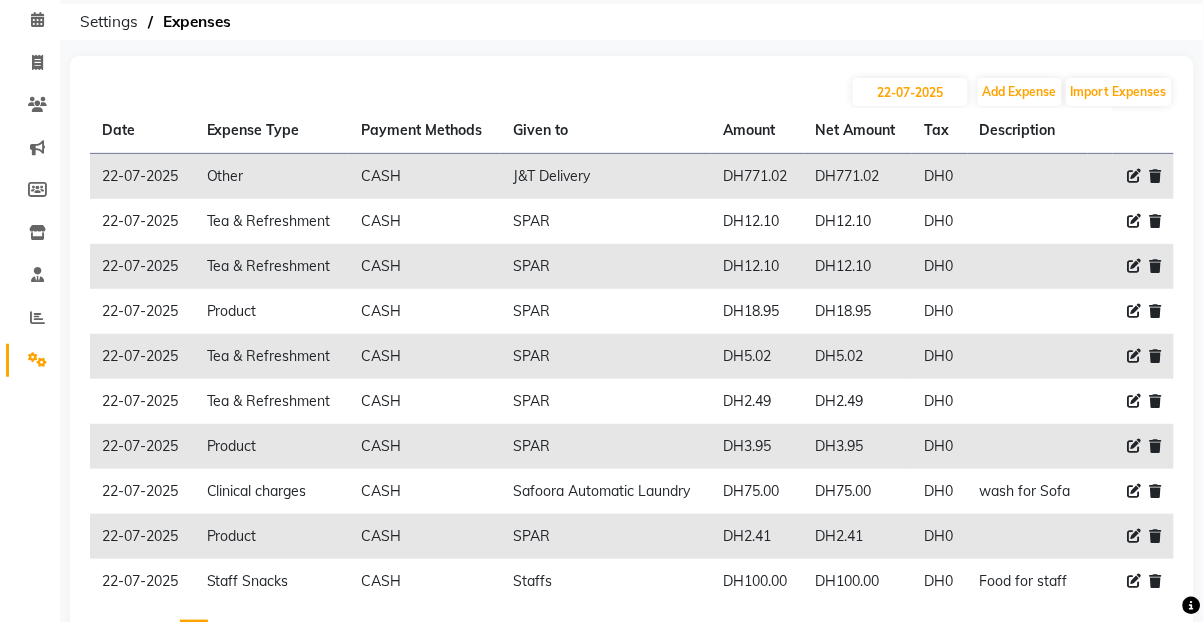 select on "7" 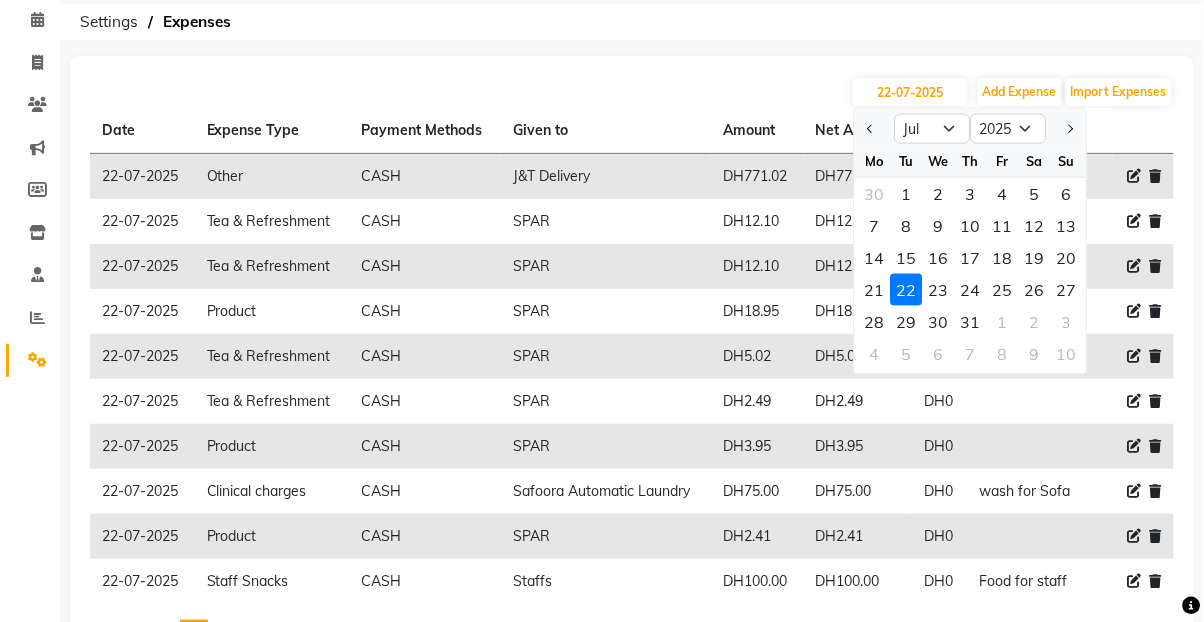 click on "22-07-2025 Jan Feb Mar Apr May Jun Jul Aug Sep Oct Nov Dec 2015 2016 2017 2018 2019 2020 2021 2022 2023 2024 2025 2026 2027 2028 2029 2030 2031 2032 2033 2034 2035 Mo Tu We Th Fr Sa Su 30 1 2 3 4 5 6 7 8 9 10 11 12 13 14 15 16 17 18 19 20 21 22 23 24 25 26 27 28 29 30 31 1 2 3 4 5 6 7 8 9 10 Add Expense Import Expenses" 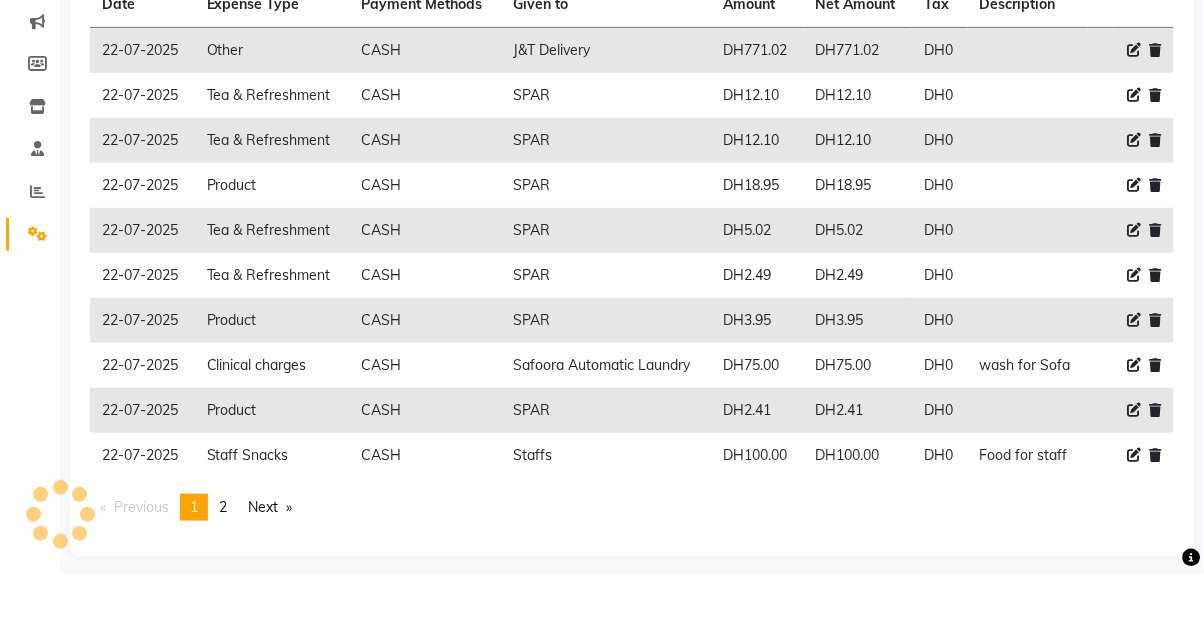 scroll, scrollTop: 173, scrollLeft: 0, axis: vertical 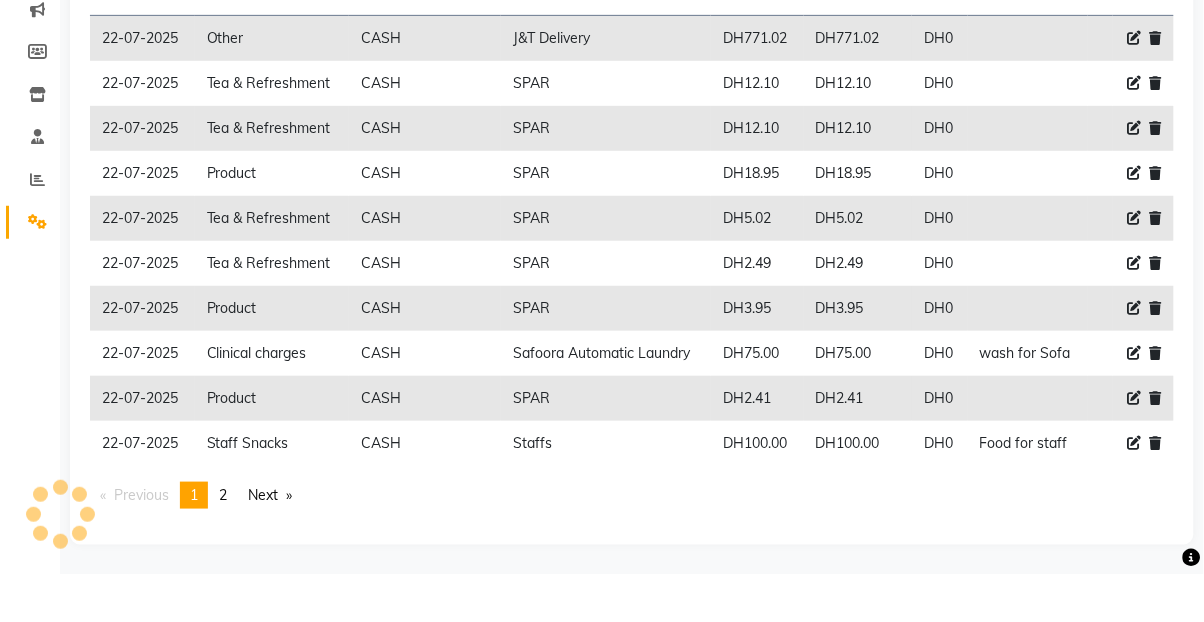 click on "Next  page" at bounding box center (270, 543) 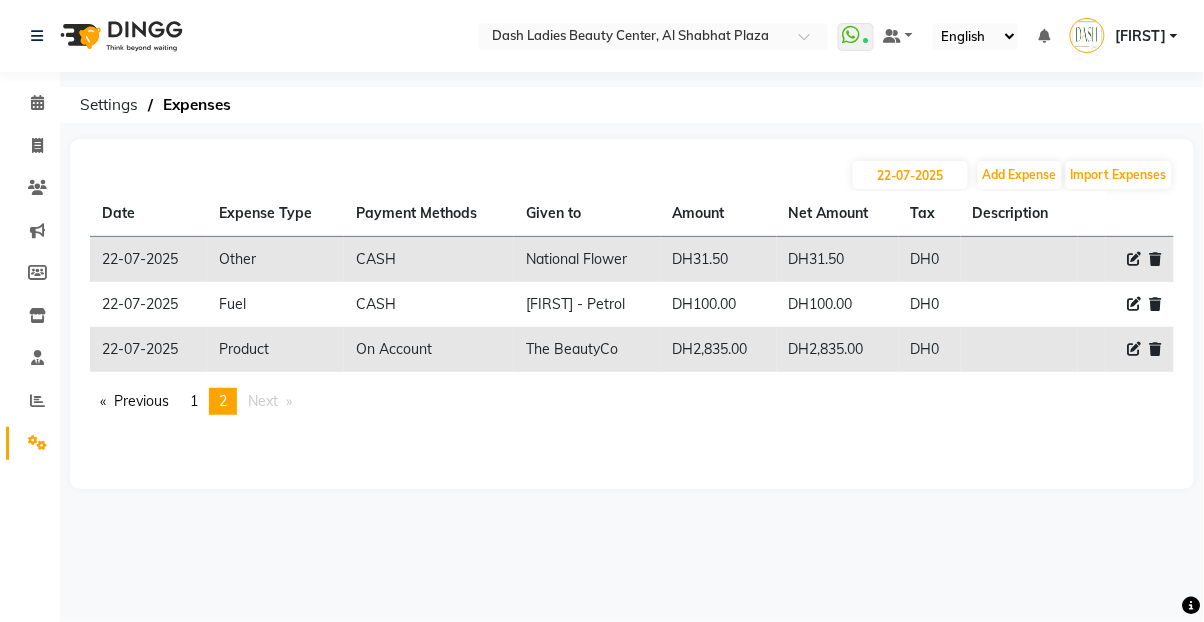 click on "page  1" at bounding box center [194, 401] 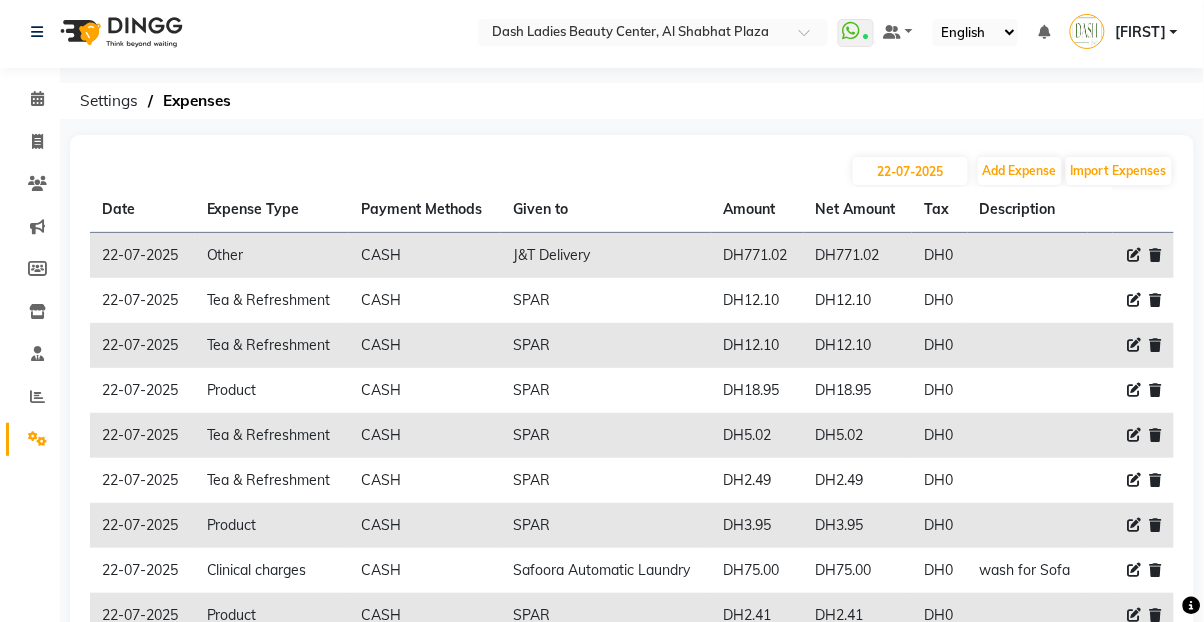 scroll, scrollTop: 109, scrollLeft: 0, axis: vertical 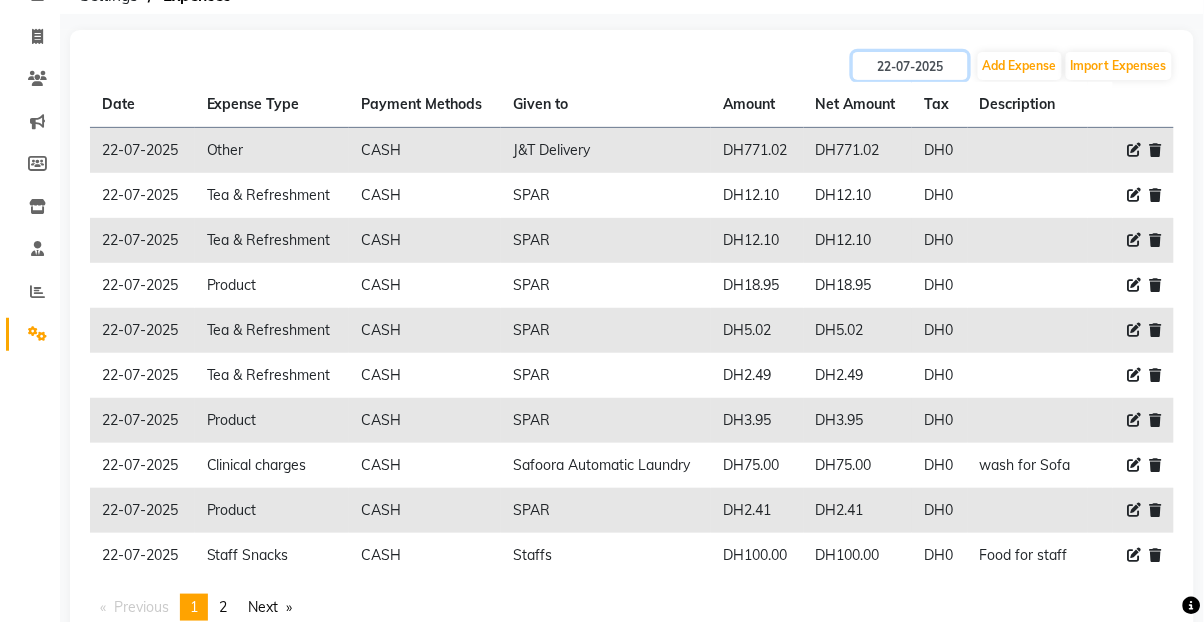 click on "22-07-2025" 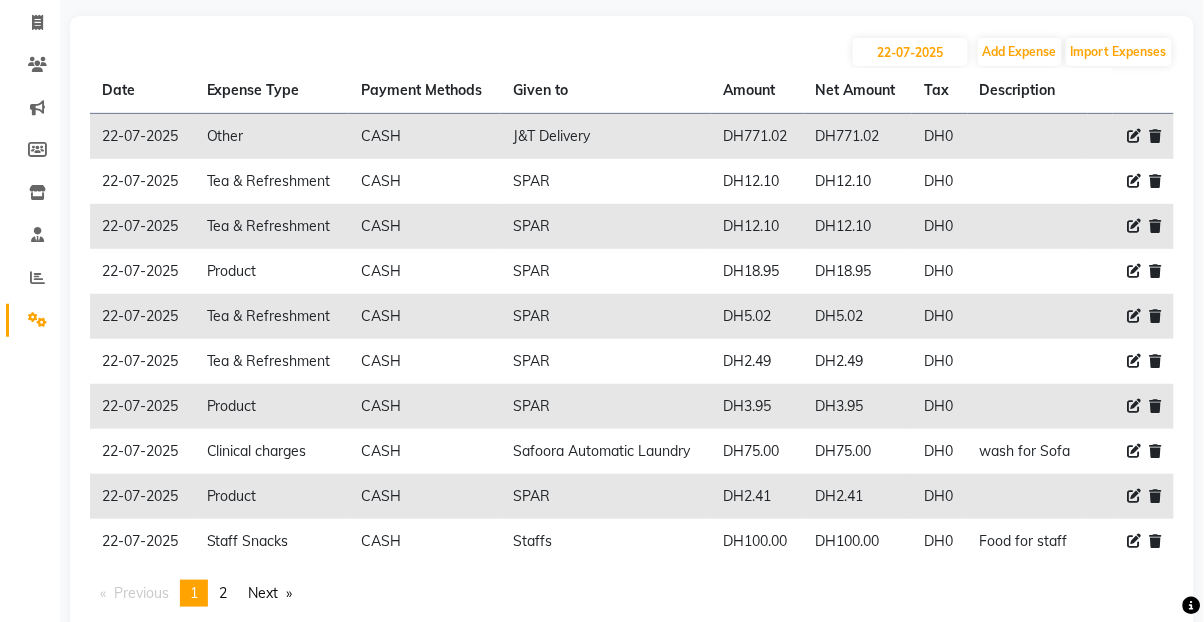 select on "7" 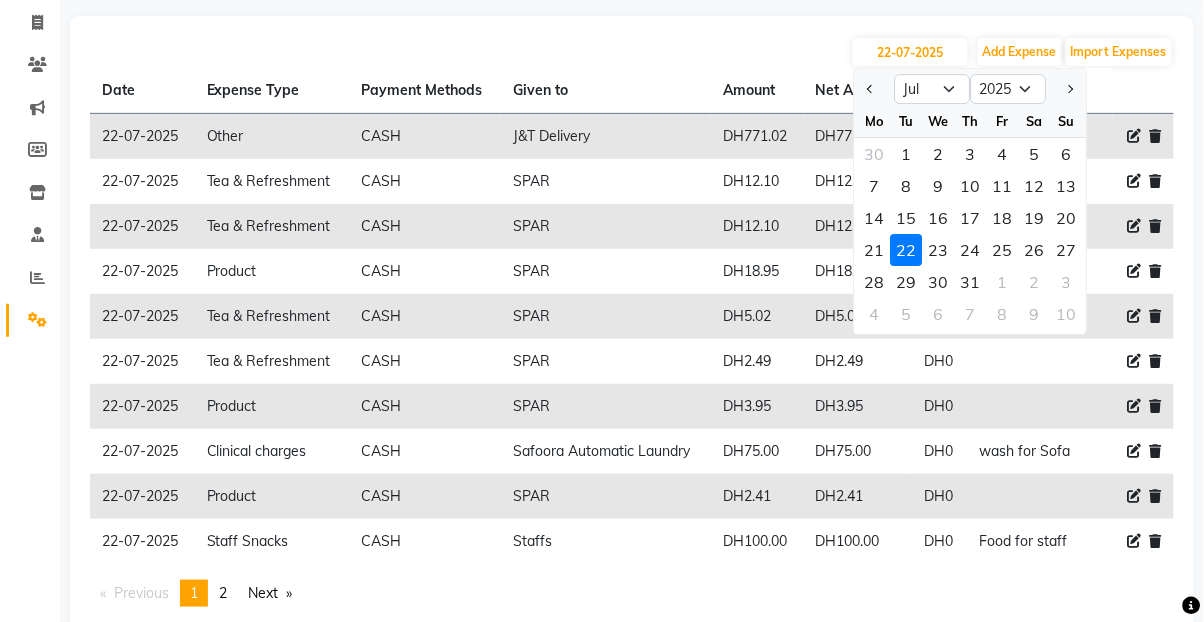 scroll, scrollTop: 155, scrollLeft: 0, axis: vertical 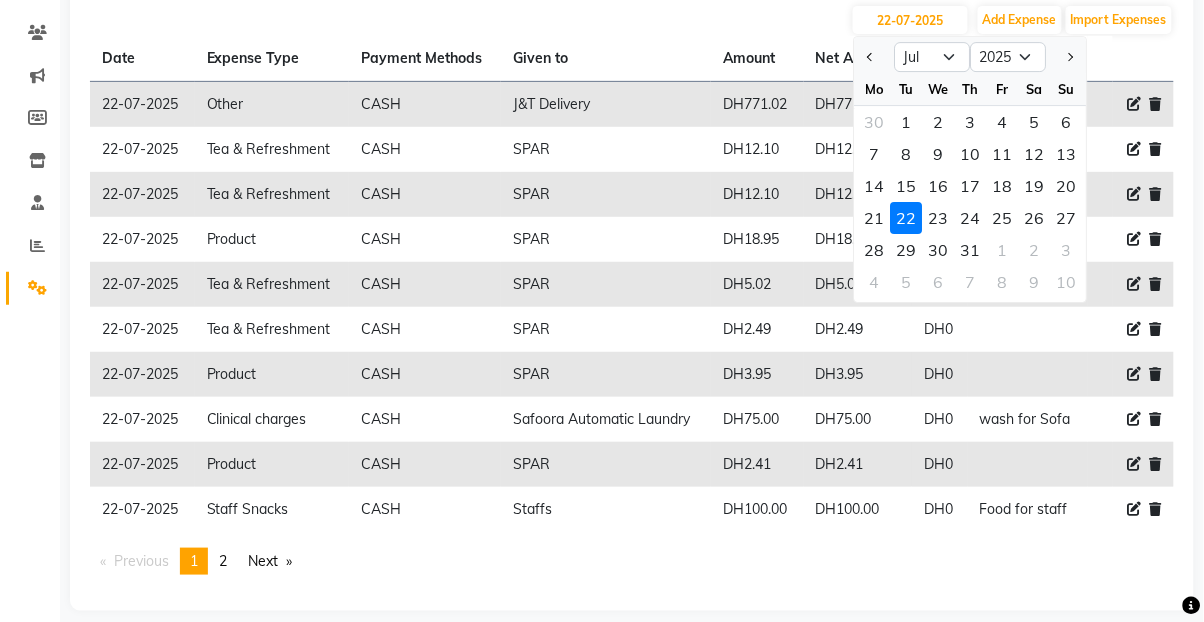 click on "20" 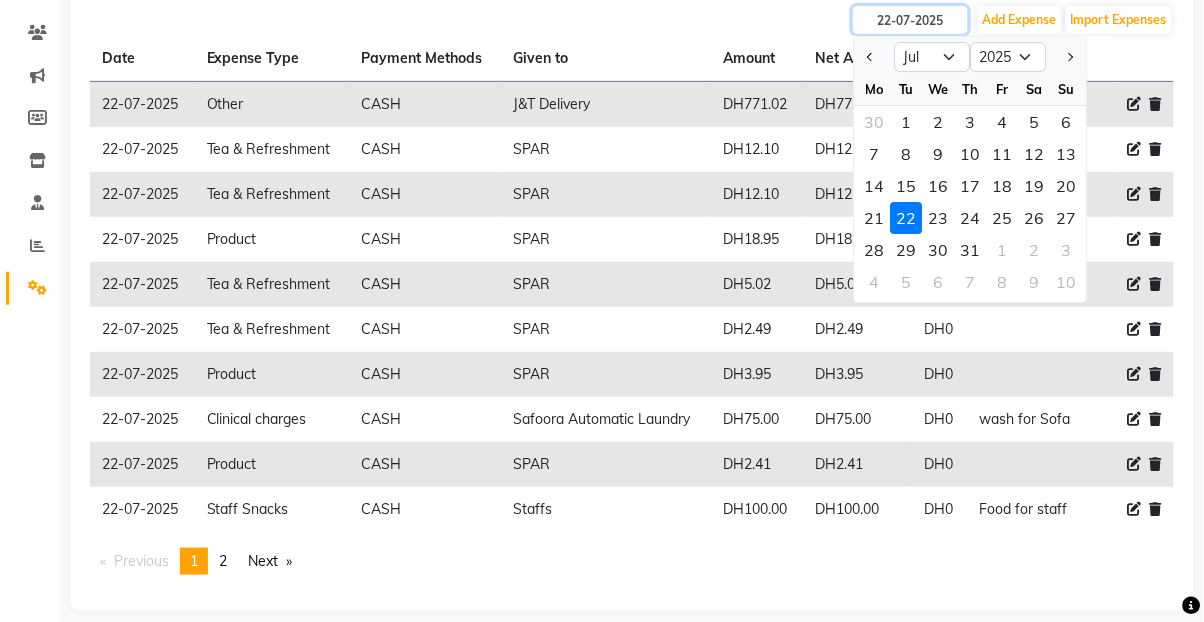 type on "20-07-2025" 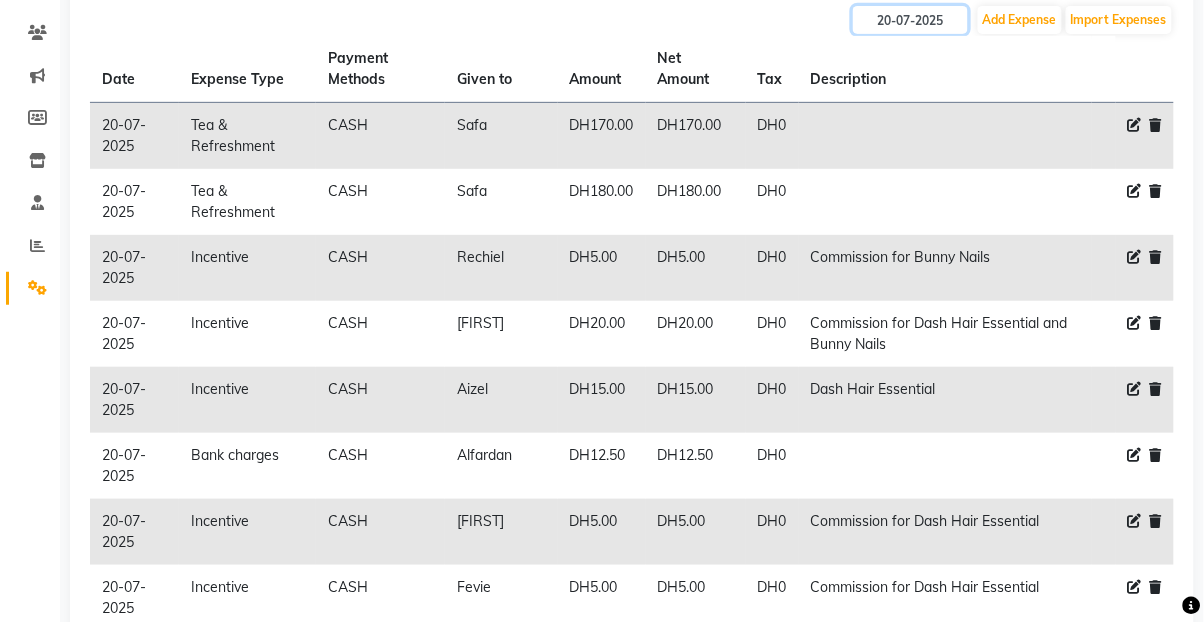 click on "20-07-2025" 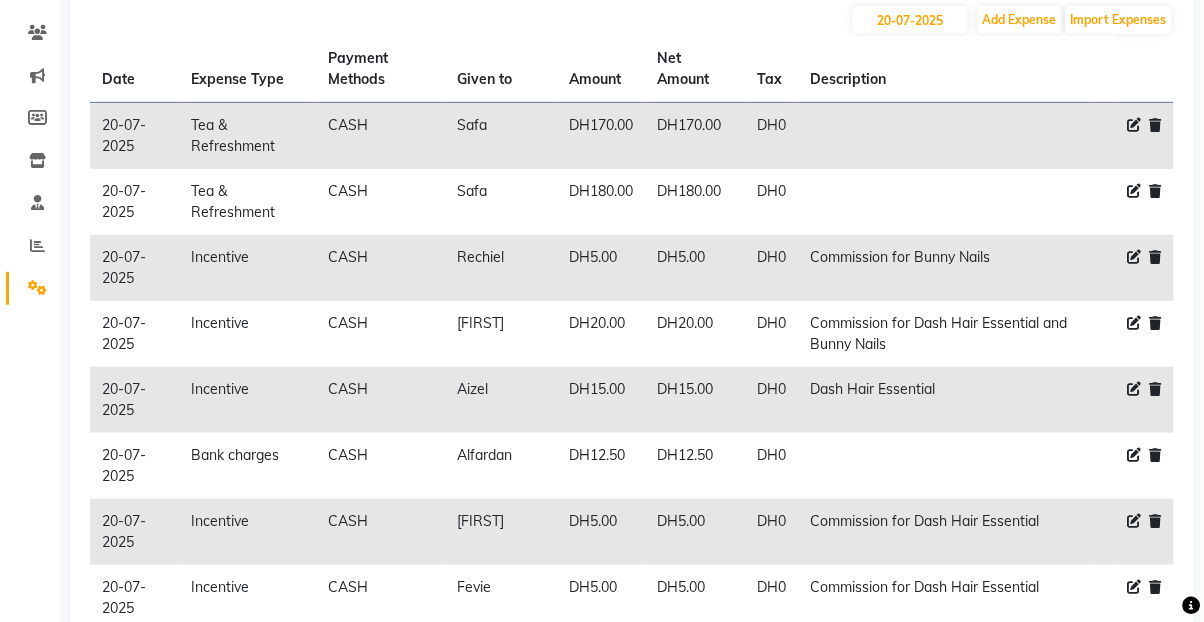 select on "7" 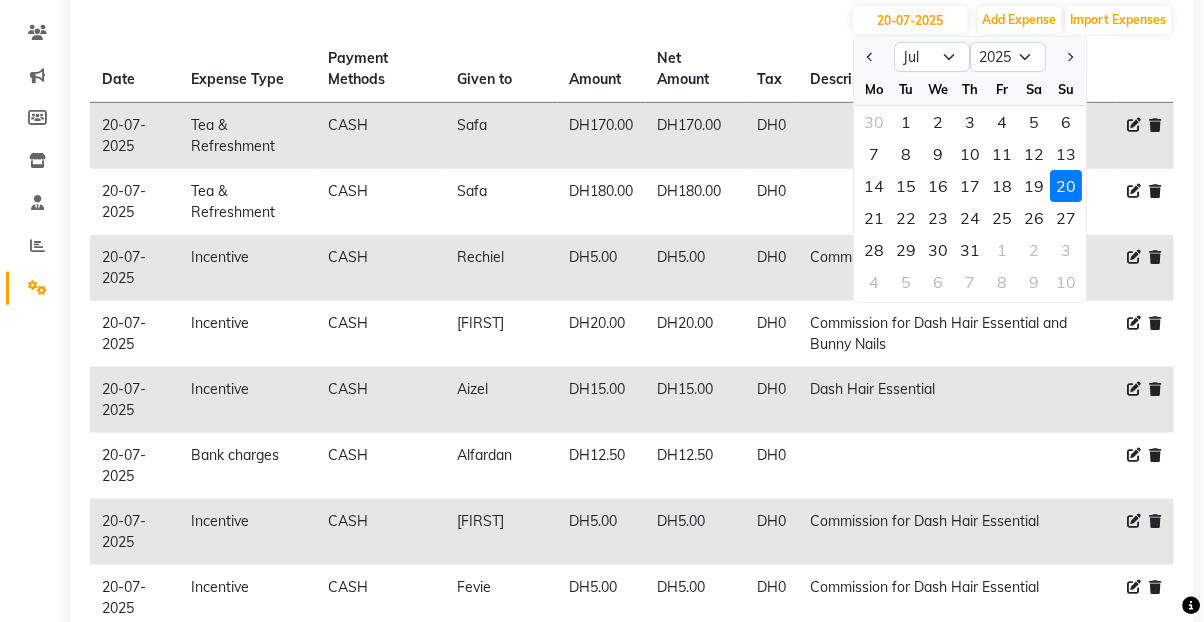 click on "20" 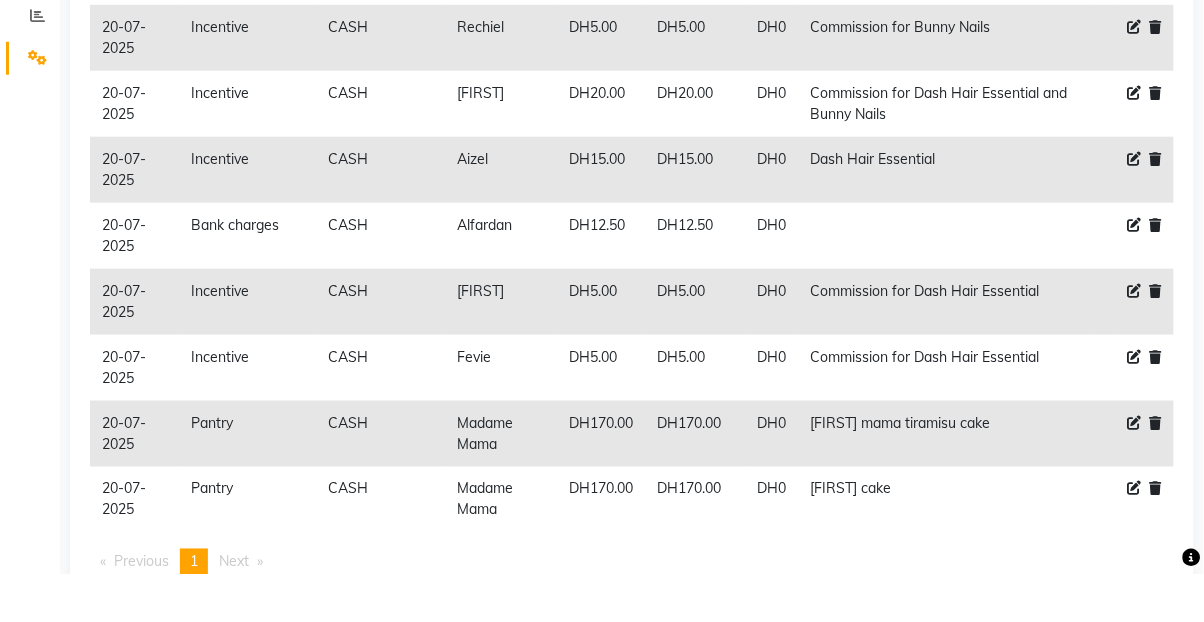 scroll, scrollTop: 404, scrollLeft: 0, axis: vertical 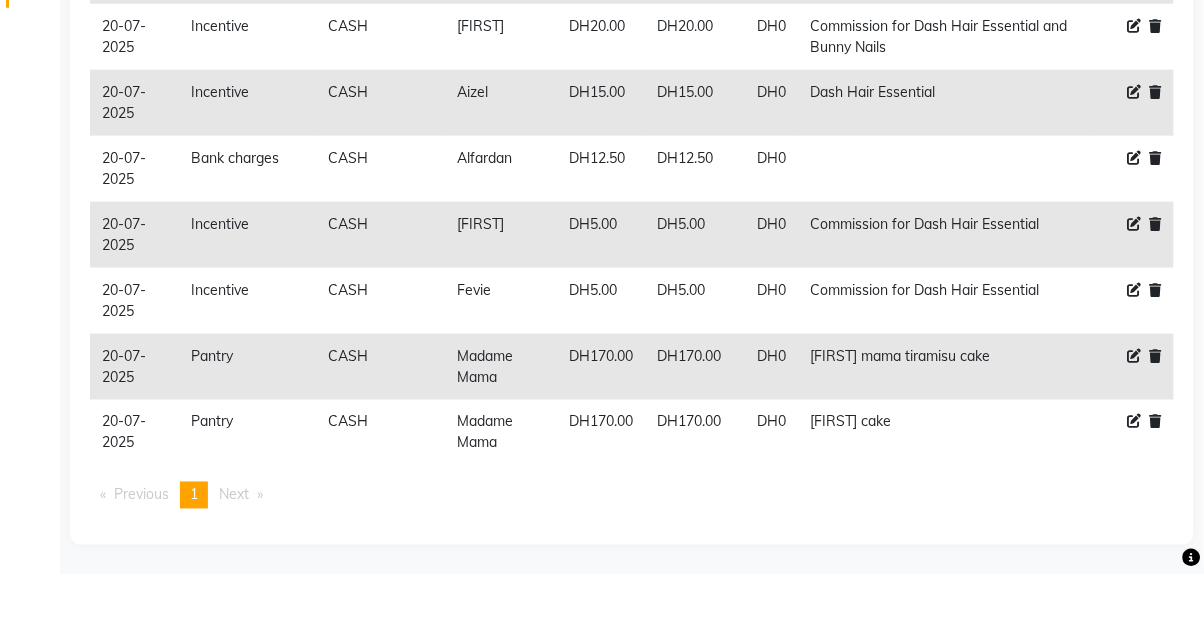 click on "Next  page" at bounding box center (241, 543) 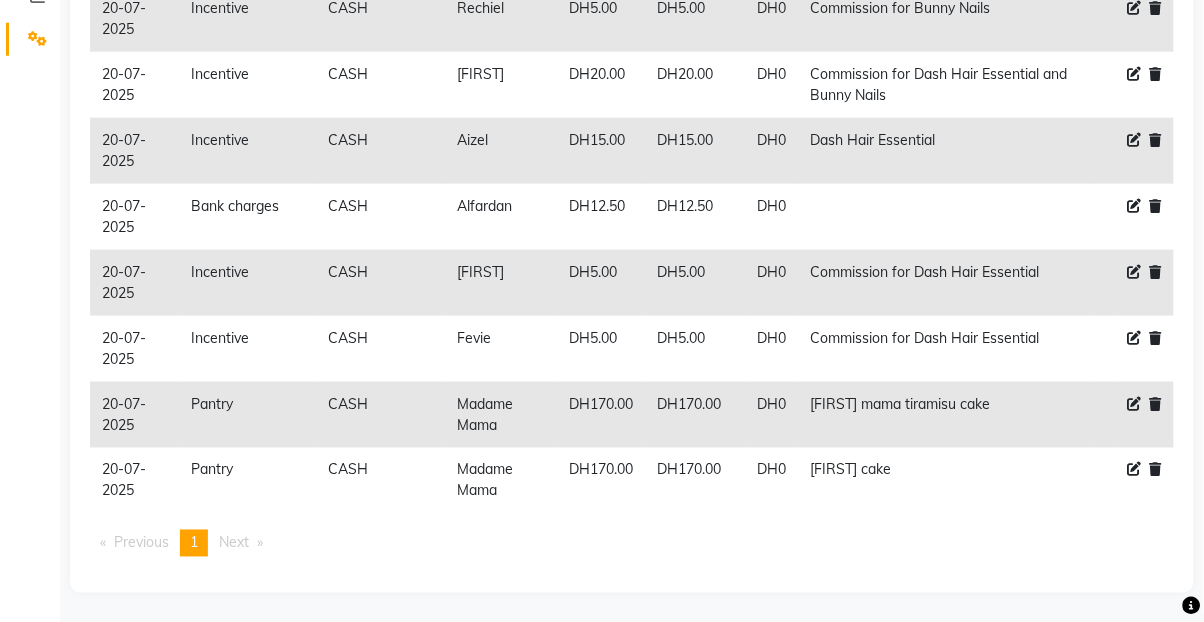 click on "Pantry" 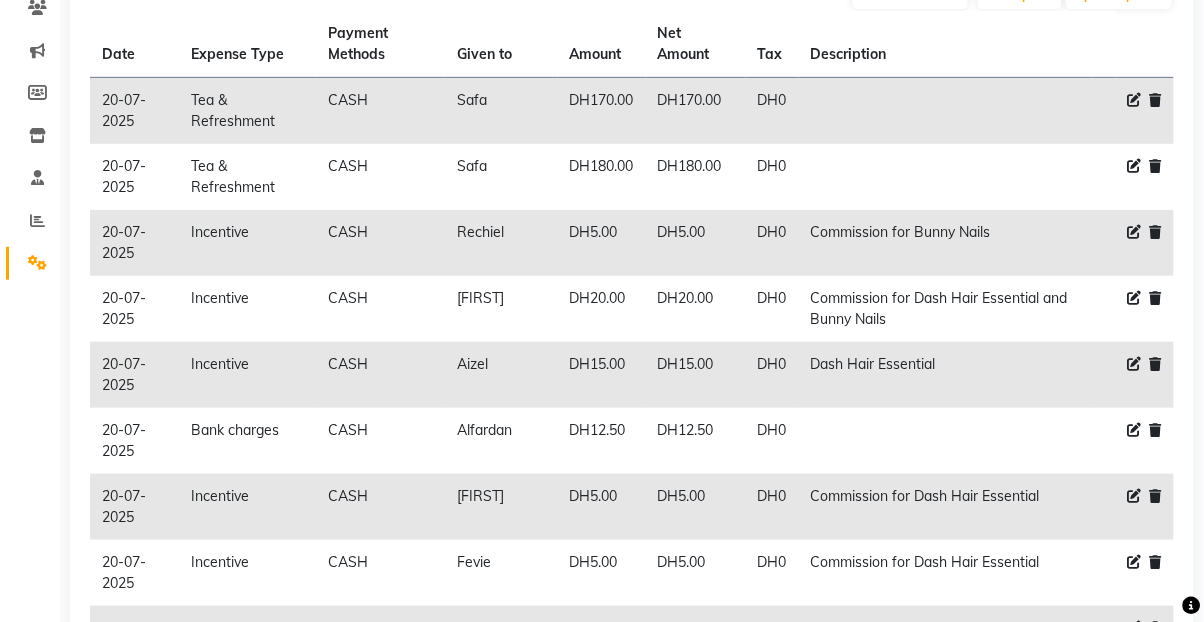 scroll, scrollTop: 187, scrollLeft: 0, axis: vertical 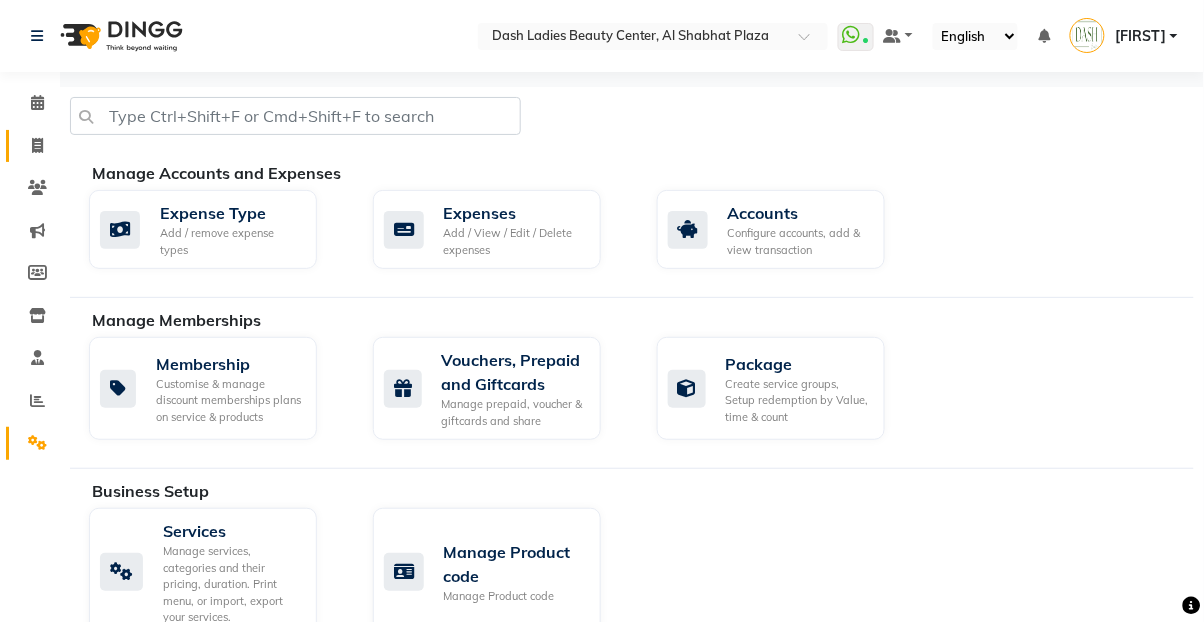 click 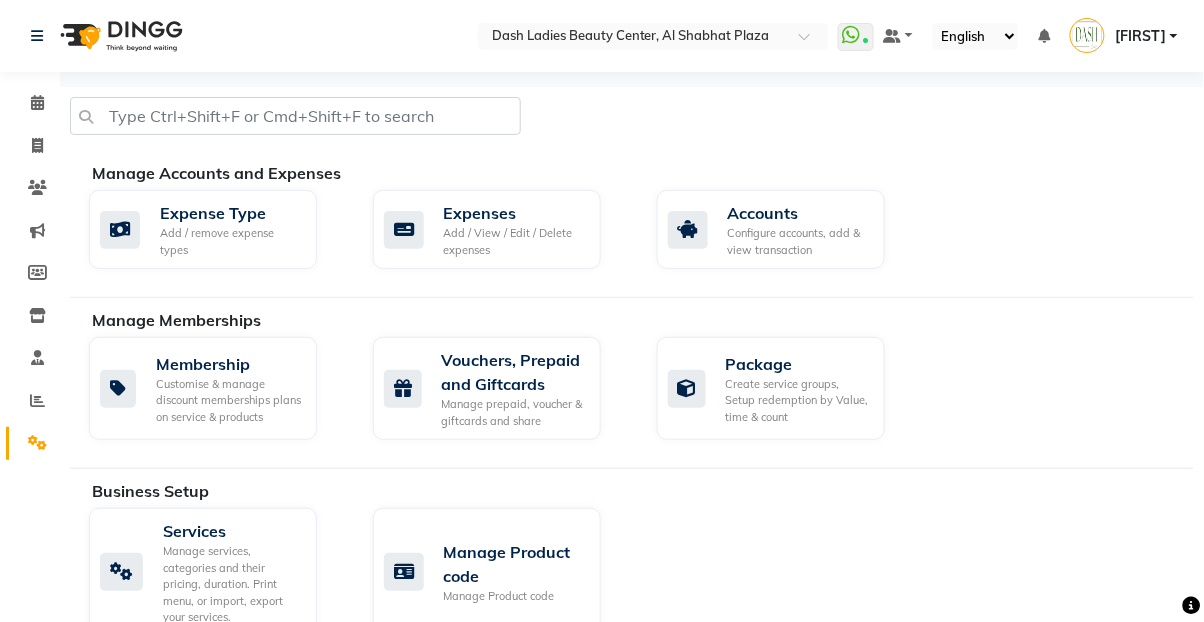 select on "service" 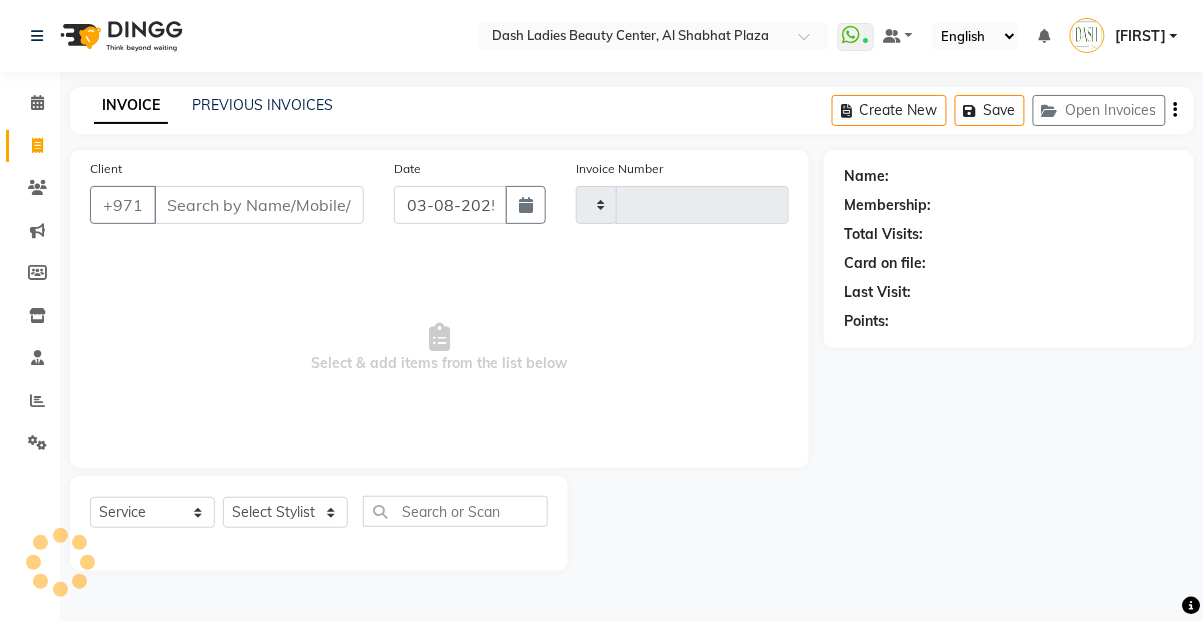 type on "2528" 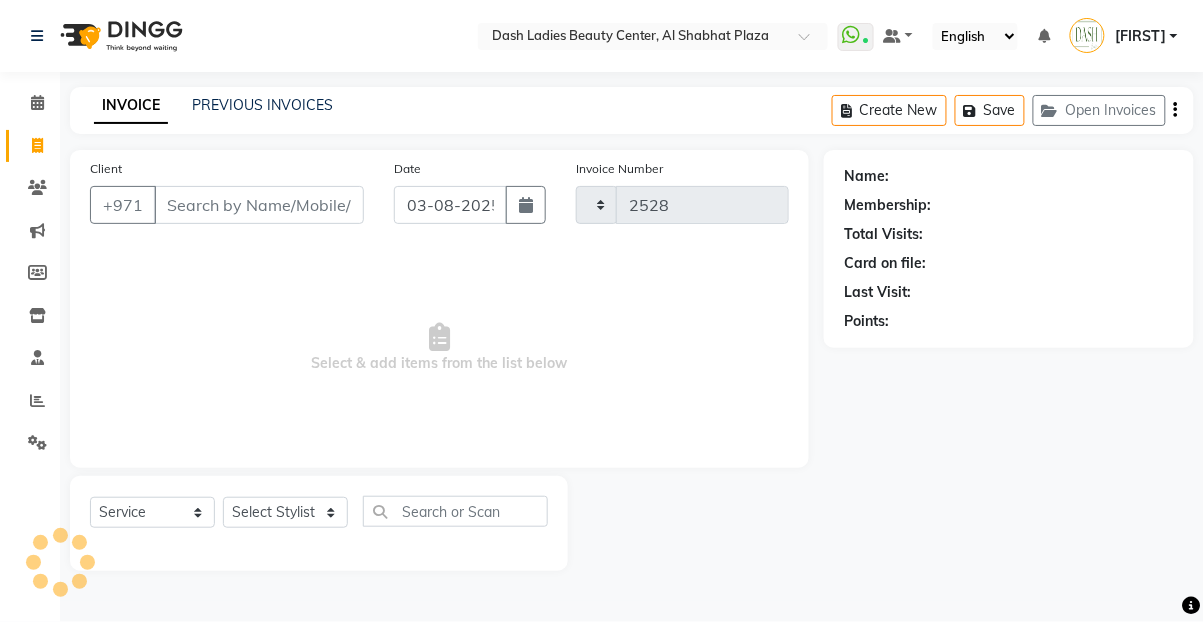 select on "8372" 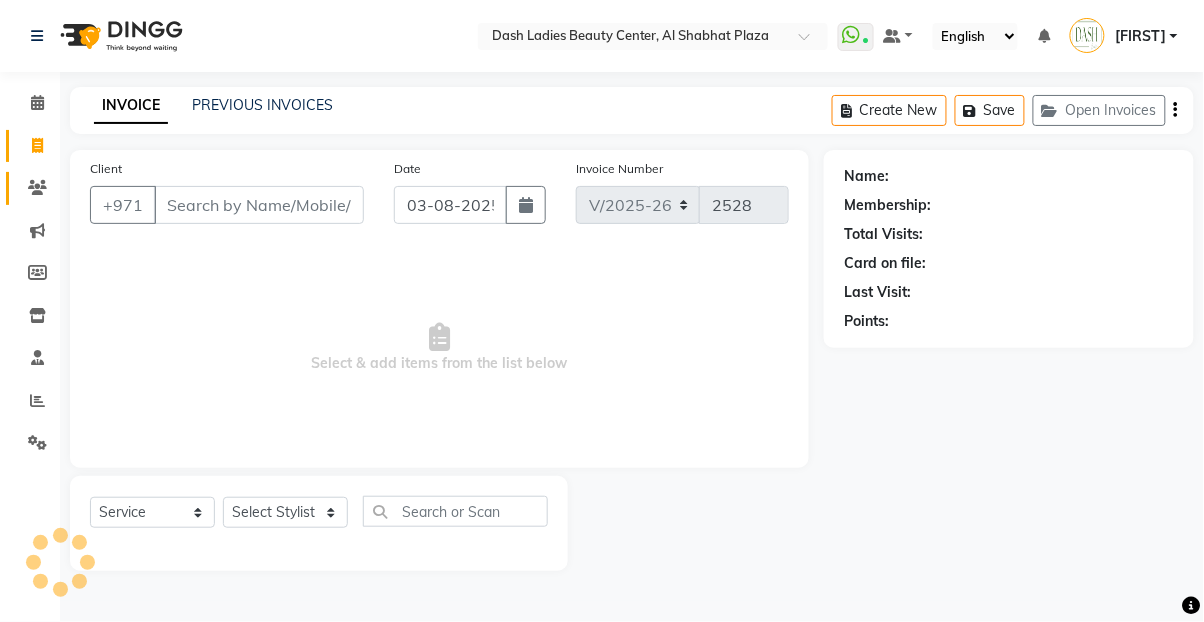 click 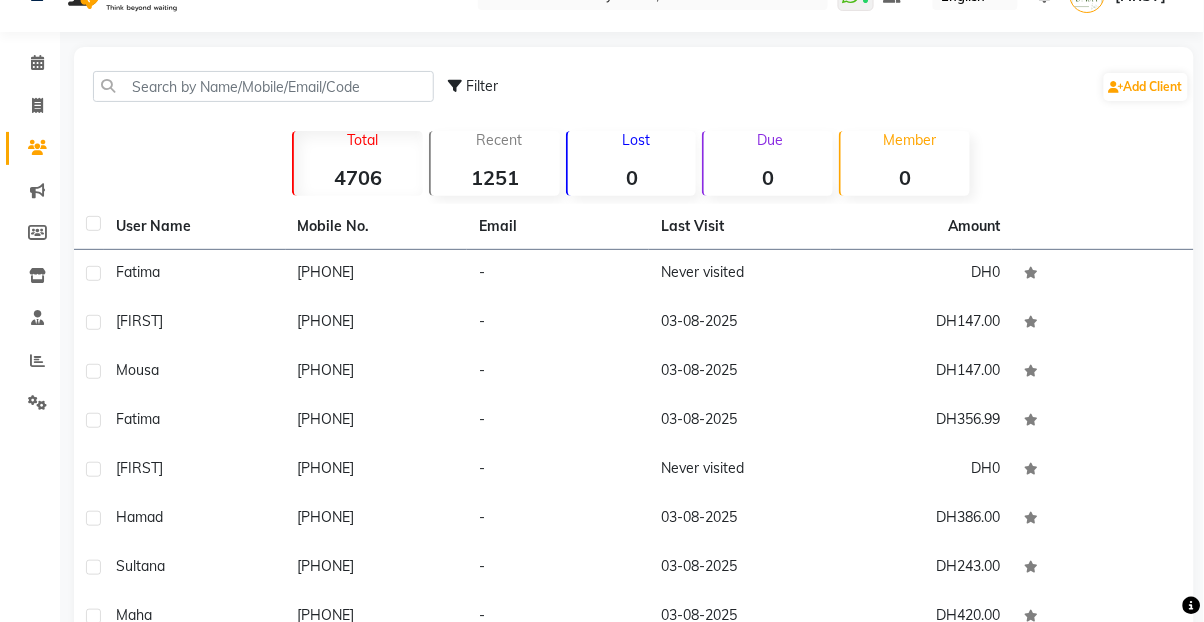 scroll, scrollTop: 32, scrollLeft: 0, axis: vertical 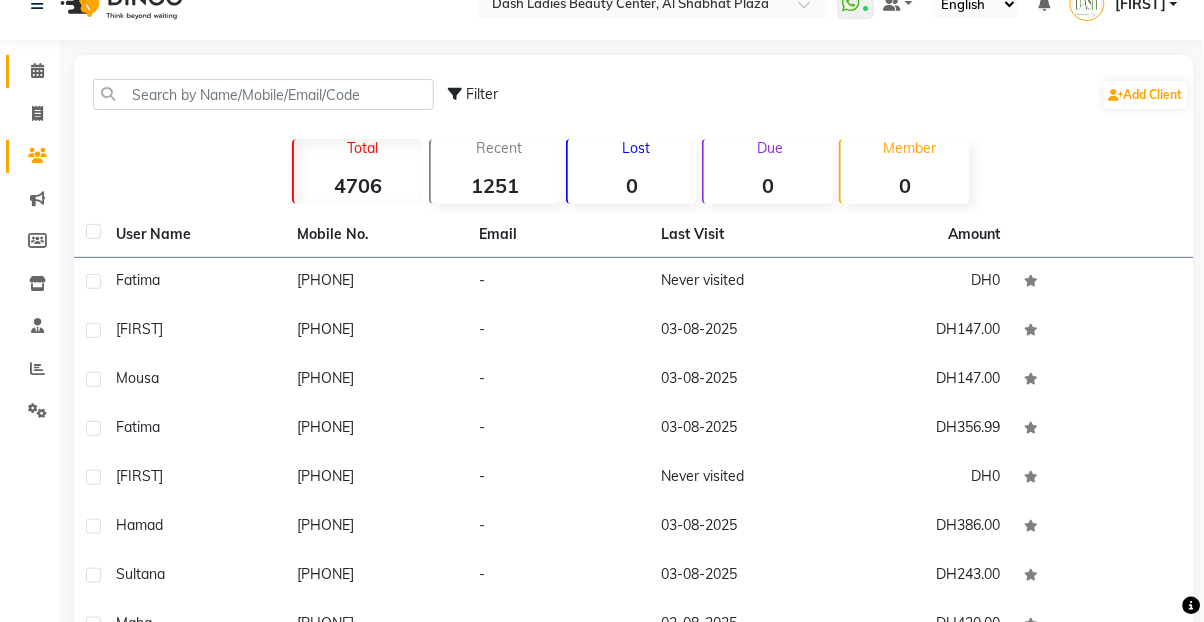 click on "Calendar" 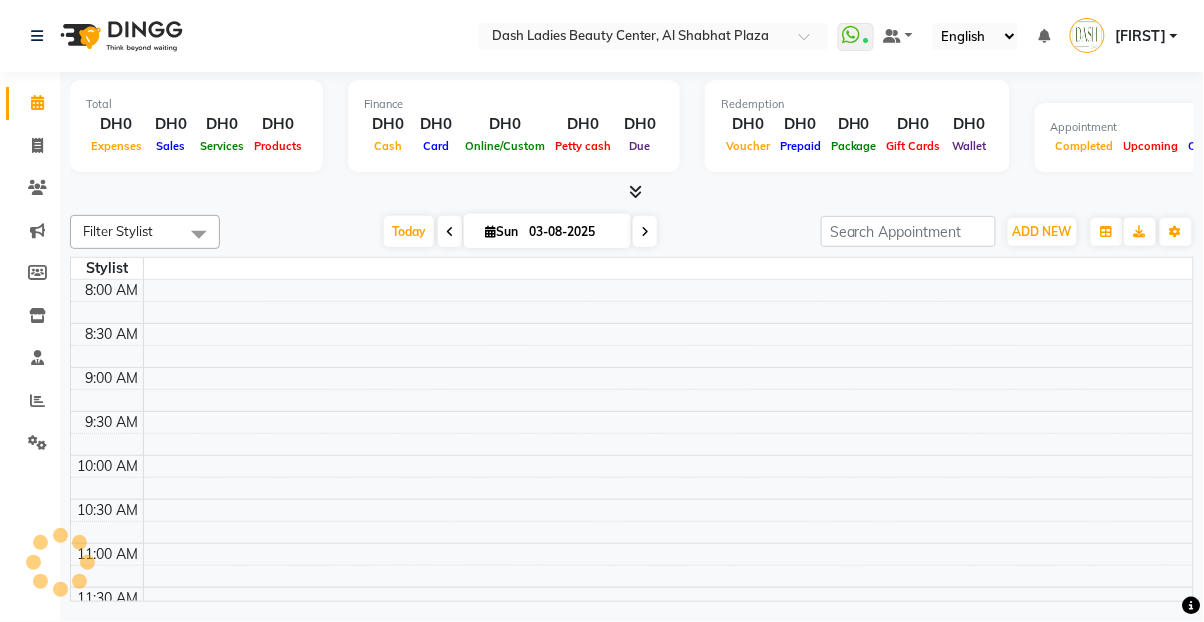 scroll, scrollTop: 0, scrollLeft: 0, axis: both 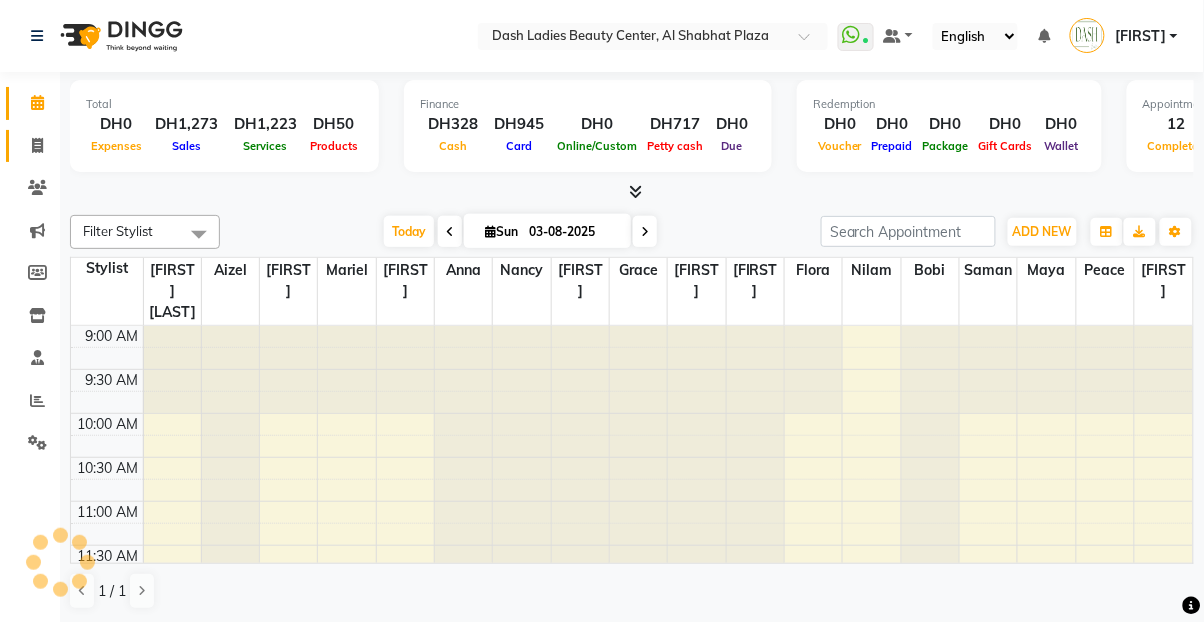 click 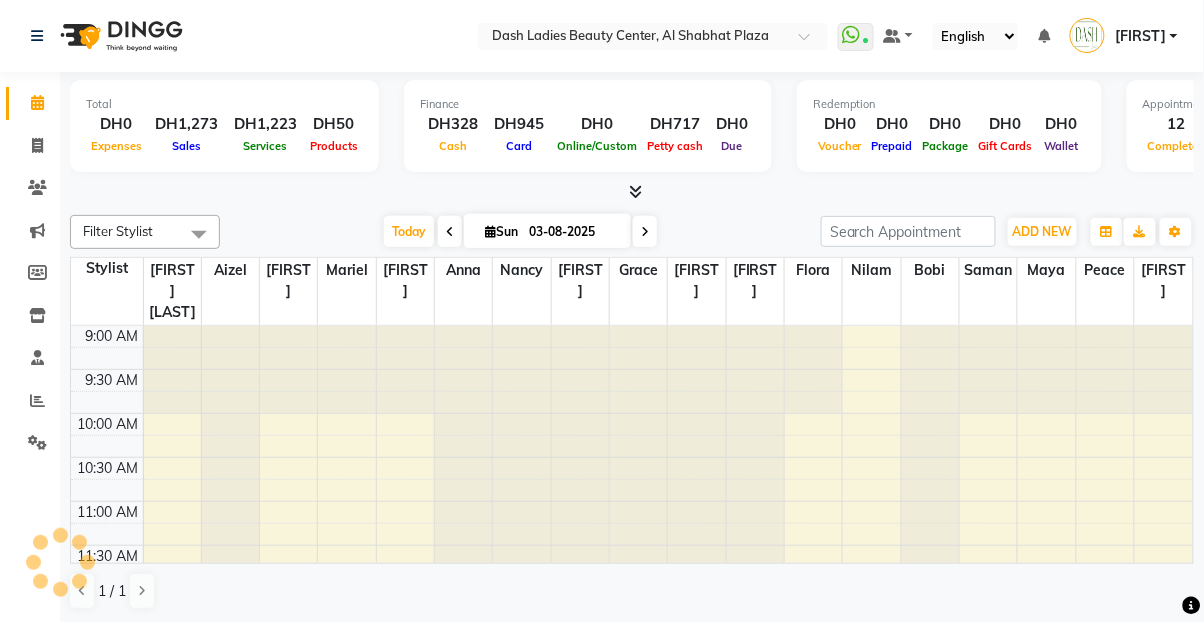 select on "service" 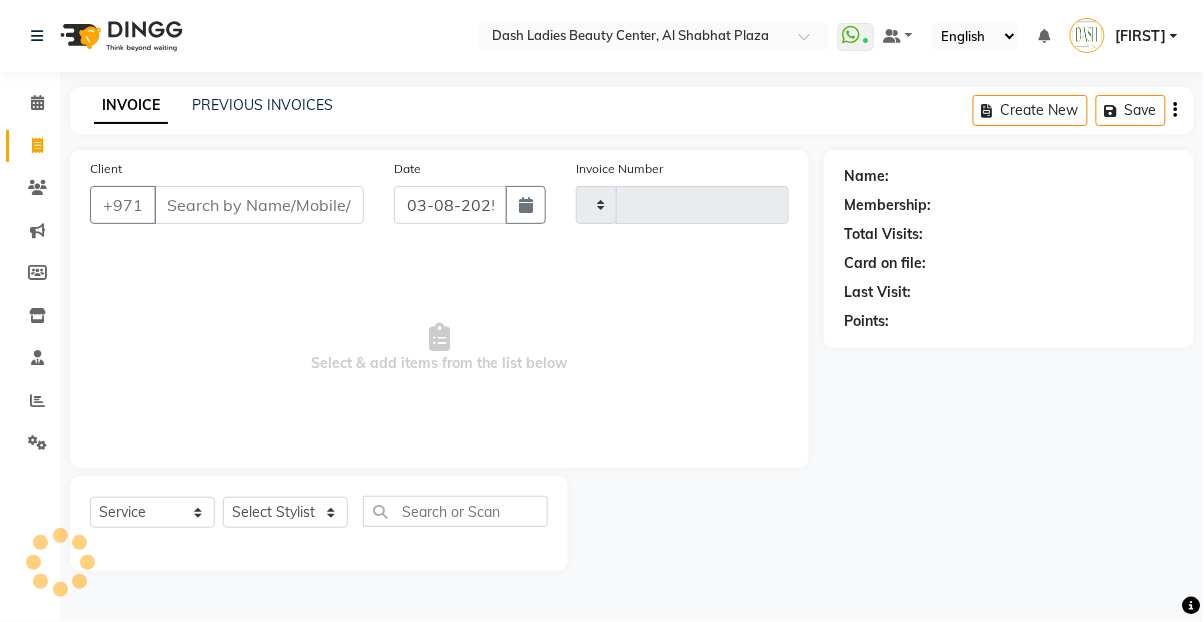 type on "2528" 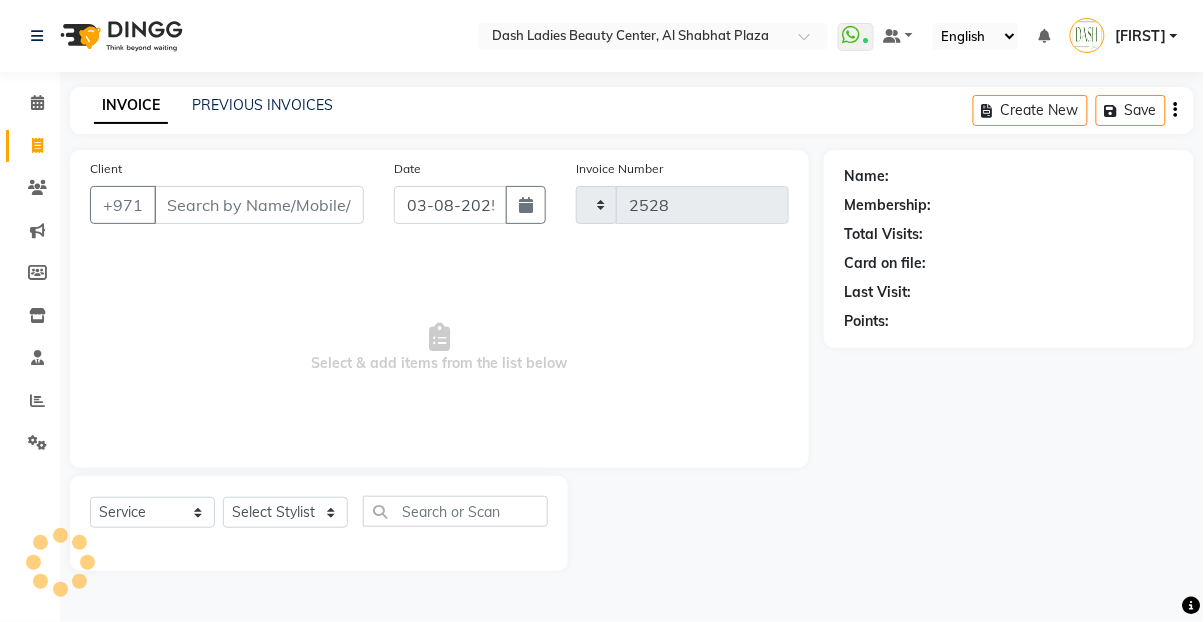select on "8372" 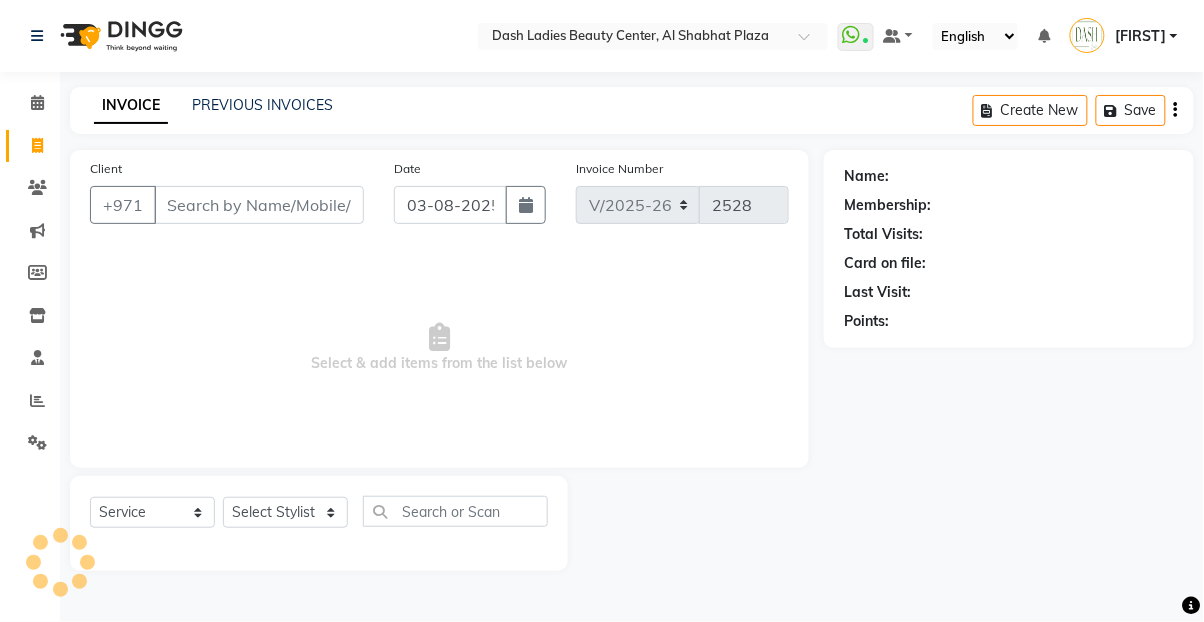 click on "Client" at bounding box center (259, 205) 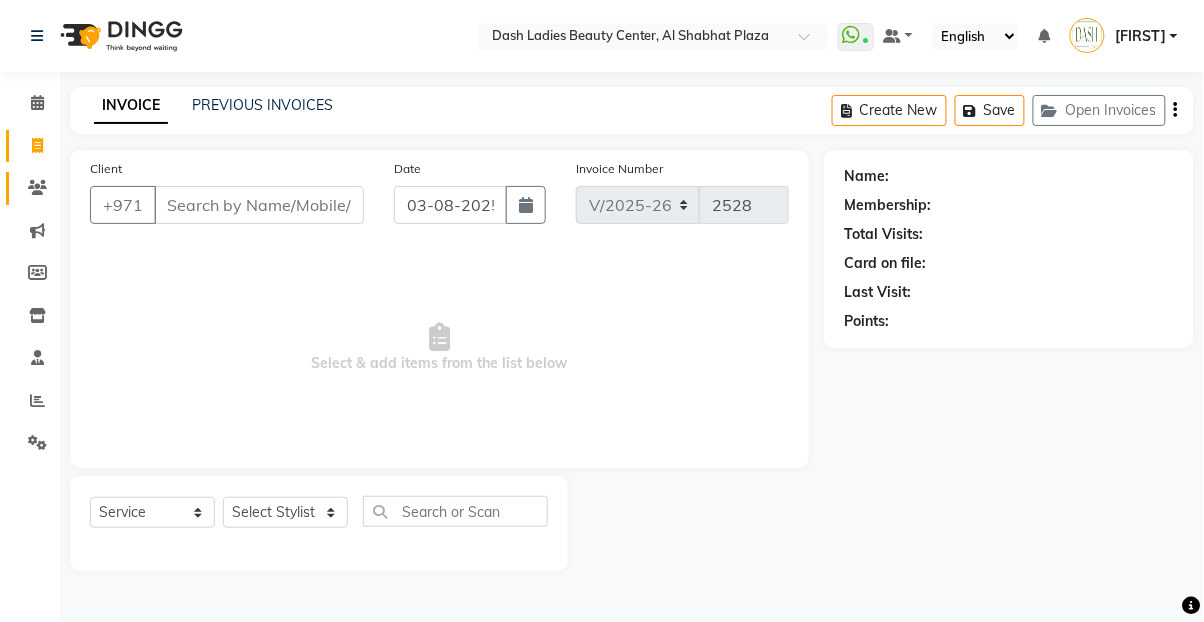 click 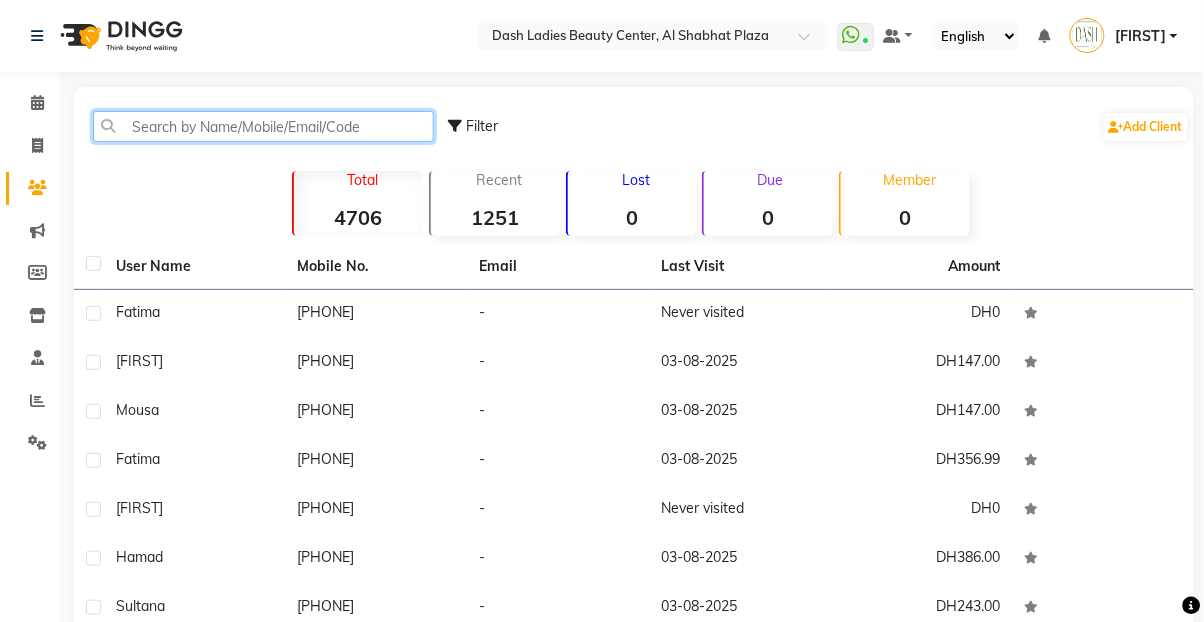 click 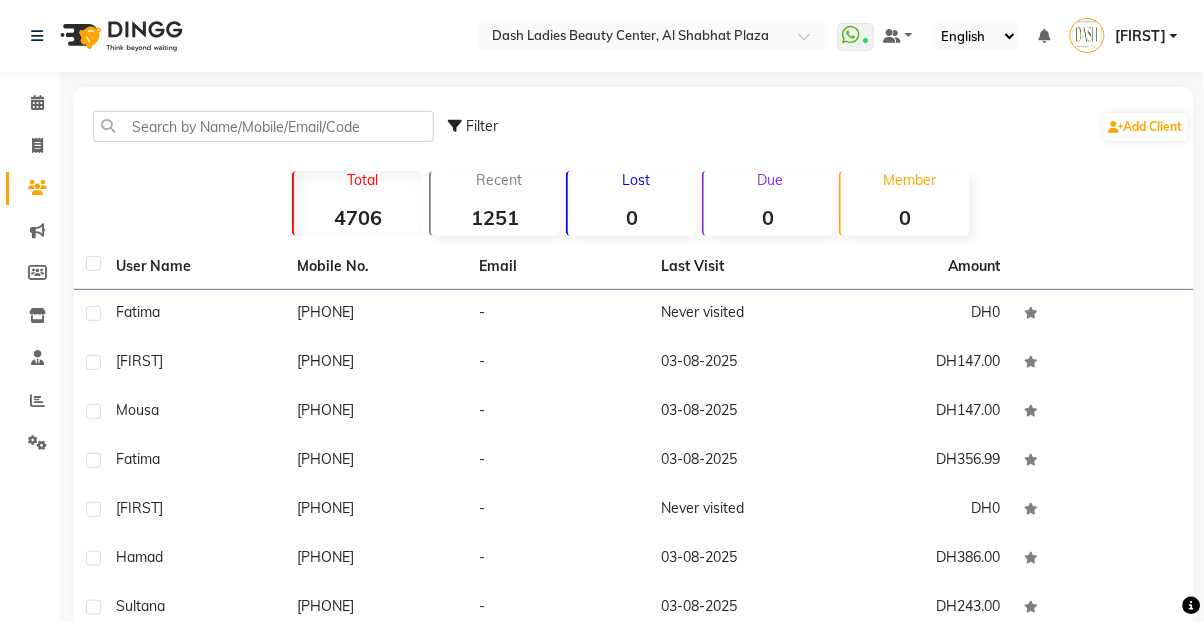 click on "[PHONE]" 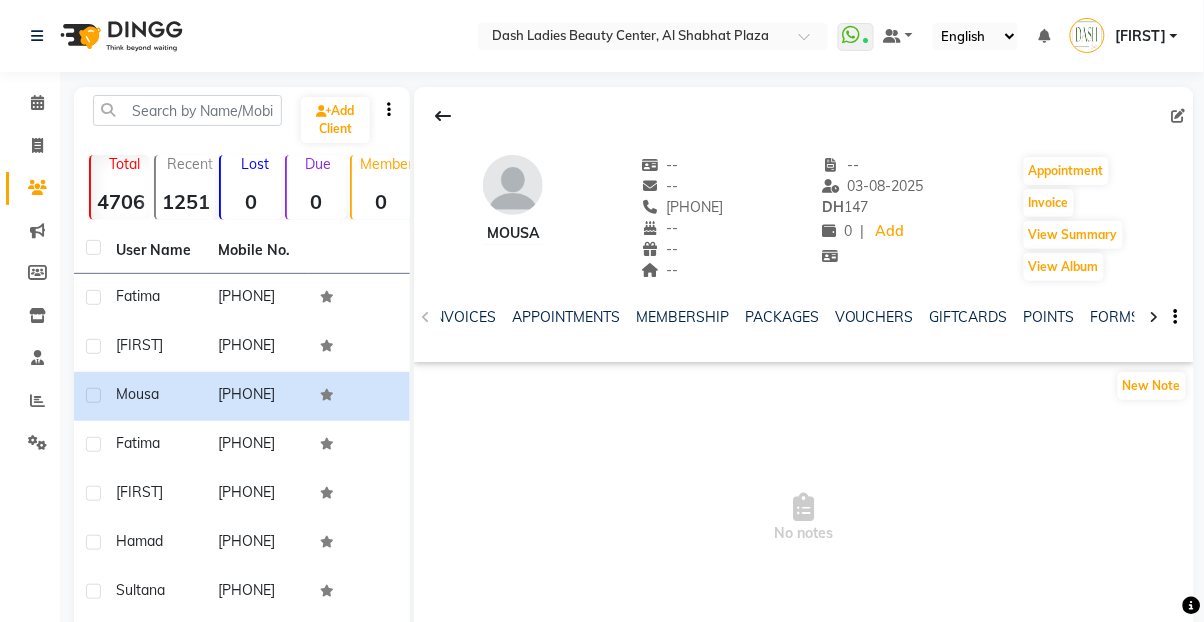 scroll, scrollTop: 0, scrollLeft: 572, axis: horizontal 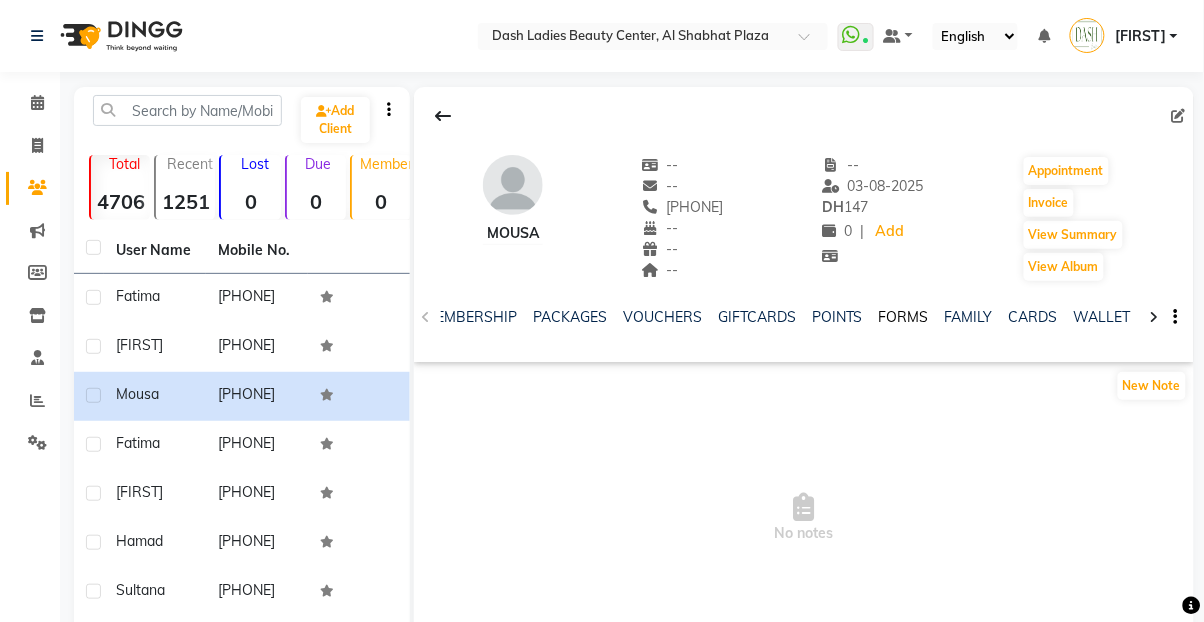 click on "FORMS" 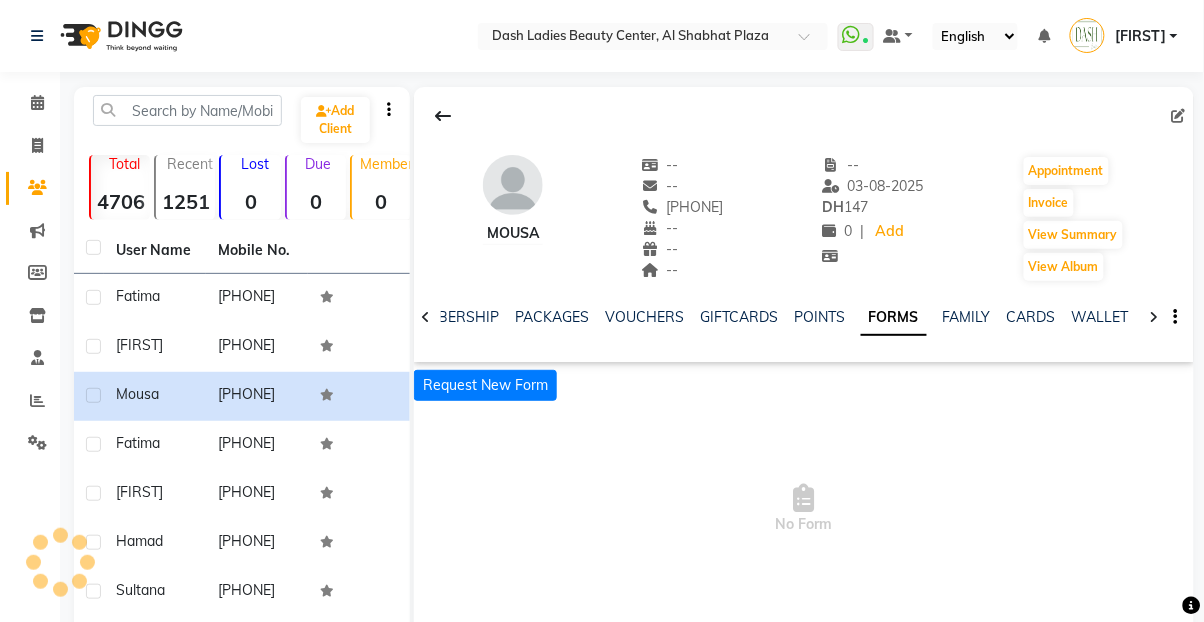 scroll, scrollTop: 0, scrollLeft: 404, axis: horizontal 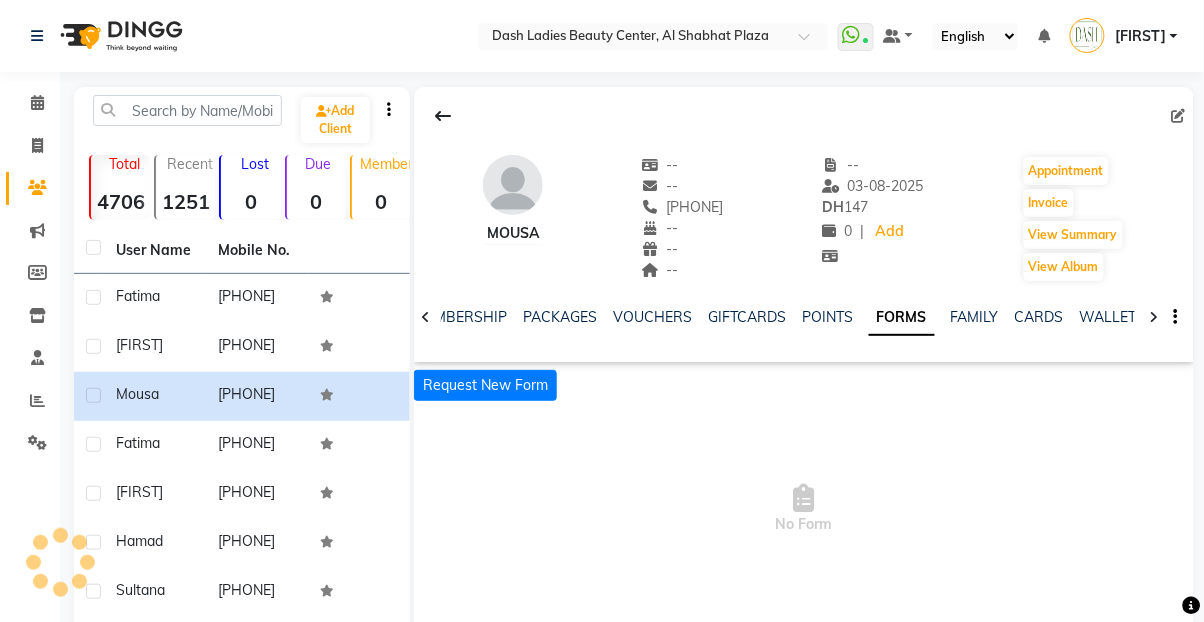click on "Request New Form" 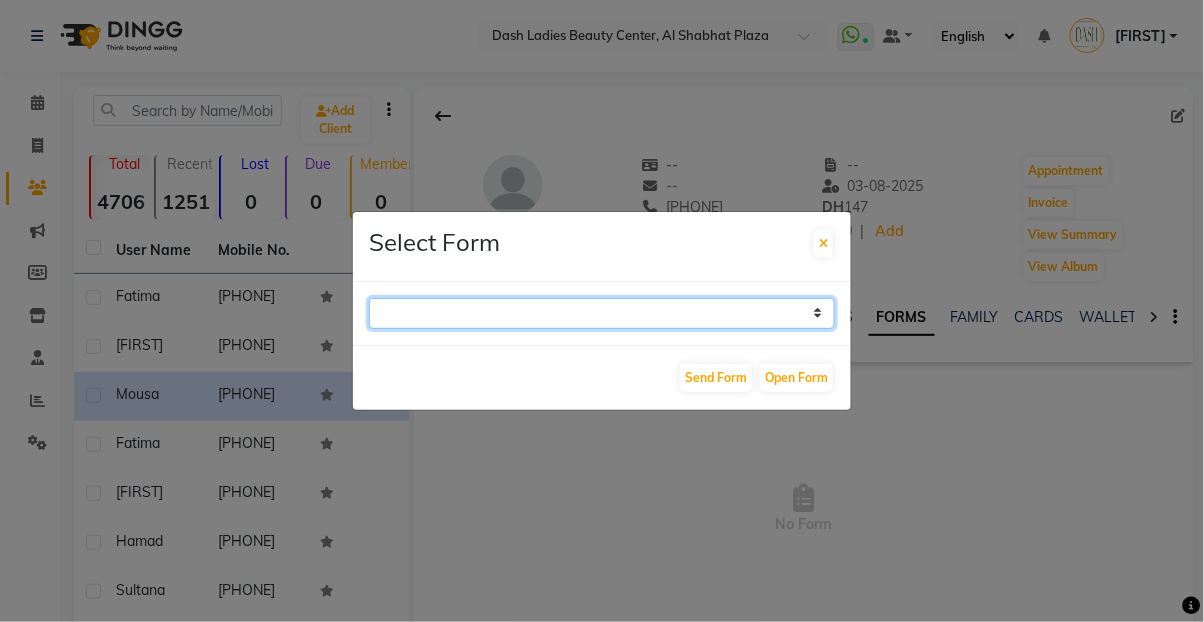click on "Waxing Client Consultation Form SUBJECT: DUTIES AND RESPONSIBILITIES Customer Waiver Arabic Customer Waiver Facial Waiver" 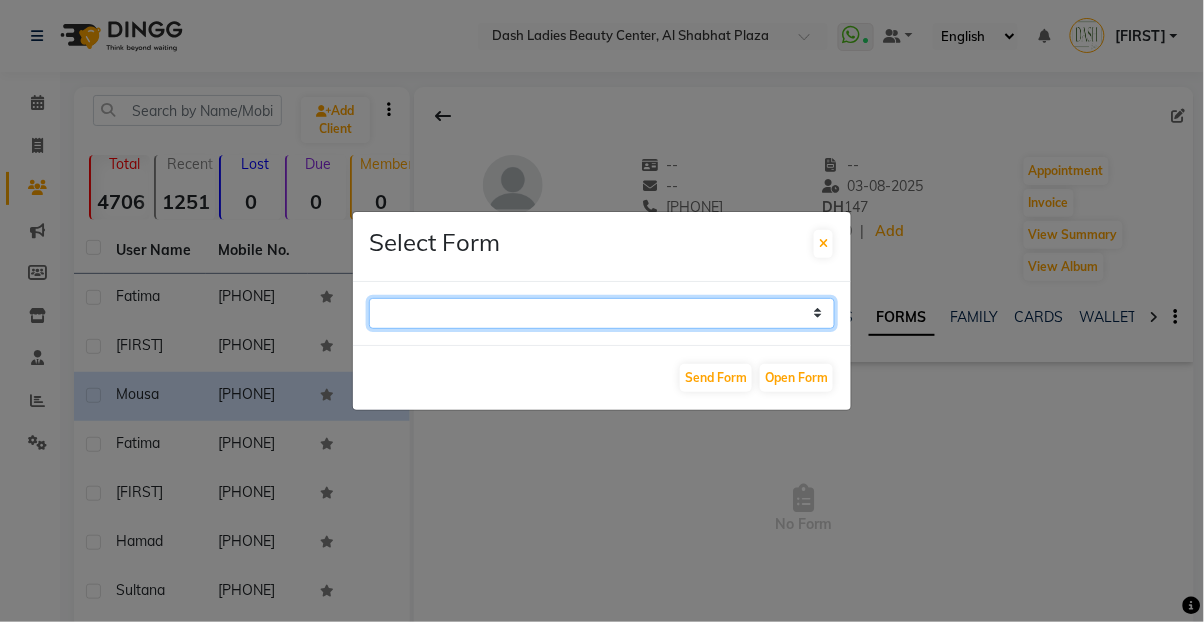 select on "243" 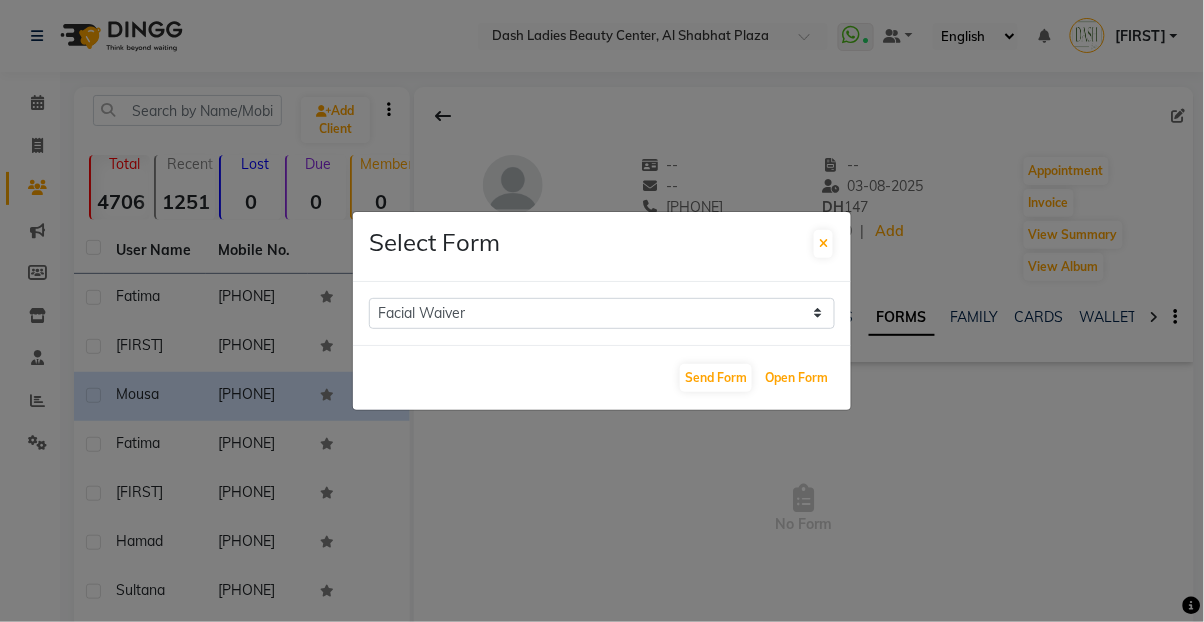 click on "Open Form" 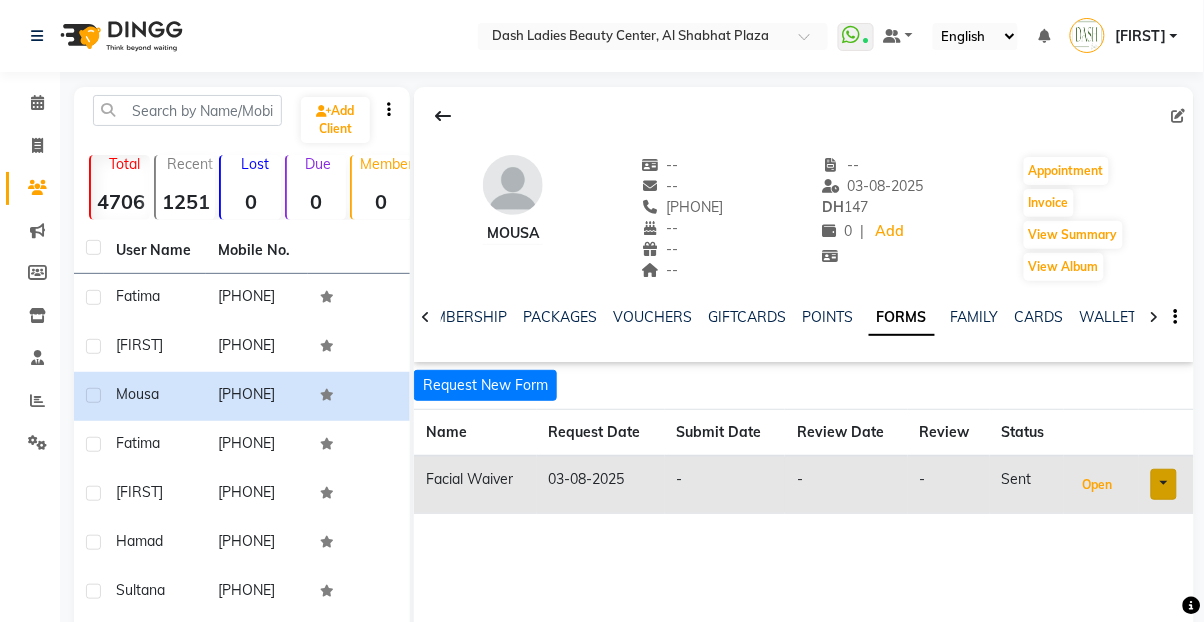 click on "Open" 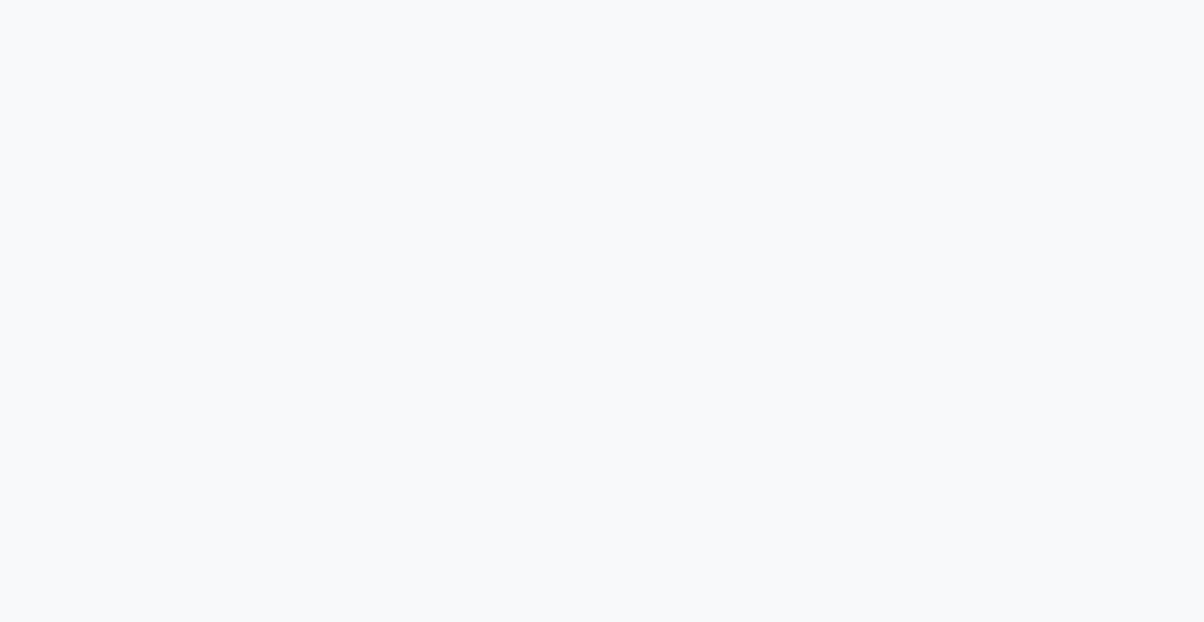 scroll, scrollTop: 0, scrollLeft: 0, axis: both 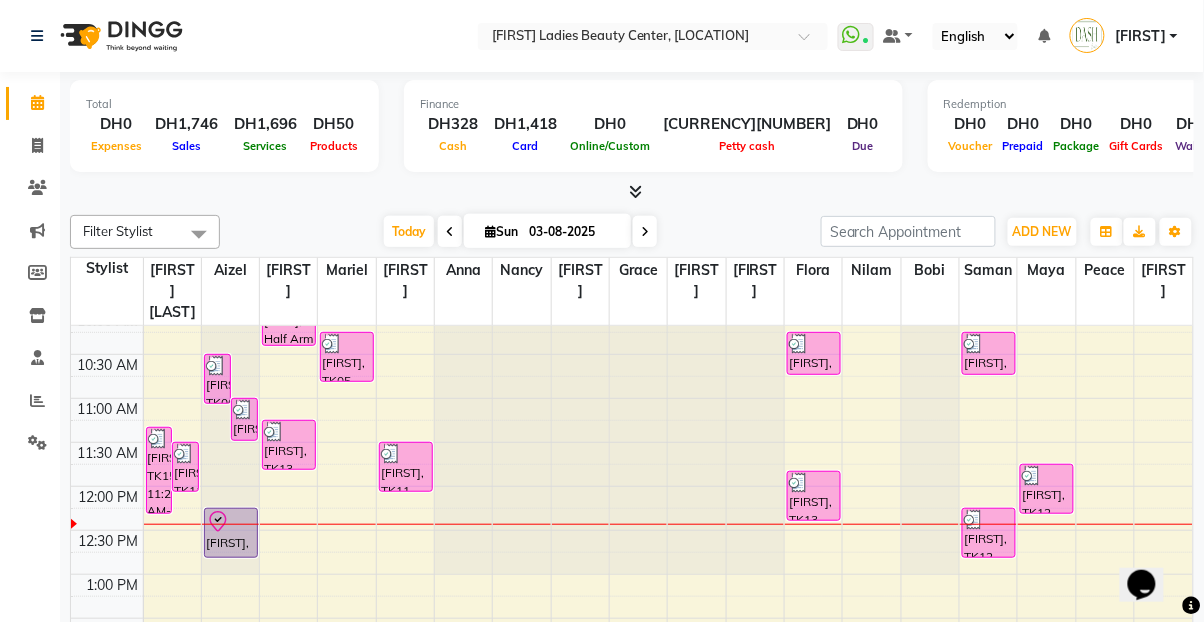 click on "[FIRST], TK11, [TIME]-[TIME], Basic Pedicure" at bounding box center (406, 467) 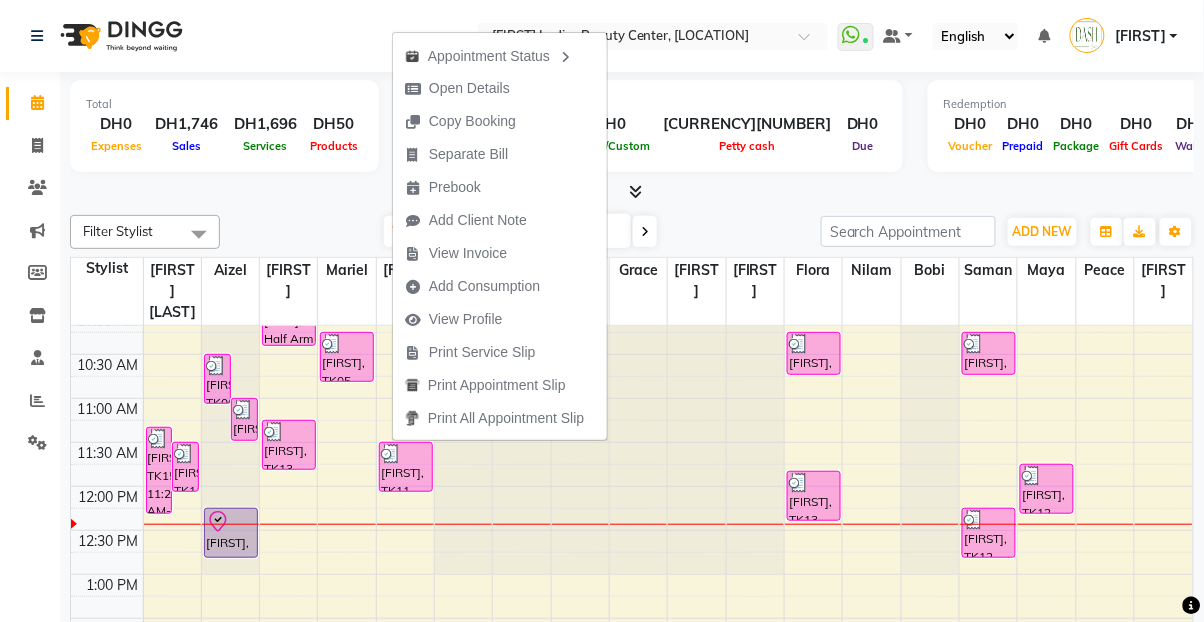 click on "Open Details" at bounding box center (457, 88) 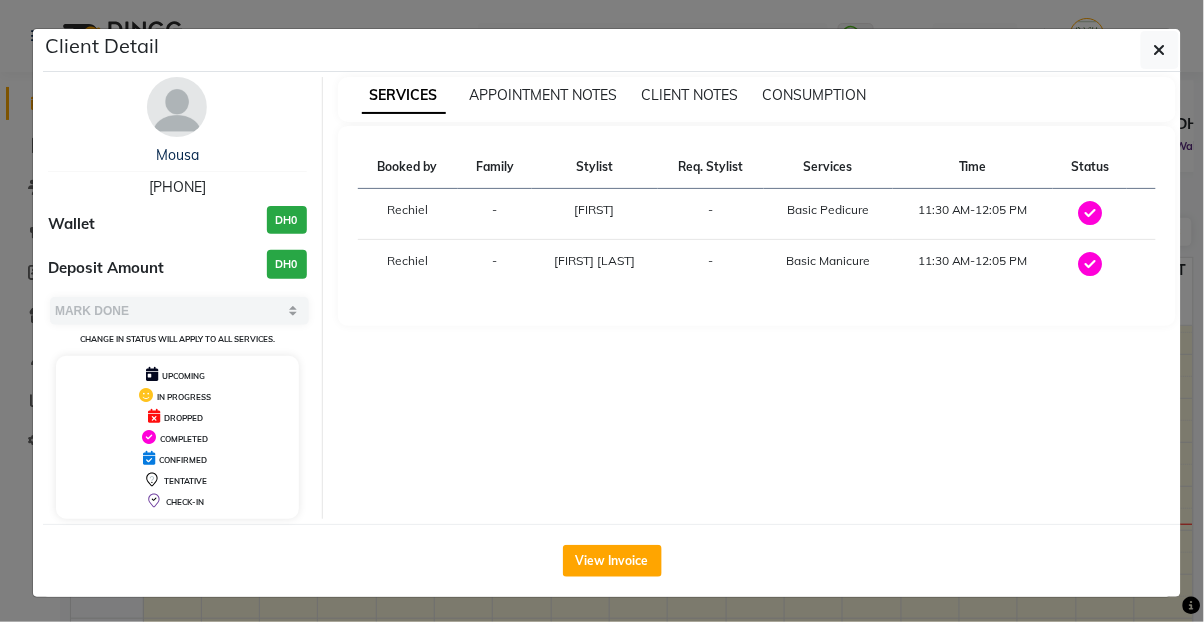 click 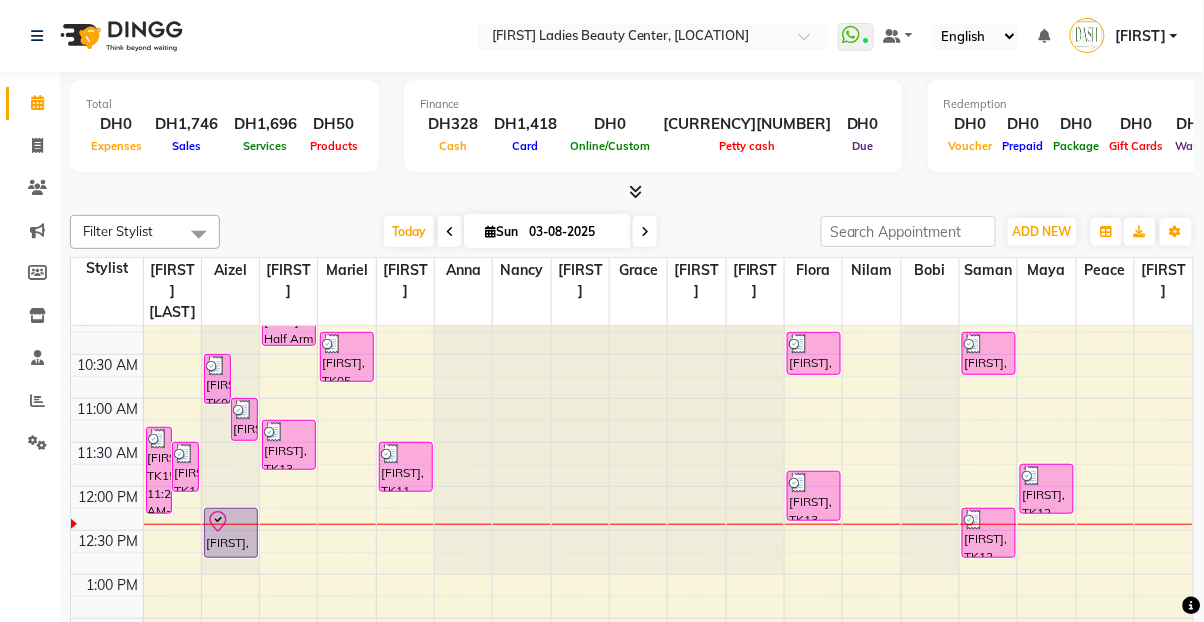 click on "[FIRST], TK11, [TIME]-[TIME], Basic Pedicure" at bounding box center (406, 467) 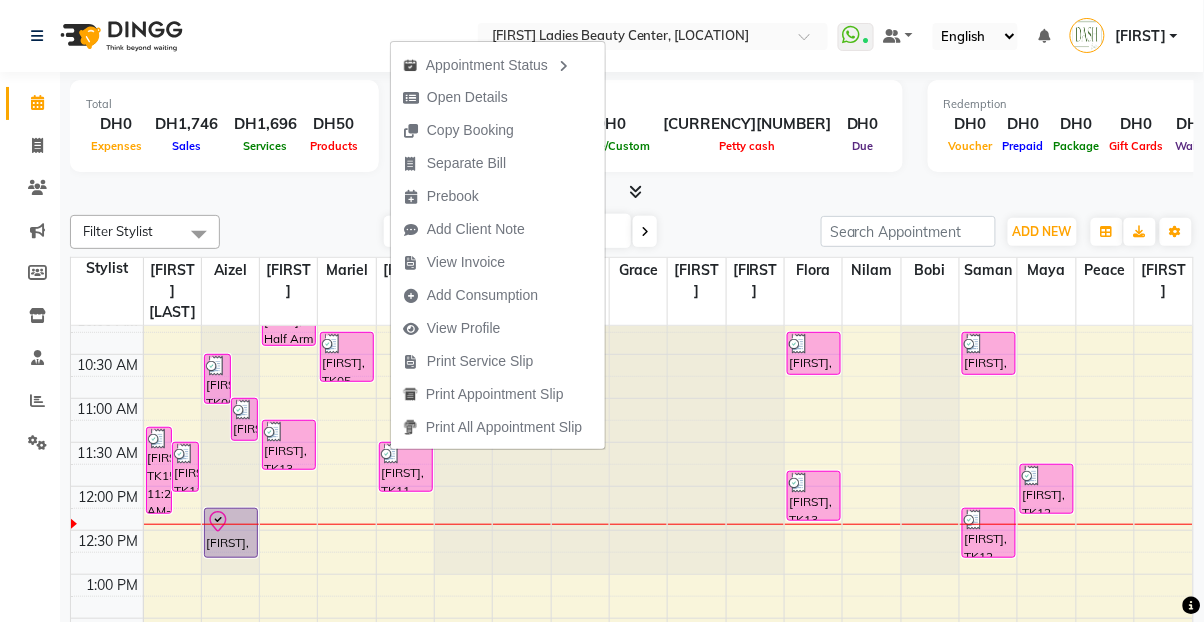 click on "Open Details" at bounding box center [455, 97] 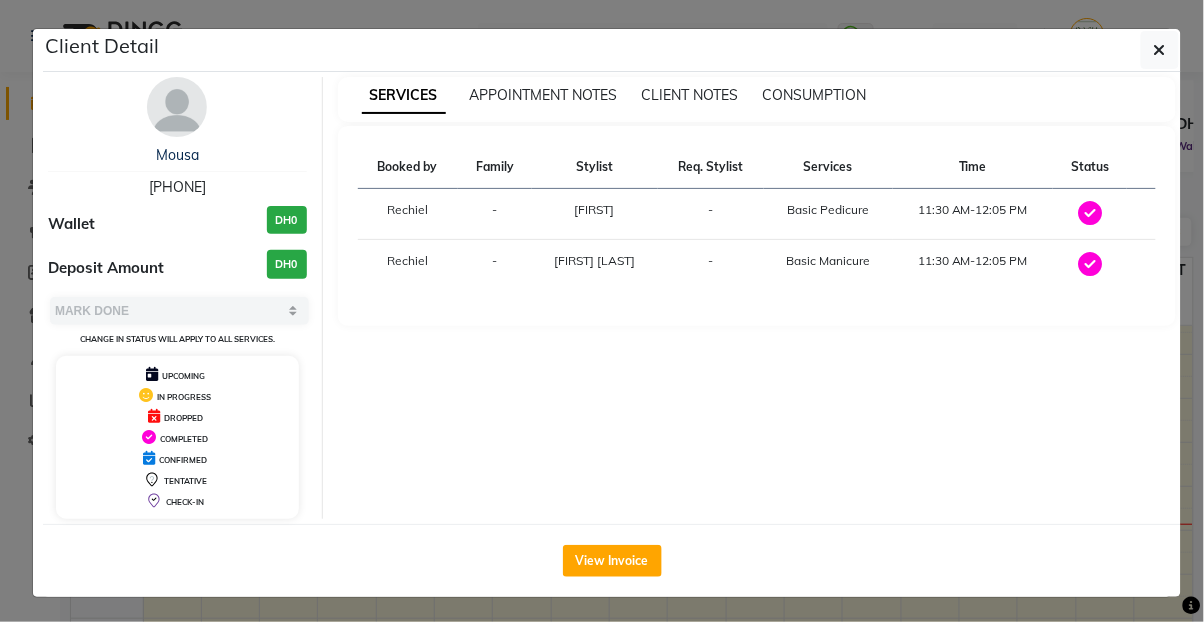 click 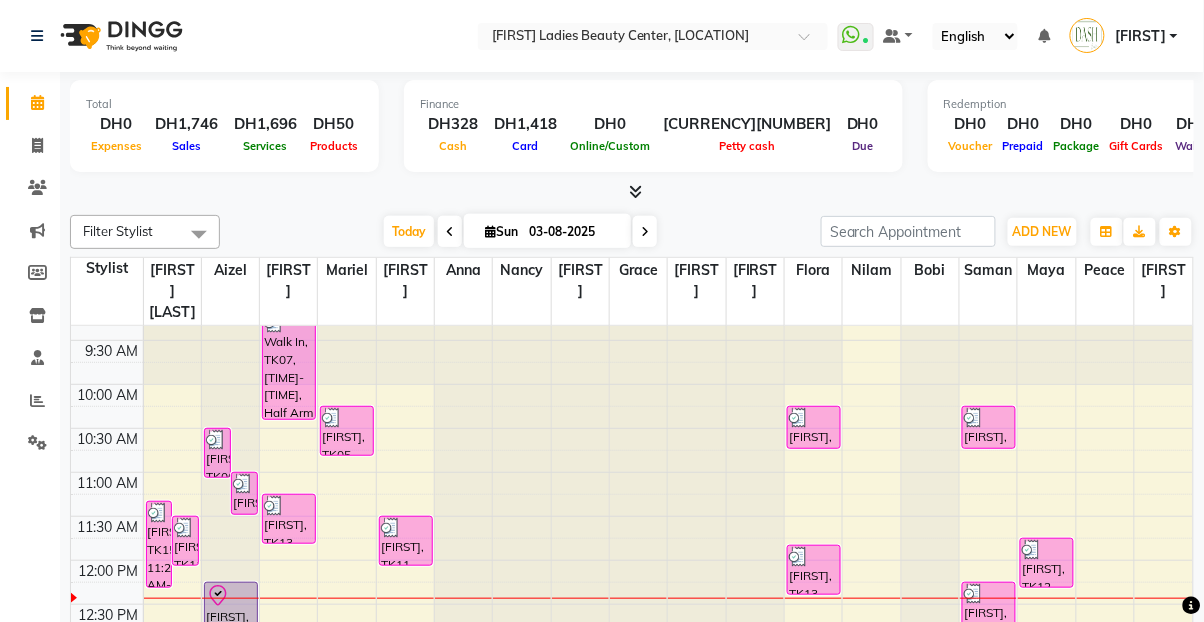 scroll, scrollTop: 10, scrollLeft: 0, axis: vertical 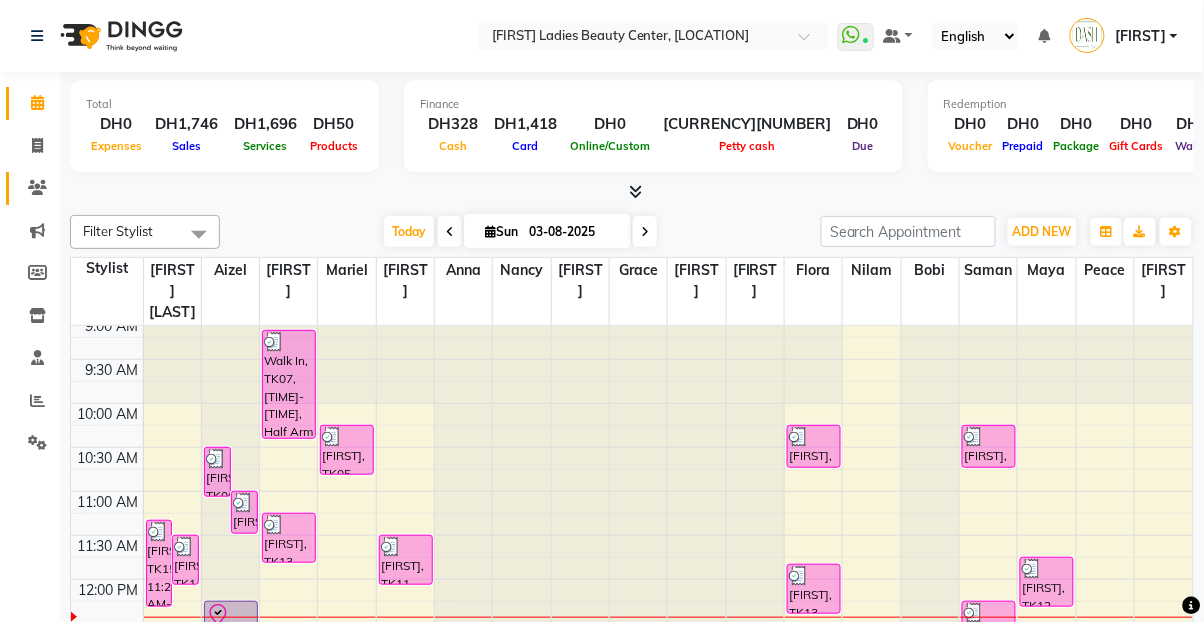 click 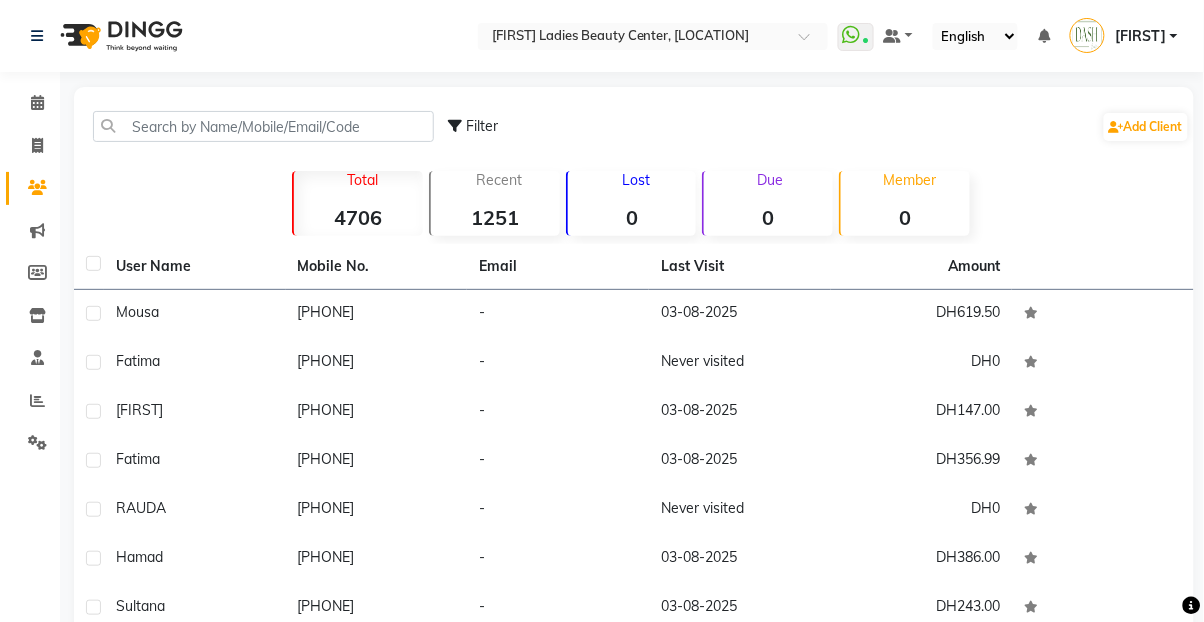 click on "[PHONE]" 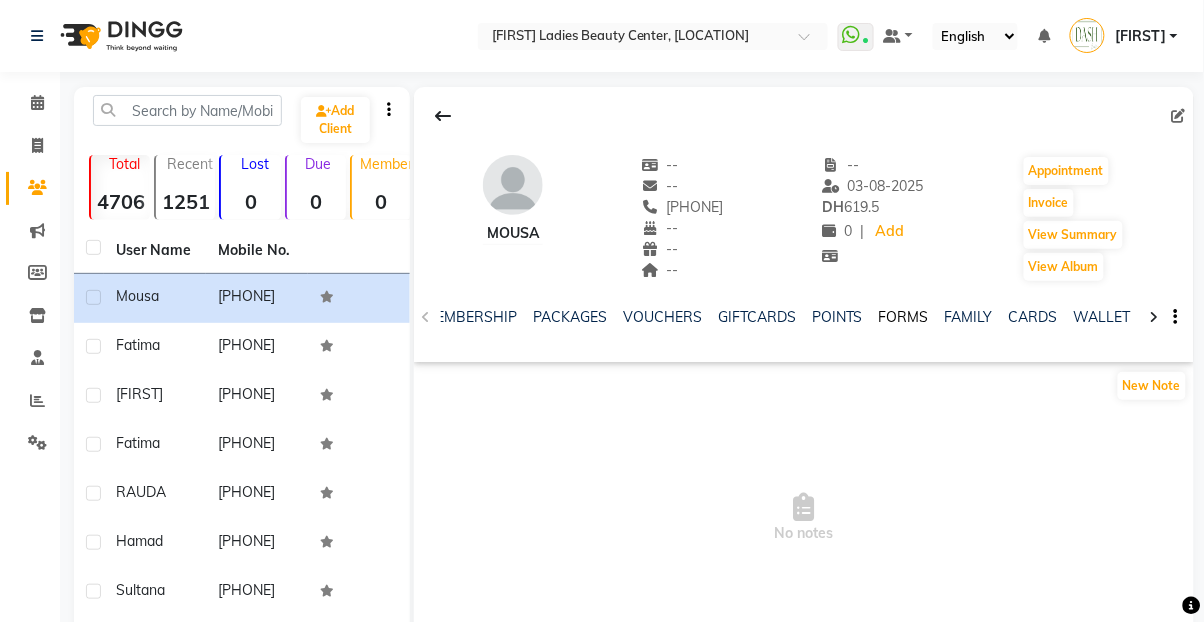 click on "FORMS" 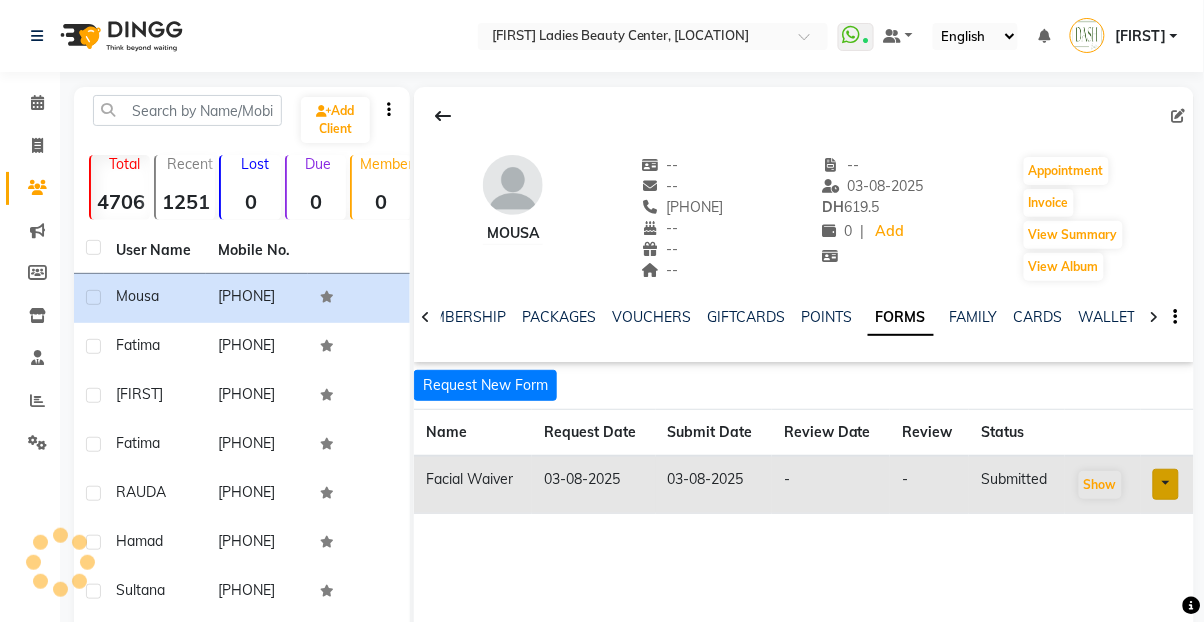 scroll, scrollTop: 0, scrollLeft: 404, axis: horizontal 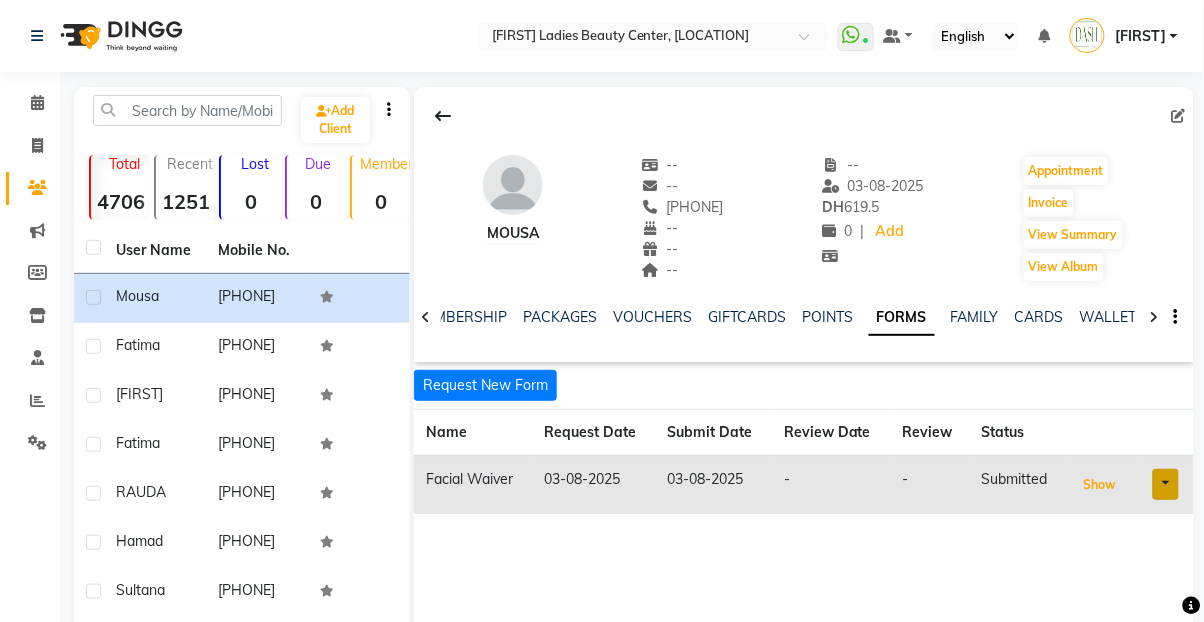 click on "Show" 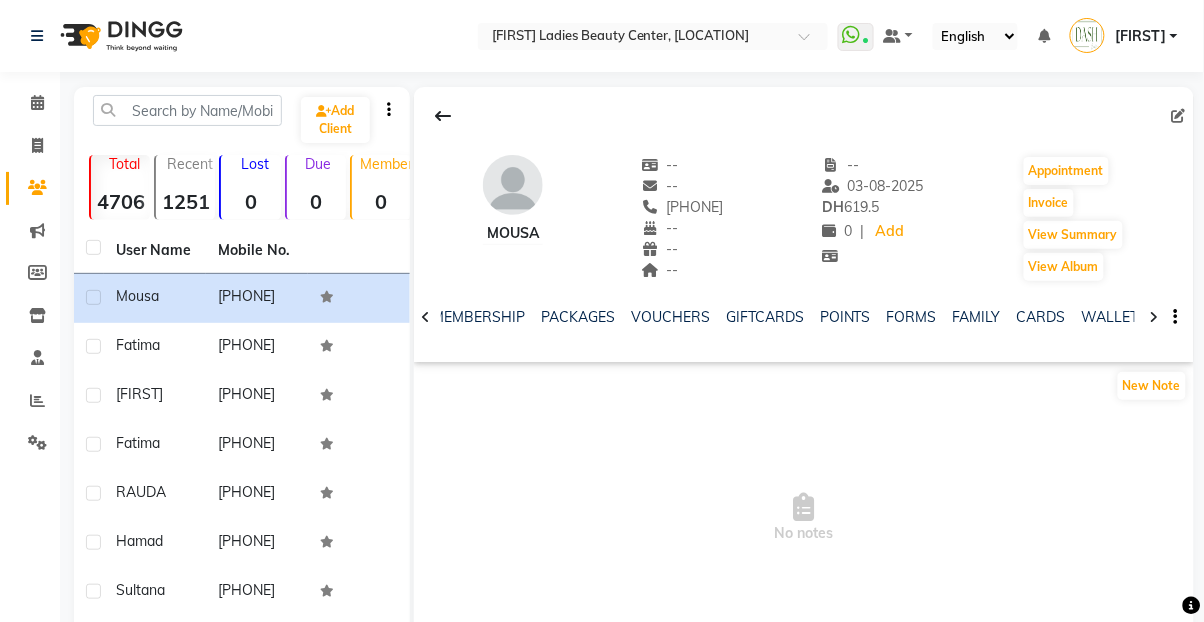 scroll, scrollTop: 0, scrollLeft: 362, axis: horizontal 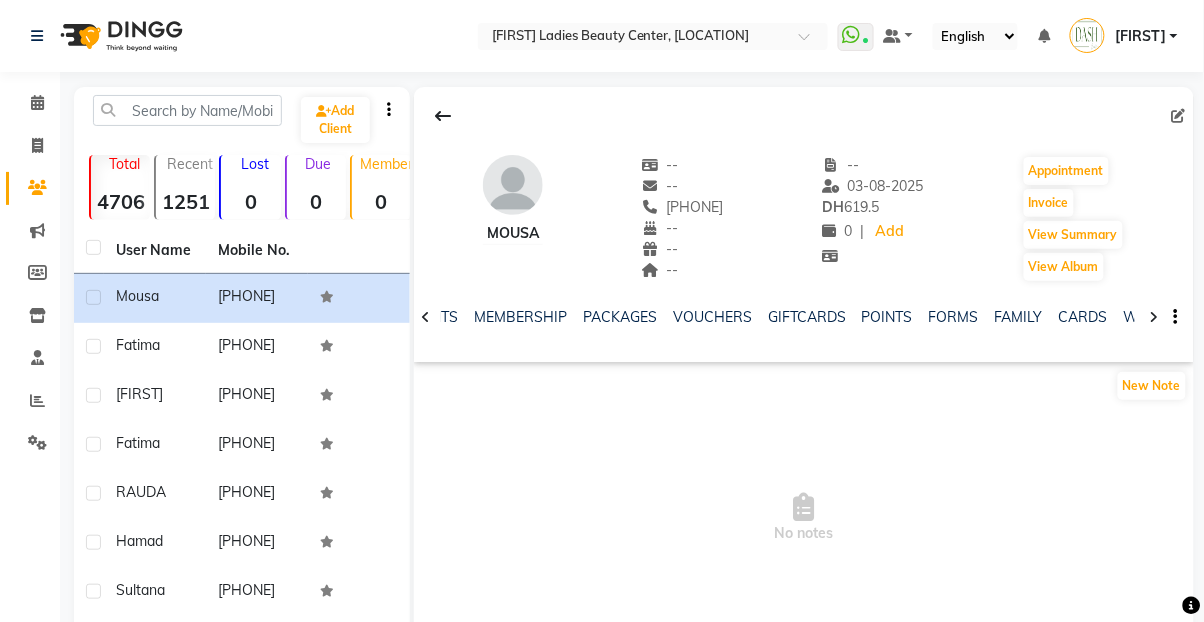 click on "Settings" 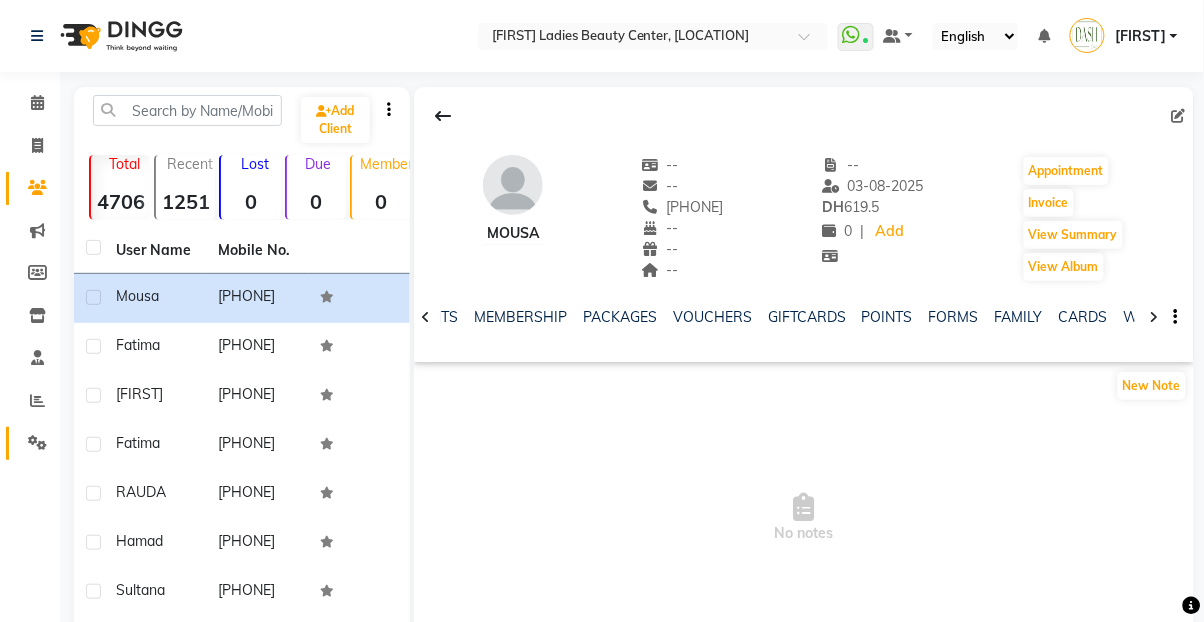 click 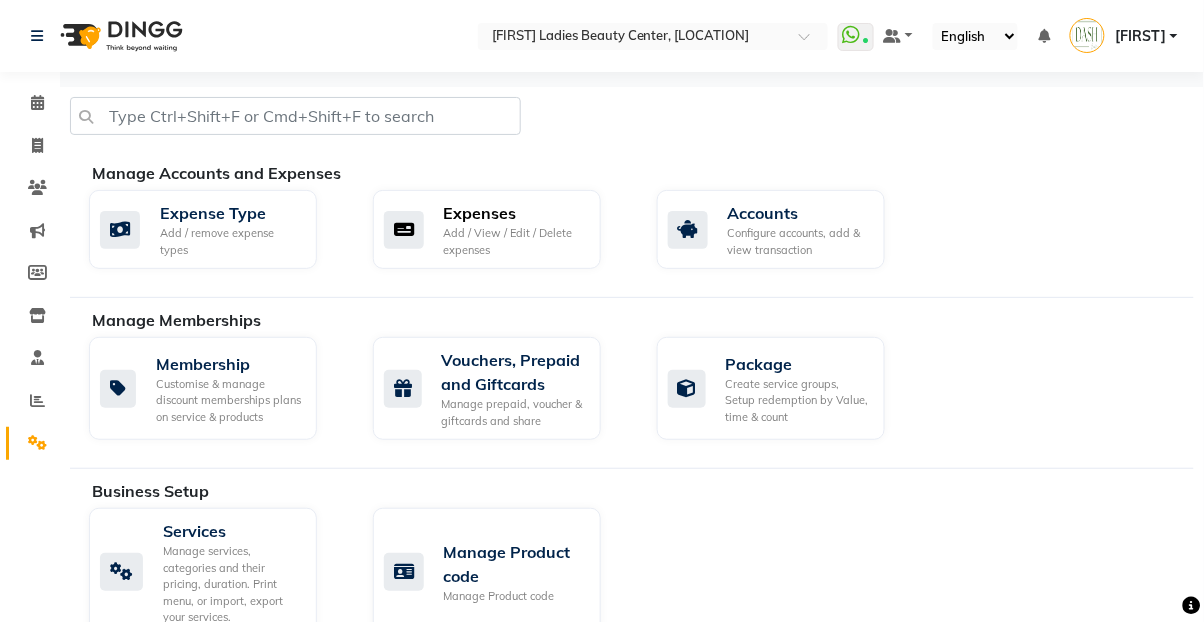 click on "Add / View / Edit / Delete expenses" 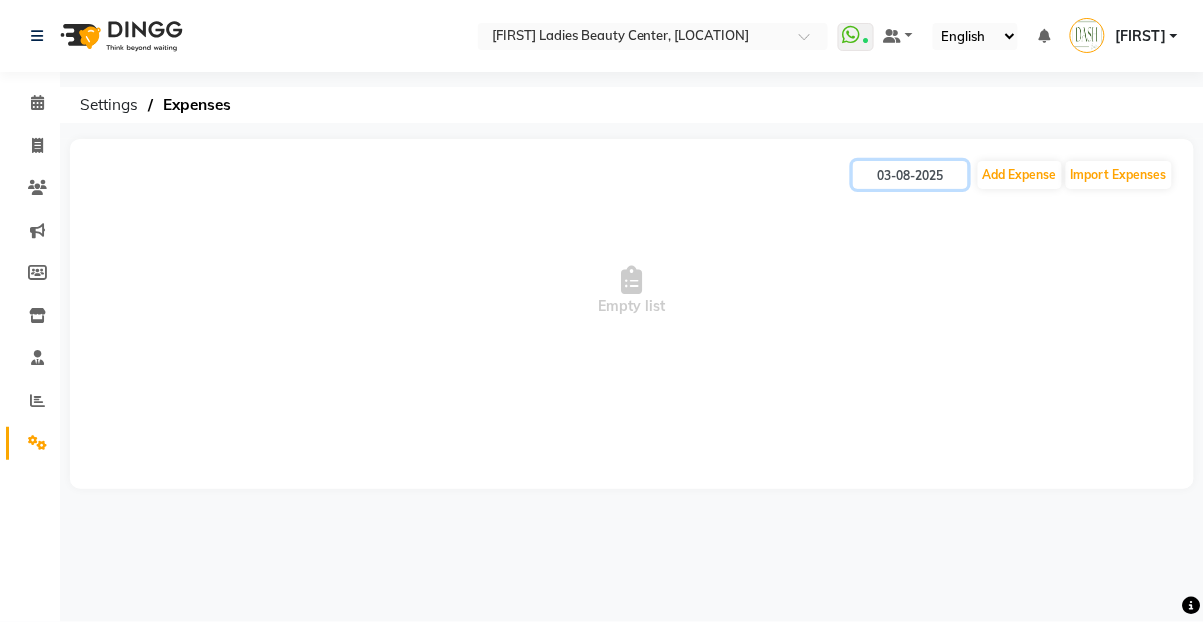 click on "03-08-2025" 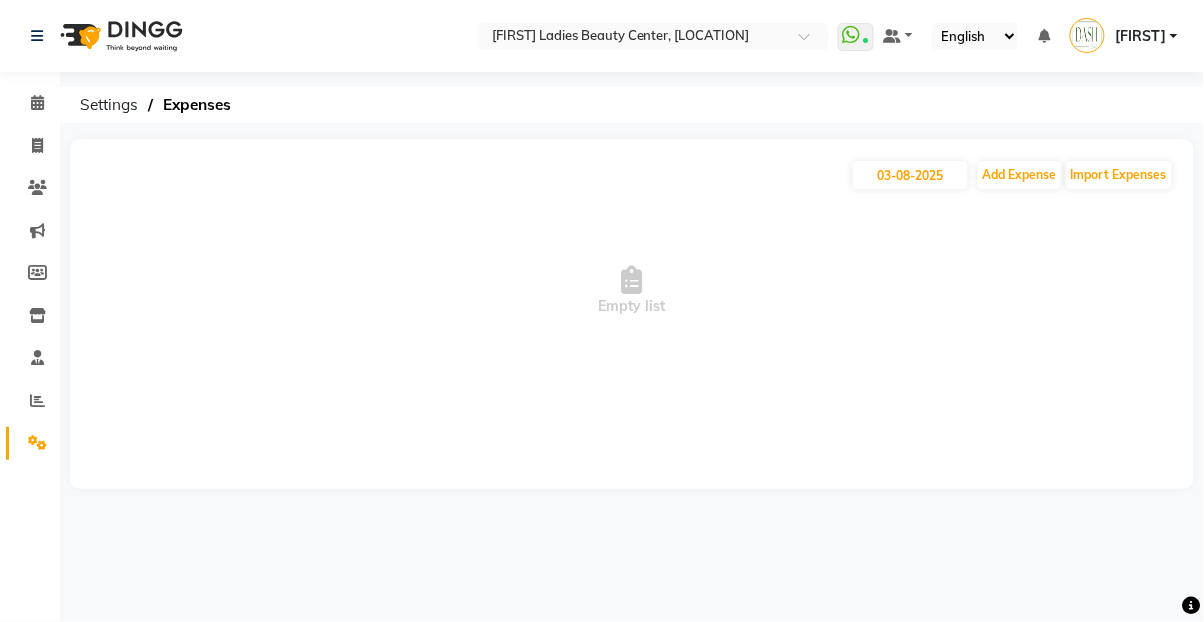 select on "8" 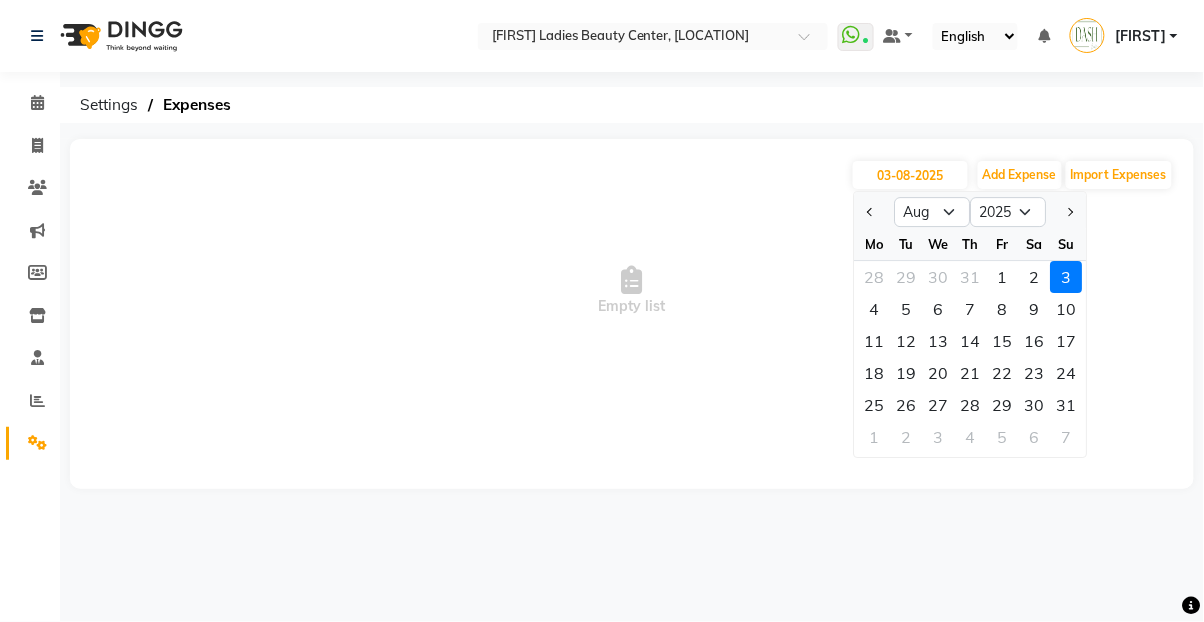 click 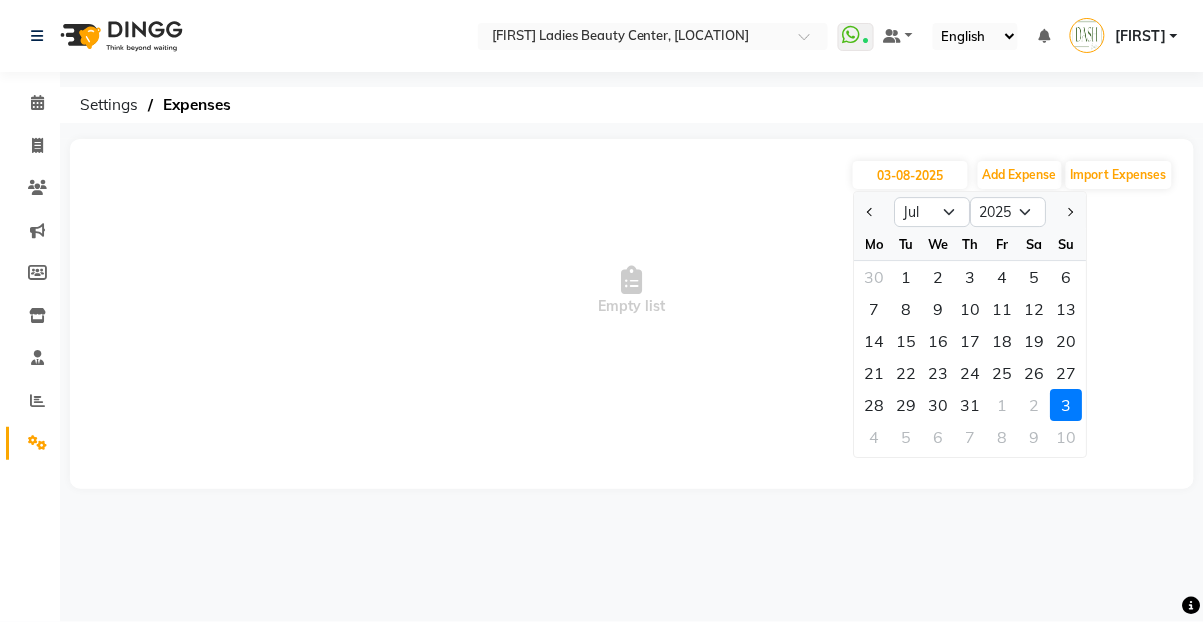 click on "19" 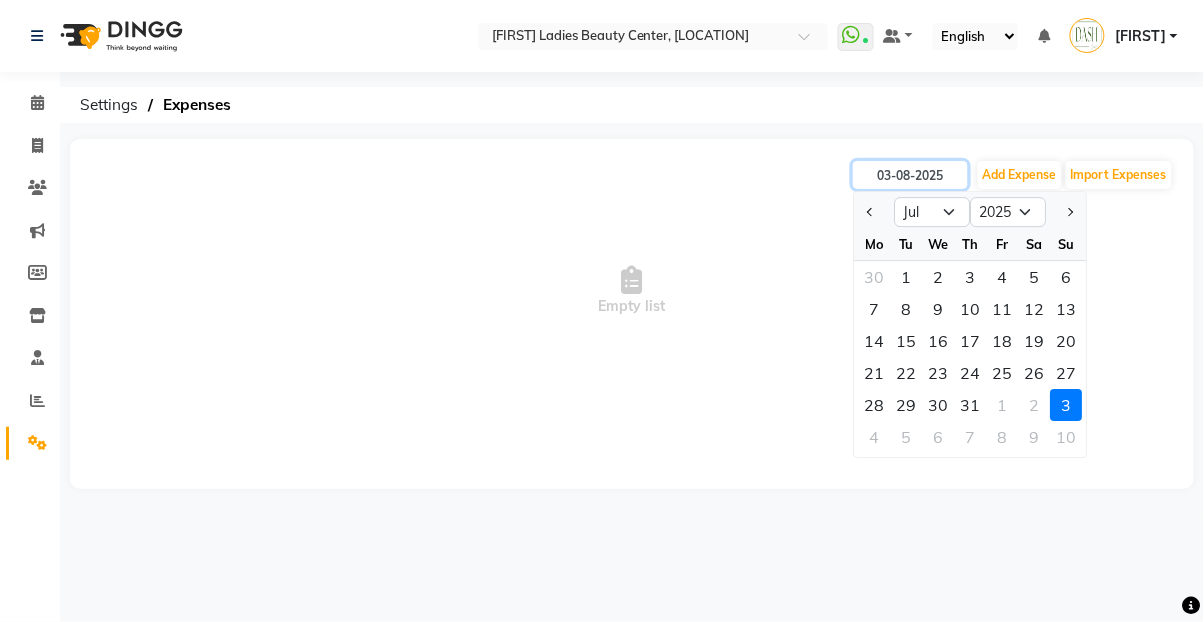 type on "19-07-2025" 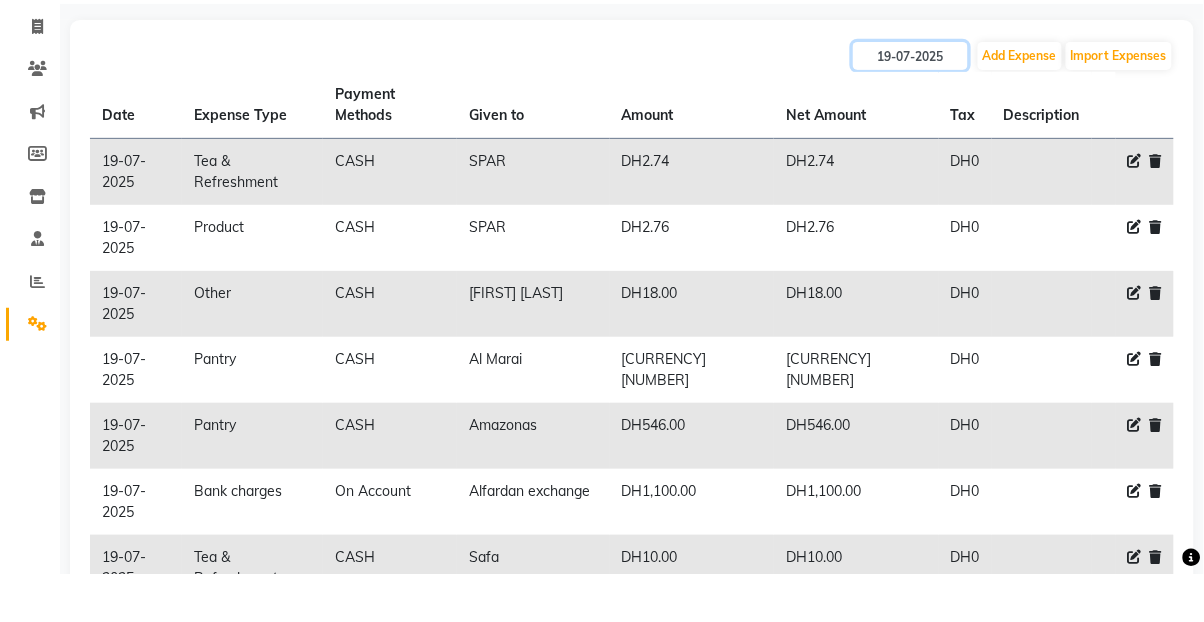 scroll, scrollTop: 72, scrollLeft: 0, axis: vertical 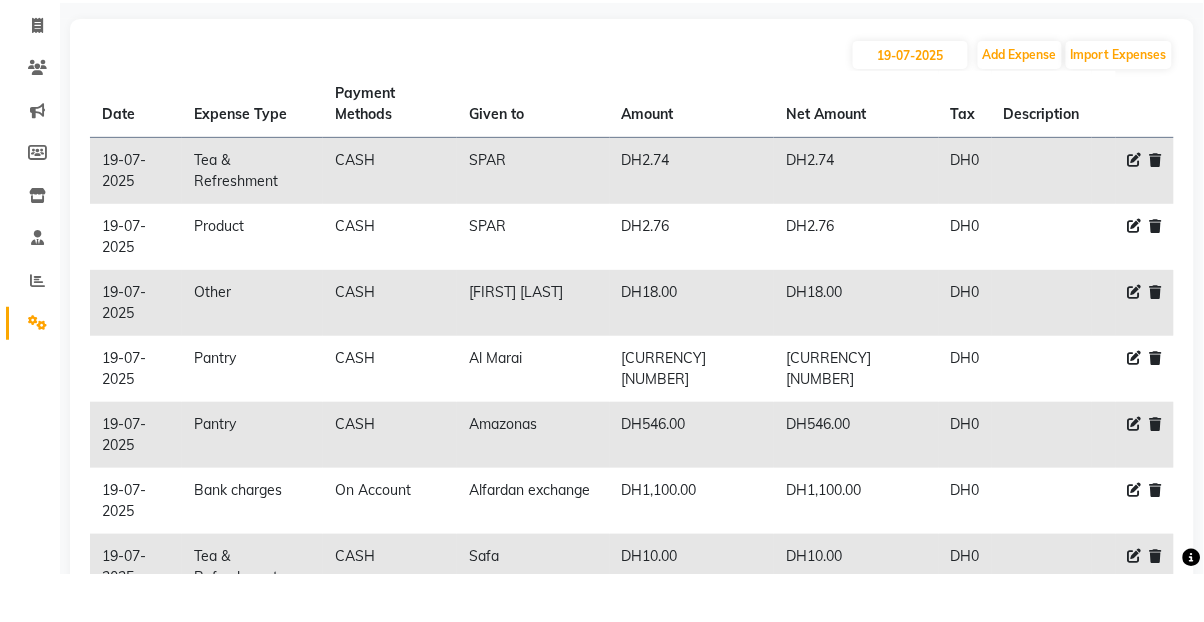 click 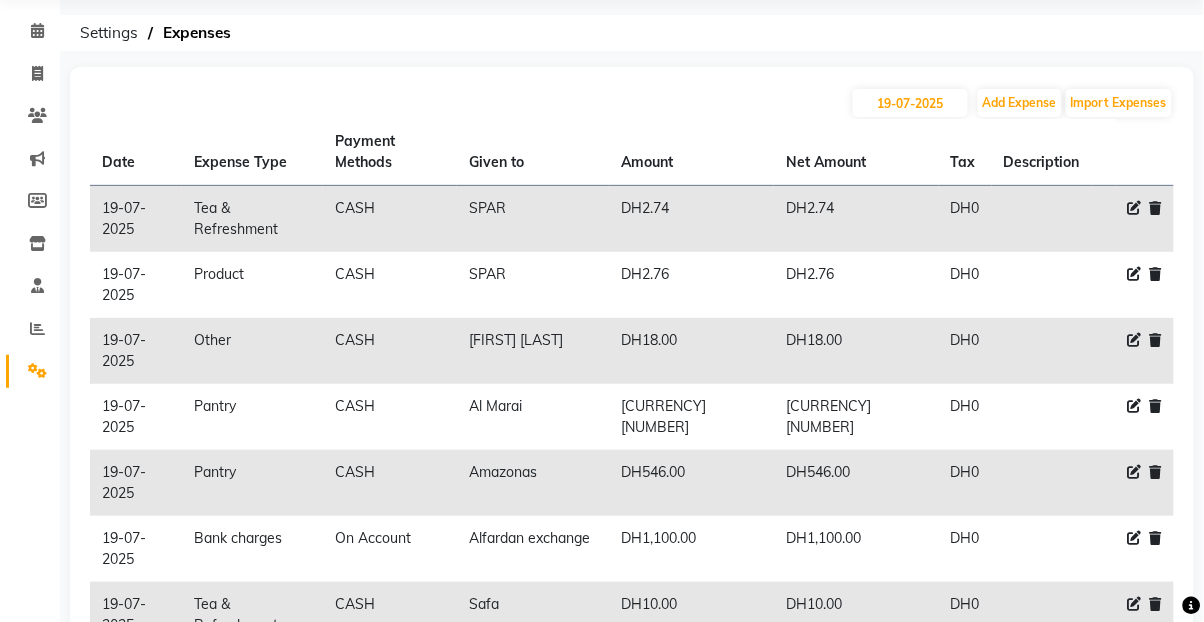 select on "19" 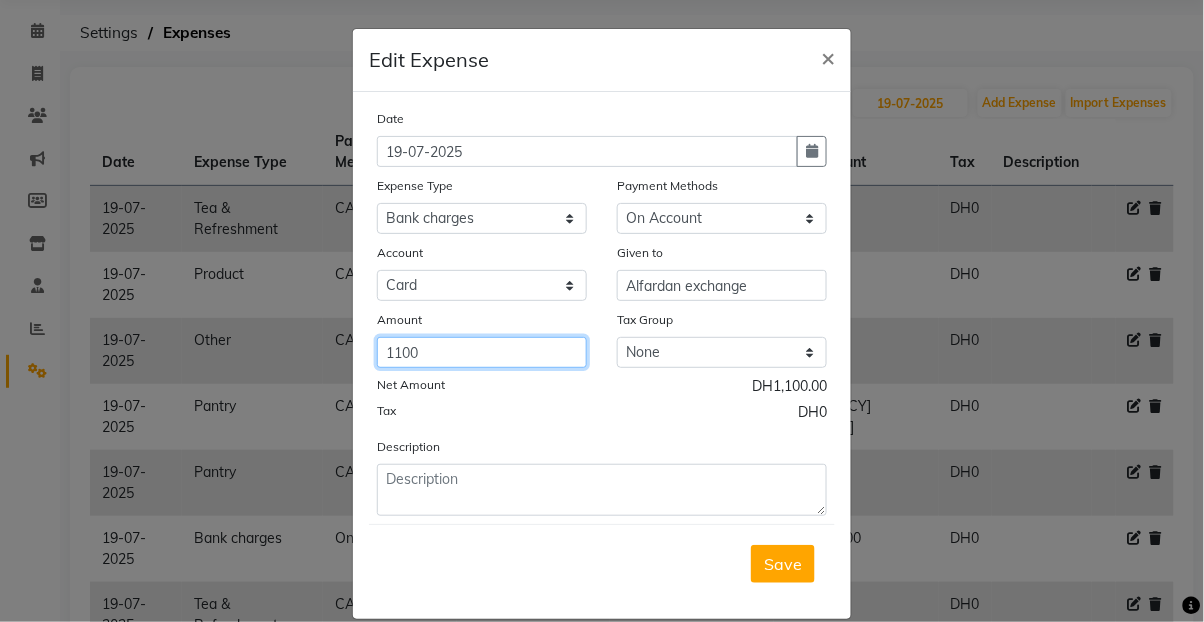 click on "1100" 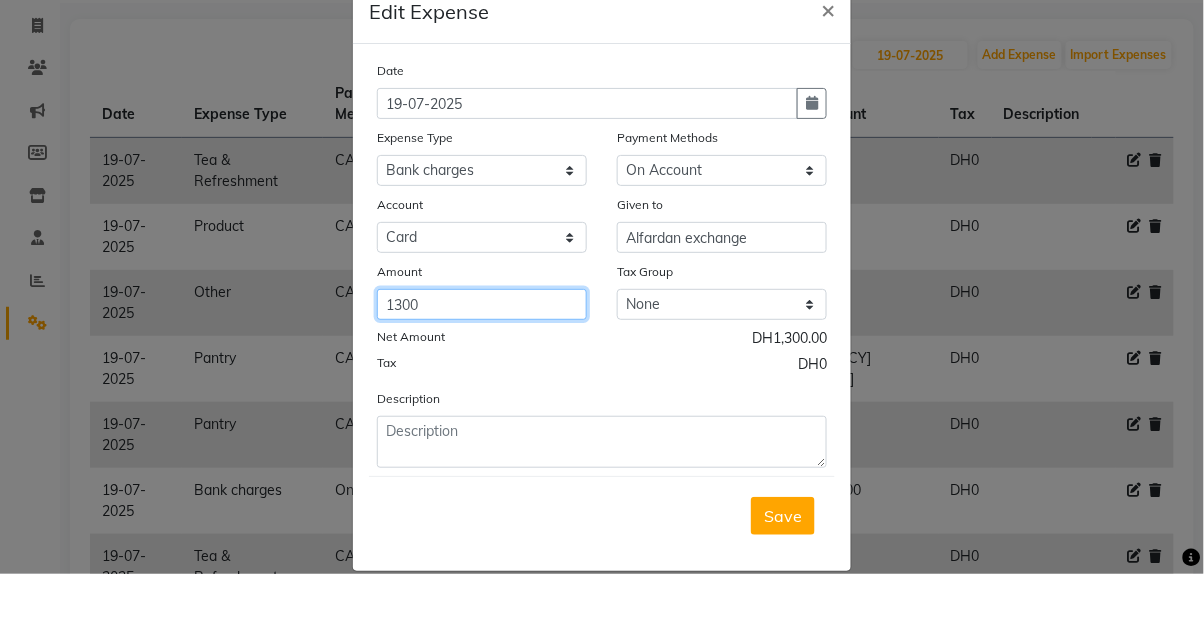 scroll, scrollTop: 24, scrollLeft: 0, axis: vertical 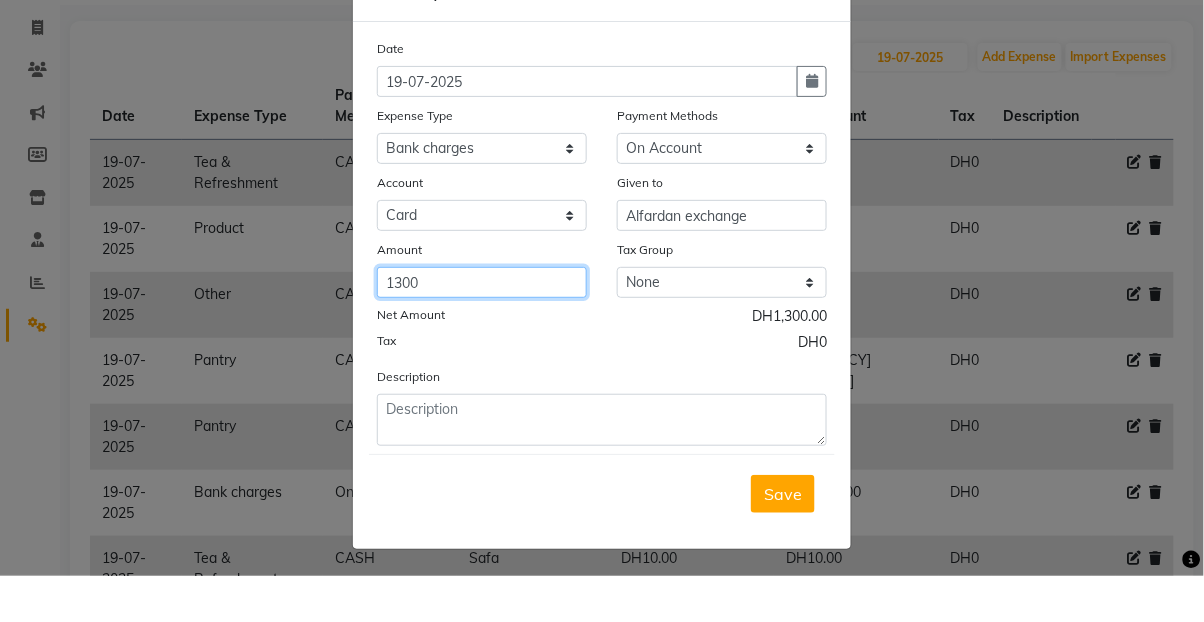 type on "1300" 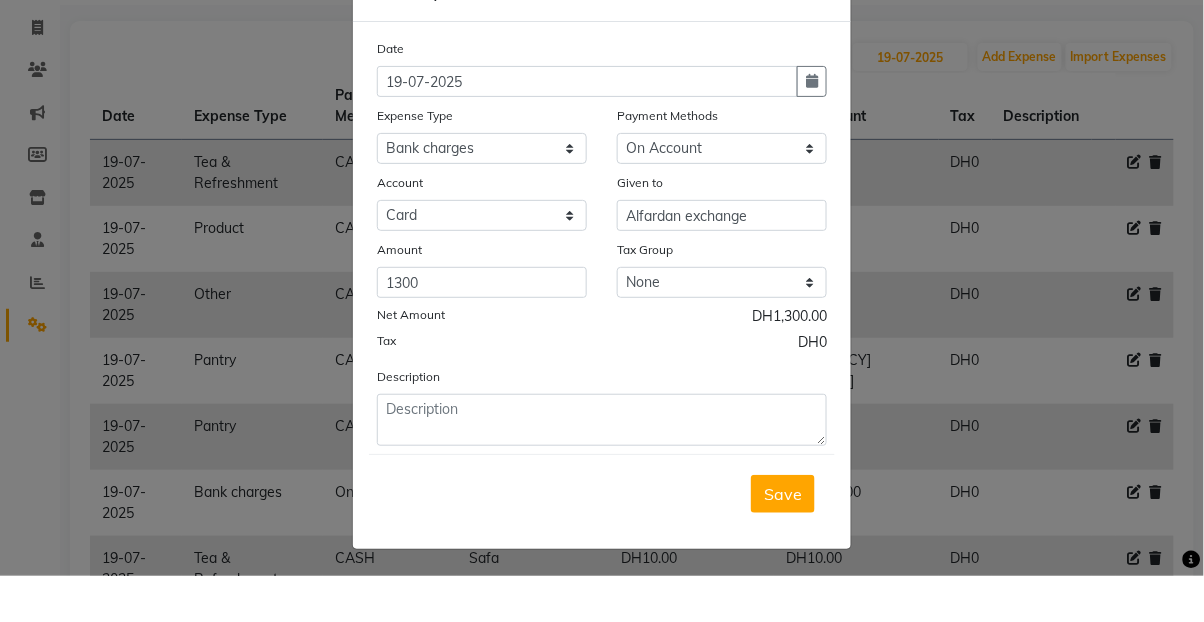 click on "Save" at bounding box center [783, 540] 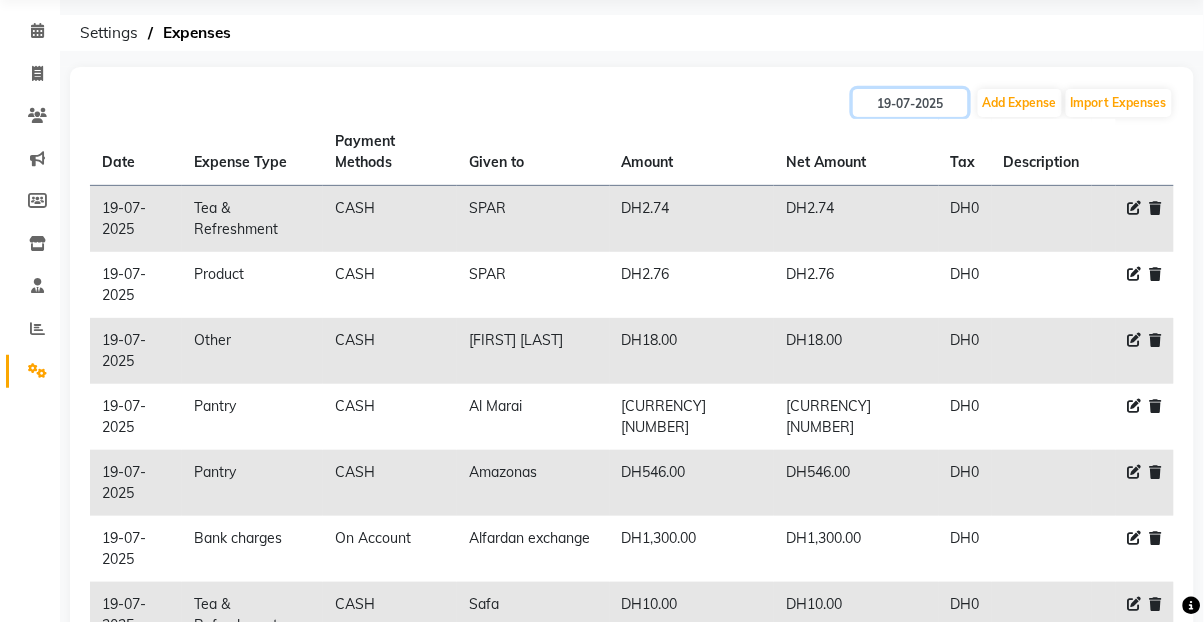 click on "19-07-2025" 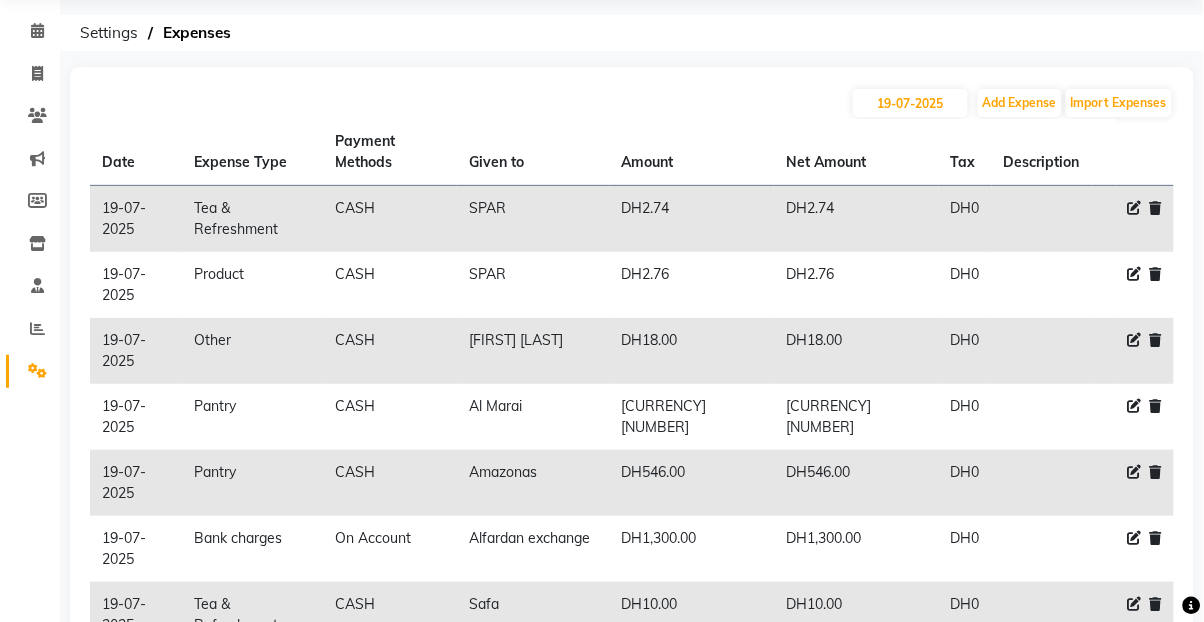 select on "7" 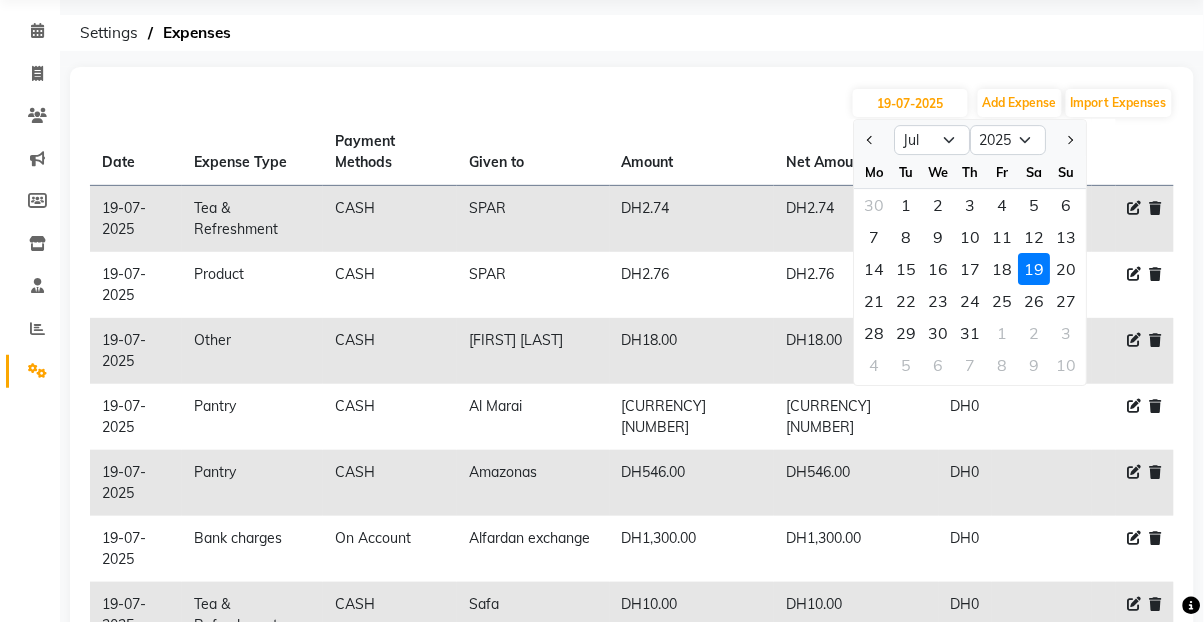 click on "18" 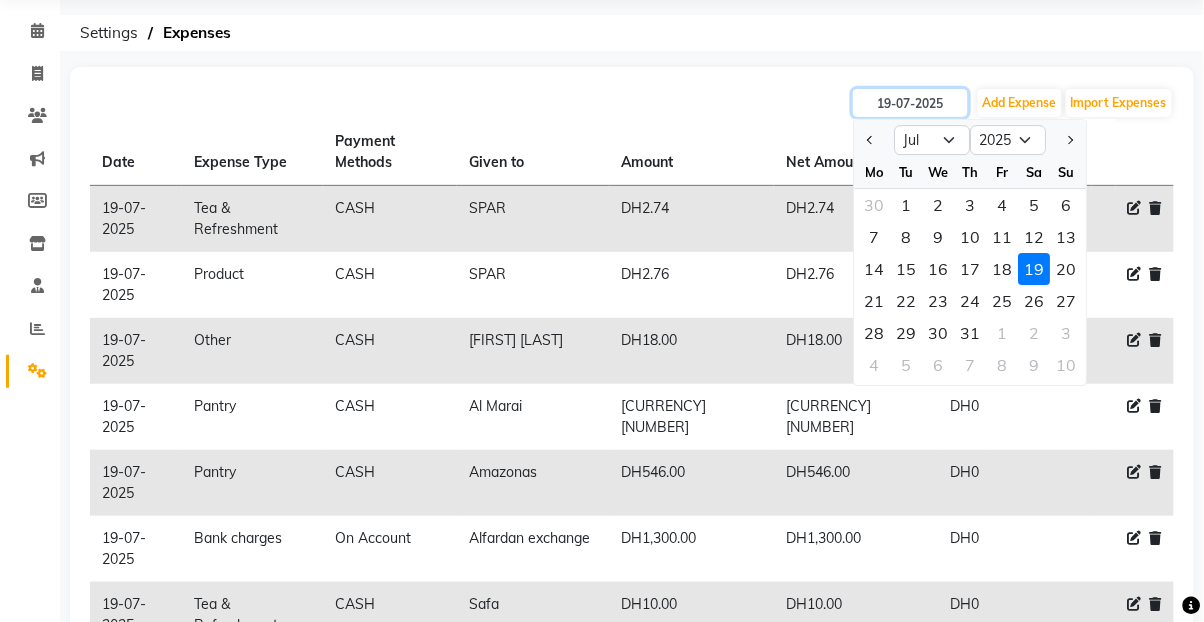 type on "18-07-2025" 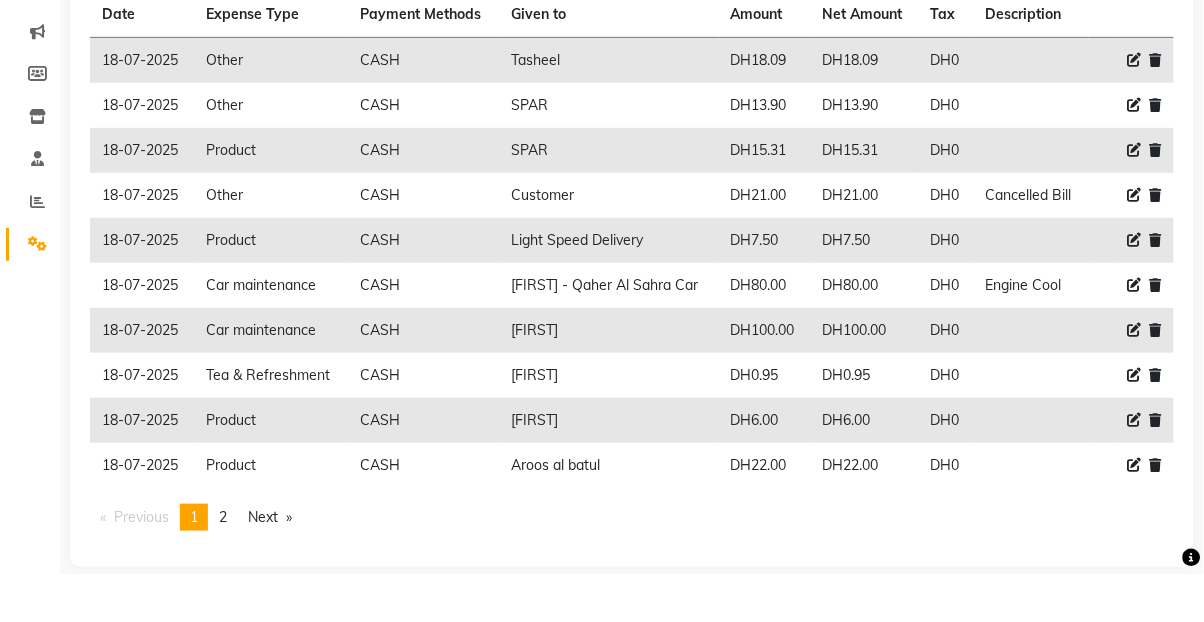 scroll, scrollTop: 152, scrollLeft: 0, axis: vertical 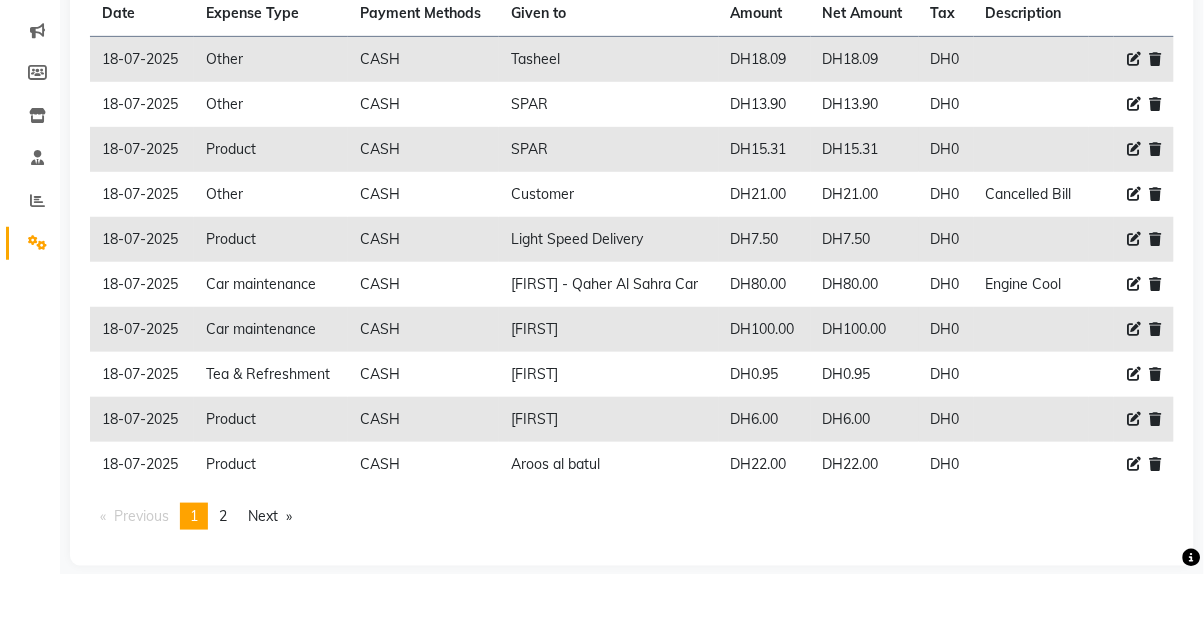 click on "Next  page" at bounding box center (270, 564) 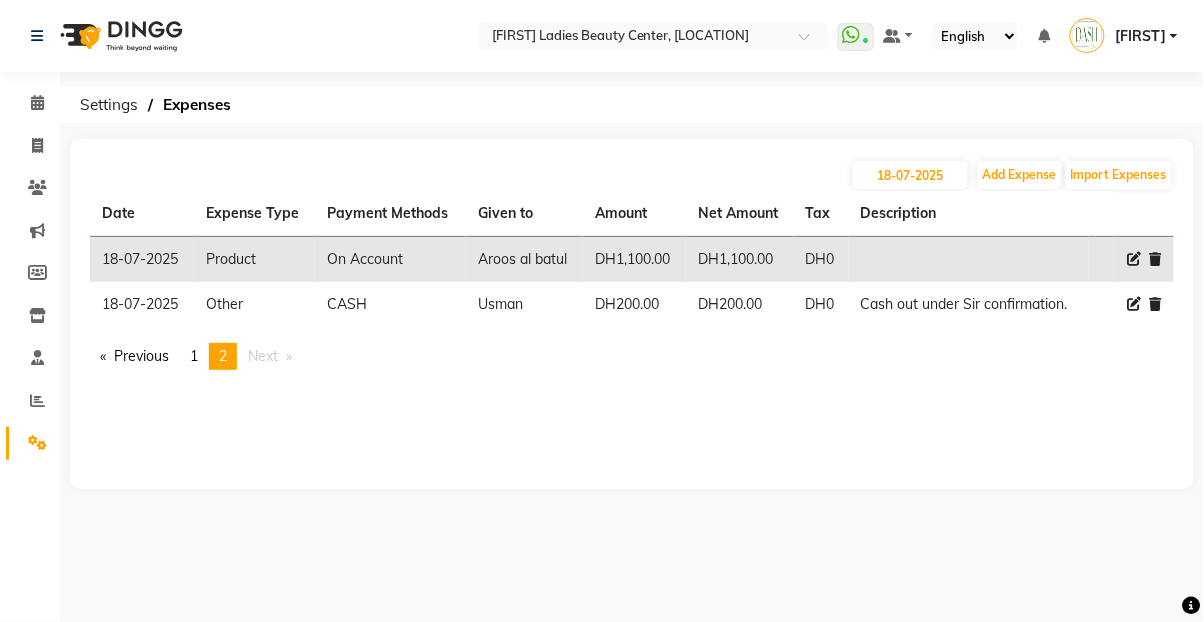 click on "page  1" at bounding box center (194, 356) 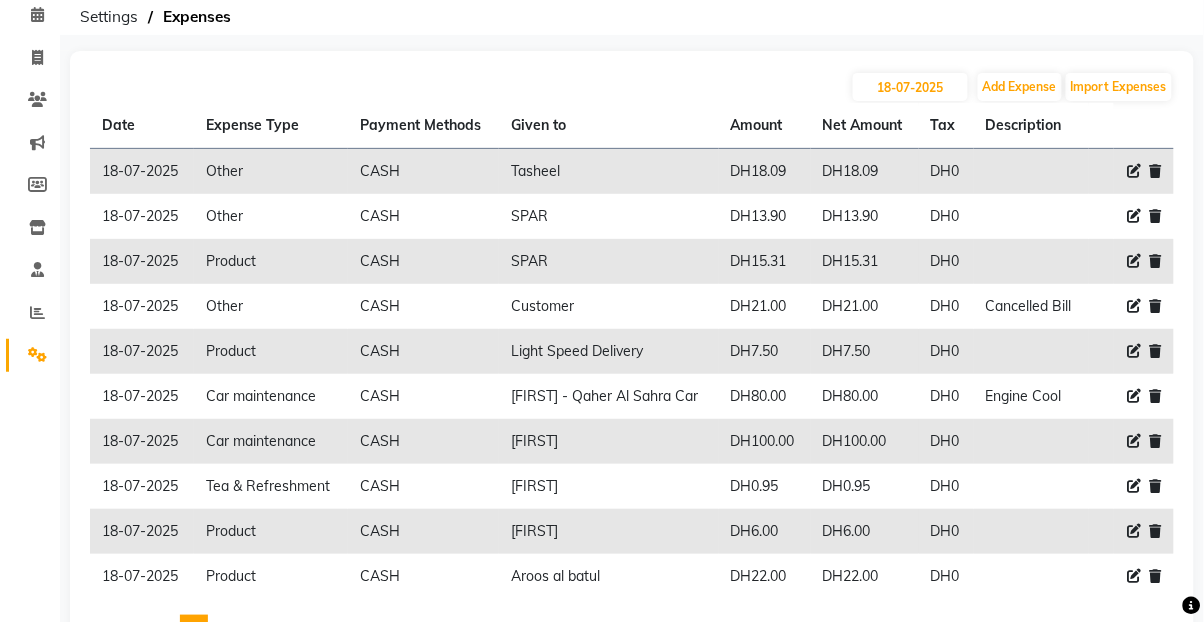 scroll, scrollTop: 109, scrollLeft: 0, axis: vertical 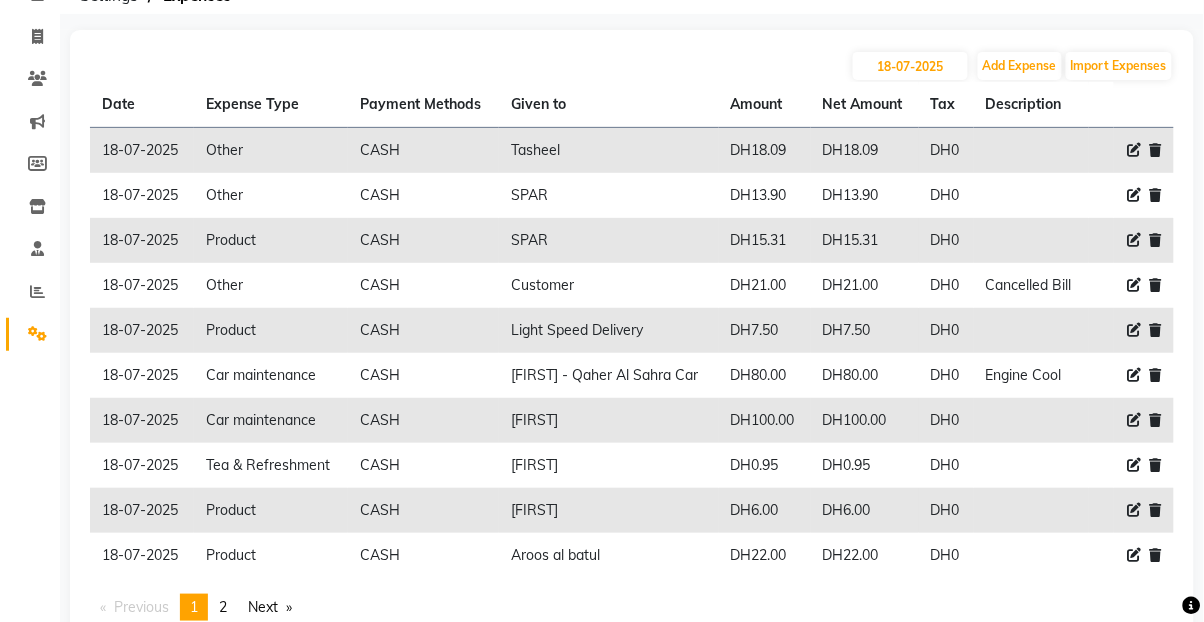 click on "Next  page" at bounding box center [270, 607] 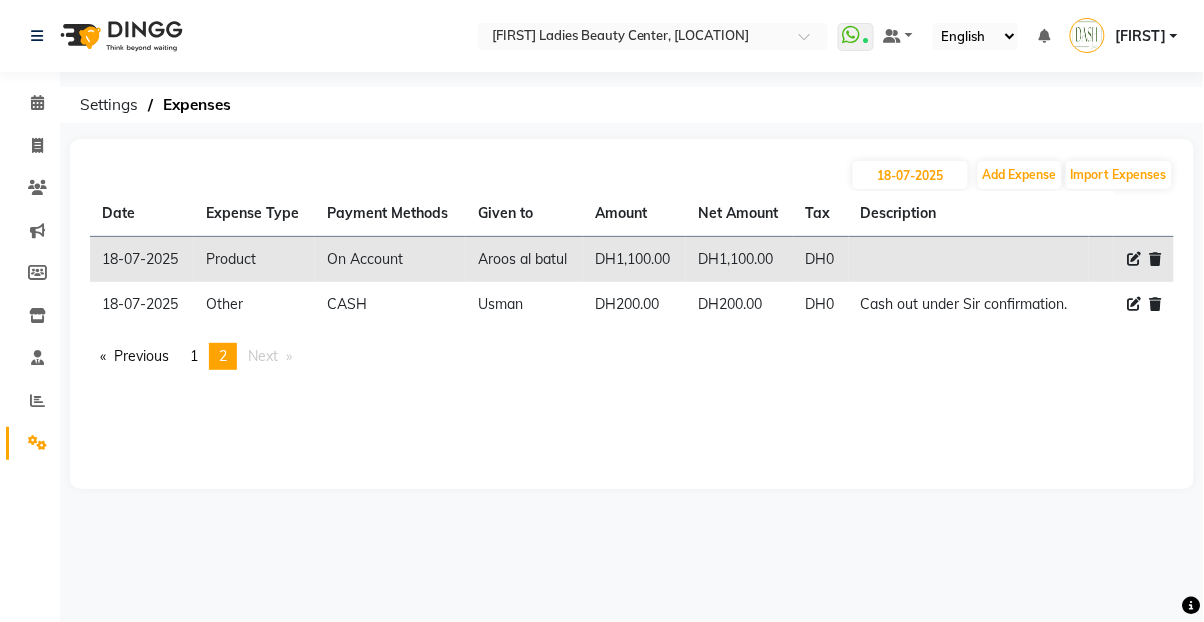 click on "Previous  page" at bounding box center [134, 356] 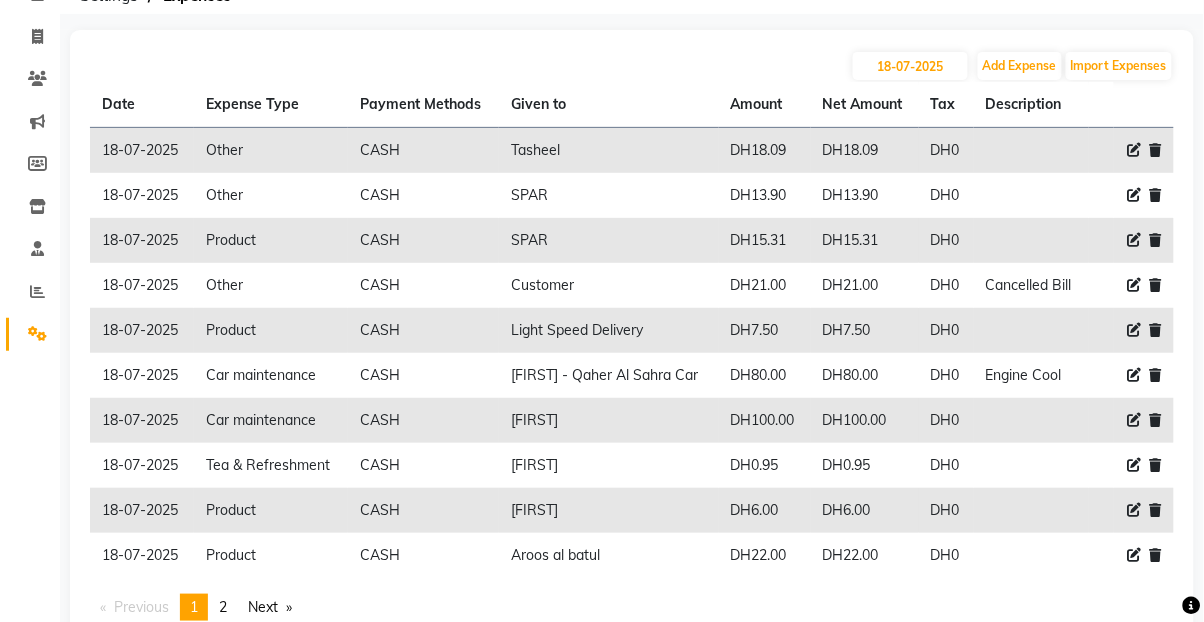 scroll, scrollTop: 101, scrollLeft: 0, axis: vertical 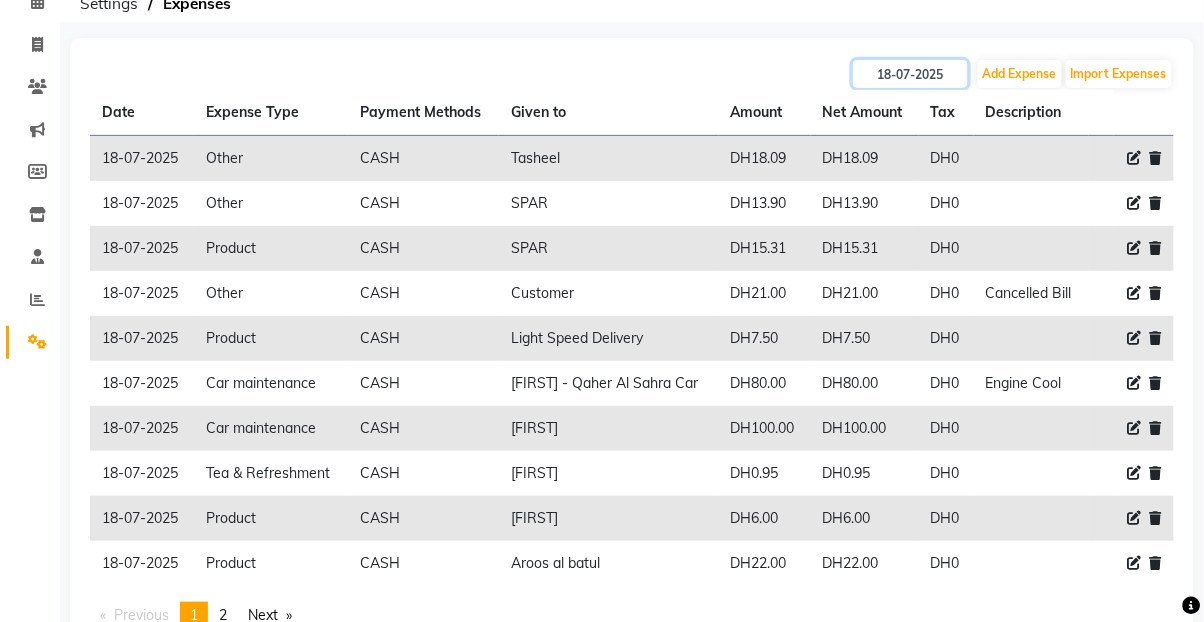 click on "18-07-2025" 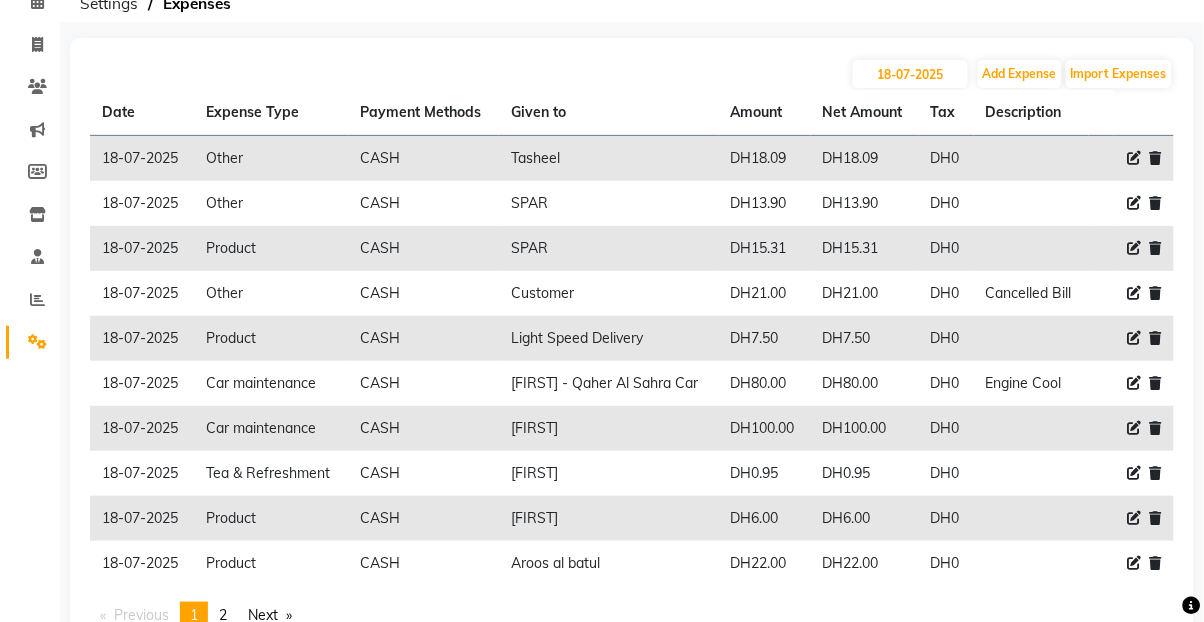 select on "7" 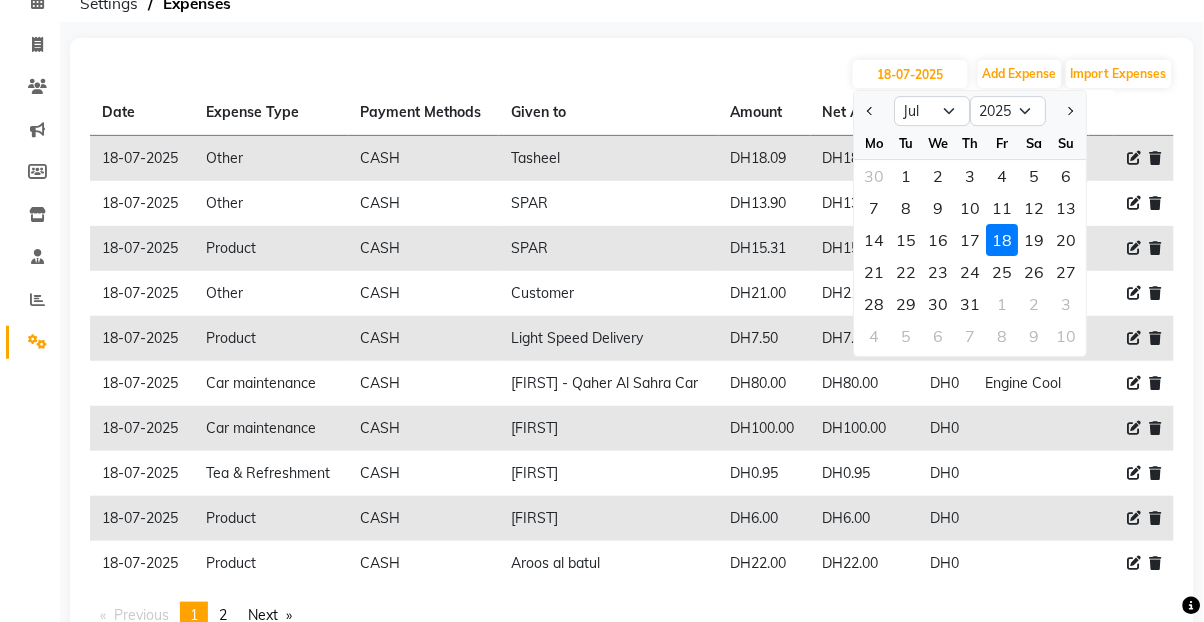 click on "17" 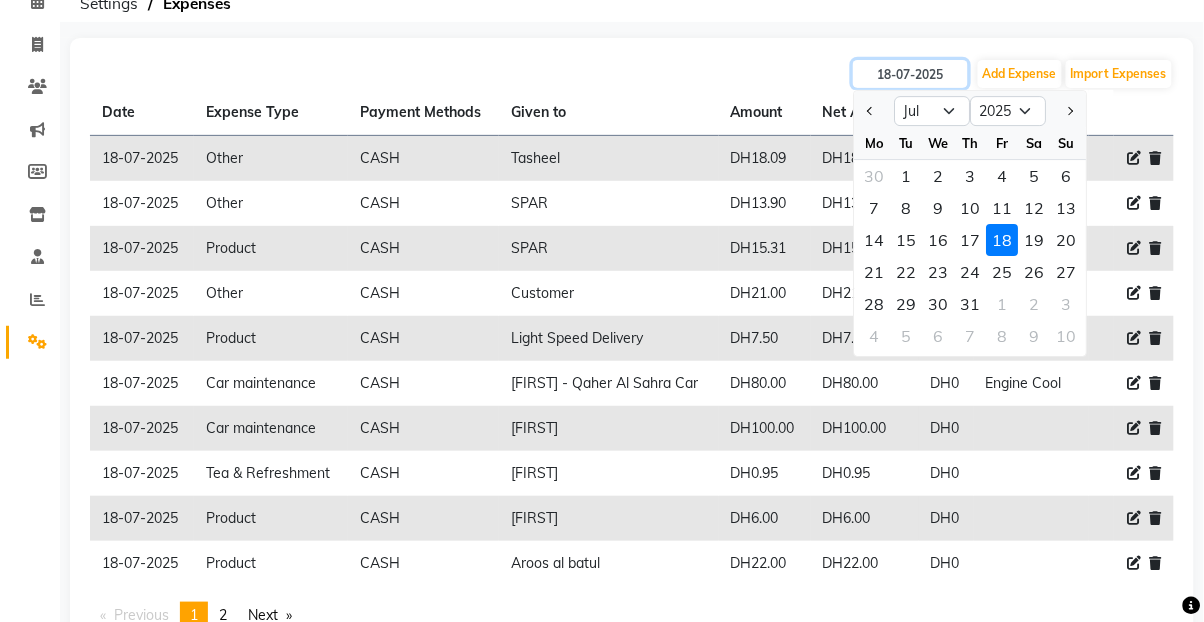 type on "17-07-2025" 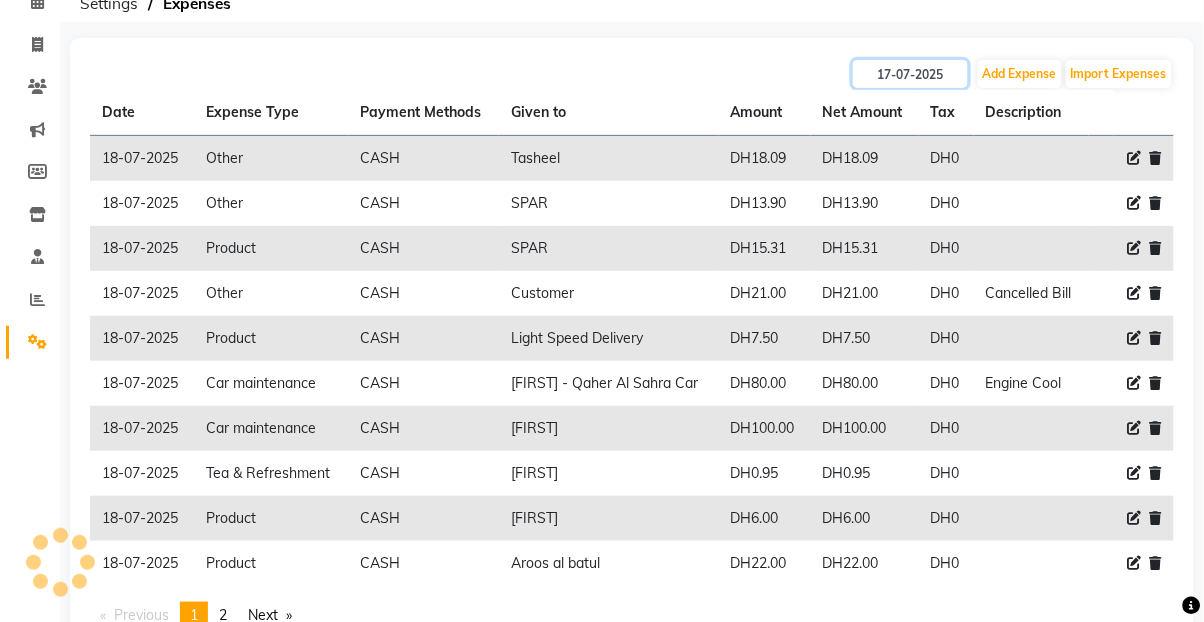 scroll, scrollTop: 0, scrollLeft: 0, axis: both 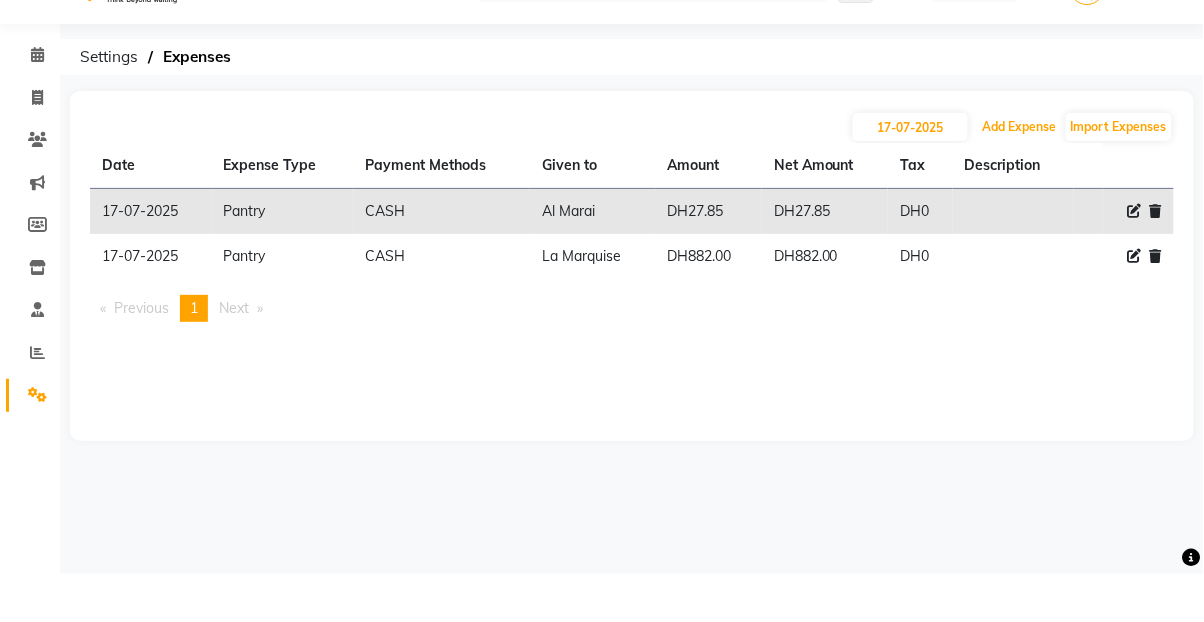 click on "Add Expense" 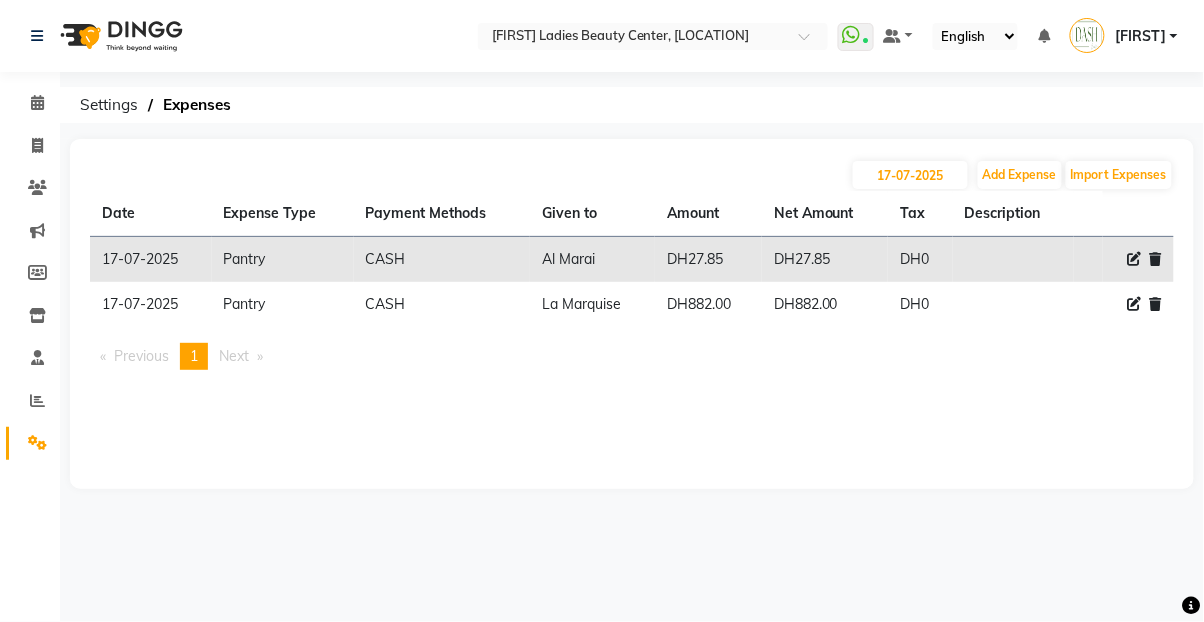 select on "1" 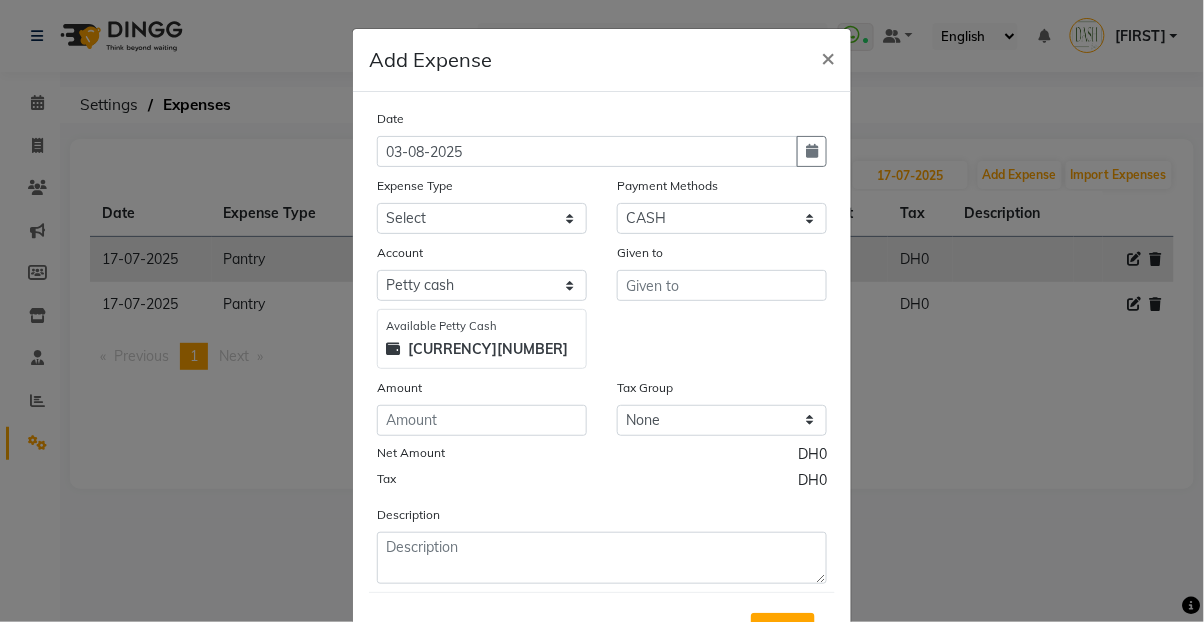 click on "Add Expense  × Date 03-08-2025 Expense Type Select Advance Salary Bank charges Car maintenance  Cash transfer to bank Cash transfer to hub Client Snacks Clinical charges Equipment Fuel Govt fee Incentive Insurance International purchase Loan Repayment Maintenance Marketing Miscellaneous MRA Other Pantry Product Rent Salary Staff Snacks Tax Tea & Refreshment Utilities Payment Methods Select CASH CARD ONLINE On Account Wallet Package Prepaid Gift Card Account Select Petty cash Card Tax Cash In Hand Available Petty Cash DH713.00 Given to Amount Tax Group None Vat Net Amount DH0 Tax DH0 Description  Save" 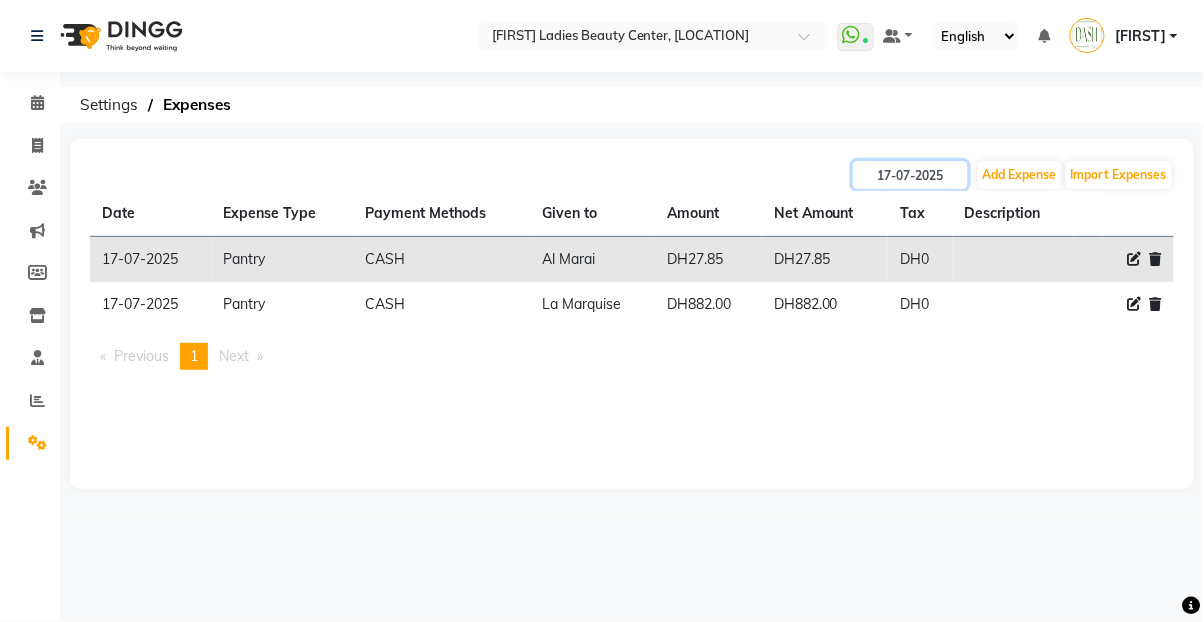 click on "17-07-2025" 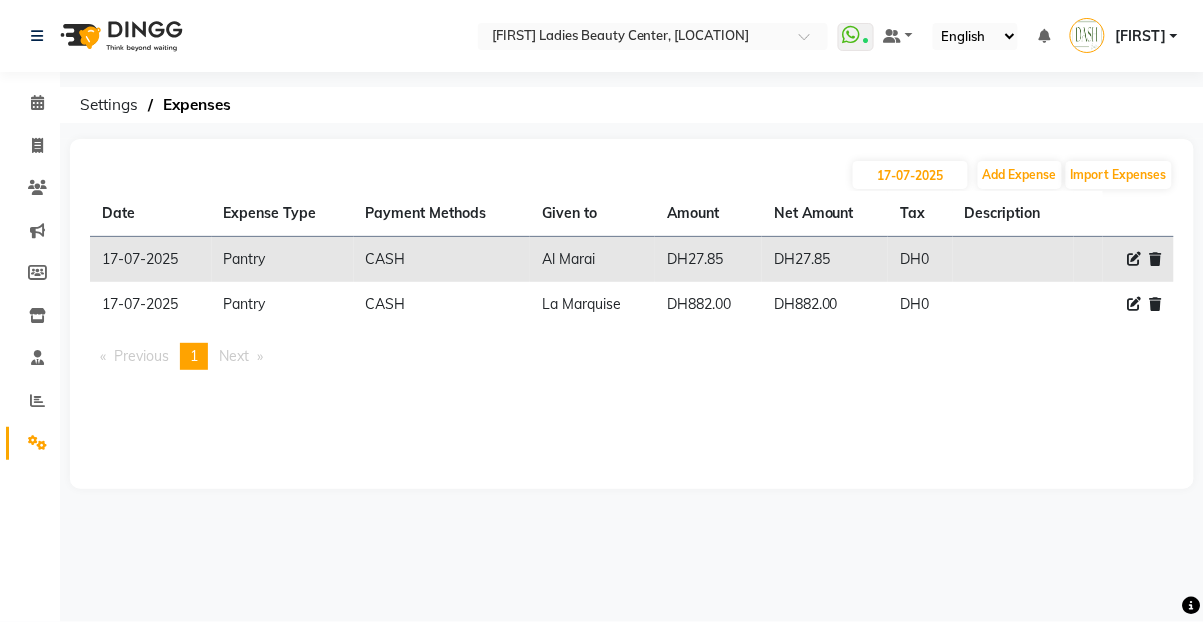 select on "7" 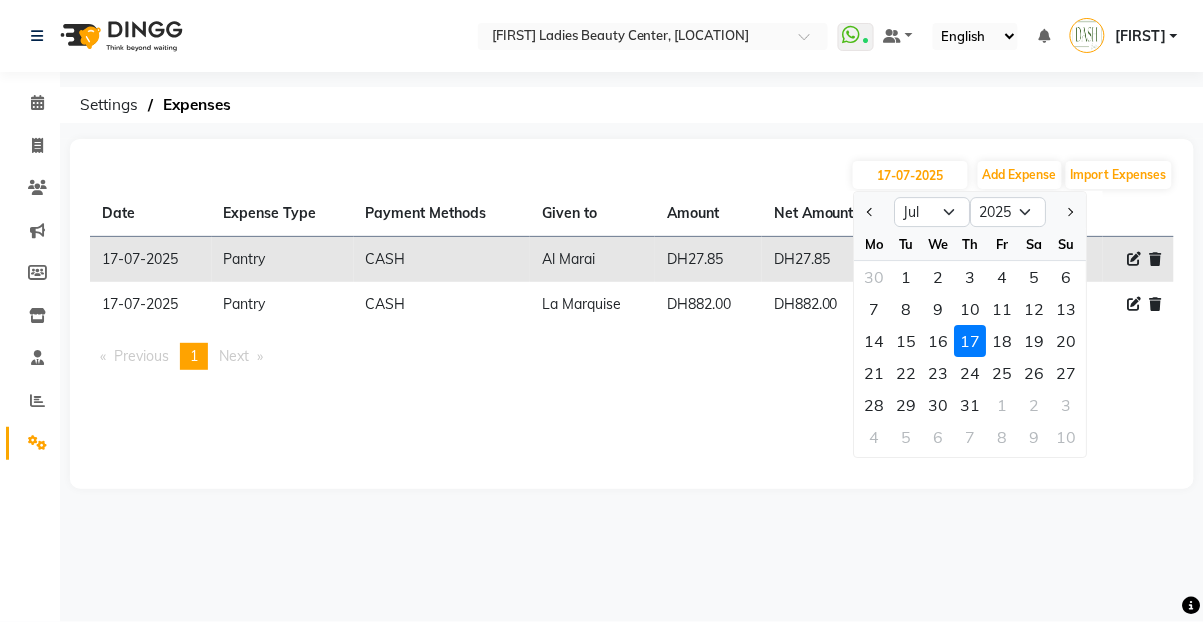 click on "16" 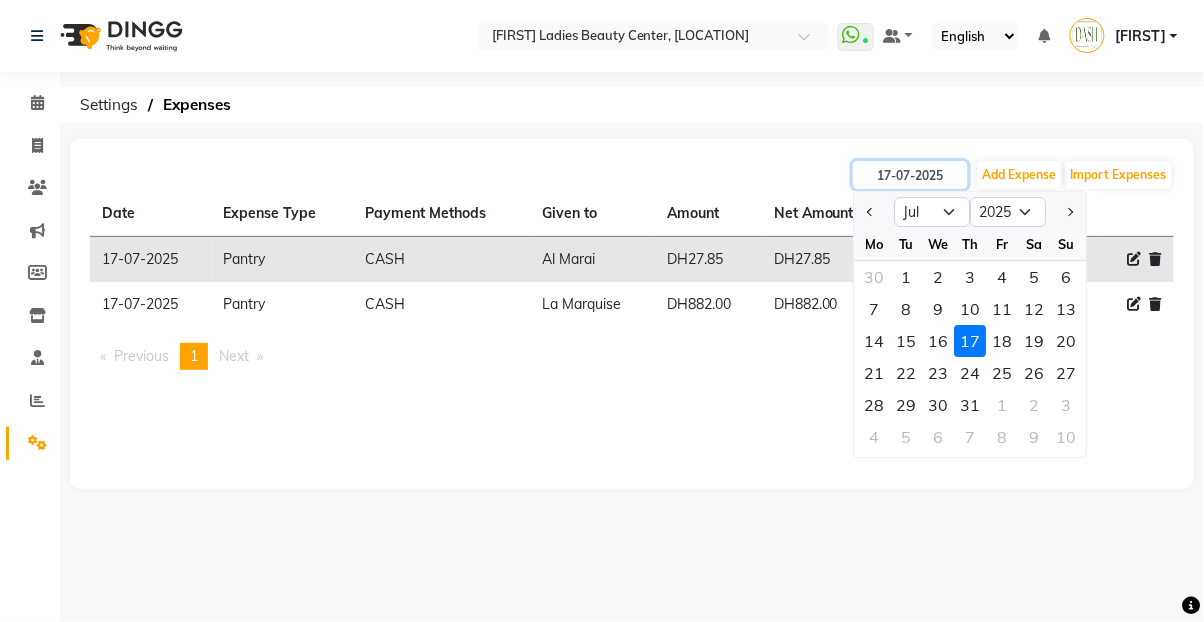 type on "16-07-2025" 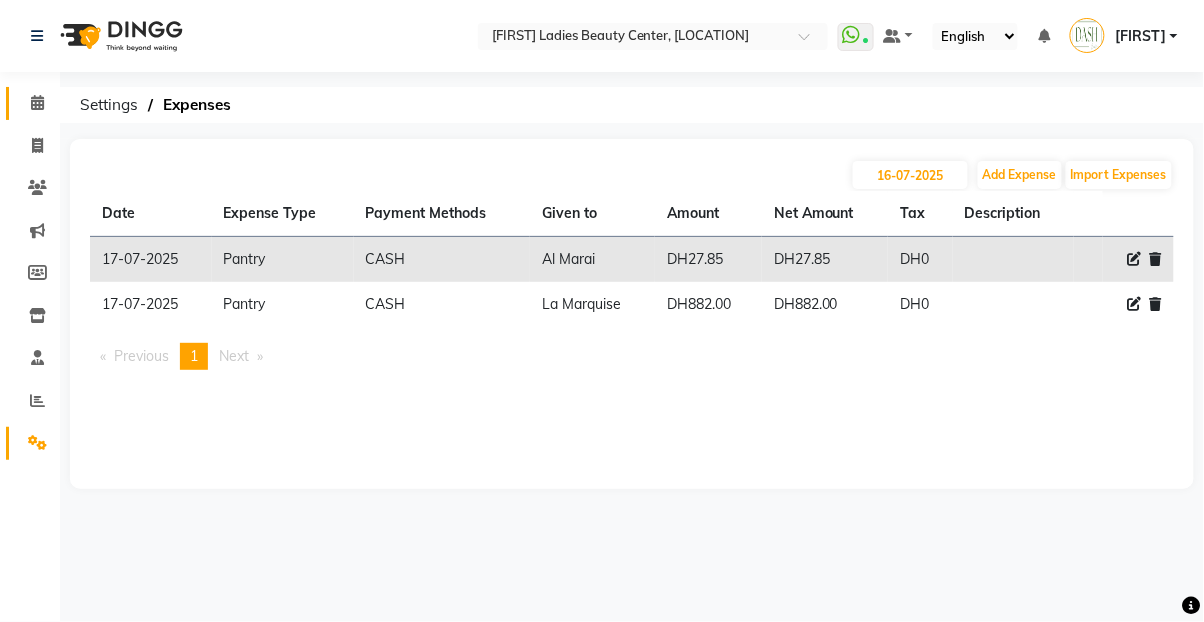 click 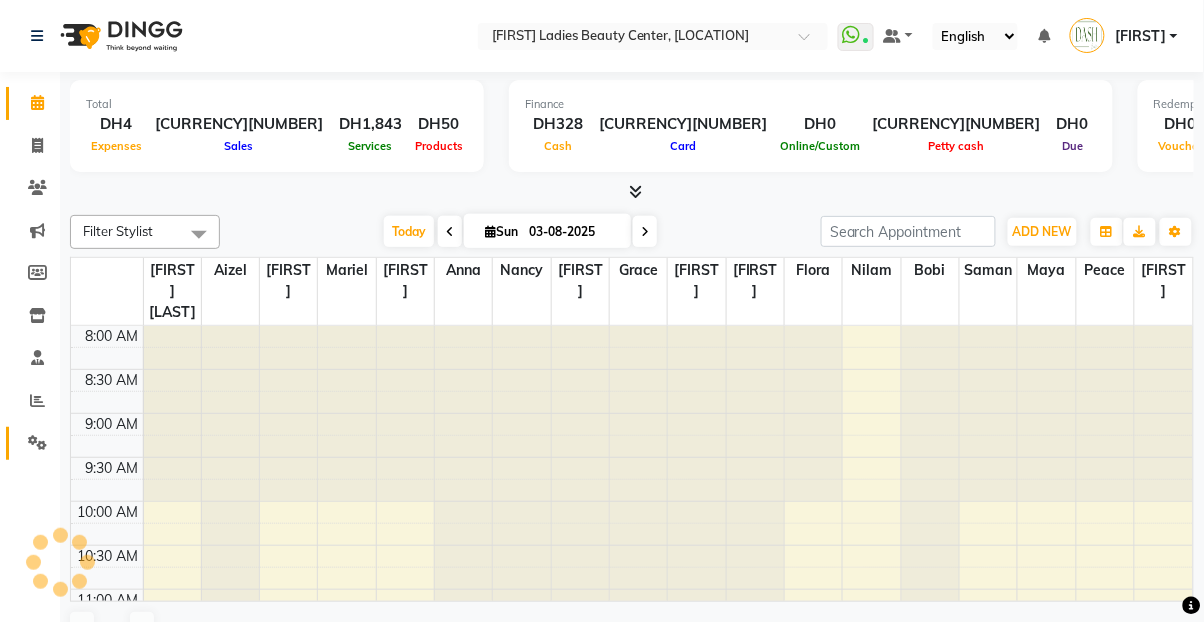 click on "Settings" 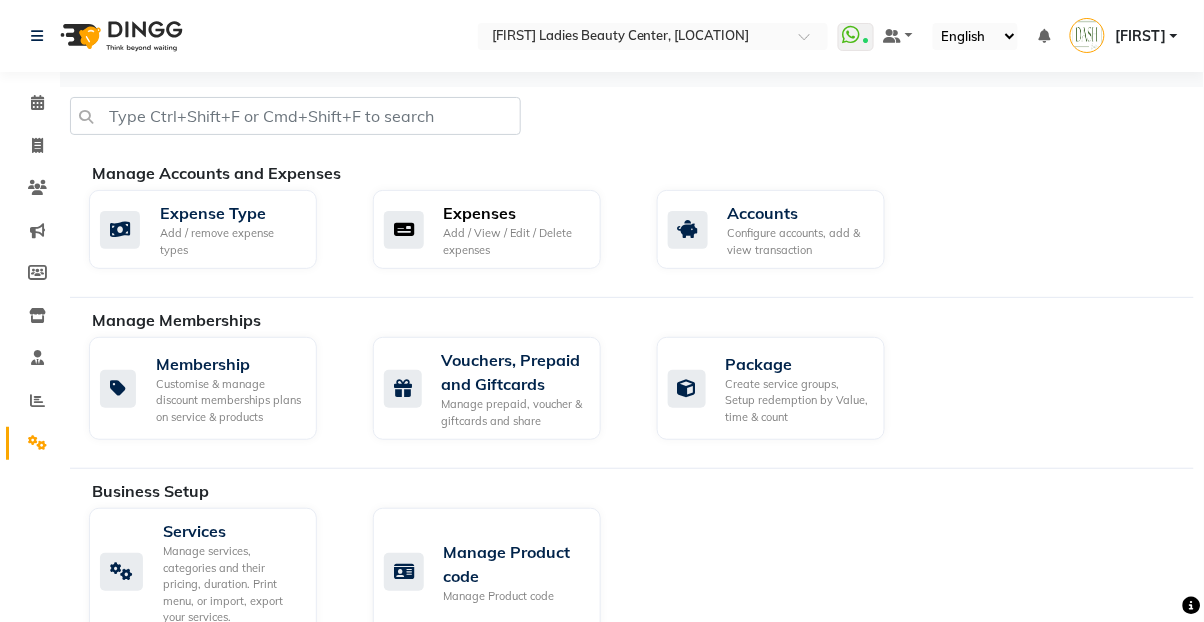 click on "Expenses" 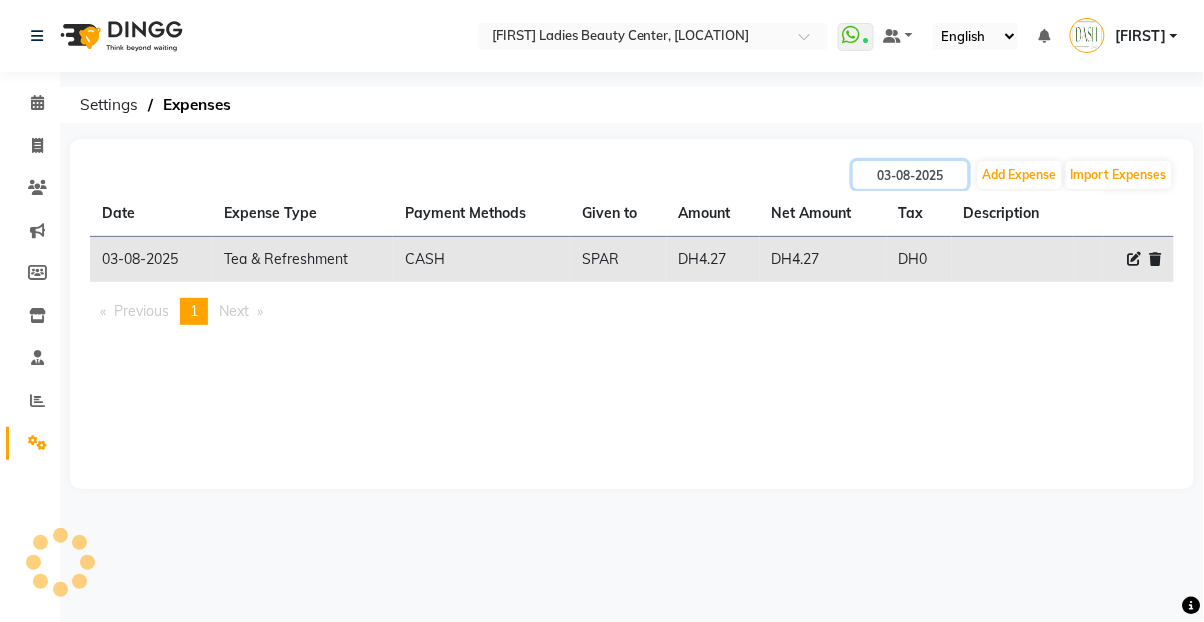 click on "03-08-2025" 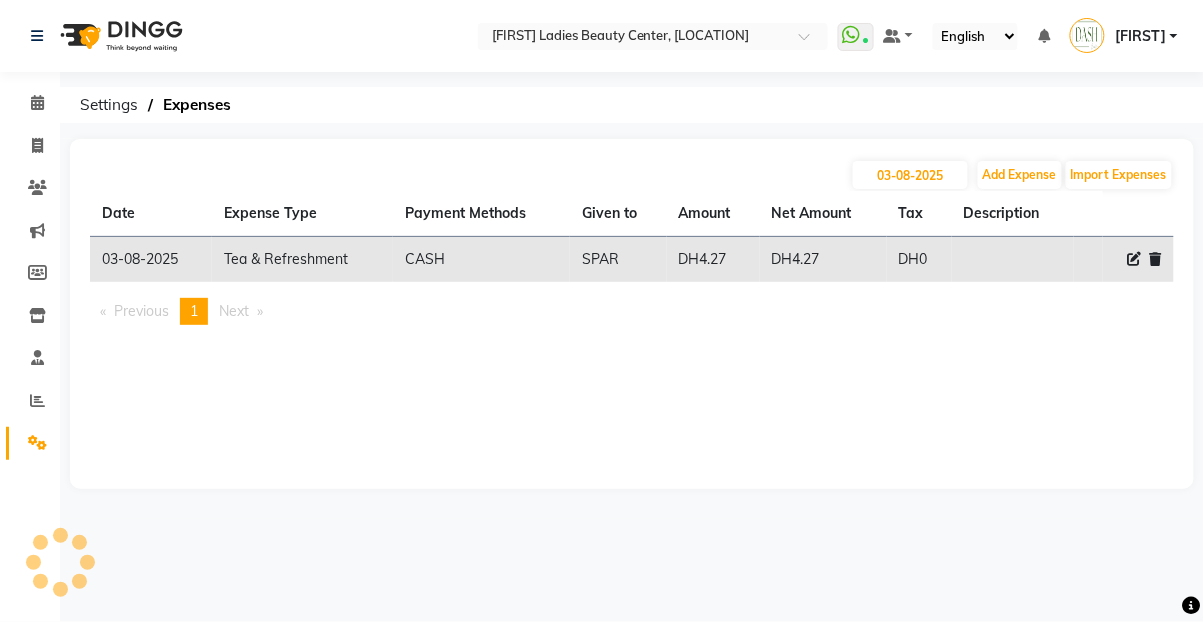 select on "8" 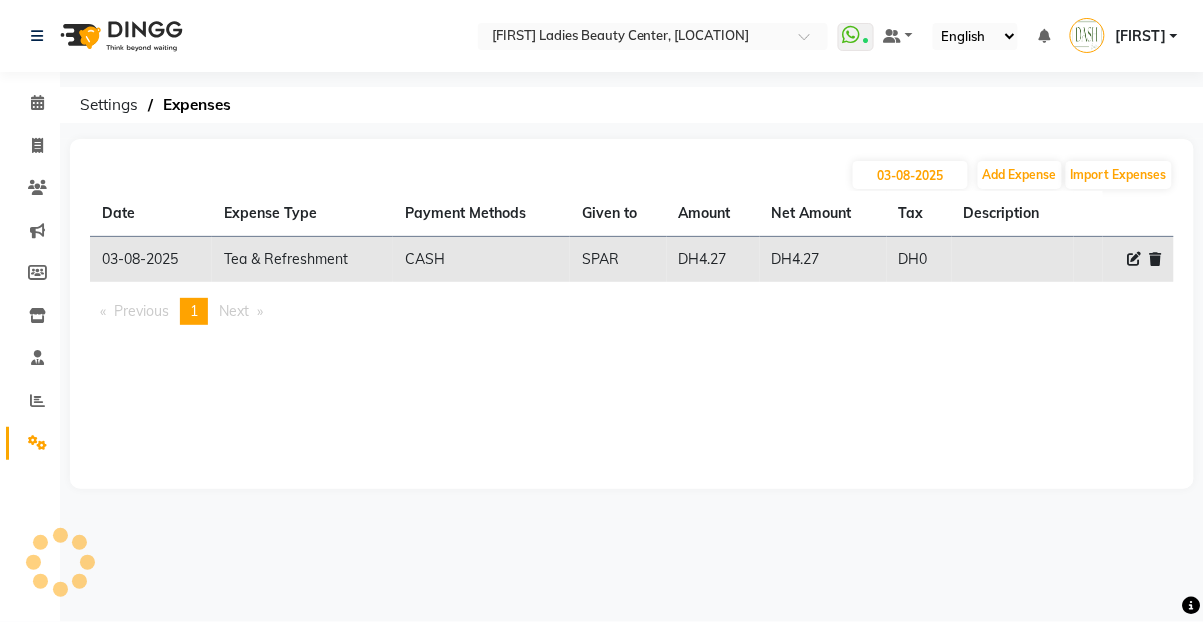 select on "2025" 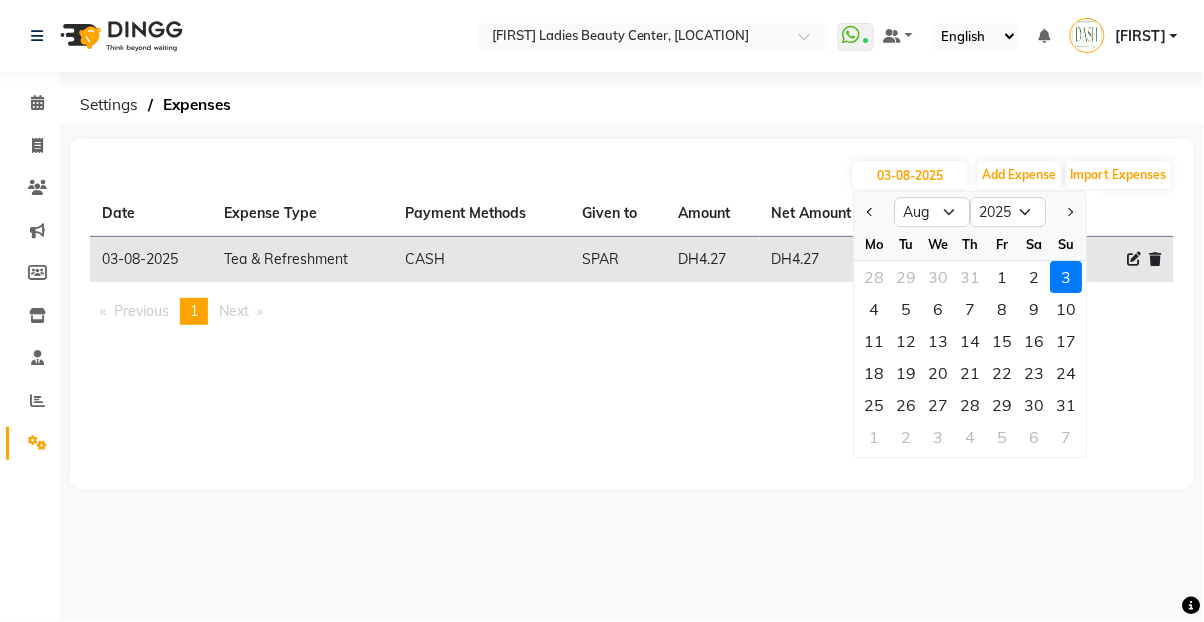 click 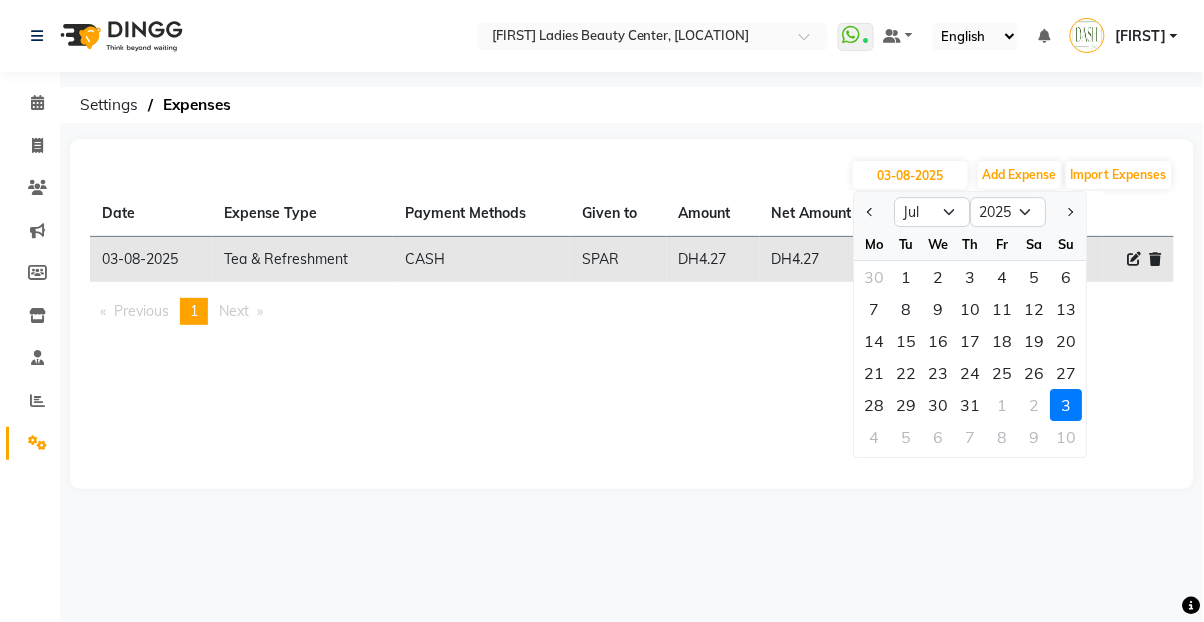 click on "16" 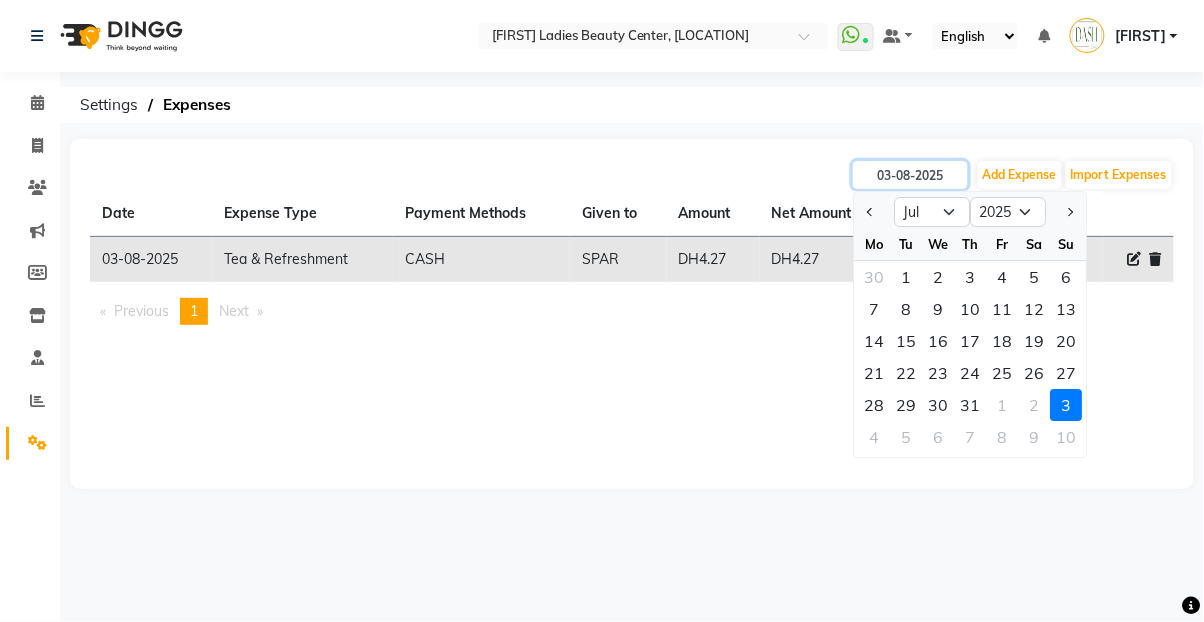 type on "16-07-2025" 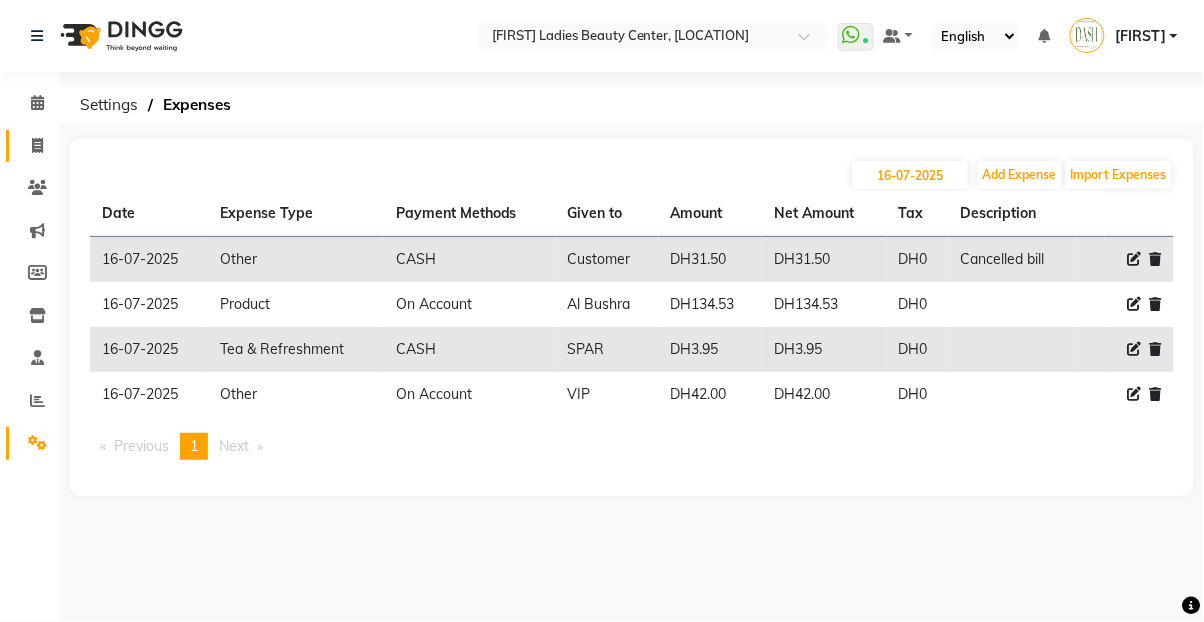 click on "Invoice" 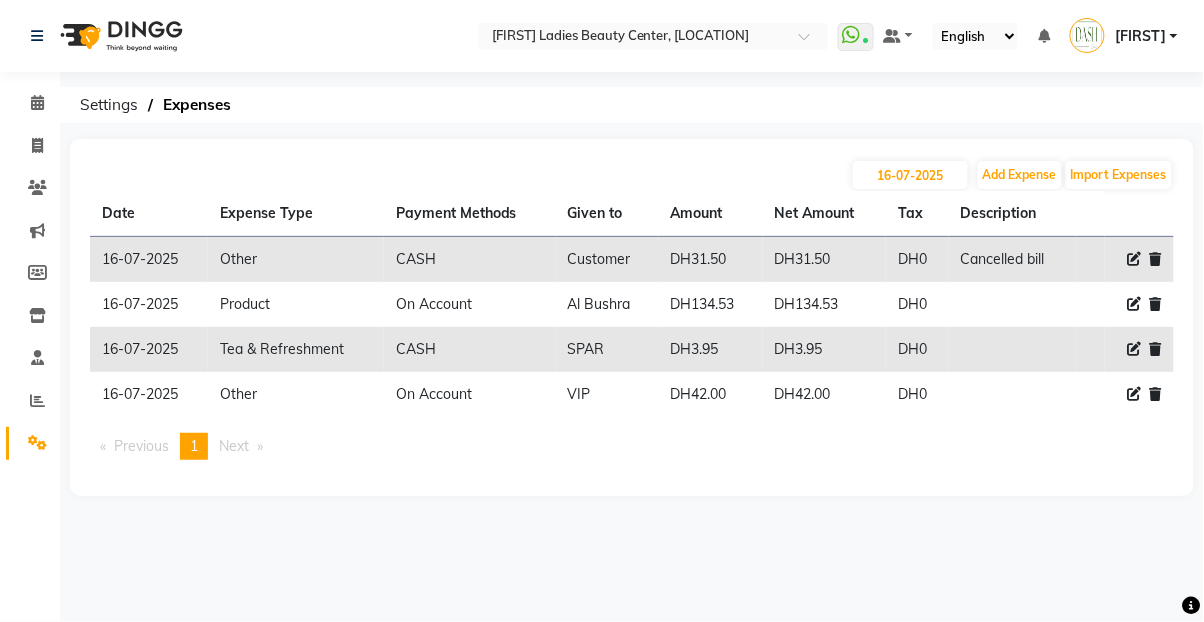select on "service" 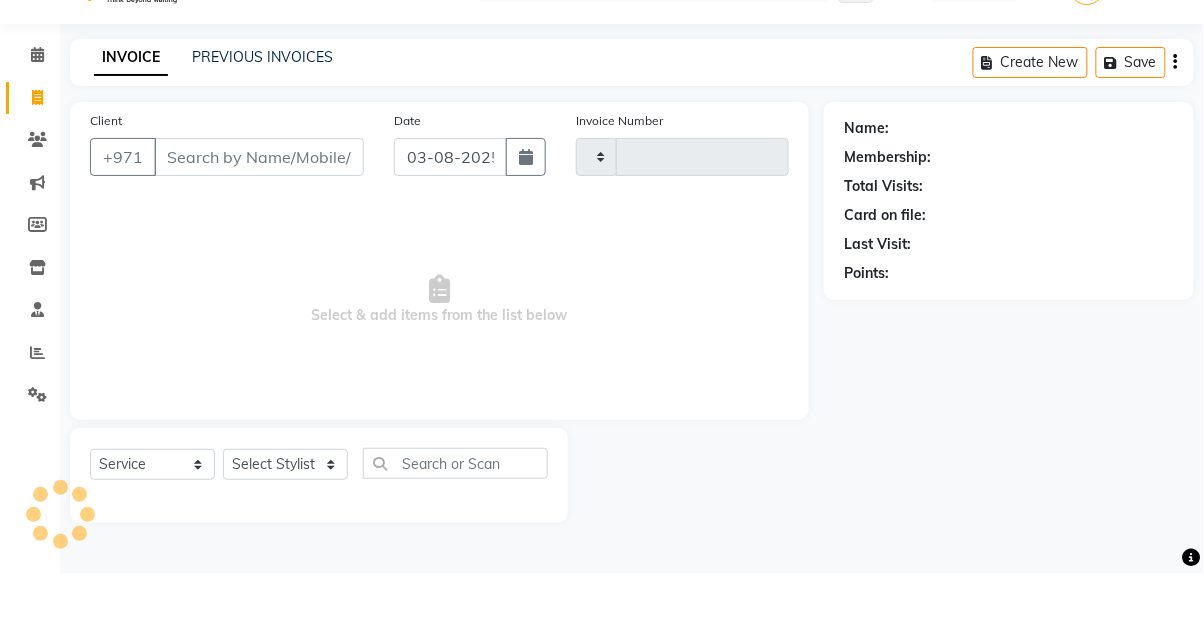 type on "2530" 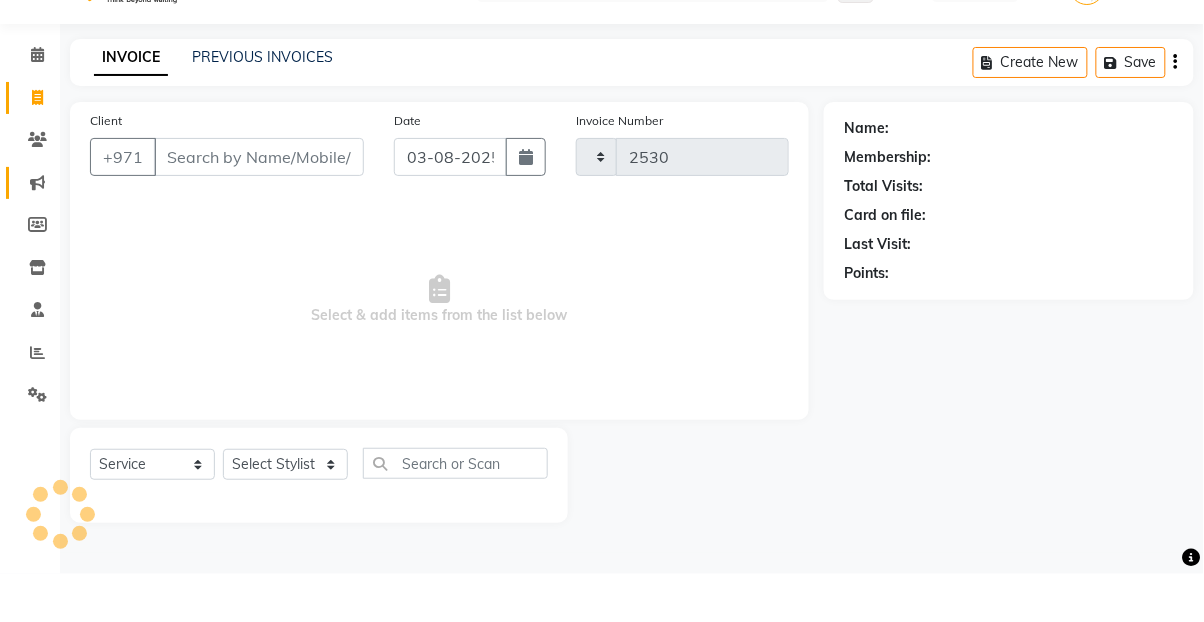 click on "Marketing" 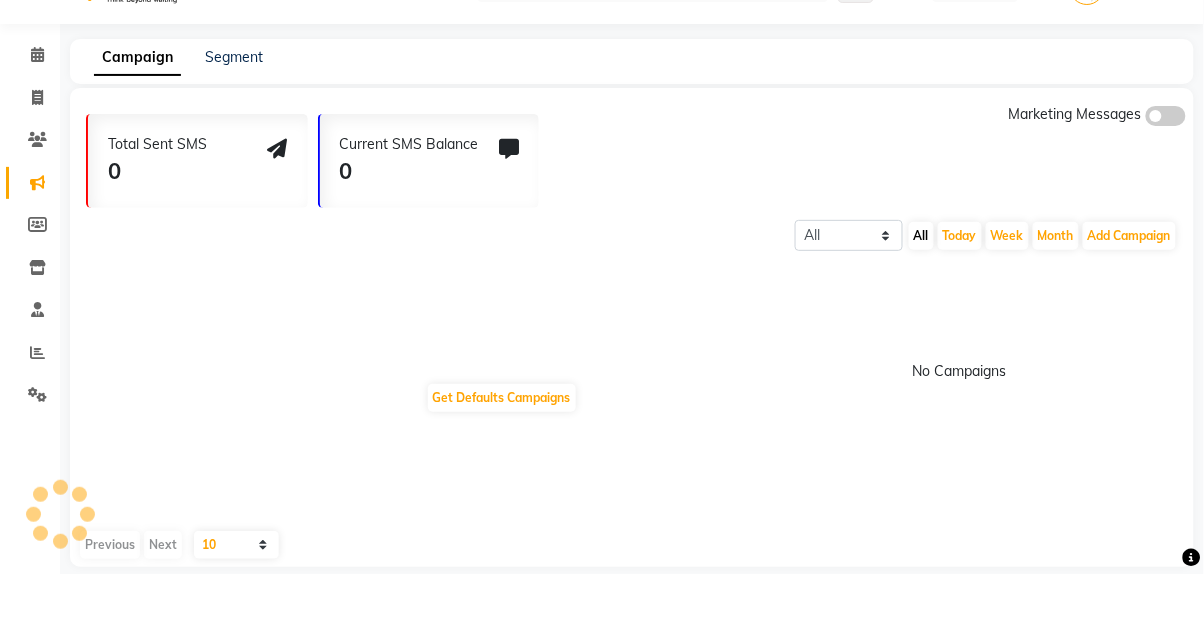 scroll, scrollTop: 23, scrollLeft: 0, axis: vertical 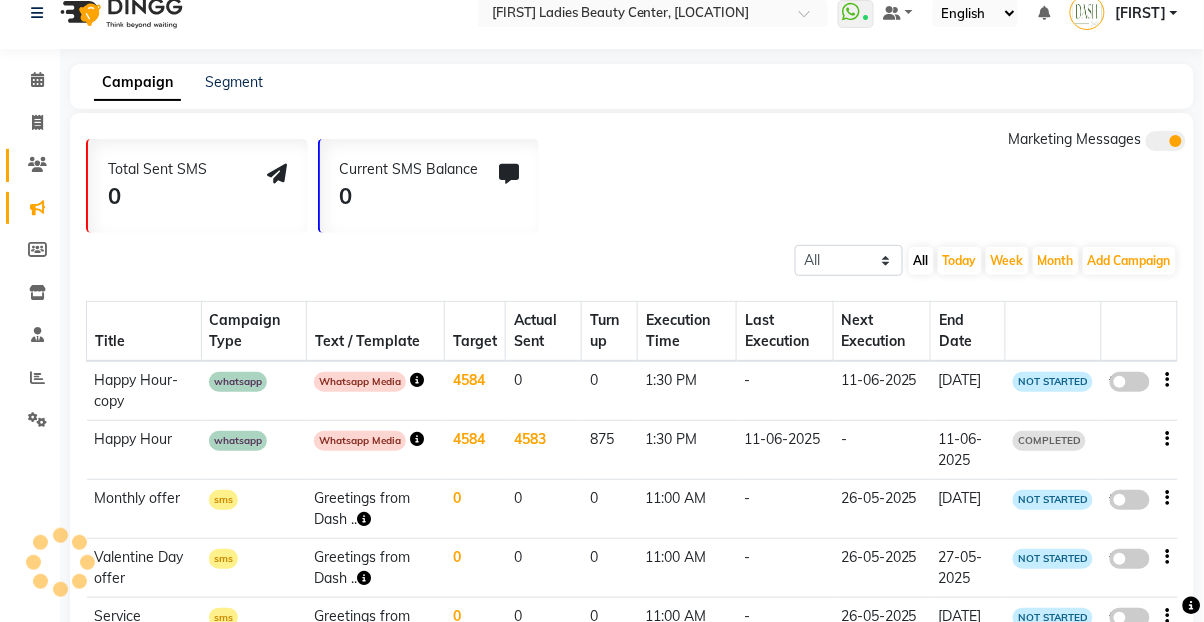 click 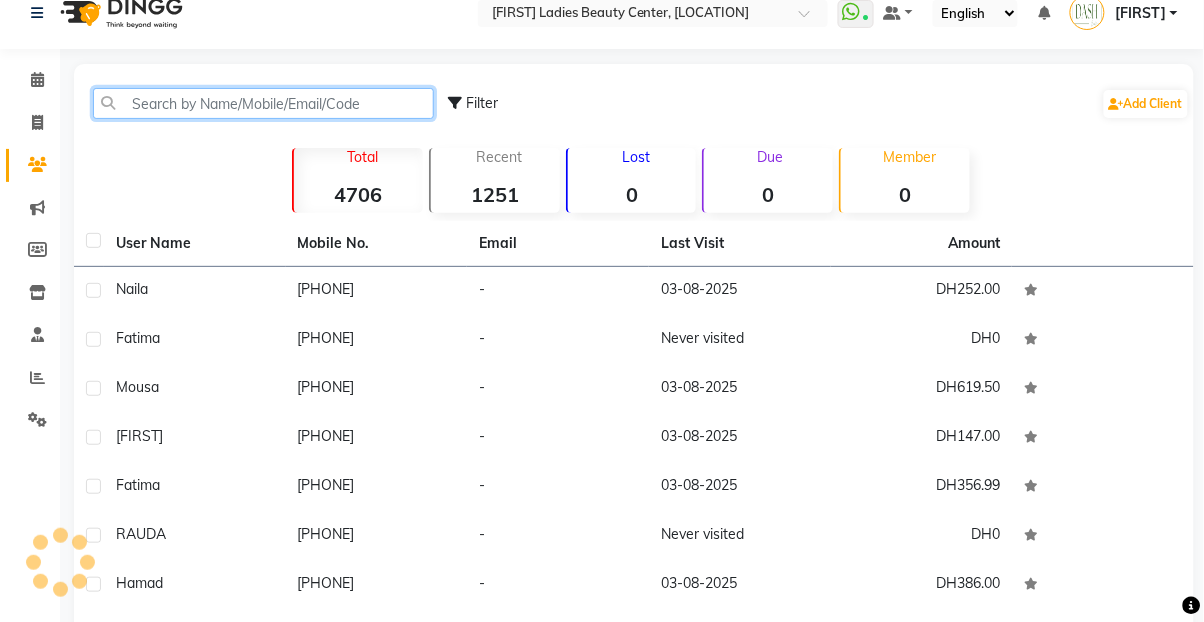 click 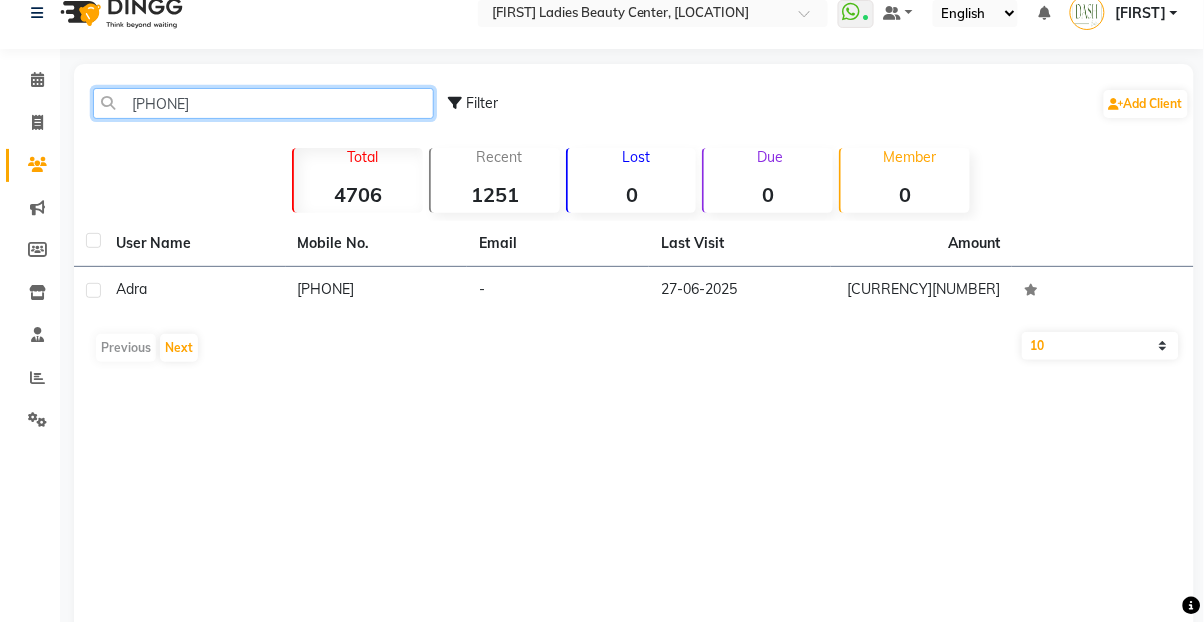 type on "[PHONE]" 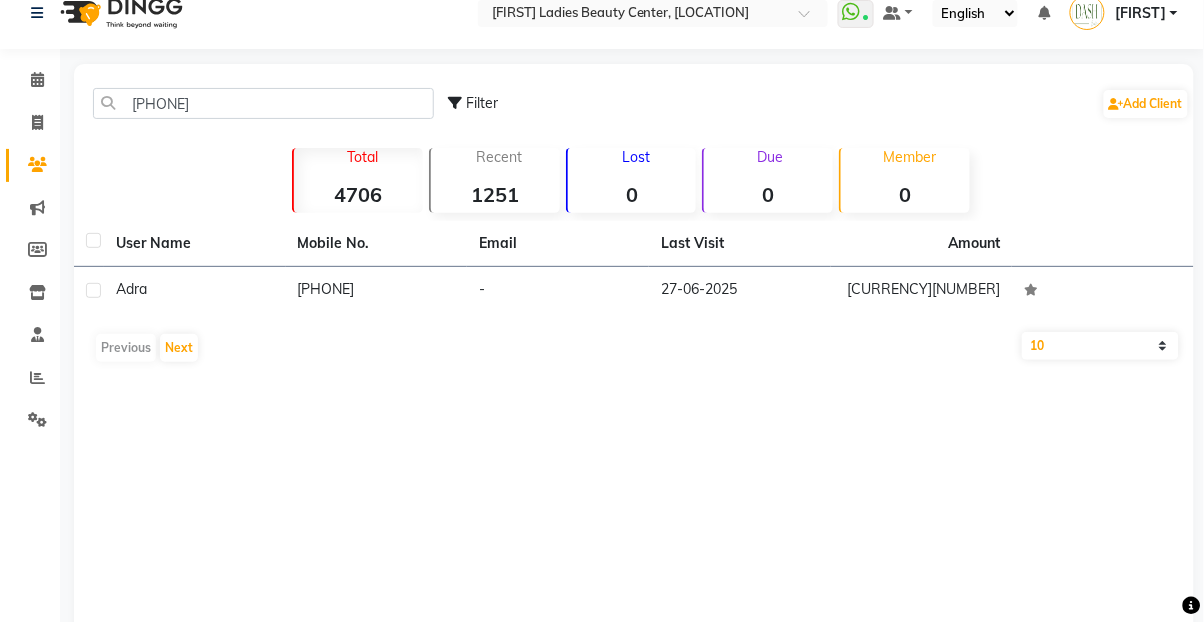 click on "[PHONE]" 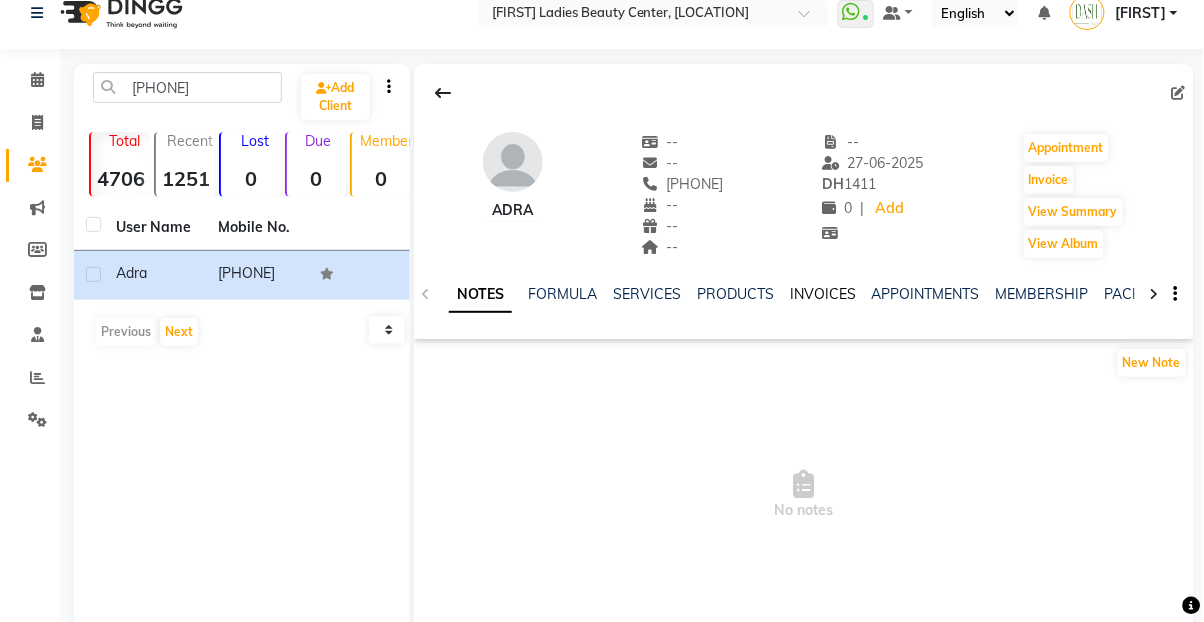 click on "INVOICES" 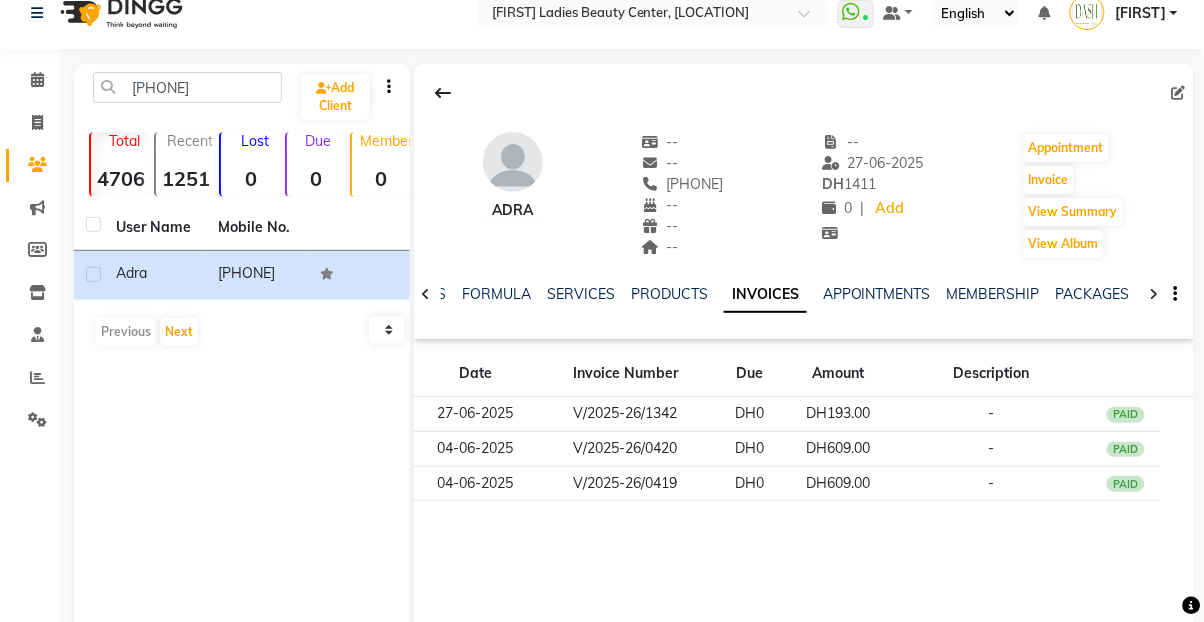 click on "-" 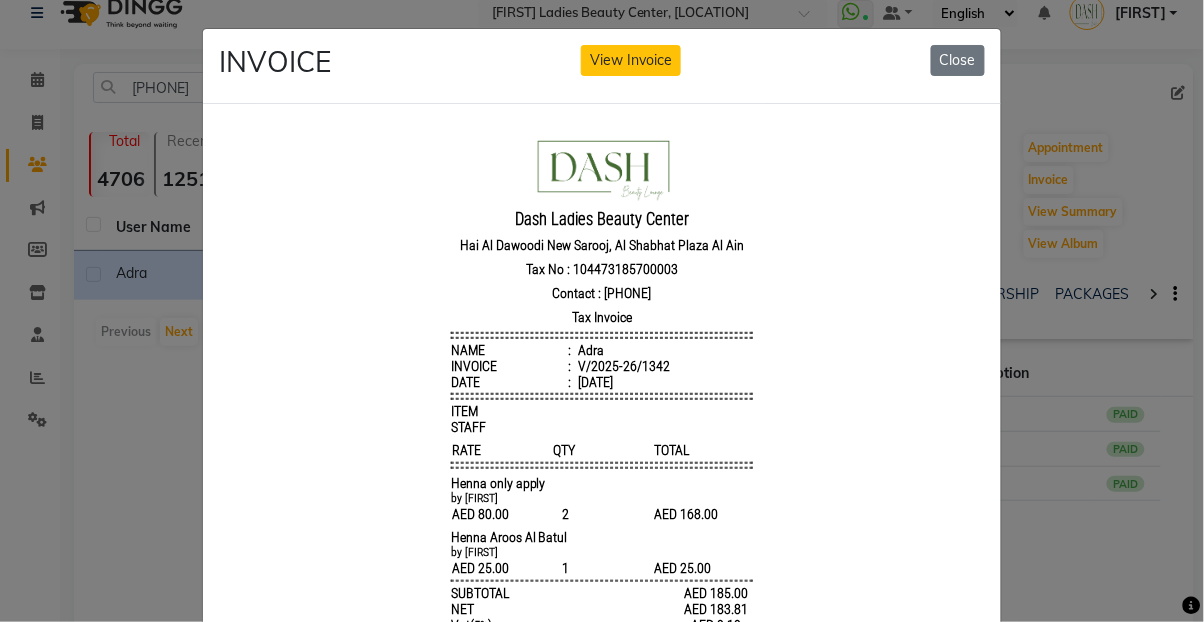 scroll, scrollTop: 16, scrollLeft: 0, axis: vertical 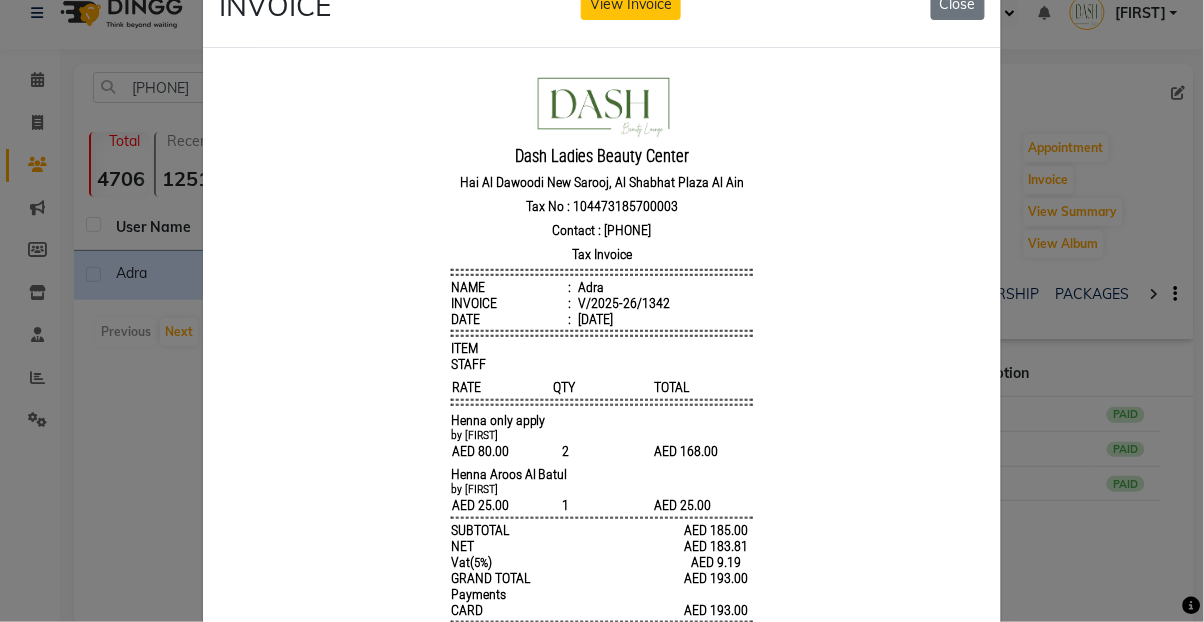 click on "INVOICE View Invoice Close" 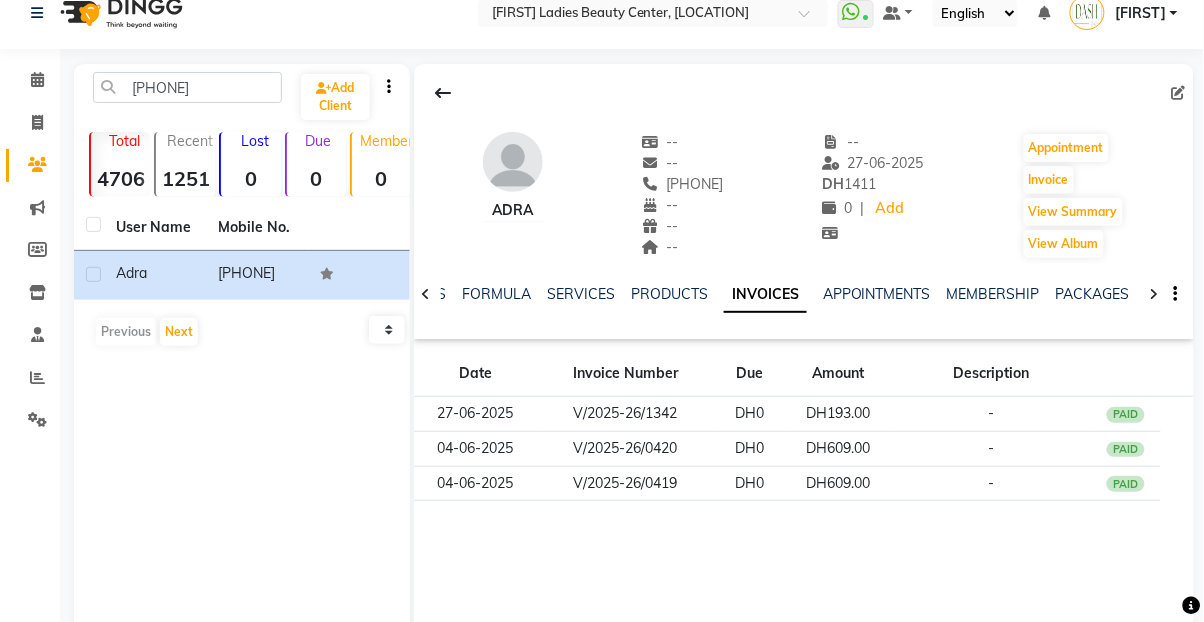 click on "-" 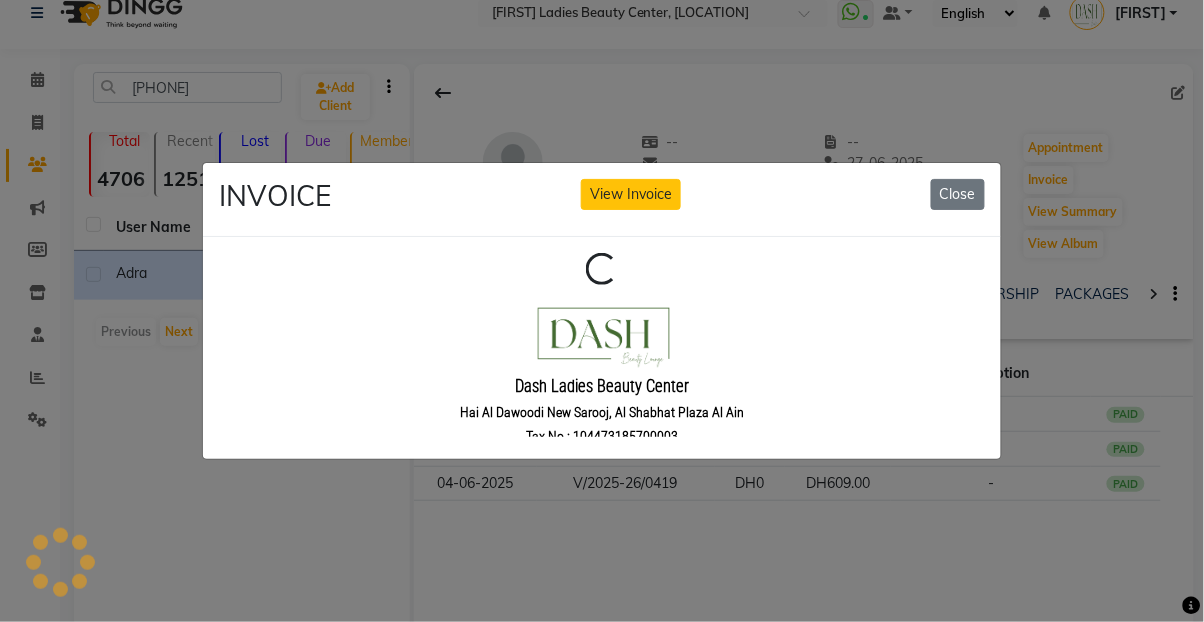 scroll, scrollTop: 0, scrollLeft: 0, axis: both 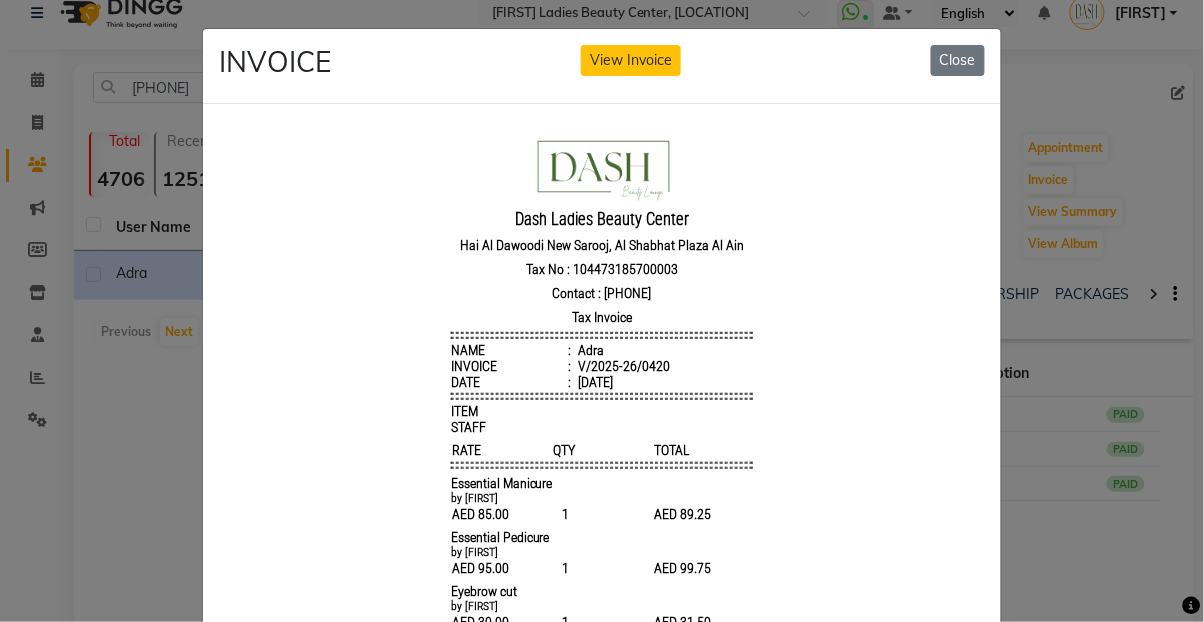 click on "Close" 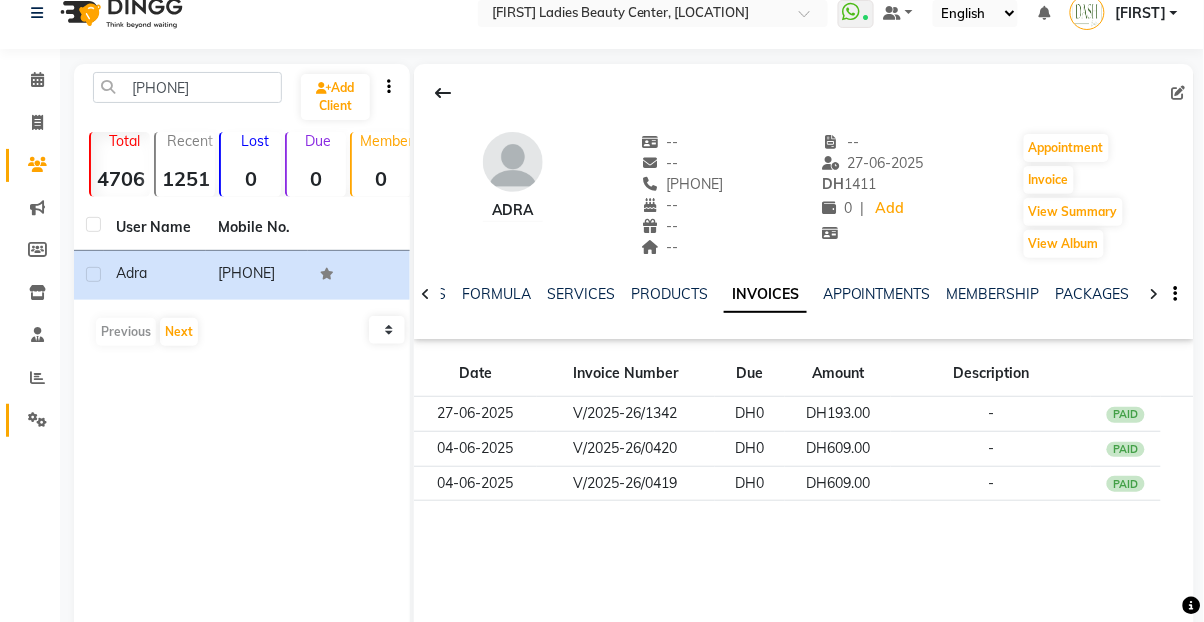 click on "Settings" 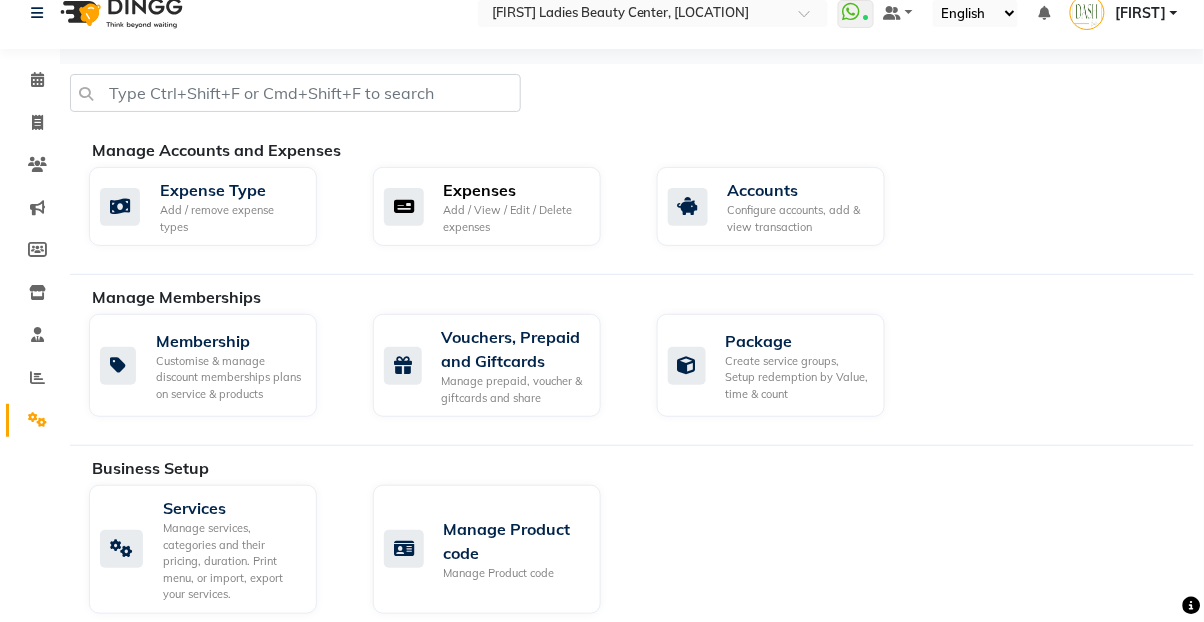 click on "Add / View / Edit / Delete expenses" 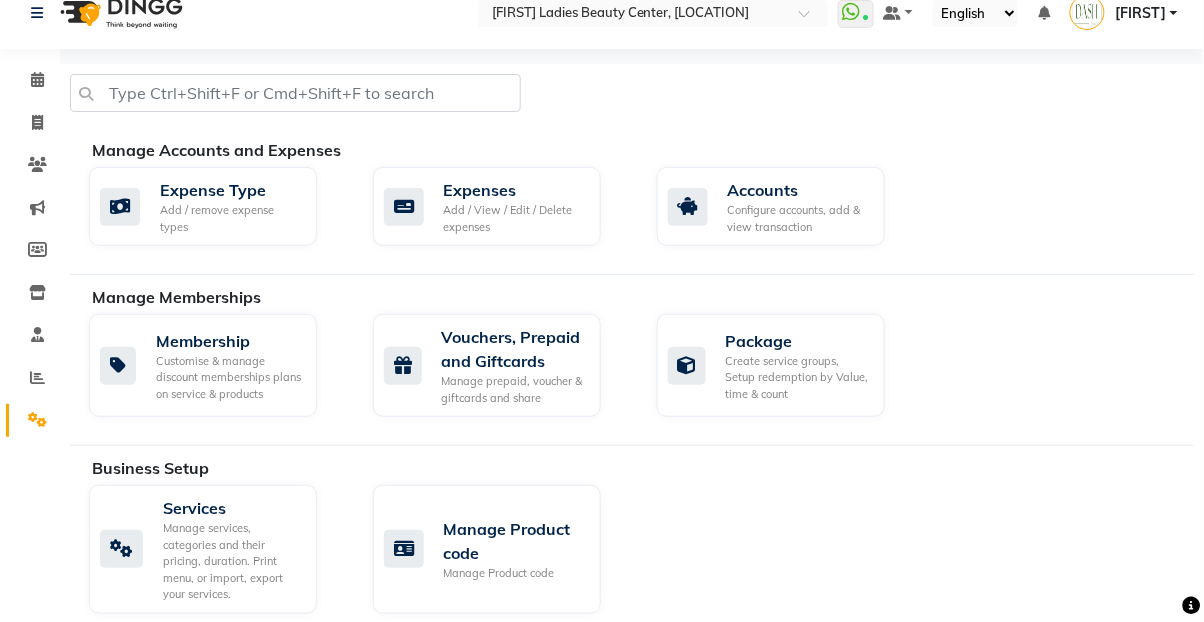 scroll, scrollTop: 0, scrollLeft: 0, axis: both 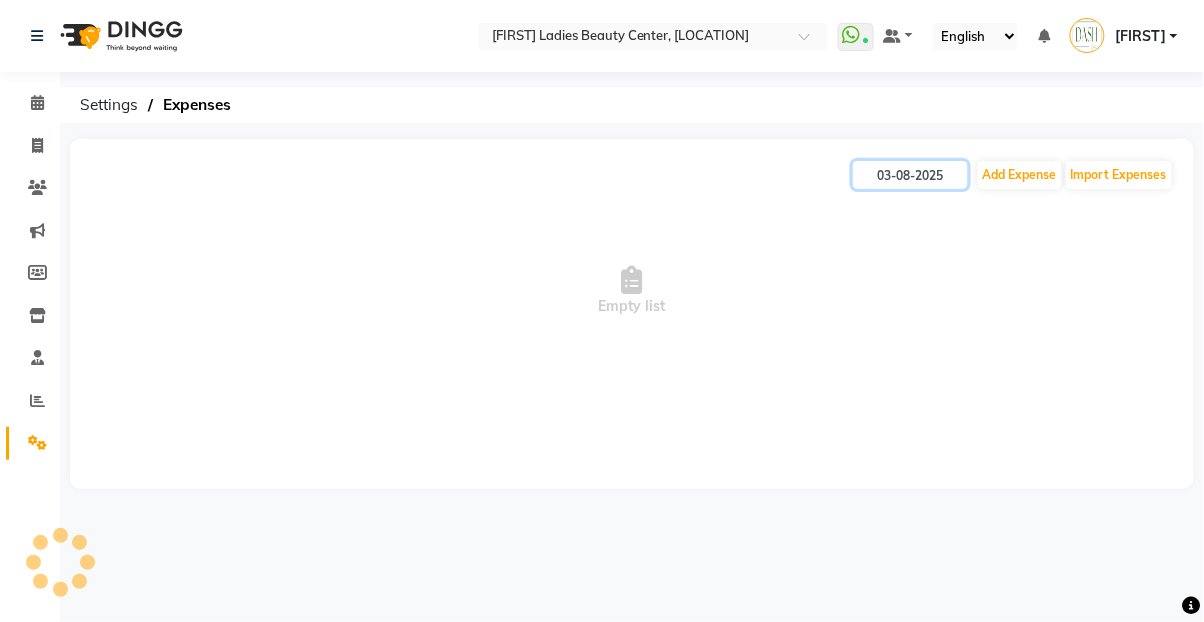 click on "03-08-2025" 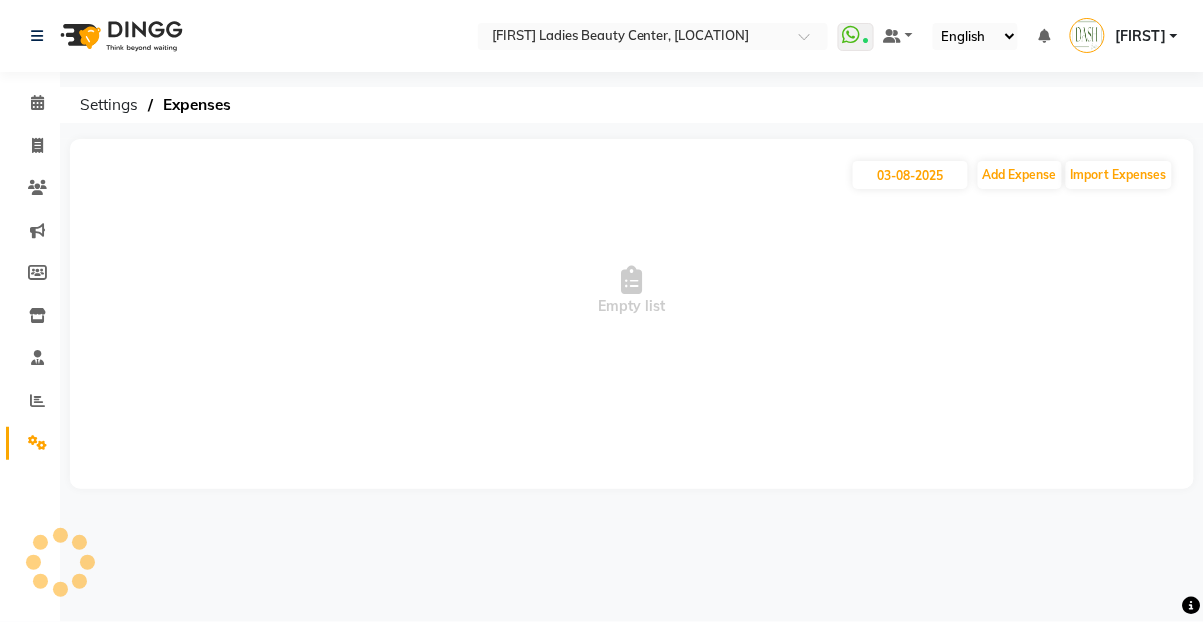 select on "8" 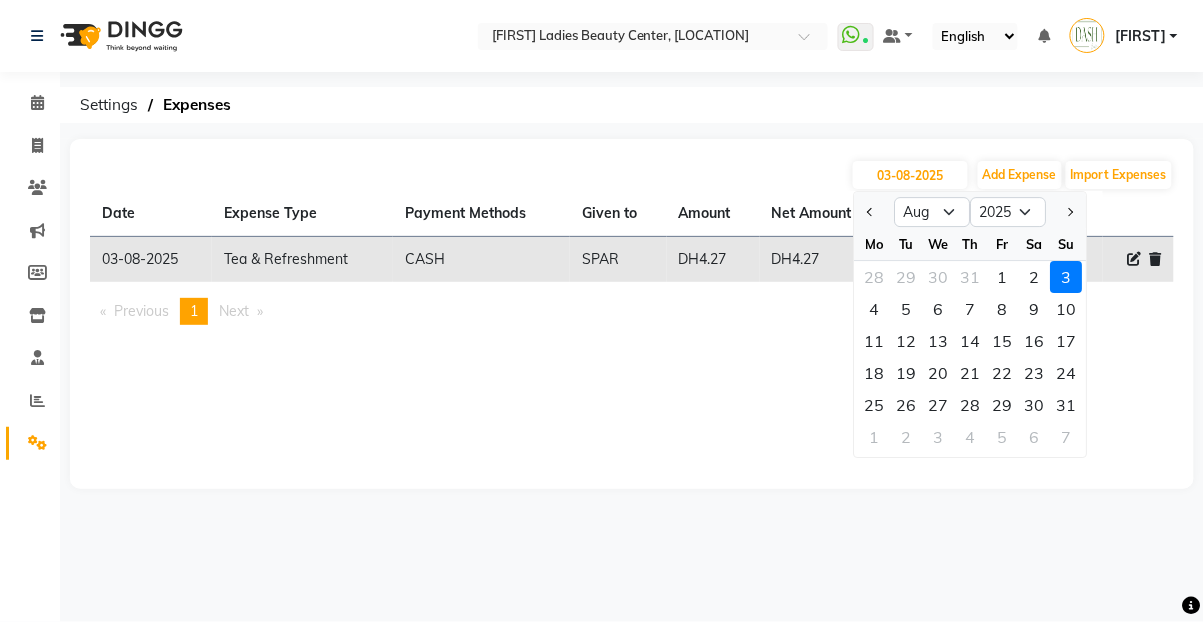 click 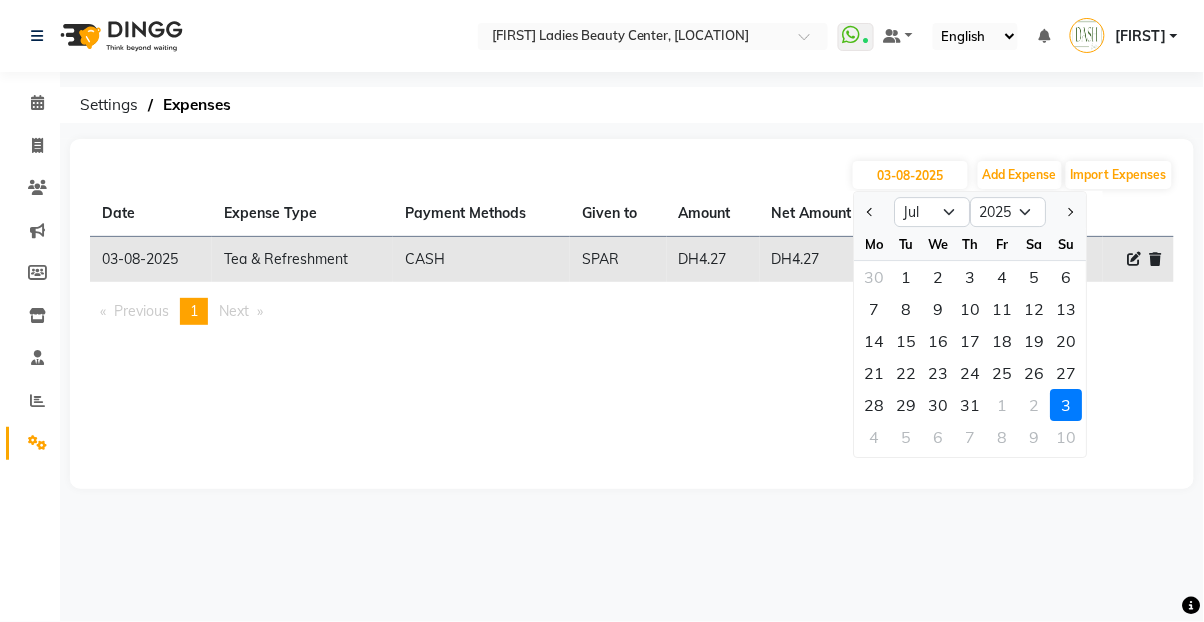 click on "16" 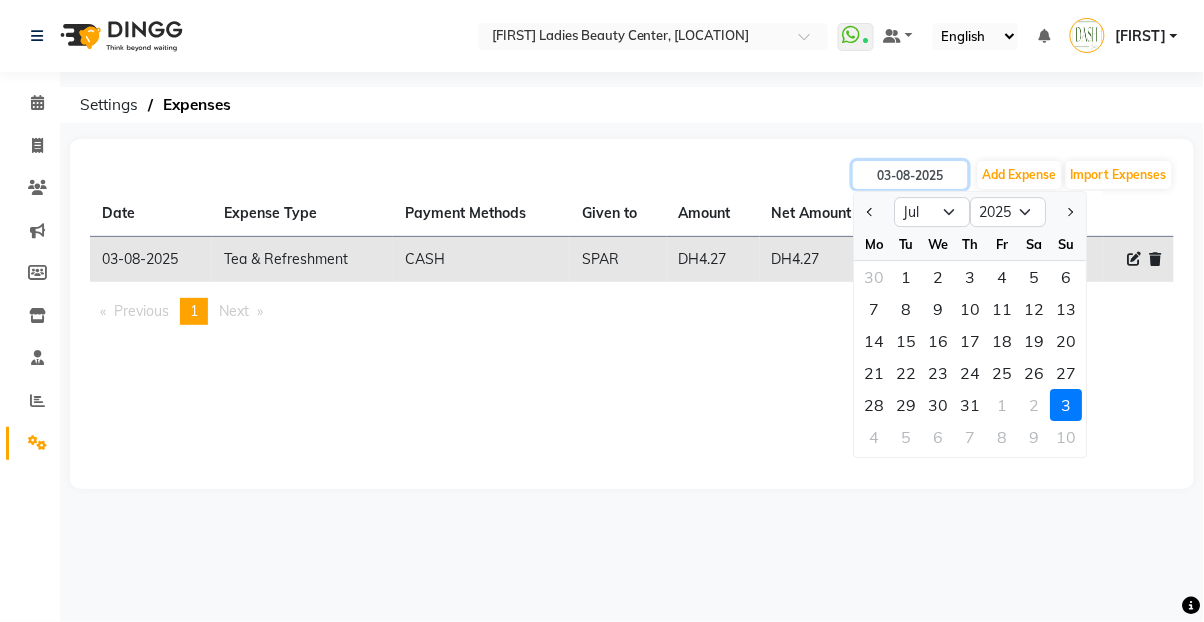 type on "16-07-2025" 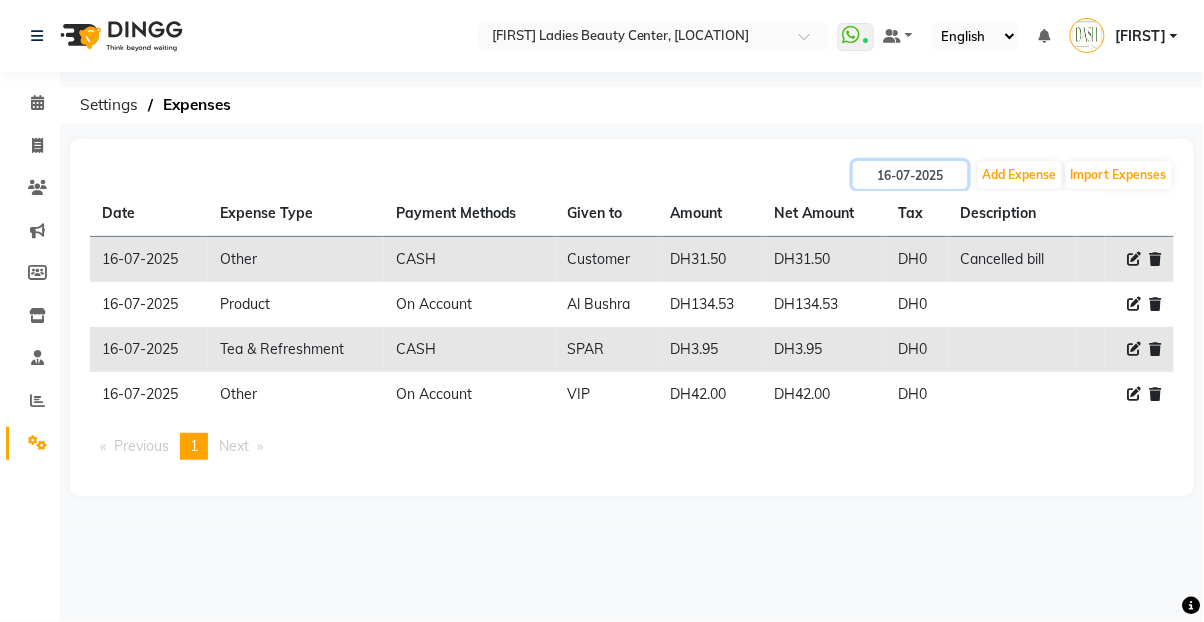click on "16-07-2025" 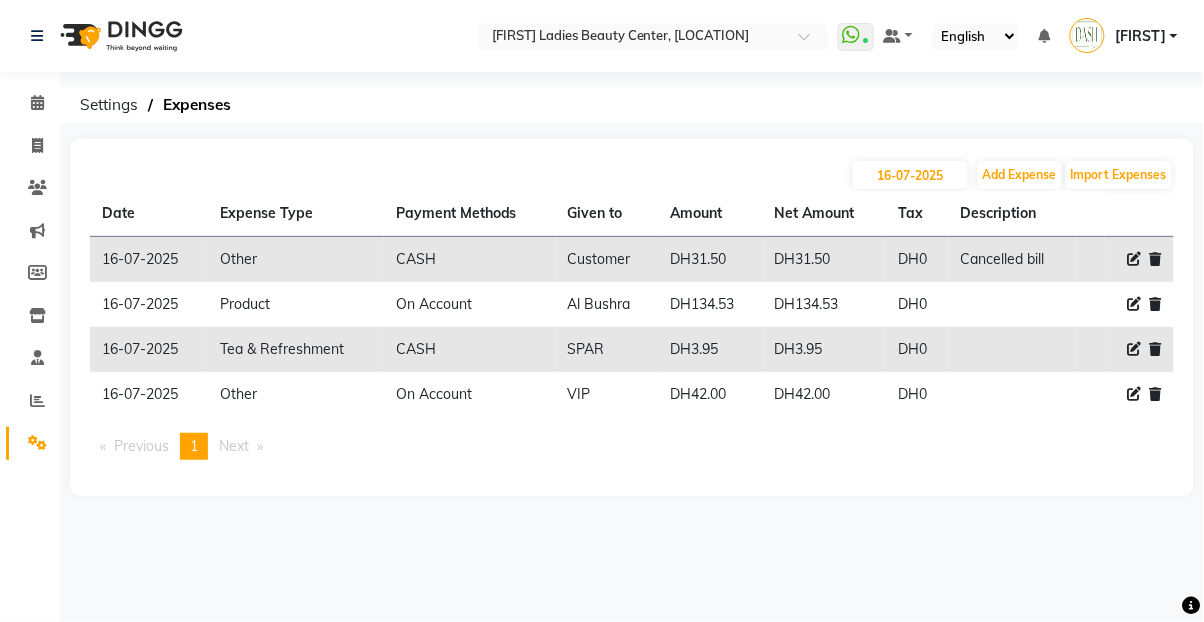 select on "7" 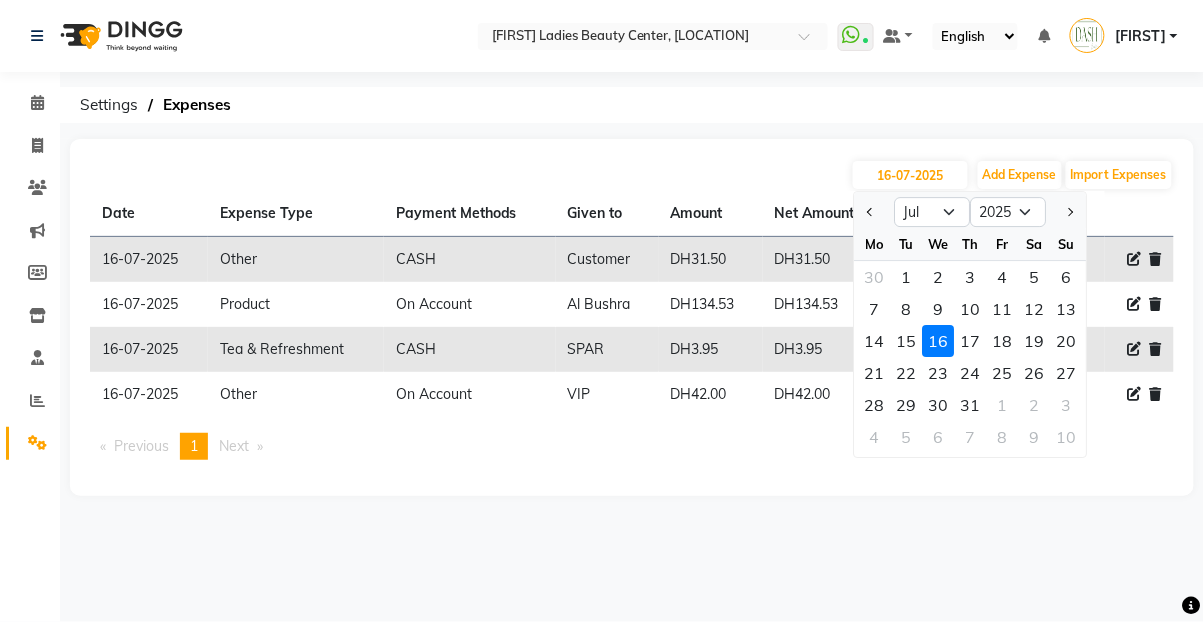 click on "15" 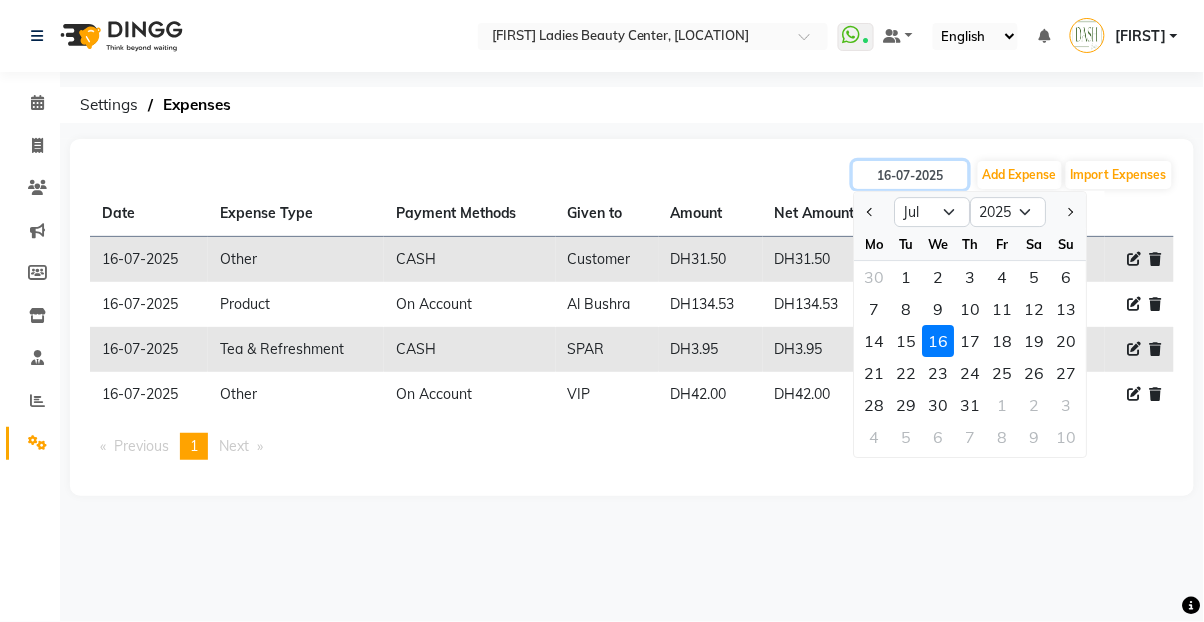 type on "15-07-2025" 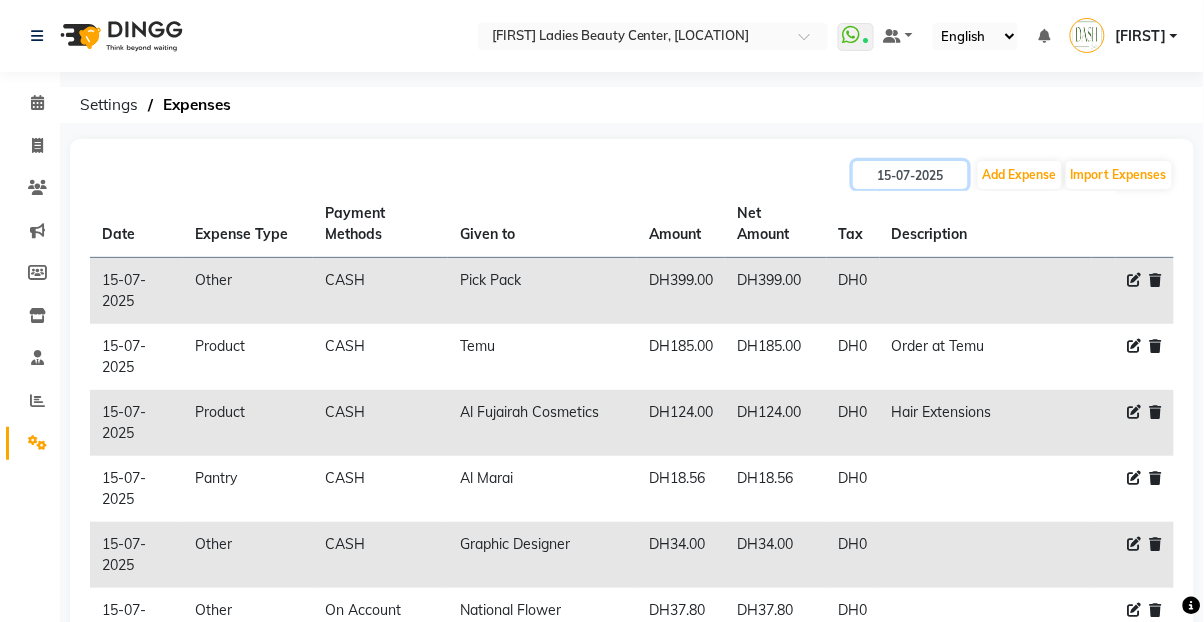 click on "15-07-2025" 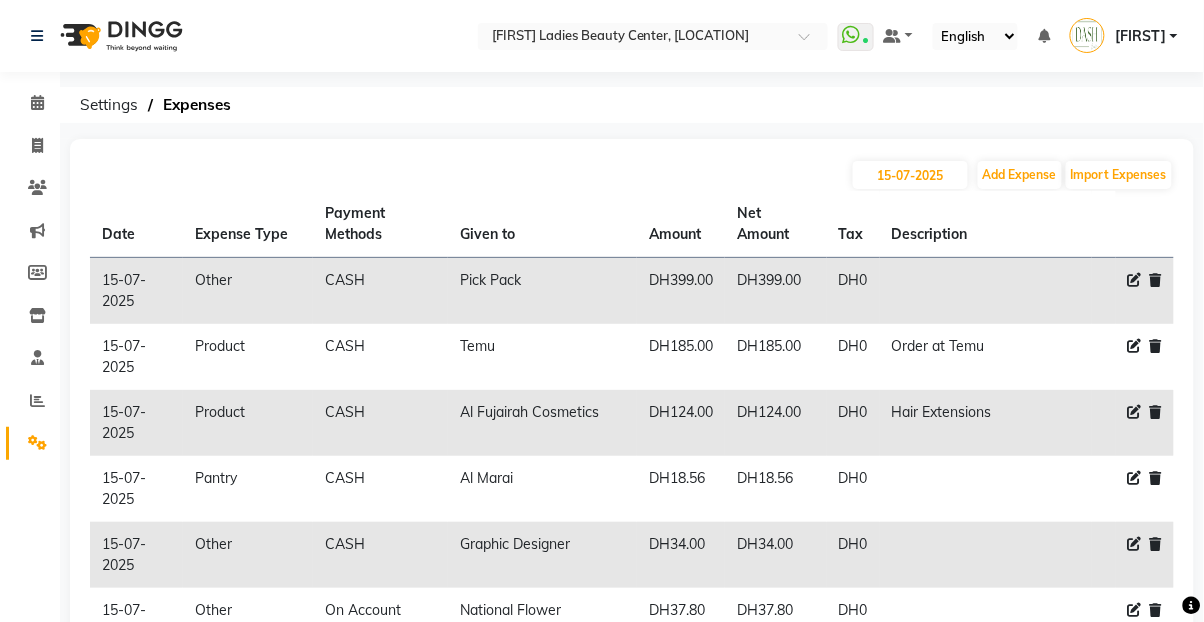 select on "7" 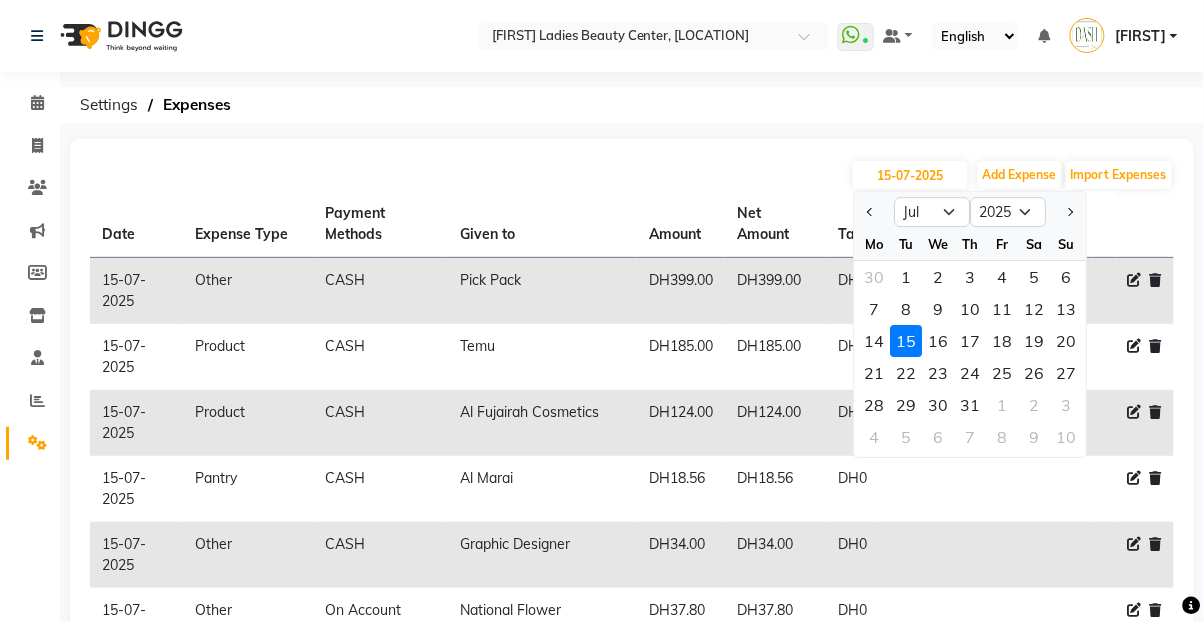 click on "13" 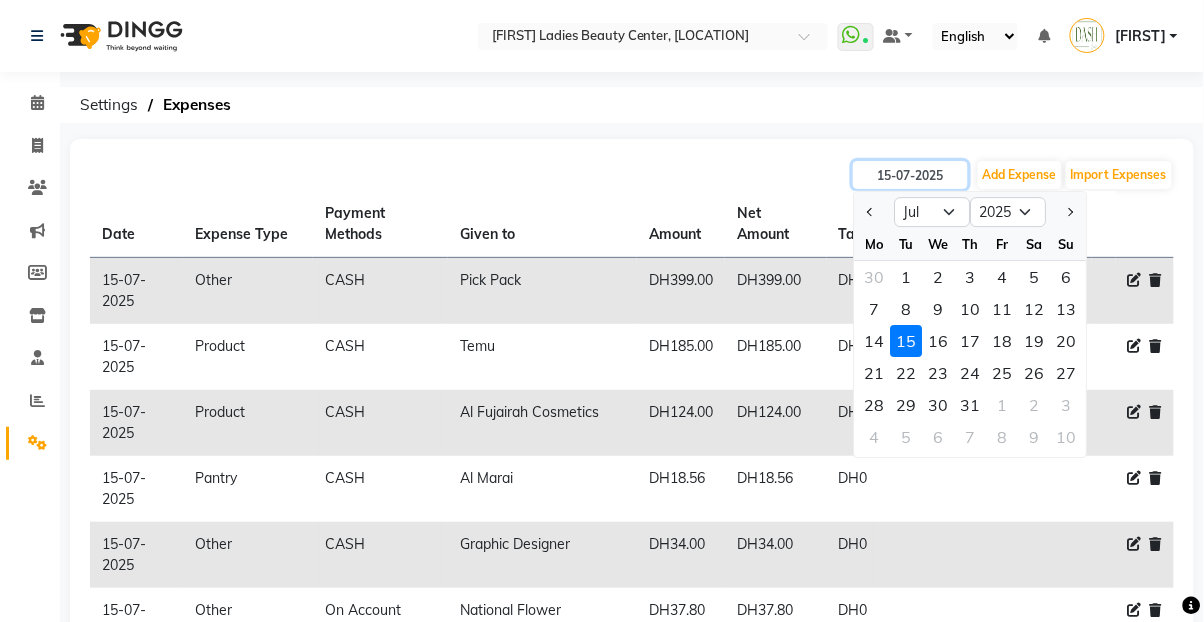 type on "13-07-2025" 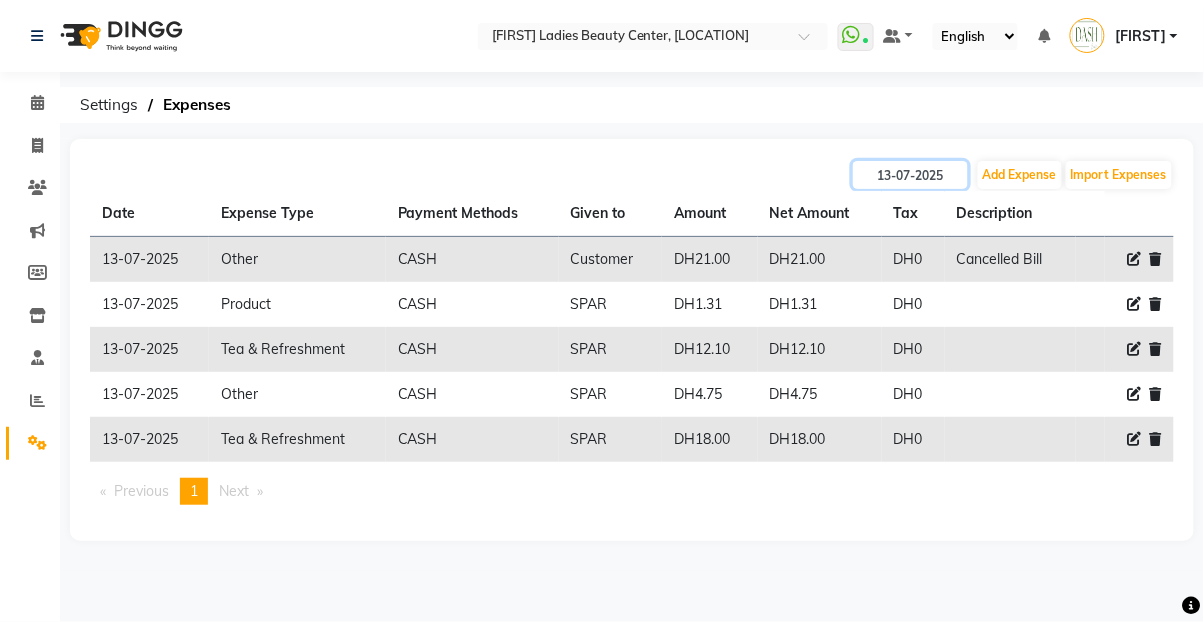 click on "13-07-2025" 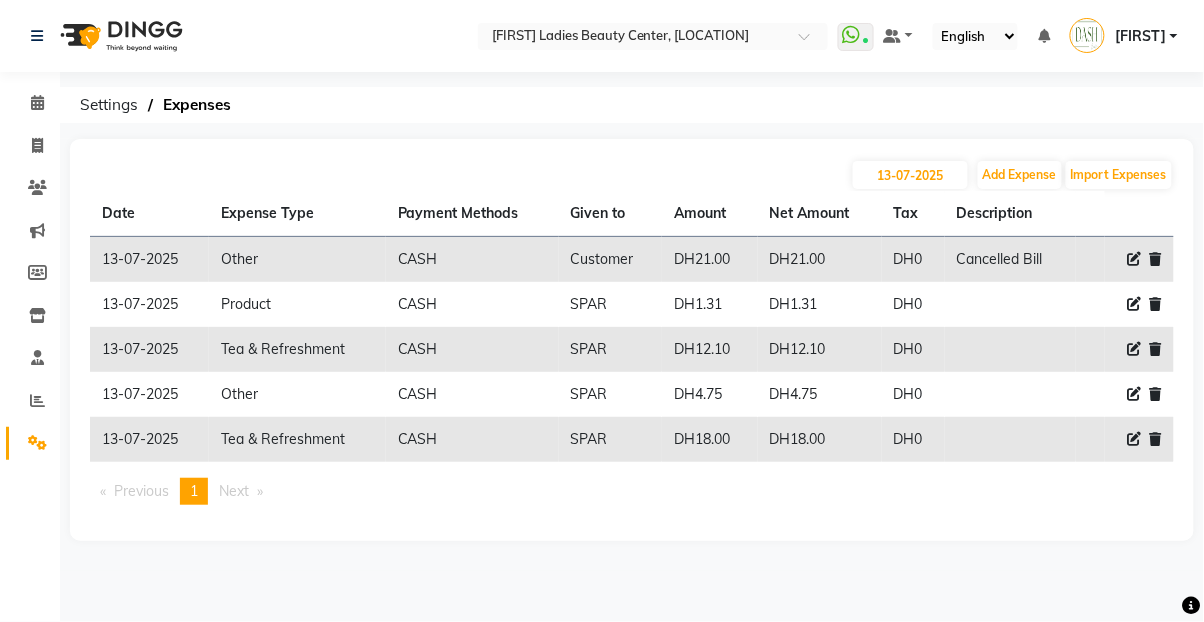 select on "7" 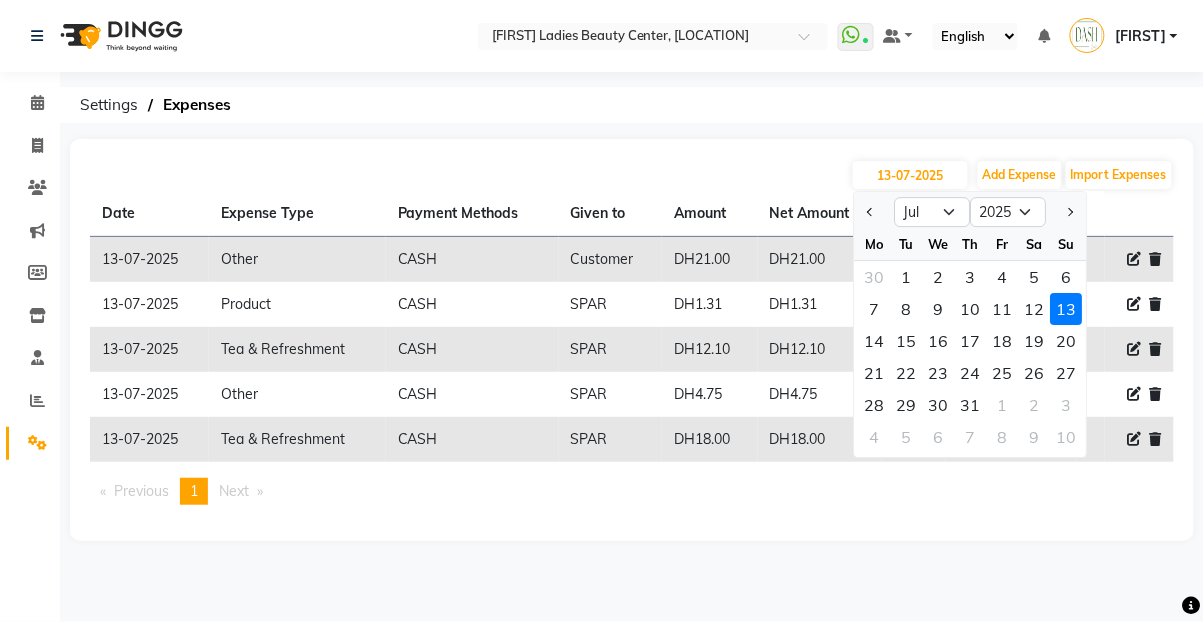 click on "11" 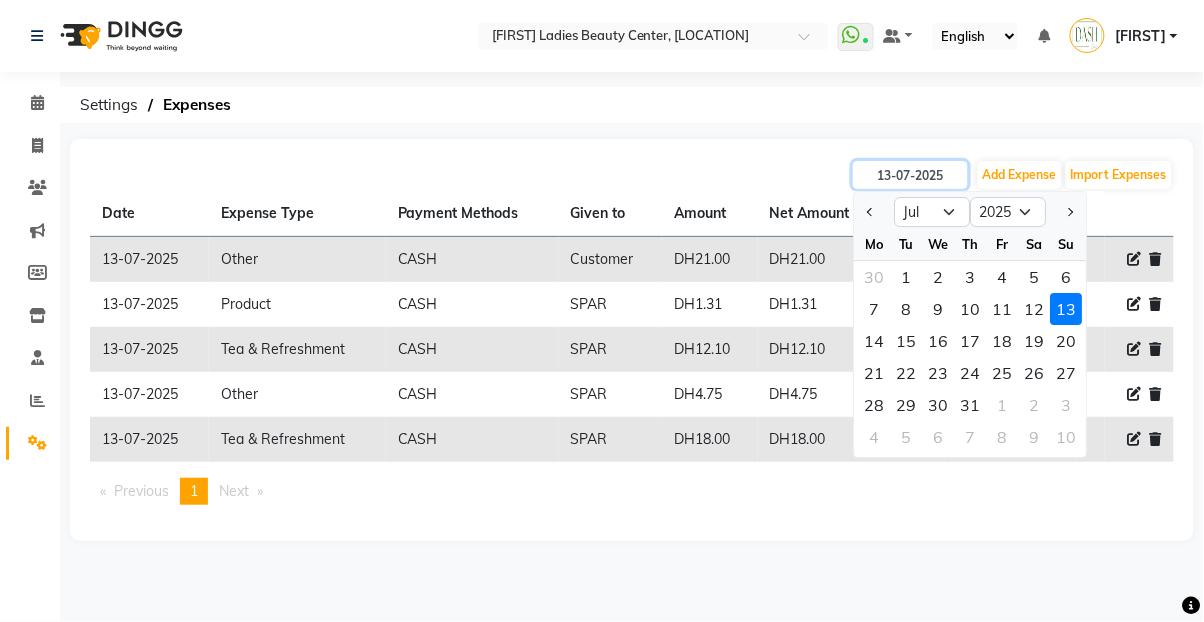type on "11-07-2025" 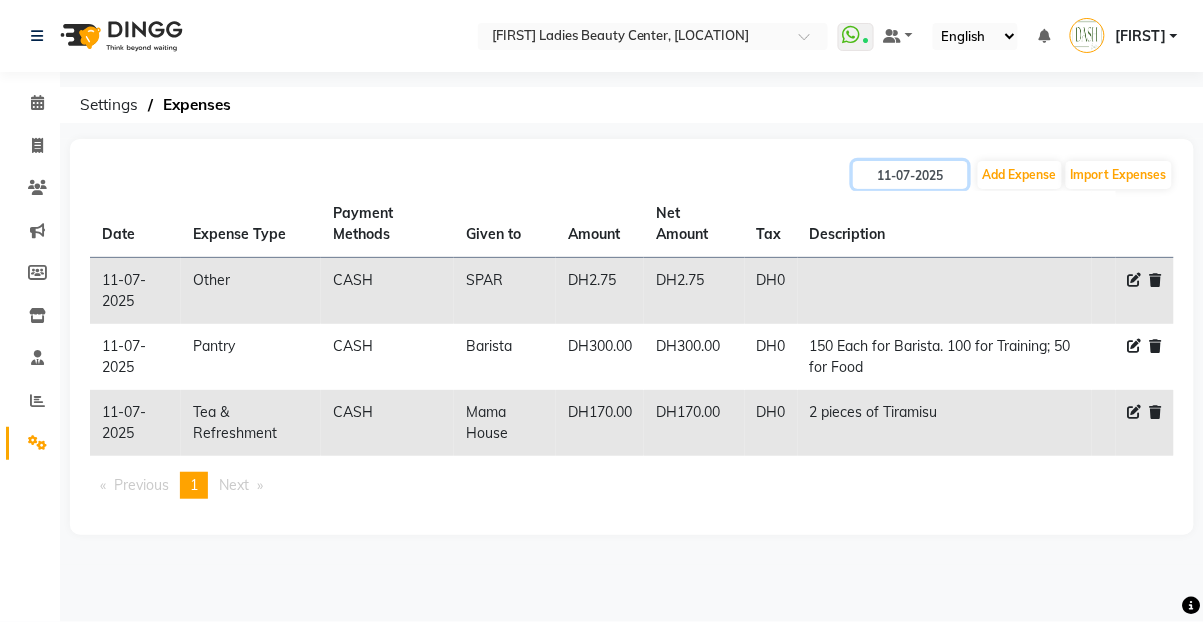click on "11-07-2025" 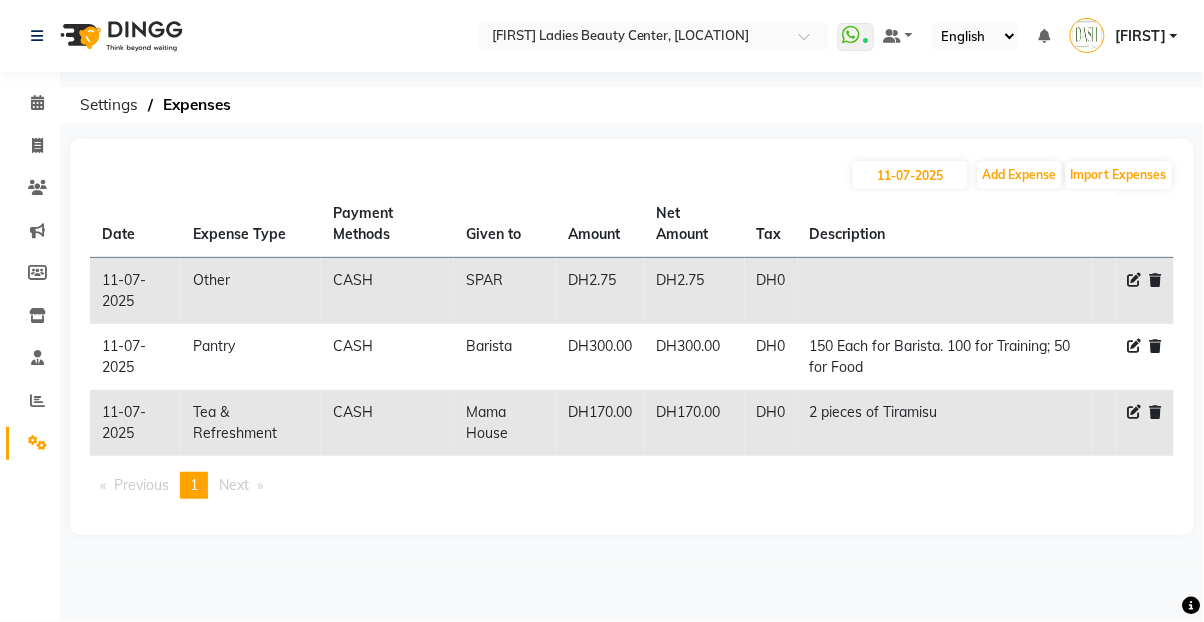 select on "7" 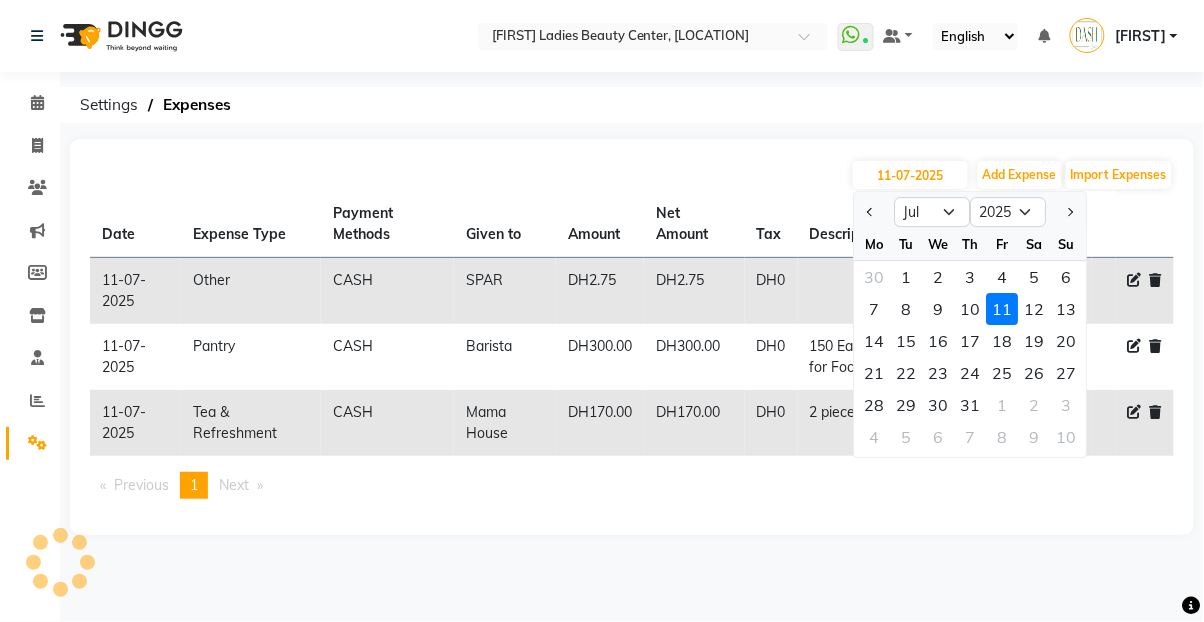 click on "12" 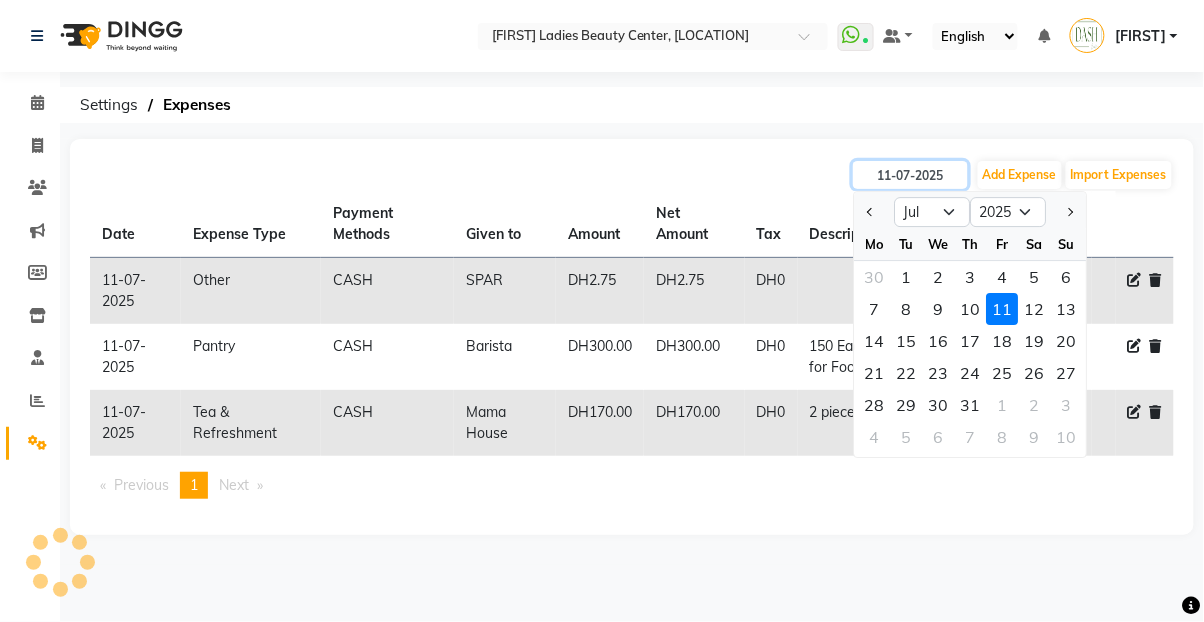 type on "12-07-2025" 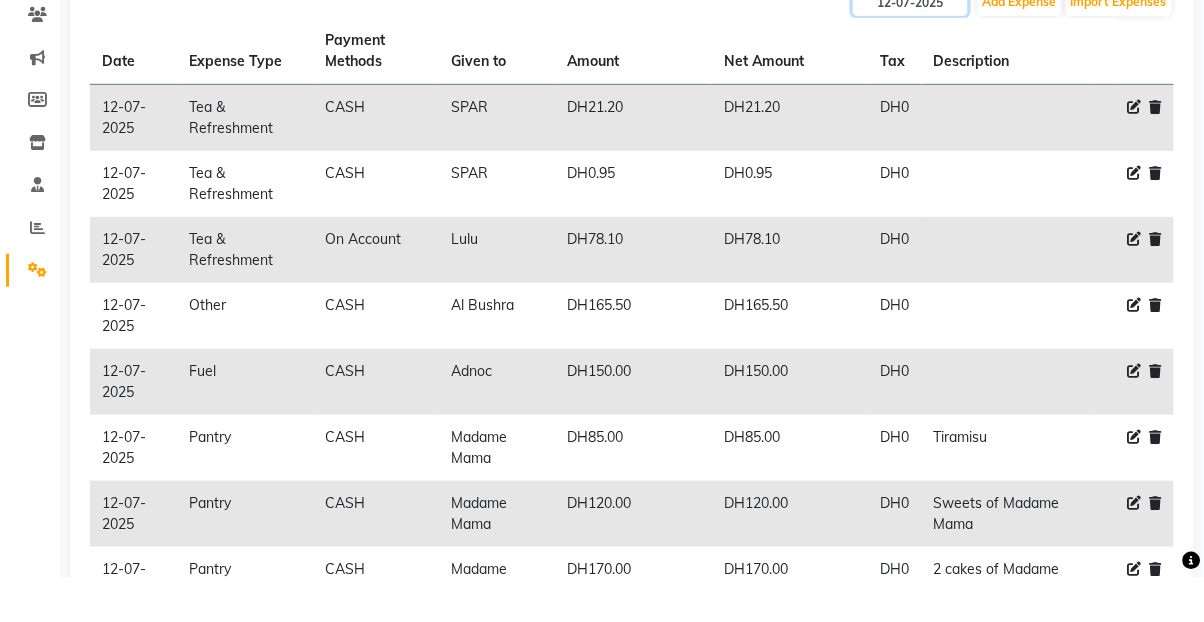 scroll, scrollTop: 128, scrollLeft: 0, axis: vertical 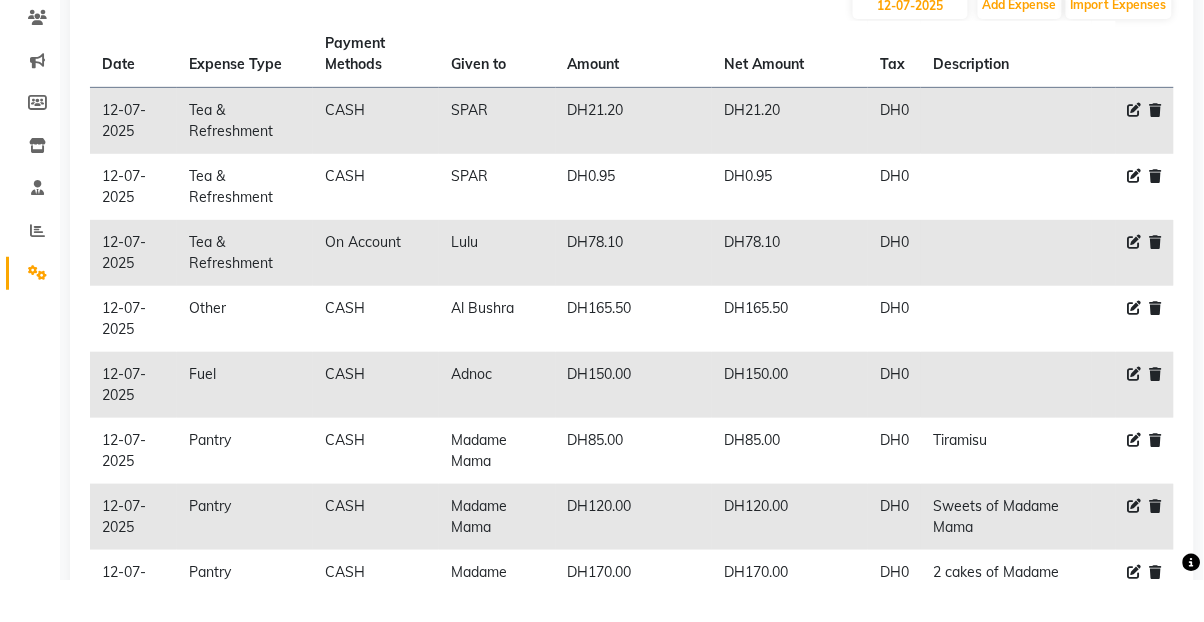 click on "12-07-2025" 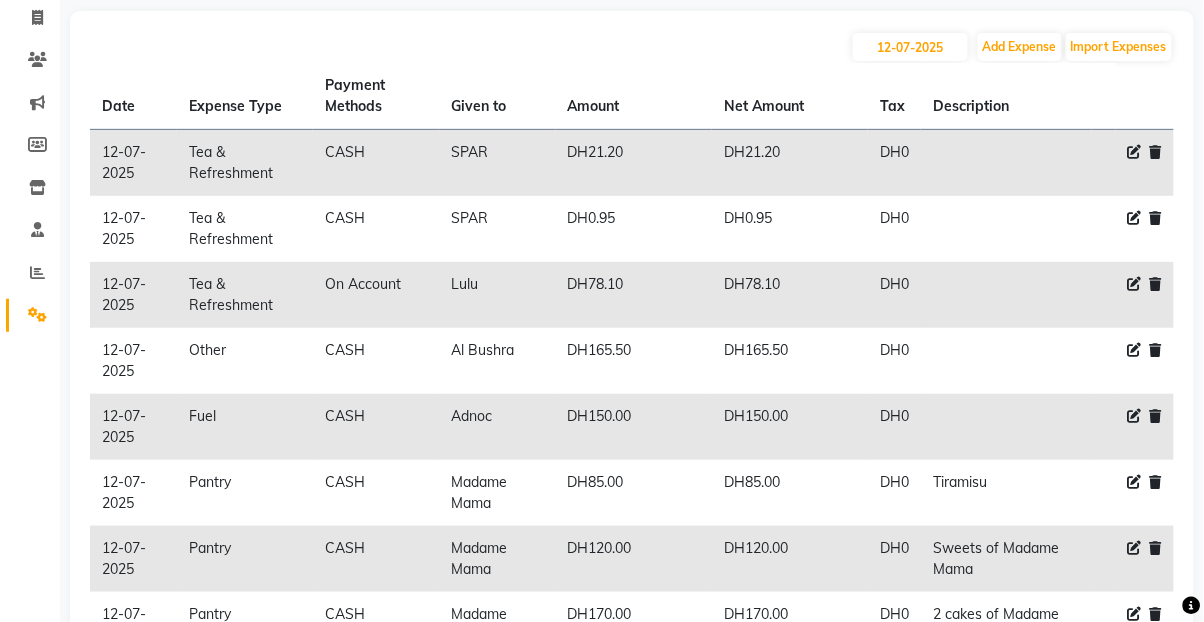 click on "12-07-2025" 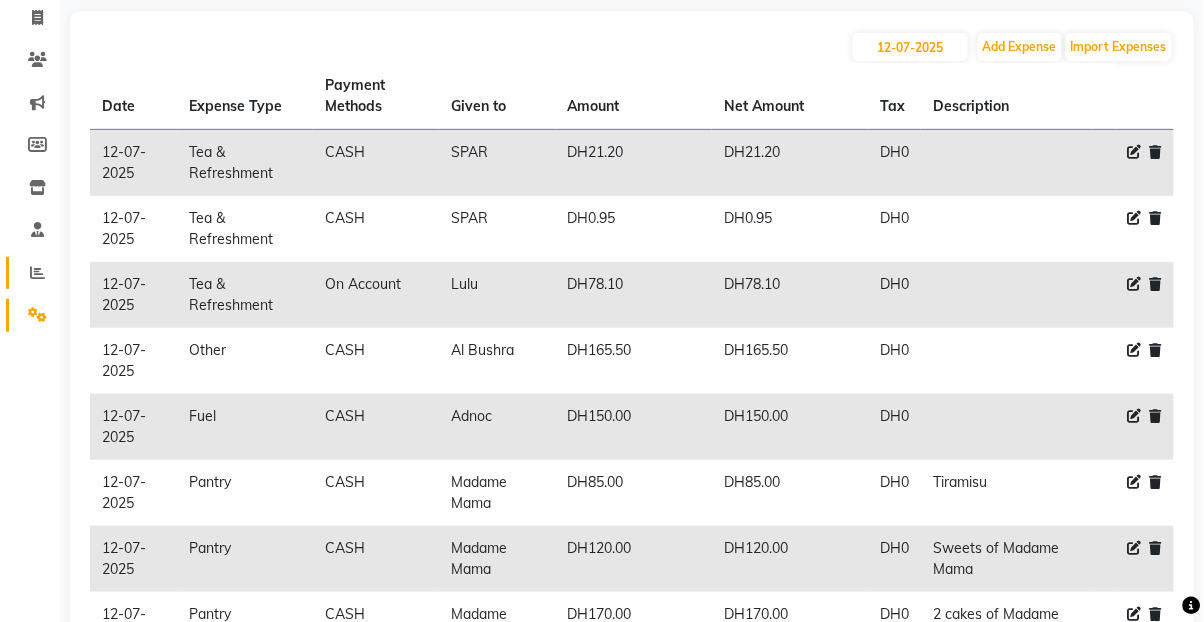 click 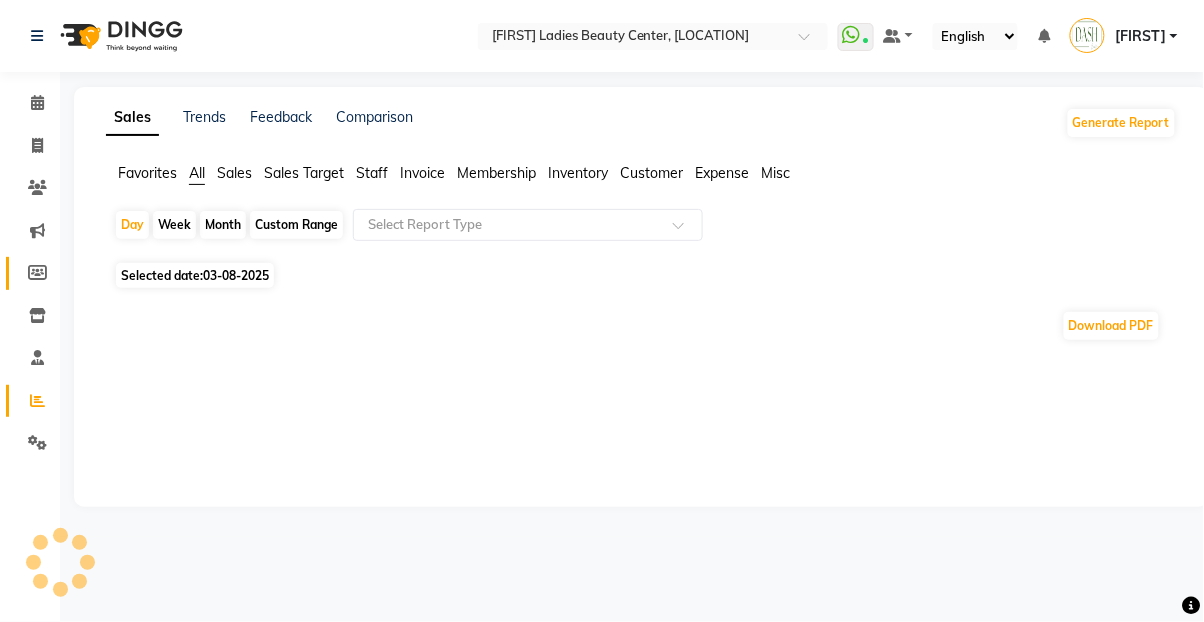 click 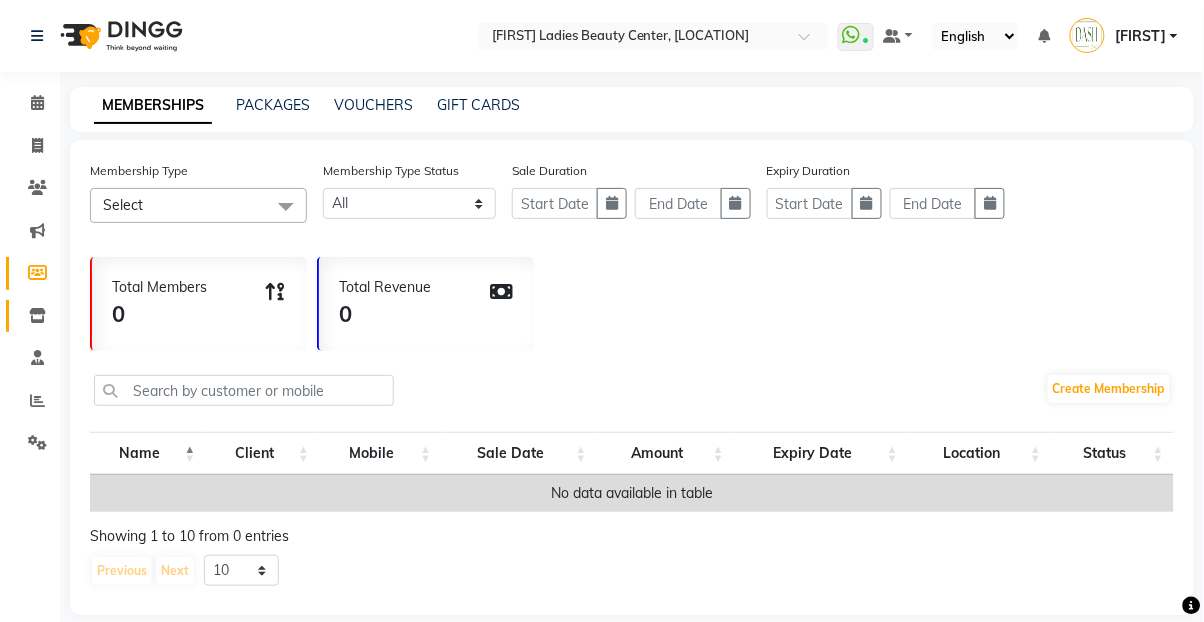 click 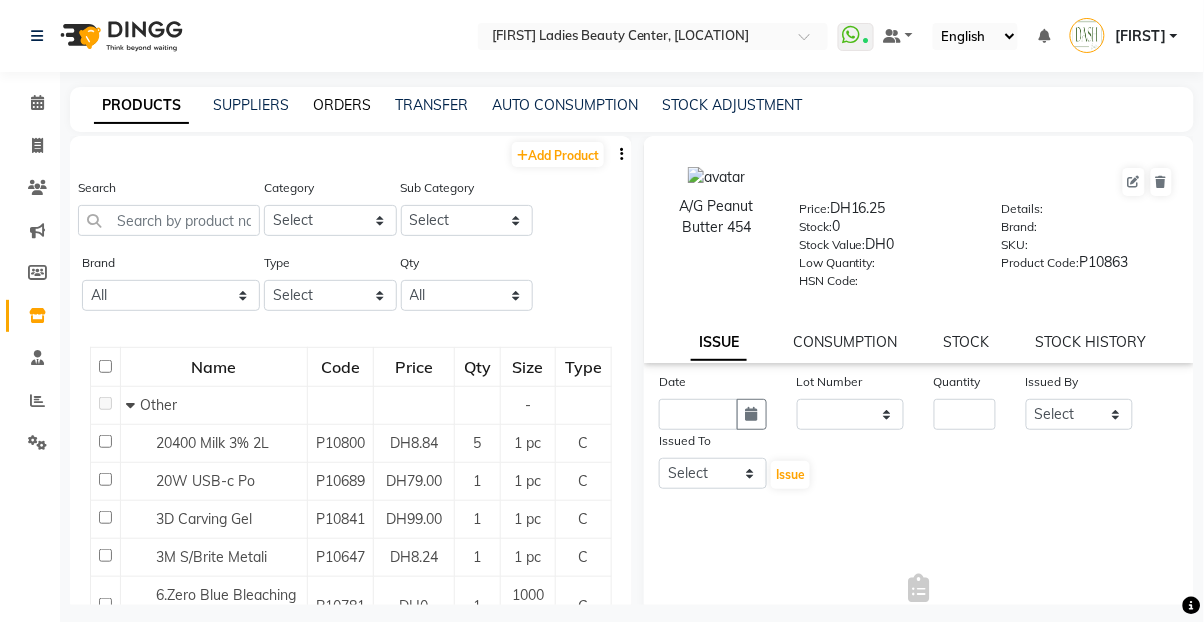 click on "ORDERS" 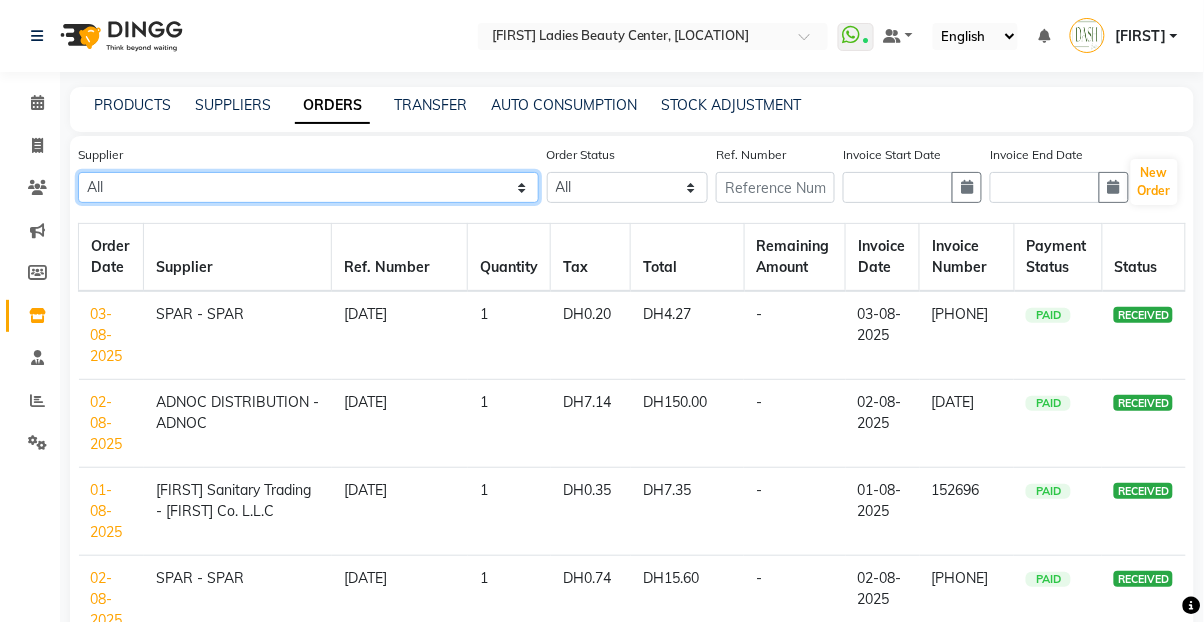 click on "All SPAR - SPAR ADNOC DISTRIBUTION - ADNOC McDonald's - McDonald's Millia Cosmetics - Millia Cosmetics BASKIN ROBBINS - Baskin Robbins Aroos Al Batul - Argos Al Batul Henna Rashid Abdulla Grocery - Rashid Abdulla Grocery Store Darbar Restaurant - Darbar Restaurant  The Beauty Shop - The Beauty Shop Alpha med General Trading - Alphamed Golden Lili Cosmetics Trading Al Bushra LLC - Al Bushra Stationery & Toys & Confectioneries LLC GAME PLANET - Game Planet NAZIH - Nazih Beauty Supplies Co. L.L.C.JIMI GIFT MARKET LLC - JIMI GIFT MARKET Abdul Rahman Al Balouchi  - Abdul Rahman Al Balouchi Savora Food Industry LLC PEARL LLC - Pearl Specialty Coffee Roastery Al Jaser  - Al Jaser General Trading Jumbo Electronics Company Ltd - Jumbo Store Landmark Retail Investment Co. LLC - Home Box LA MARQUISE - La Marquise International FAKHR AL SHAEB - Fakhr Al Shaeb Food stuff WADI AL NOOR - Wadi Al Noor Modern Food Stuff LLC NATIONAL FLOWER LLC - National Flowers LLC - SPC Healthcare Trading Co. LLC - Dermalogica" 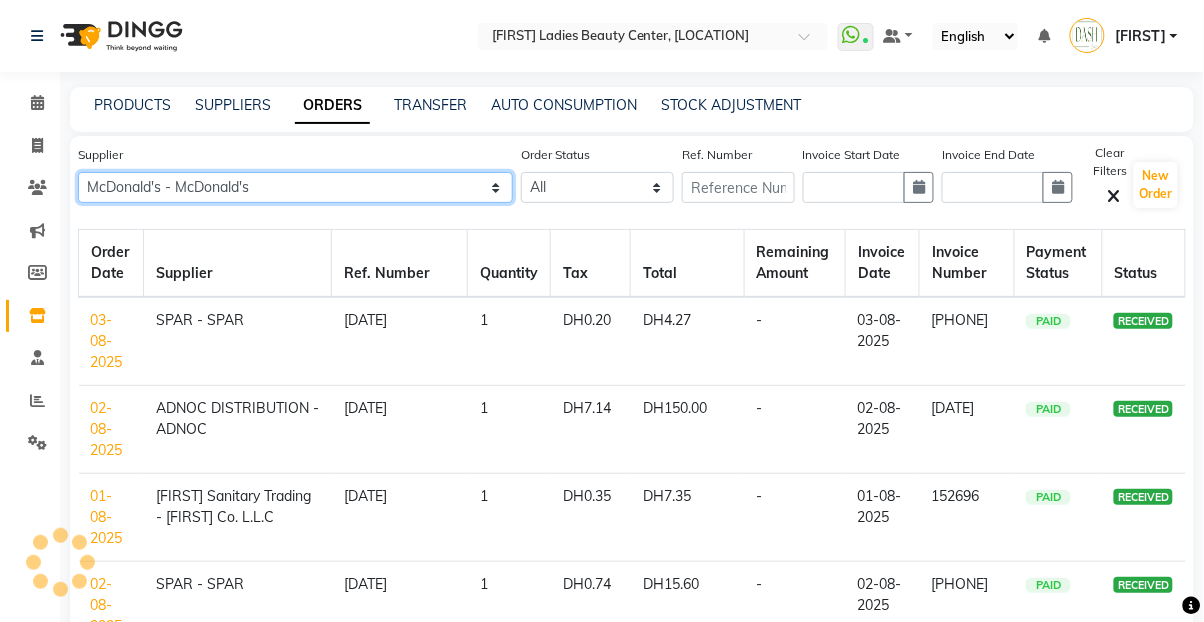 select on "4841" 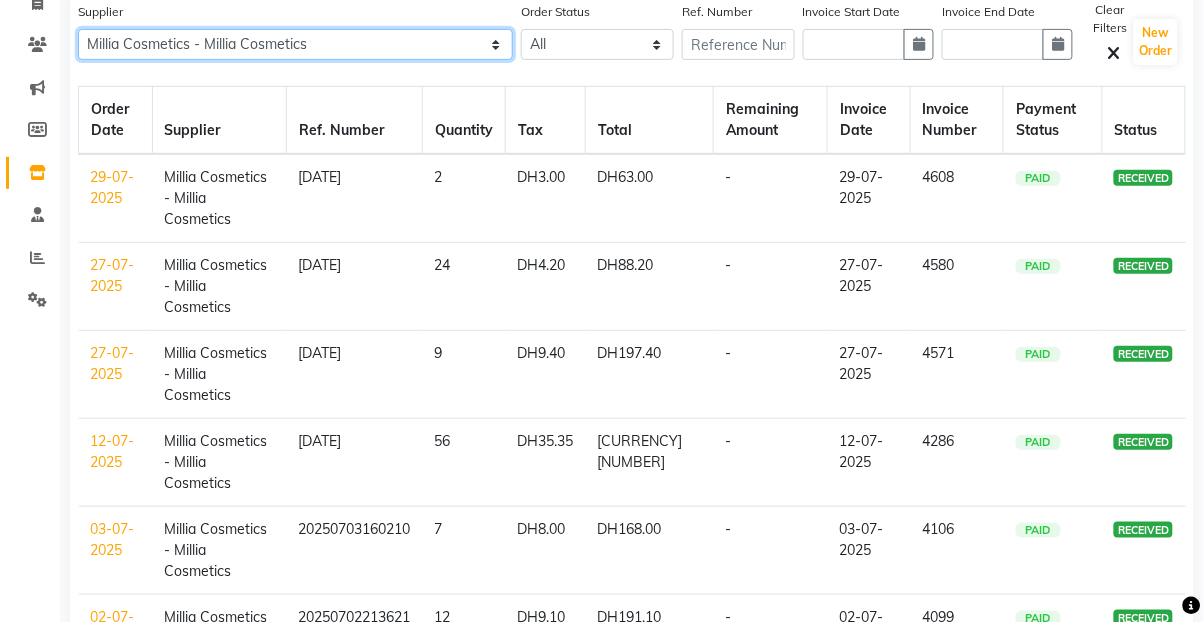 scroll, scrollTop: 143, scrollLeft: 0, axis: vertical 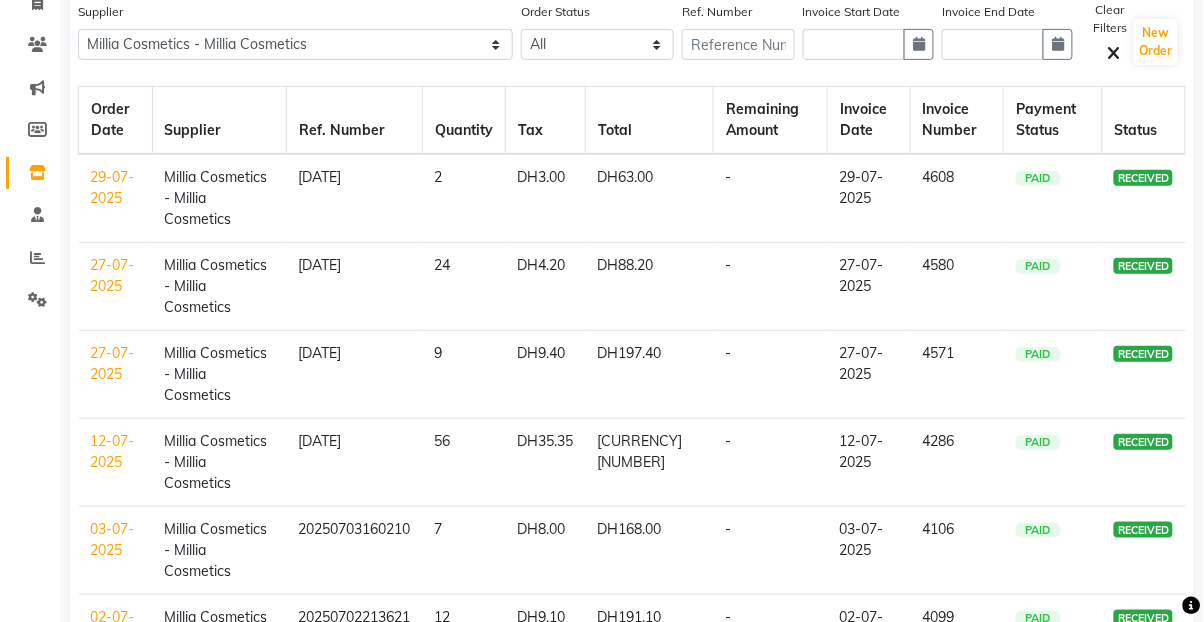 click on "Previous   Next" 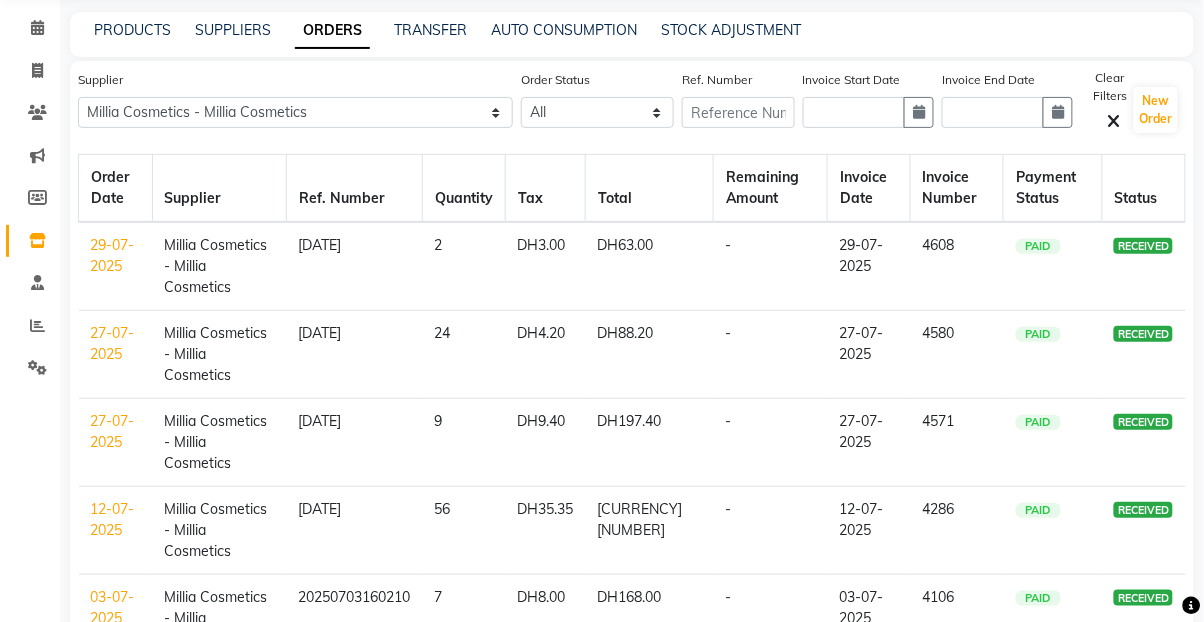 scroll, scrollTop: 70, scrollLeft: 0, axis: vertical 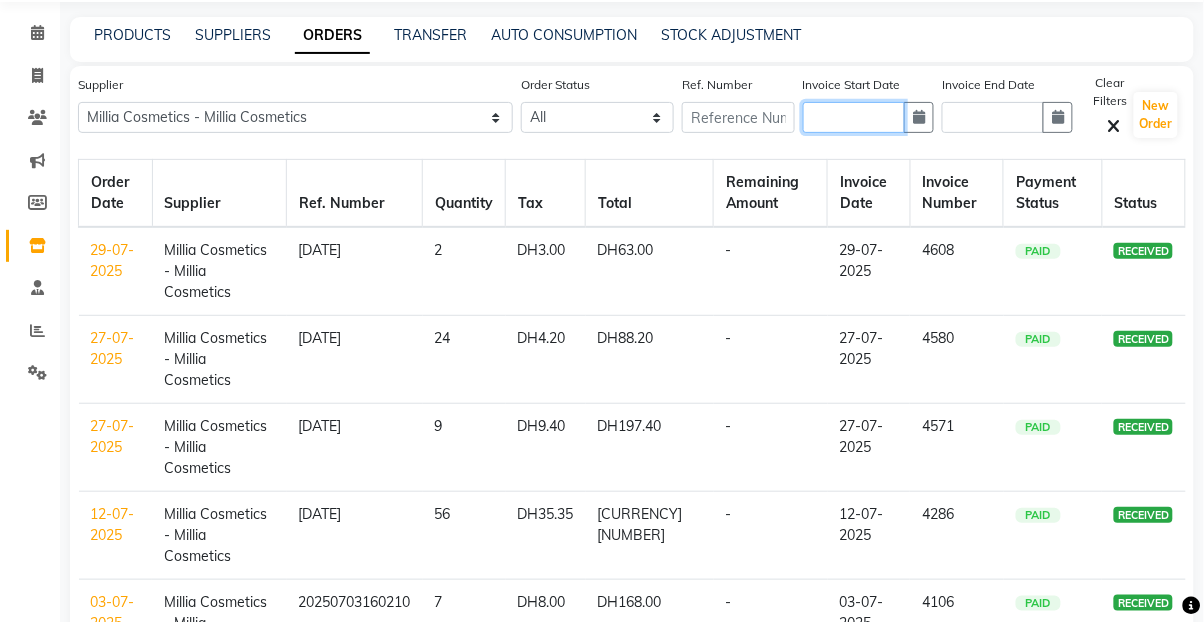 click 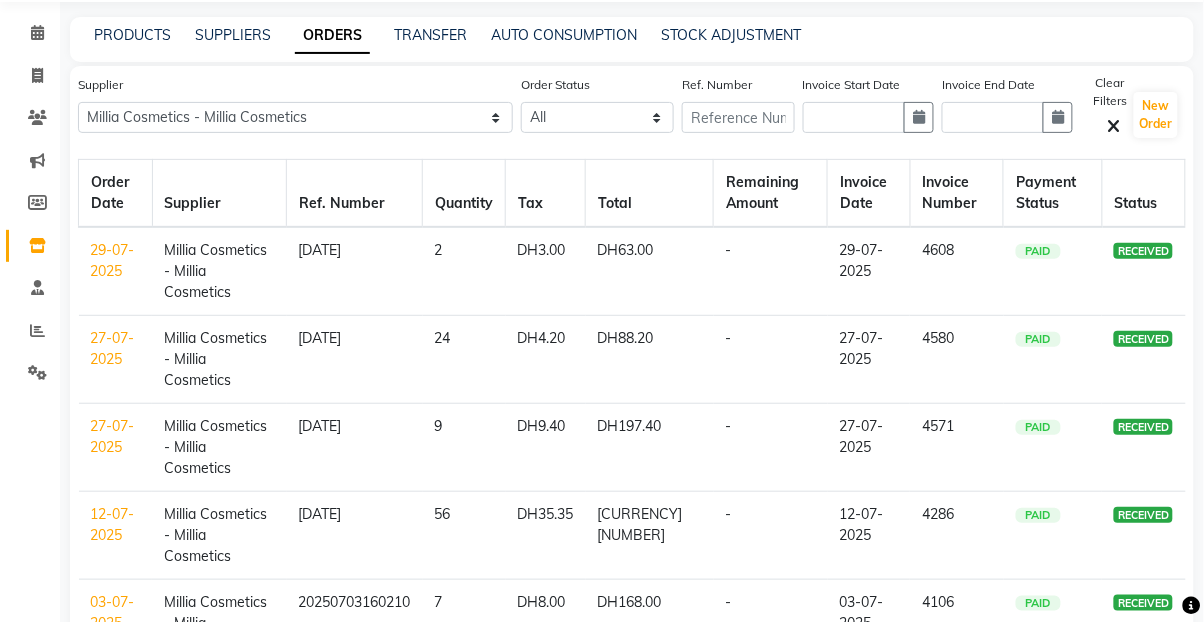 select on "8" 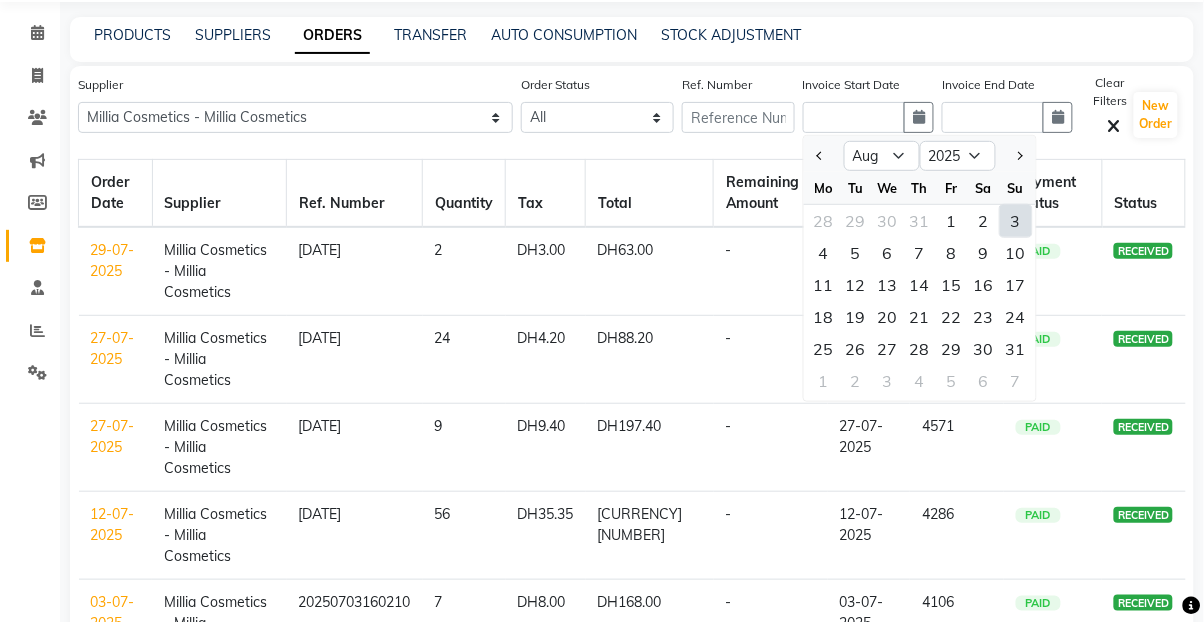 click 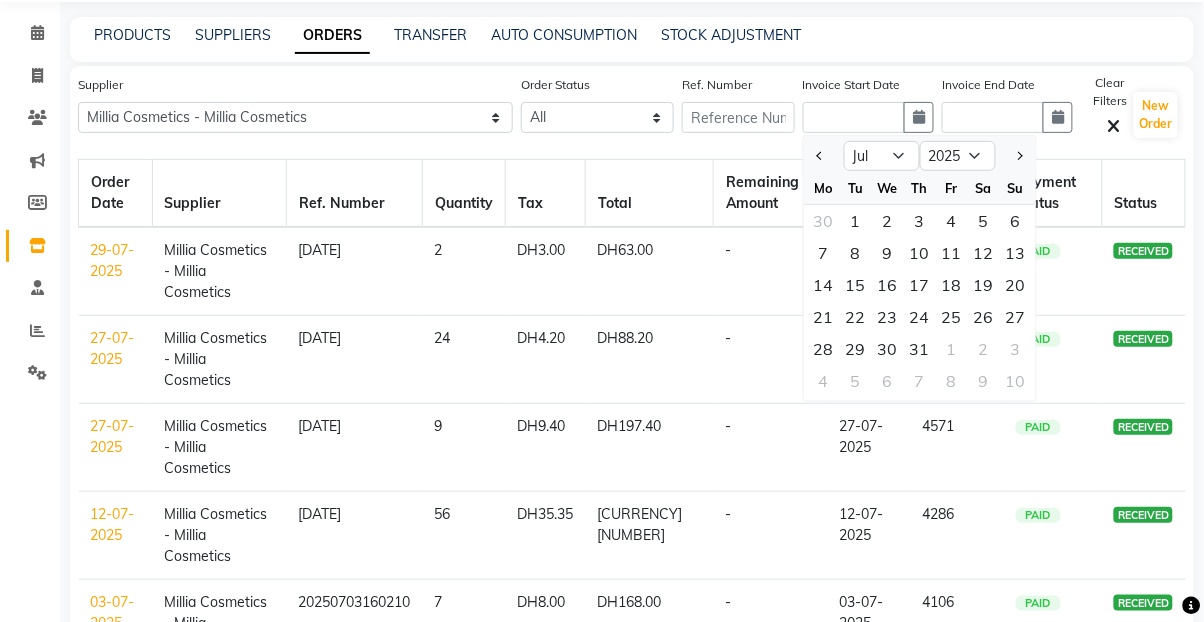 click 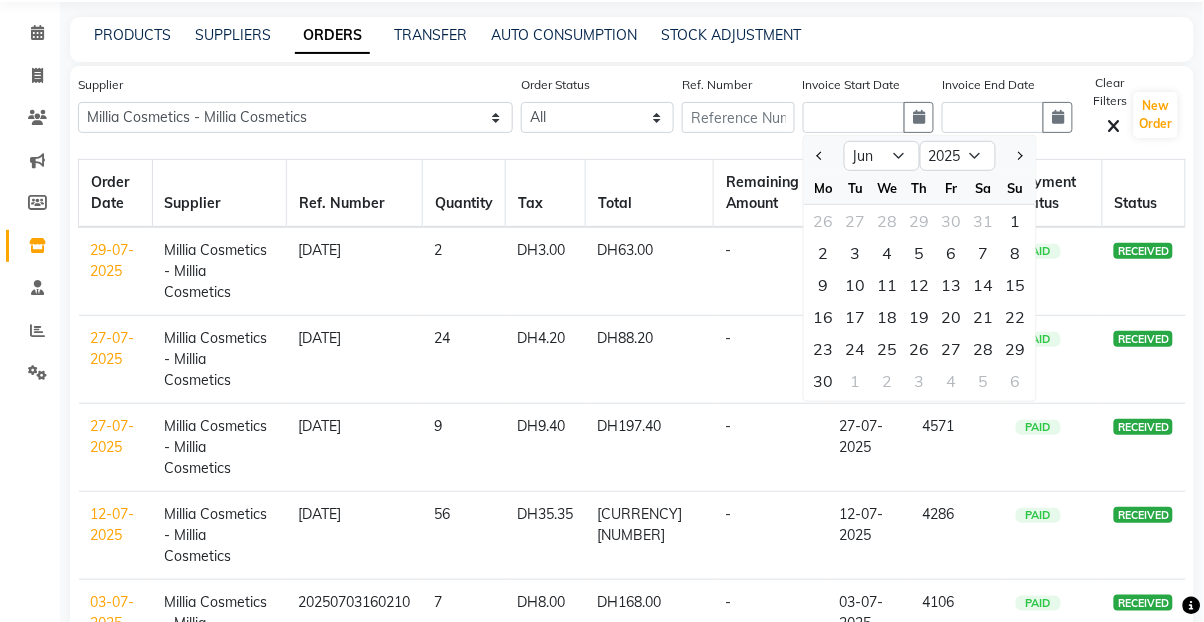 click on "12" 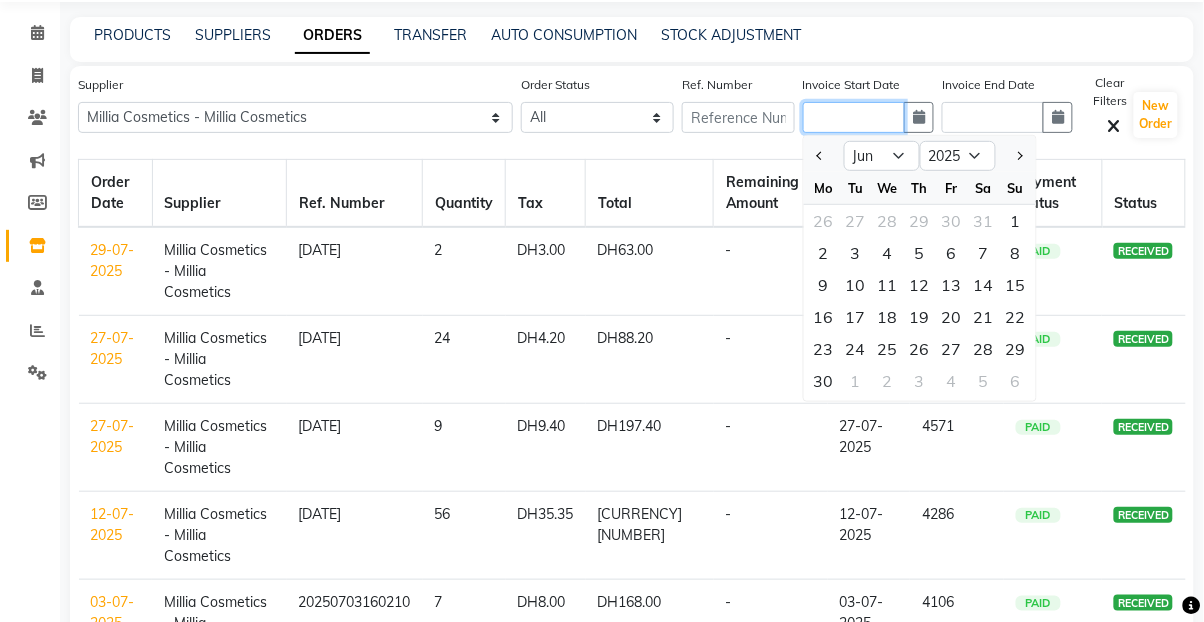 type on "12-06-2025" 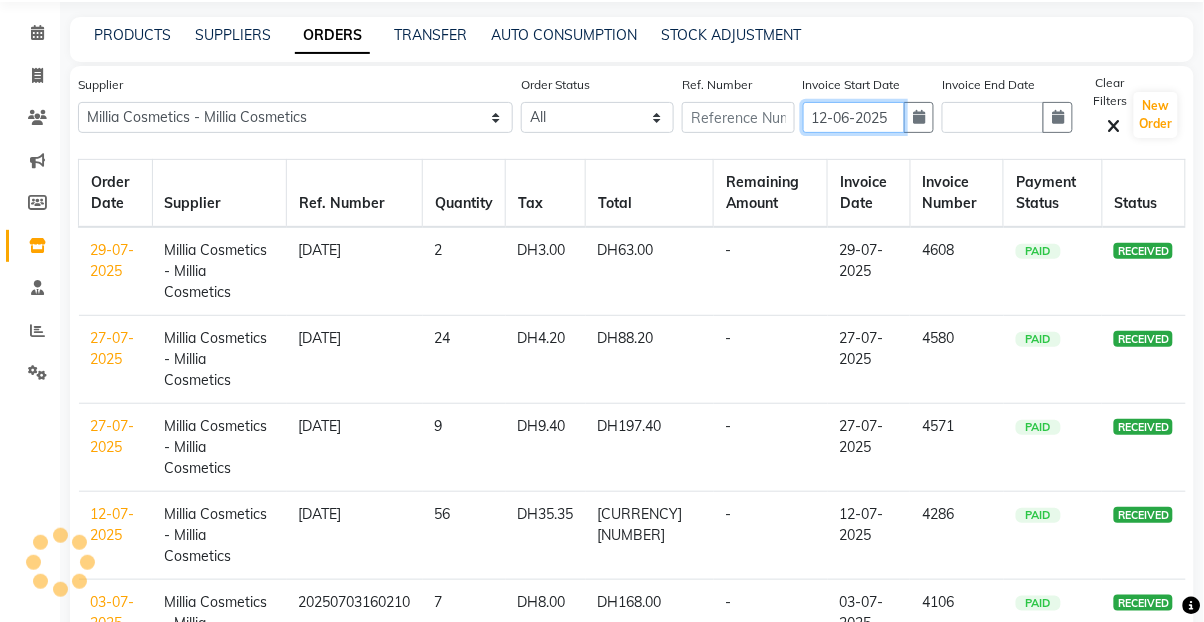 scroll, scrollTop: 0, scrollLeft: 0, axis: both 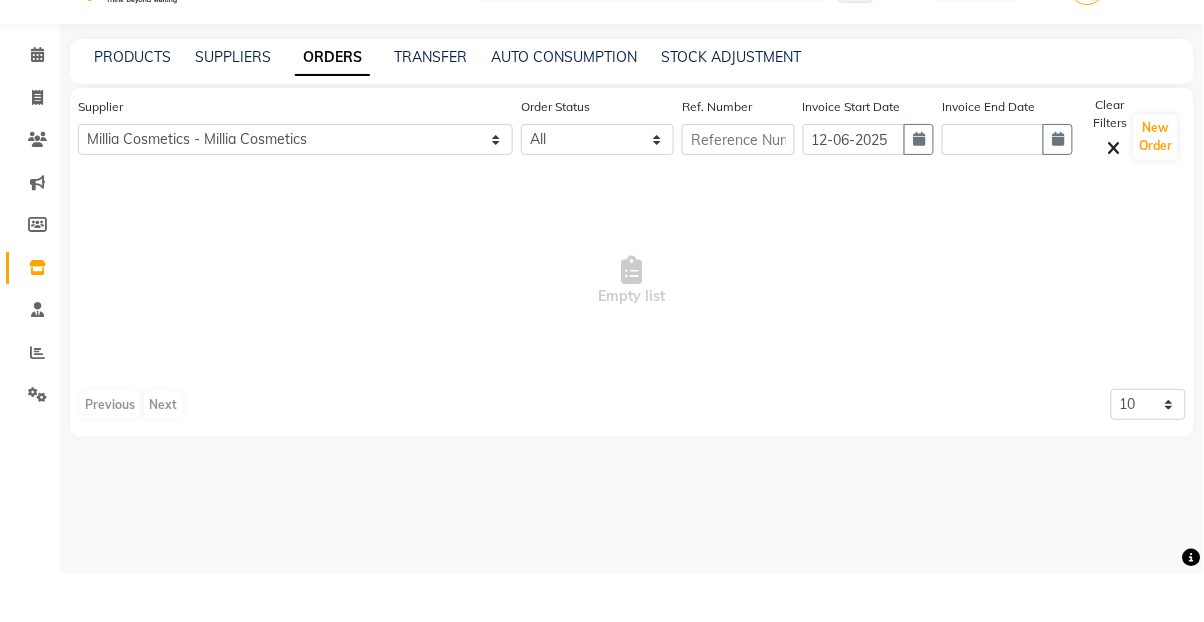 click 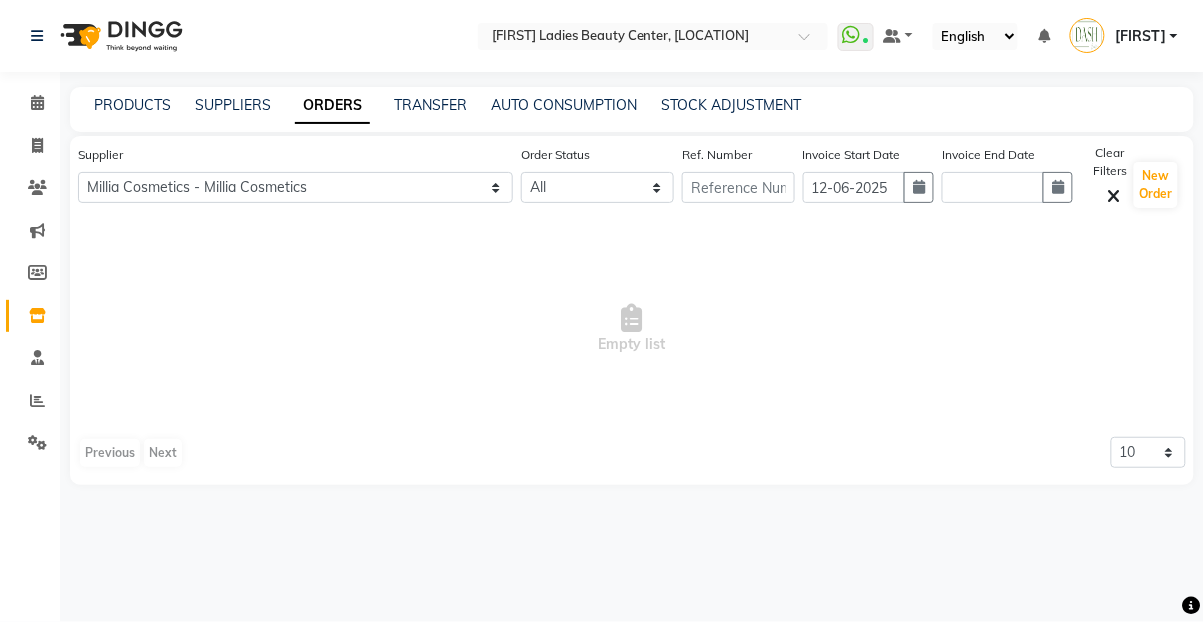 select on "6" 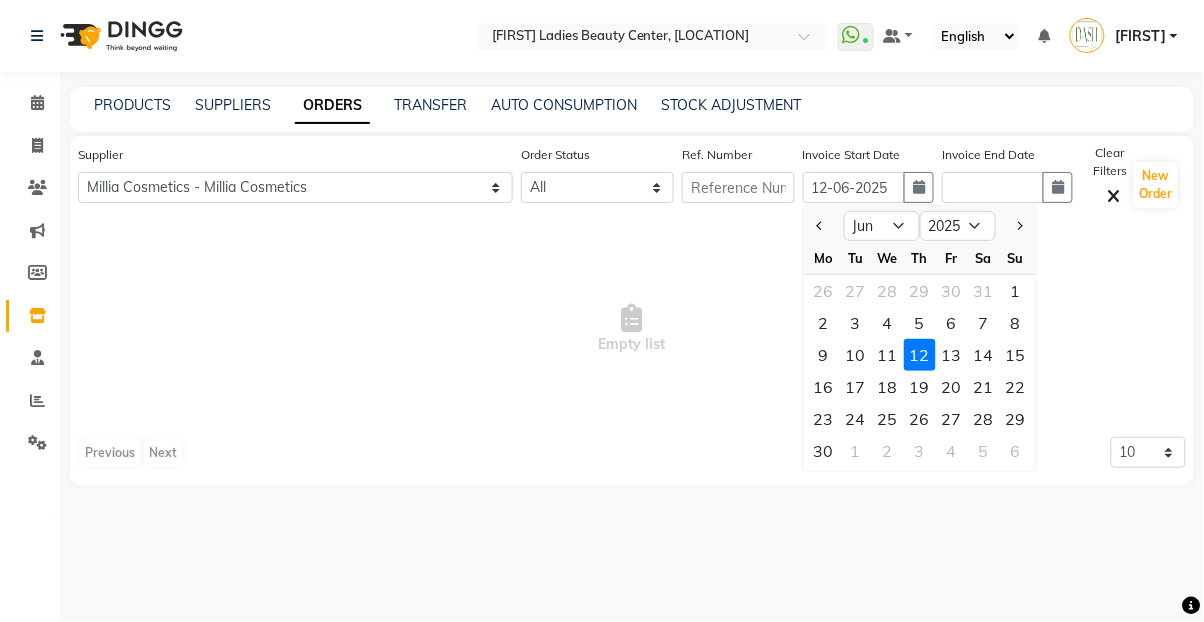 click on "11" 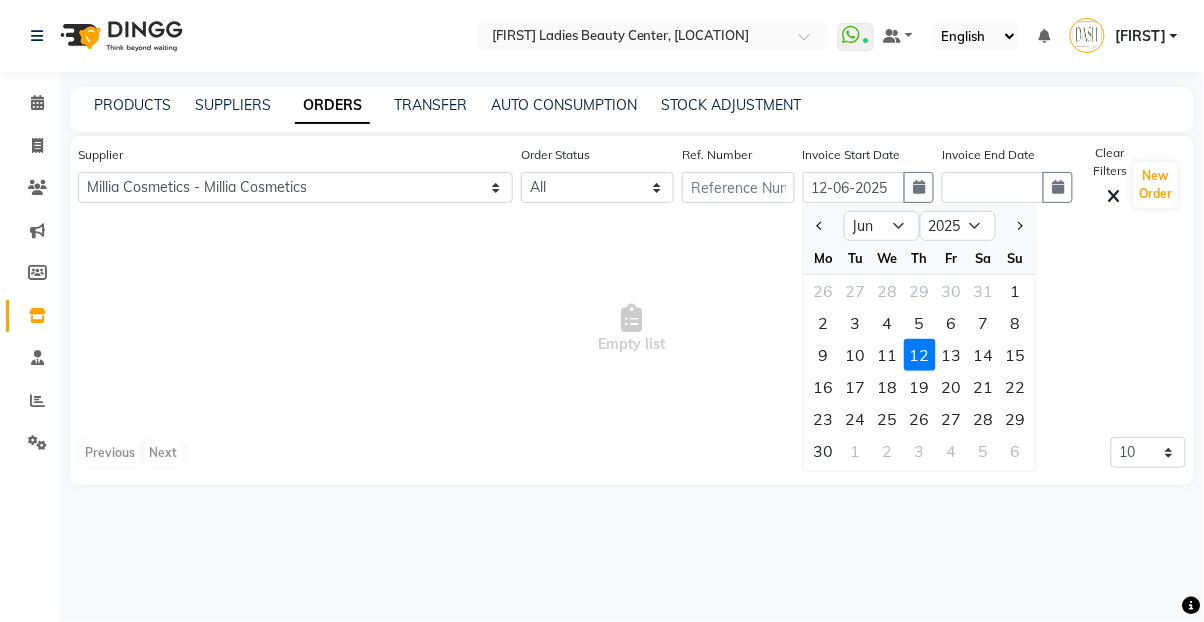type on "11-06-2025" 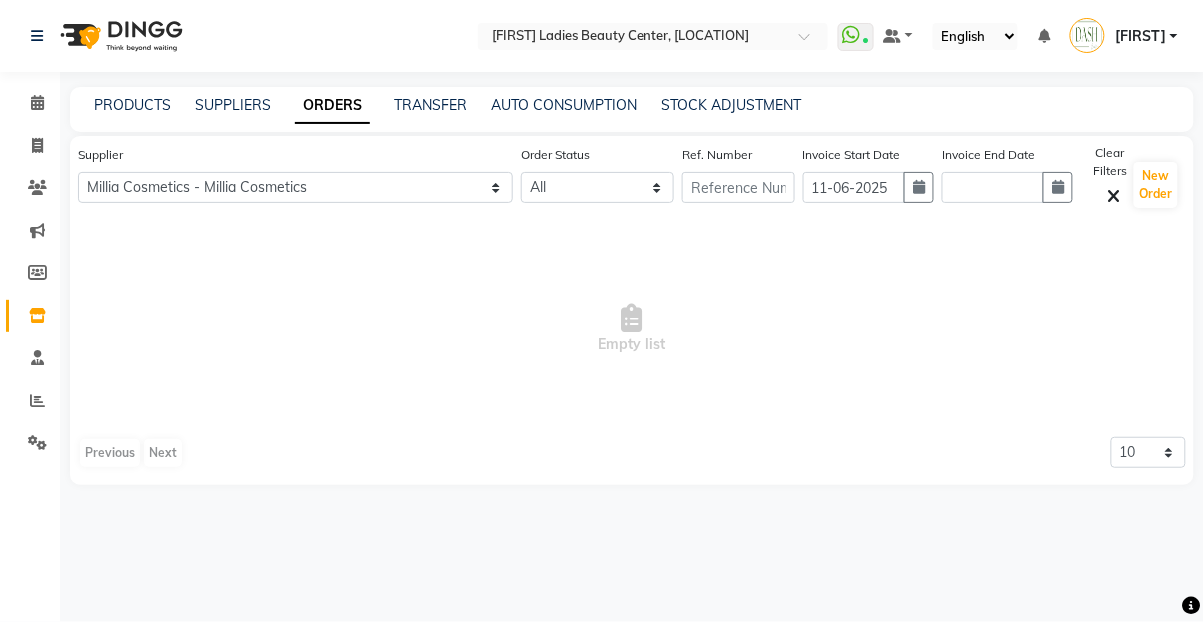 click 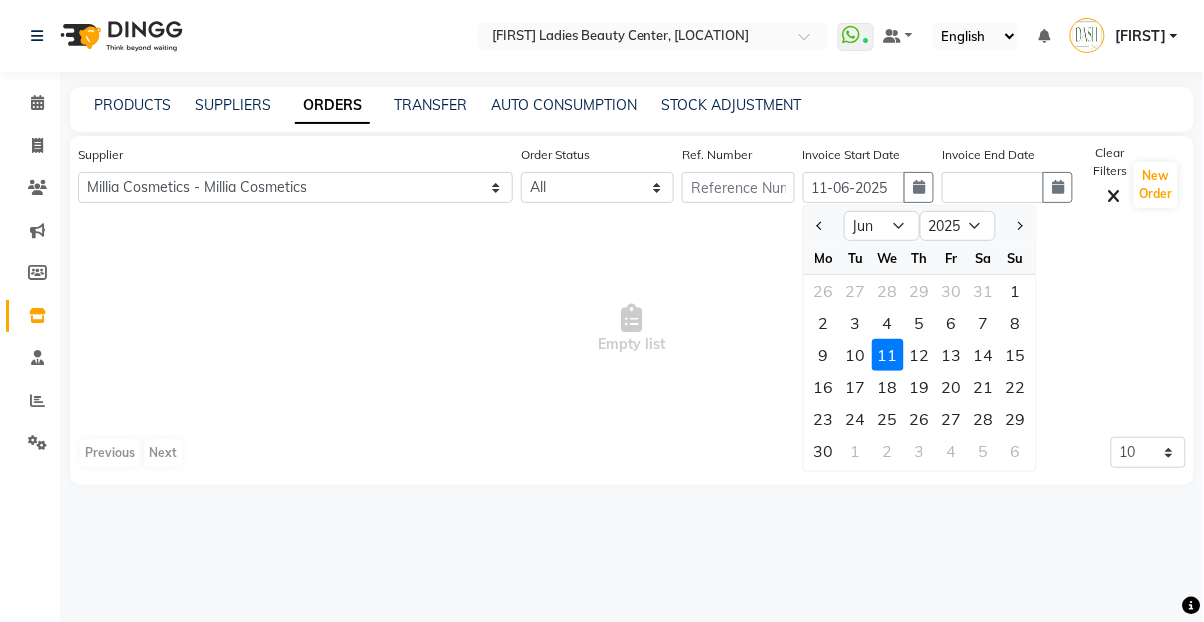 click on "13" 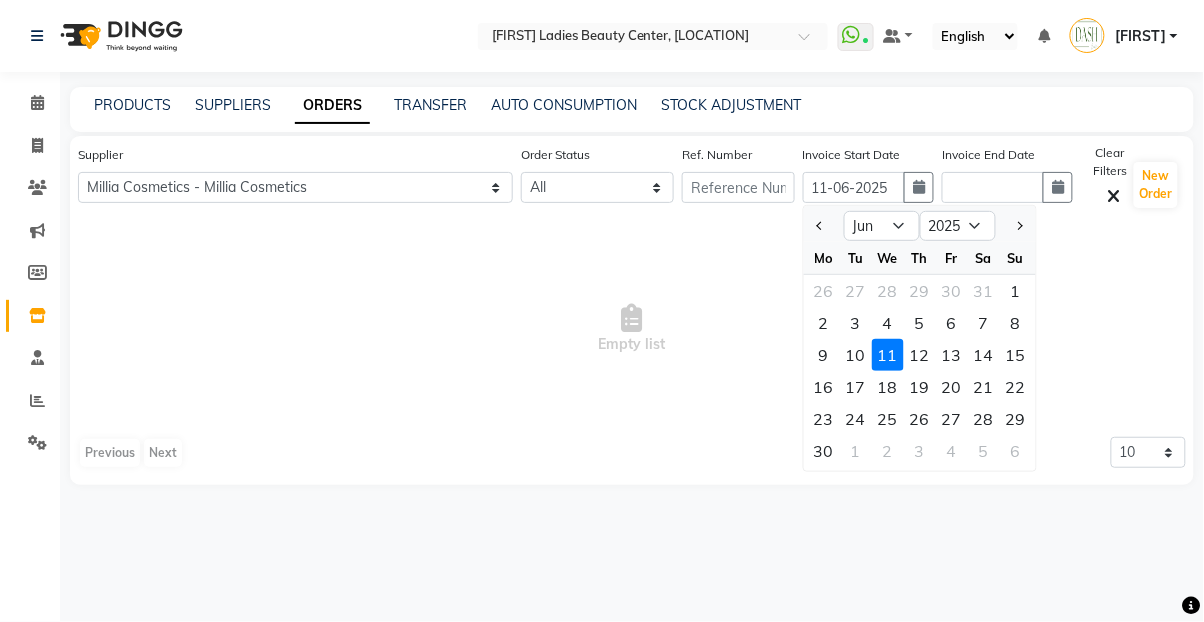 type on "13-06-2025" 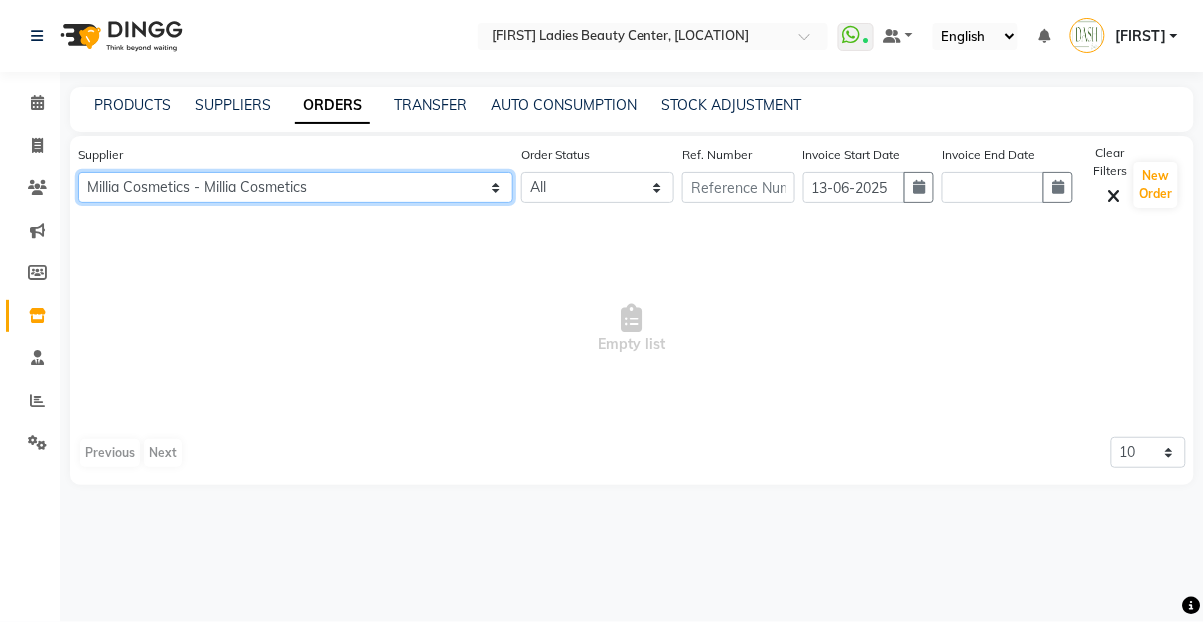 click on "All SPAR - SPAR ADNOC DISTRIBUTION - ADNOC McDonald's - McDonald's Millia Cosmetics - Millia Cosmetics BASKIN ROBBINS - Baskin Robbins Aroos Al Batul - Argos Al Batul Henna Rashid Abdulla Grocery - Rashid Abdulla Grocery Store Darbar Restaurant - Darbar Restaurant  The Beauty Shop - The Beauty Shop Alpha med General Trading - Alphamed Golden Lili Cosmetics Trading Al Bushra LLC - Al Bushra Stationery & Toys & Confectioneries LLC GAME PLANET - Game Planet NAZIH - Nazih Beauty Supplies Co. L.L.C.JIMI GIFT MARKET LLC - JIMI GIFT MARKET Abdul Rahman Al Balouchi  - Abdul Rahman Al Balouchi Savora Food Industry LLC PEARL LLC - Pearl Specialty Coffee Roastery Al Jaser  - Al Jaser General Trading Jumbo Electronics Company Ltd - Jumbo Store Landmark Retail Investment Co. LLC - Home Box LA MARQUISE - La Marquise International FAKHR AL SHAEB - Fakhr Al Shaeb Food stuff WADI AL NOOR - Wadi Al Noor Modern Food Stuff LLC NATIONAL FLOWER LLC - National Flowers LLC - SPC Healthcare Trading Co. LLC - Dermalogica" 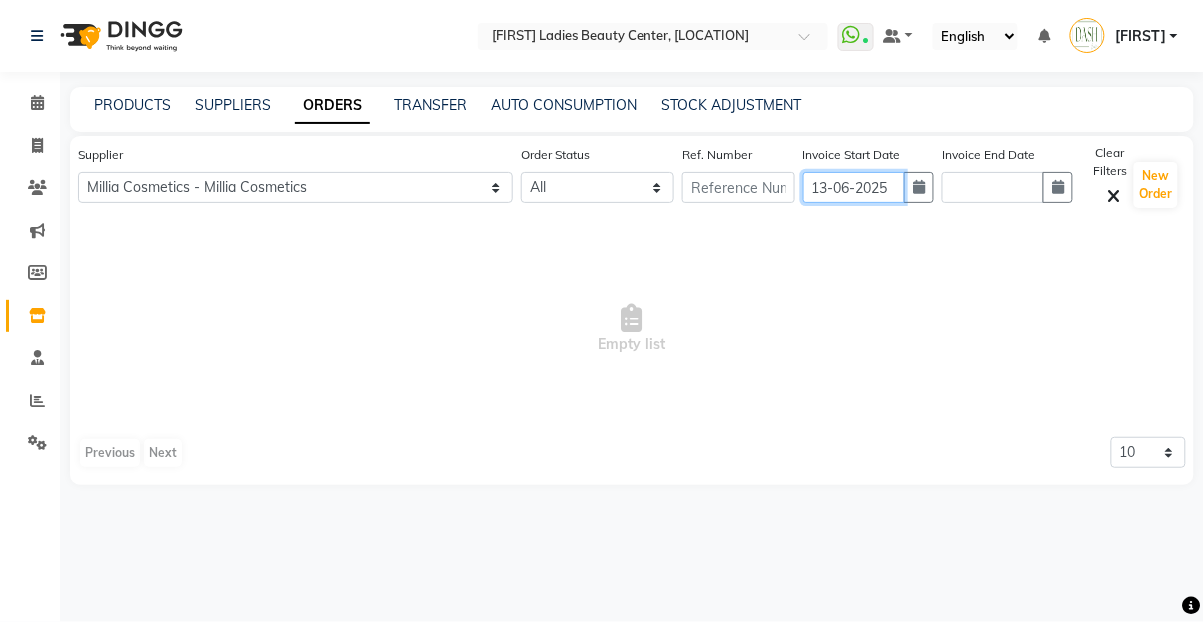 click on "13-06-2025" 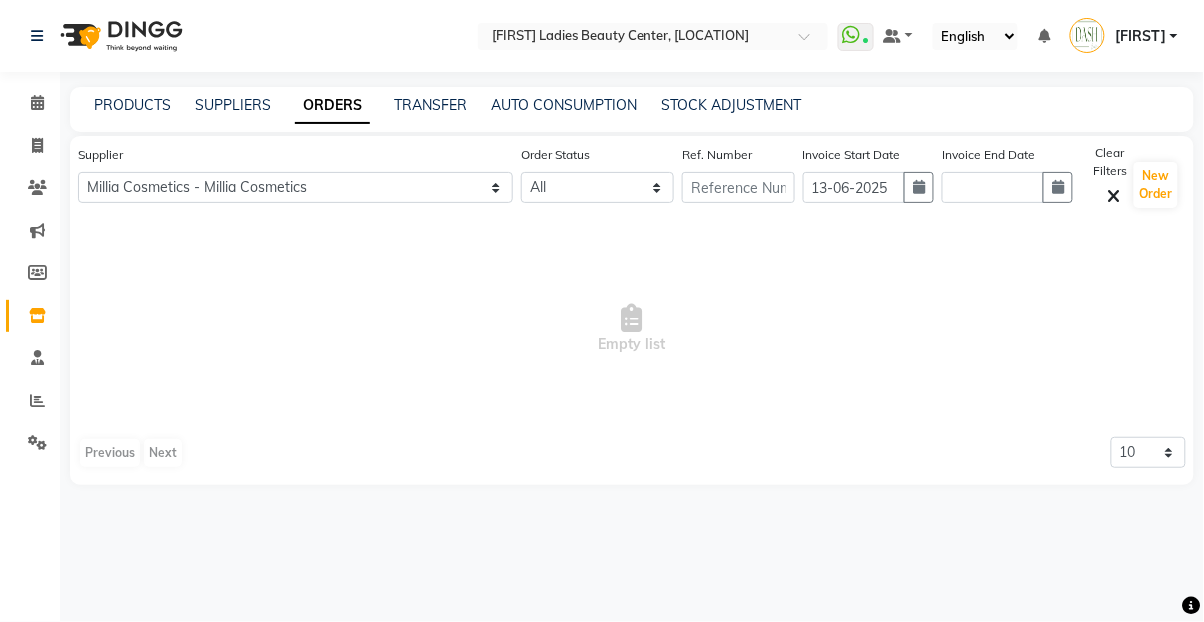 select on "6" 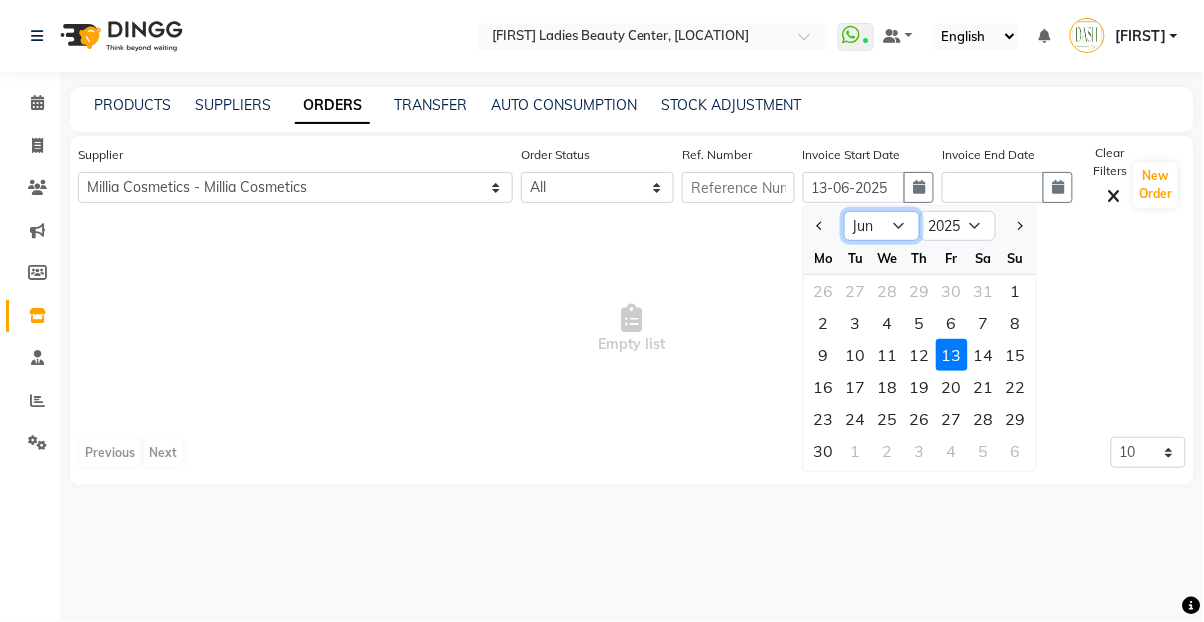 click on "Jan Feb Mar Apr May Jun Jul Aug Sep Oct Nov Dec" 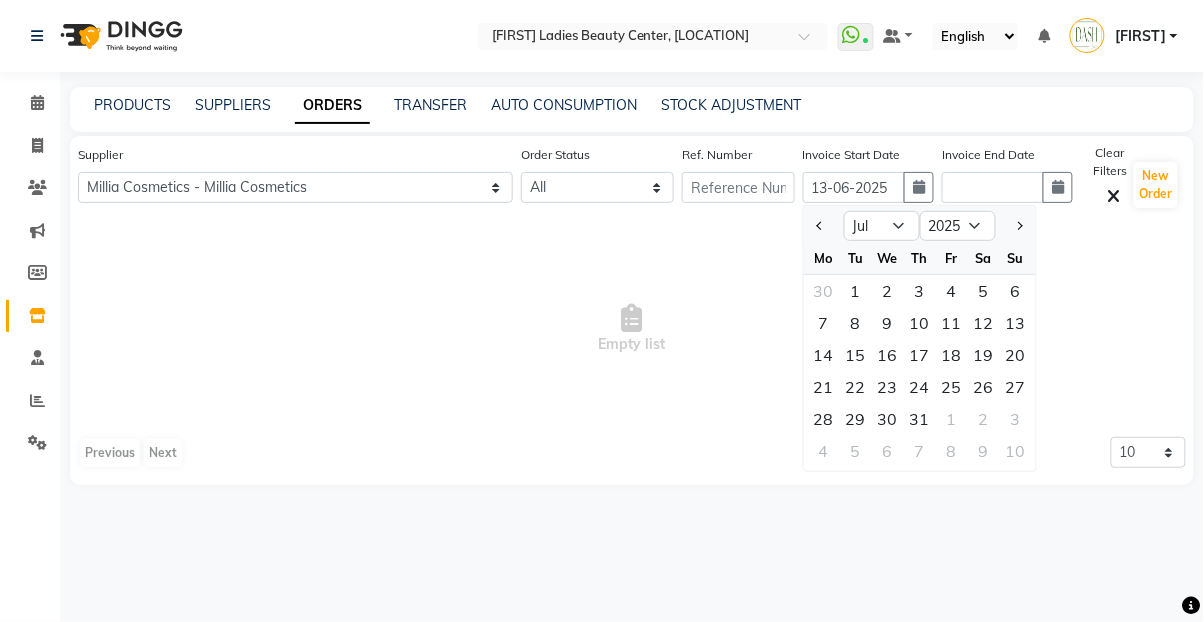 click on "2" 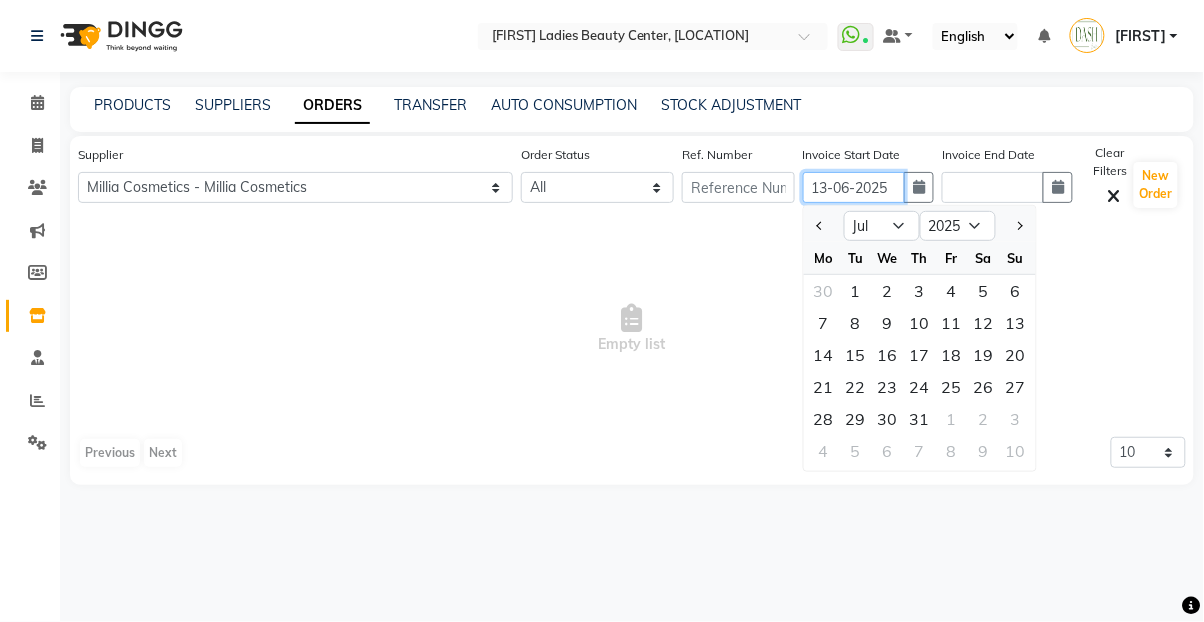 type on "02-07-2025" 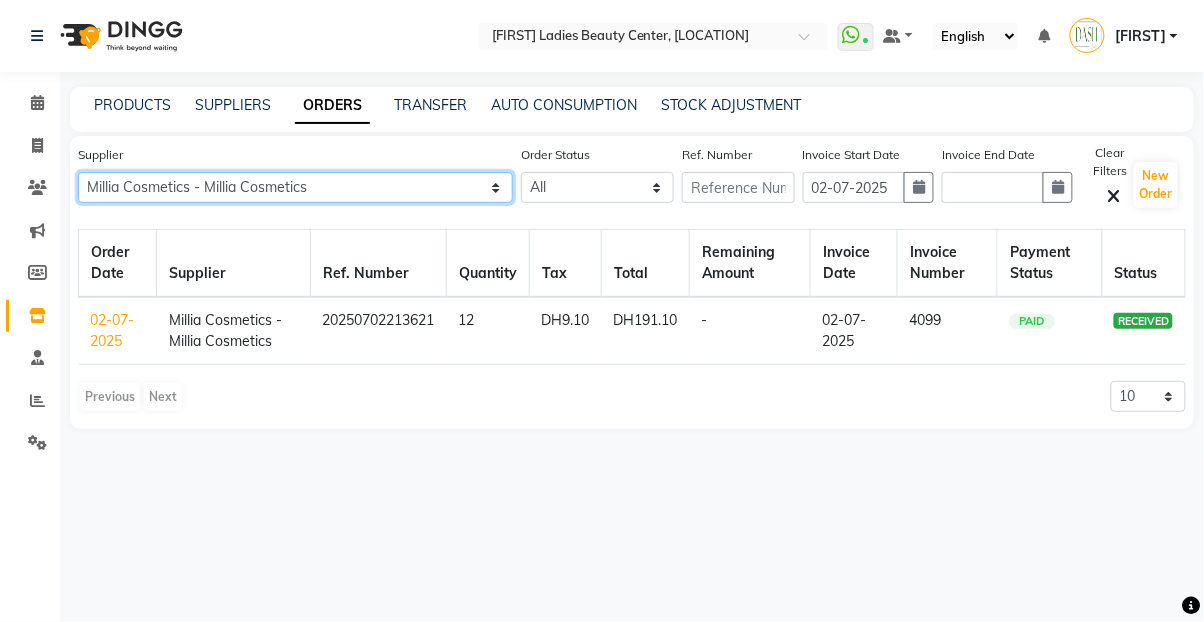 click on "All SPAR - SPAR ADNOC DISTRIBUTION - ADNOC McDonald's - McDonald's Millia Cosmetics - Millia Cosmetics BASKIN ROBBINS - Baskin Robbins Aroos Al Batul - Argos Al Batul Henna Rashid Abdulla Grocery - Rashid Abdulla Grocery Store Darbar Restaurant - Darbar Restaurant  The Beauty Shop - The Beauty Shop Alpha med General Trading - Alphamed Golden Lili Cosmetics Trading Al Bushra LLC - Al Bushra Stationery & Toys & Confectioneries LLC GAME PLANET - Game Planet NAZIH - Nazih Beauty Supplies Co. L.L.C.JIMI GIFT MARKET LLC - JIMI GIFT MARKET Abdul Rahman Al Balouchi  - Abdul Rahman Al Balouchi Savora Food Industry LLC PEARL LLC - Pearl Specialty Coffee Roastery Al Jaser  - Al Jaser General Trading Jumbo Electronics Company Ltd - Jumbo Store Landmark Retail Investment Co. LLC - Home Box LA MARQUISE - La Marquise International FAKHR AL SHAEB - Fakhr Al Shaeb Food stuff WADI AL NOOR - Wadi Al Noor Modern Food Stuff LLC NATIONAL FLOWER LLC - National Flowers LLC - SPC Healthcare Trading Co. LLC - Dermalogica" 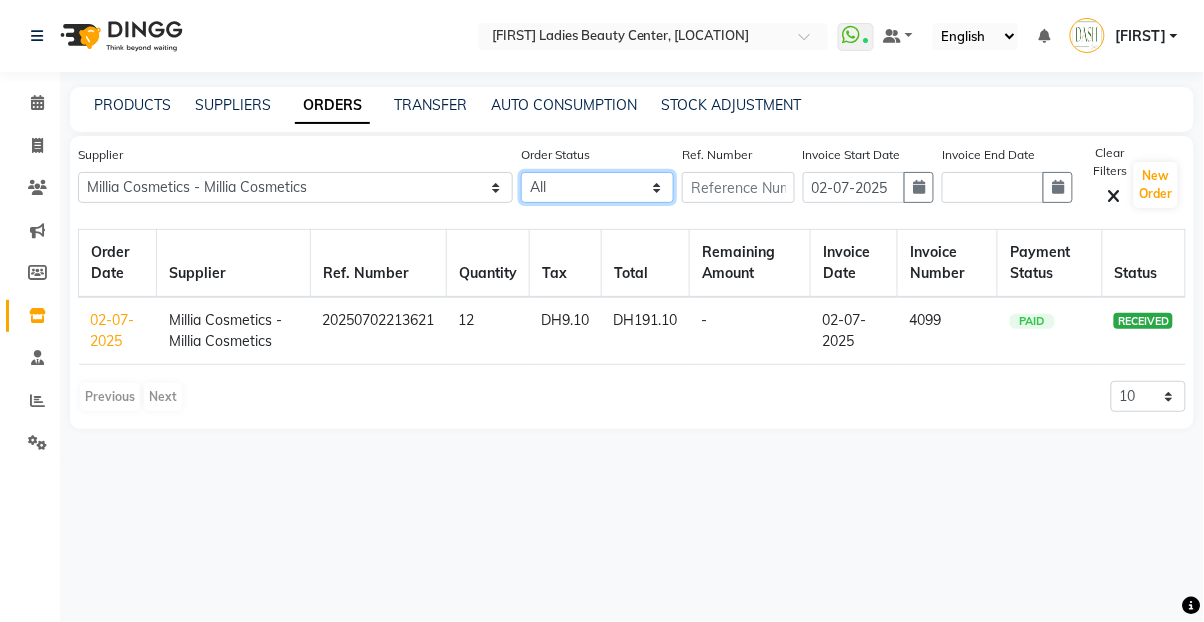 click on "All ORDERED PARTIAL-RECEIVED RECEIVED CANCELLED RETURNED" 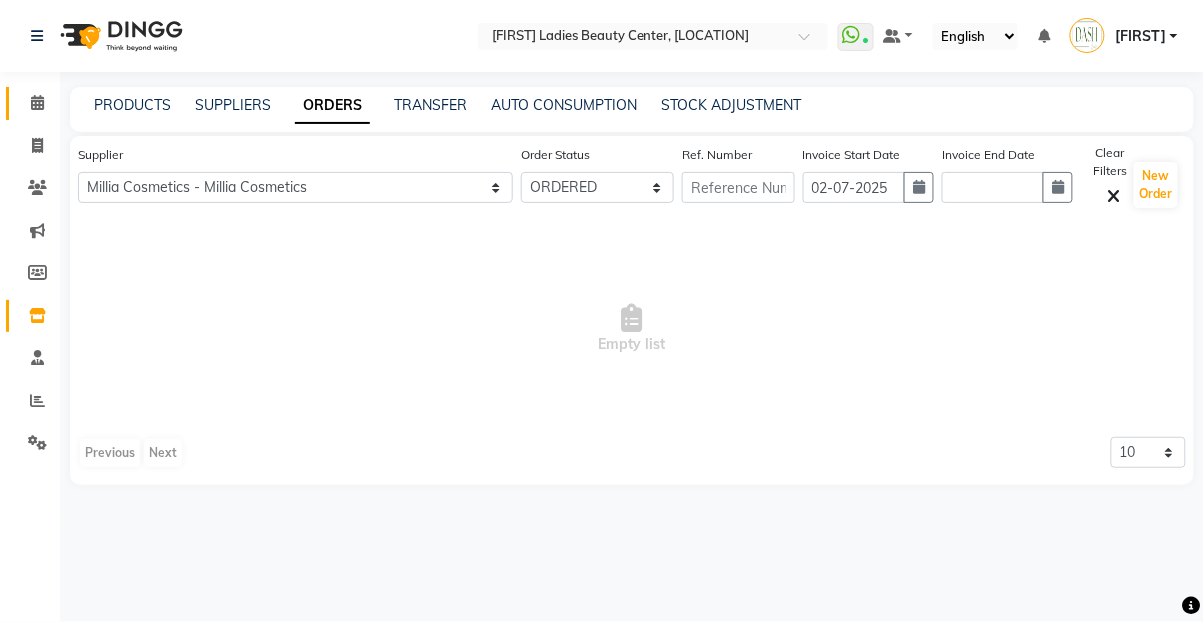 click 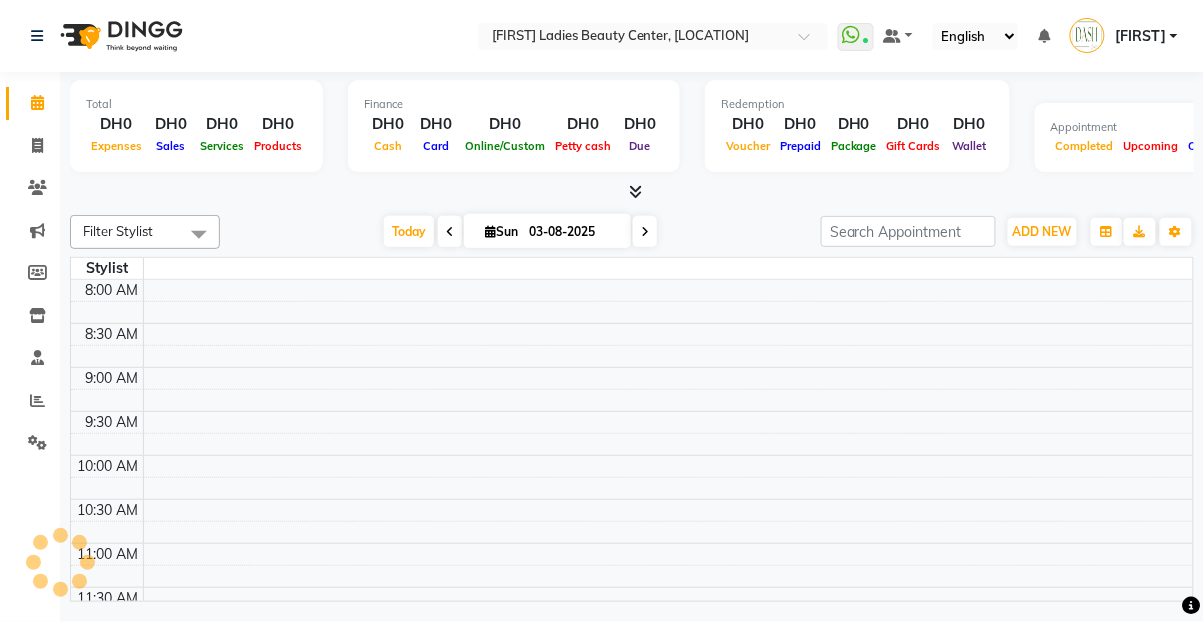scroll, scrollTop: 440, scrollLeft: 0, axis: vertical 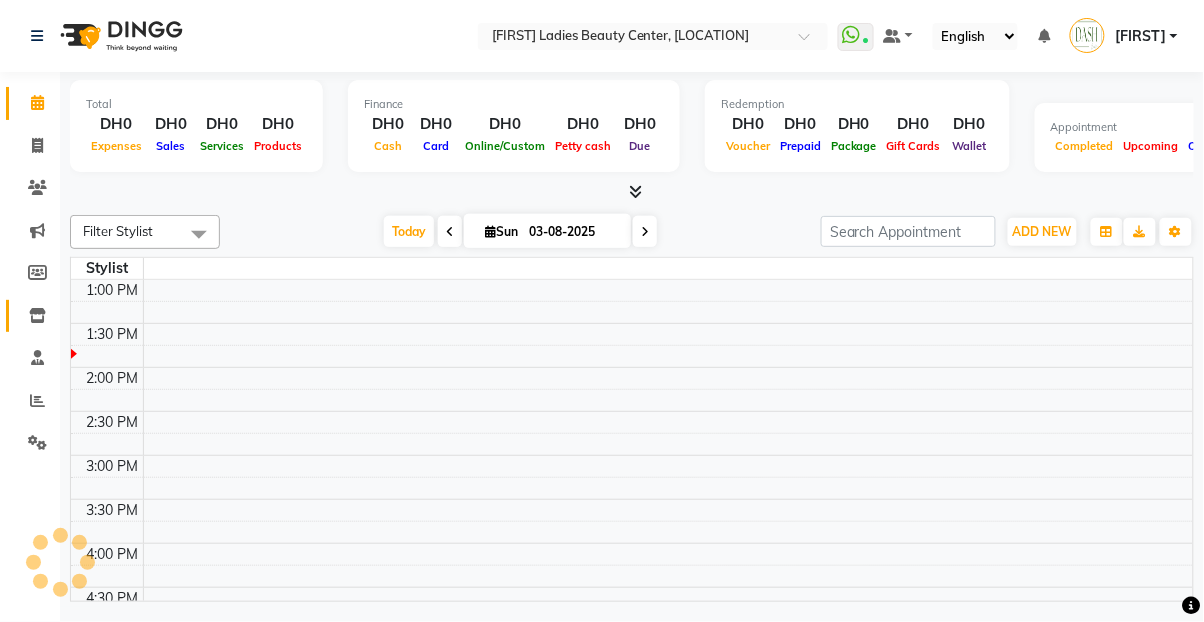 click 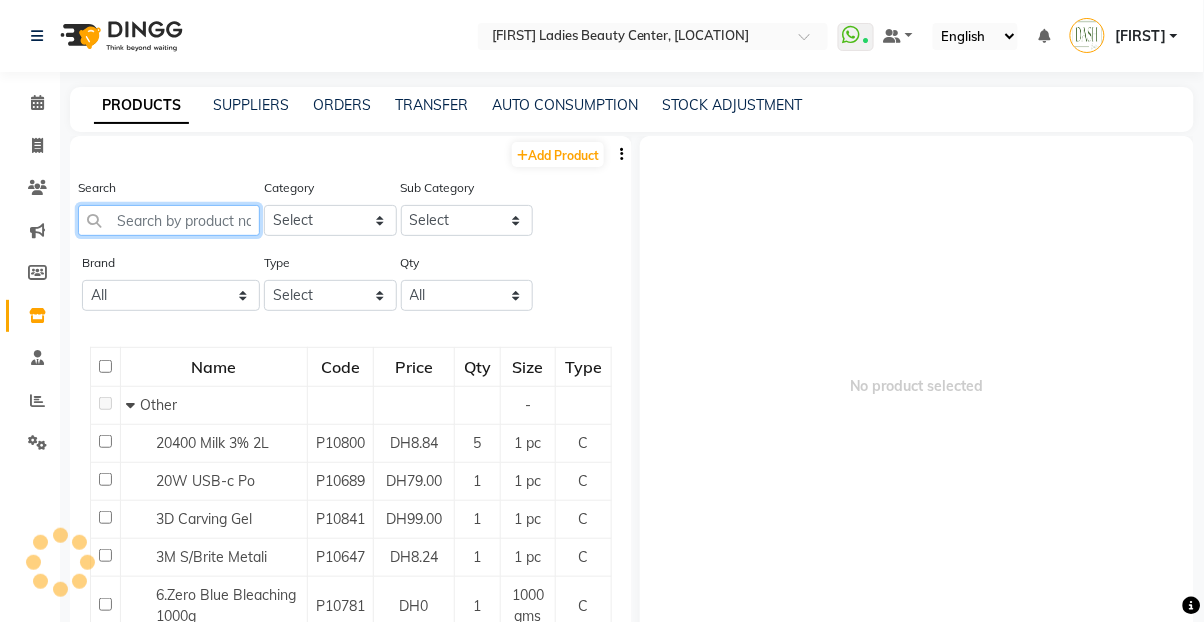 click 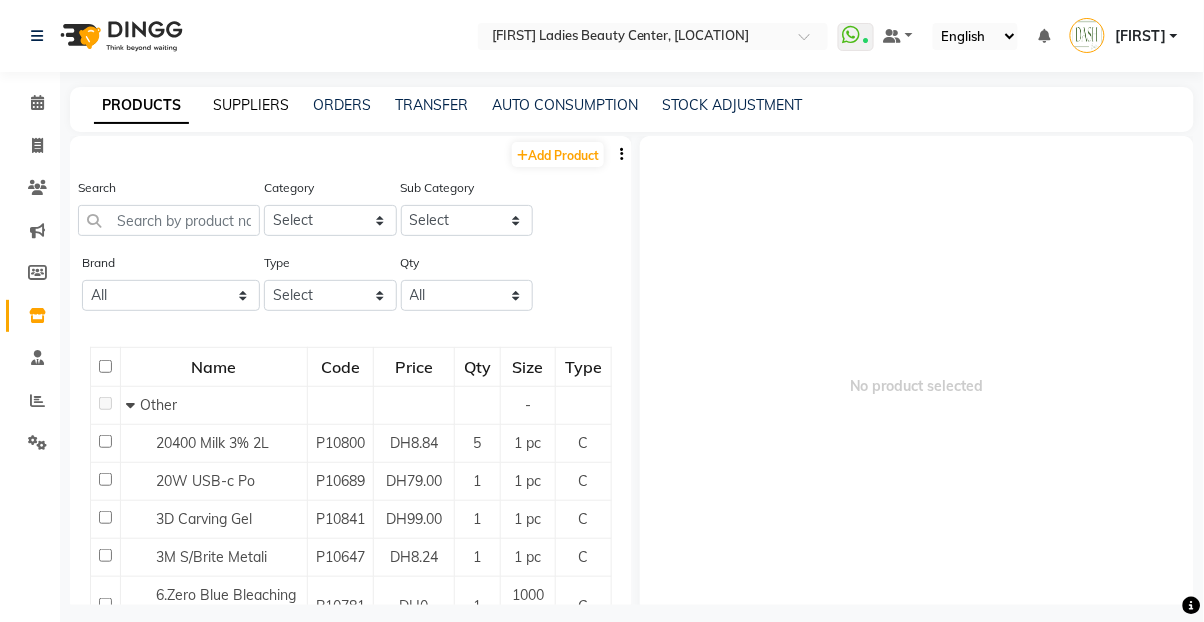 click on "SUPPLIERS" 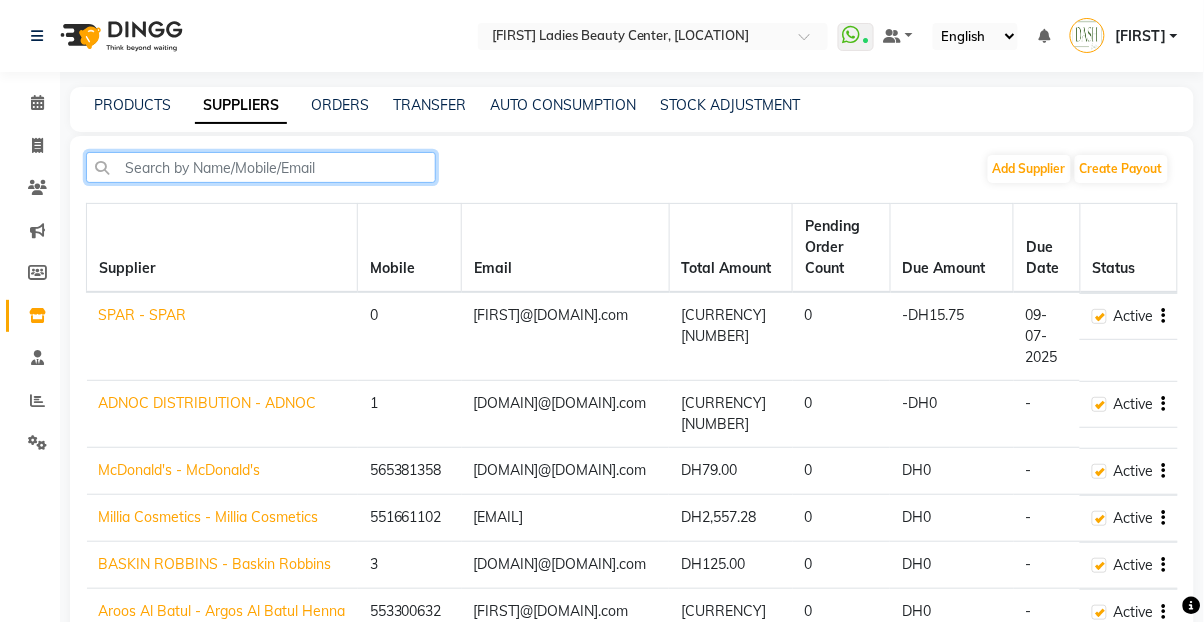 click 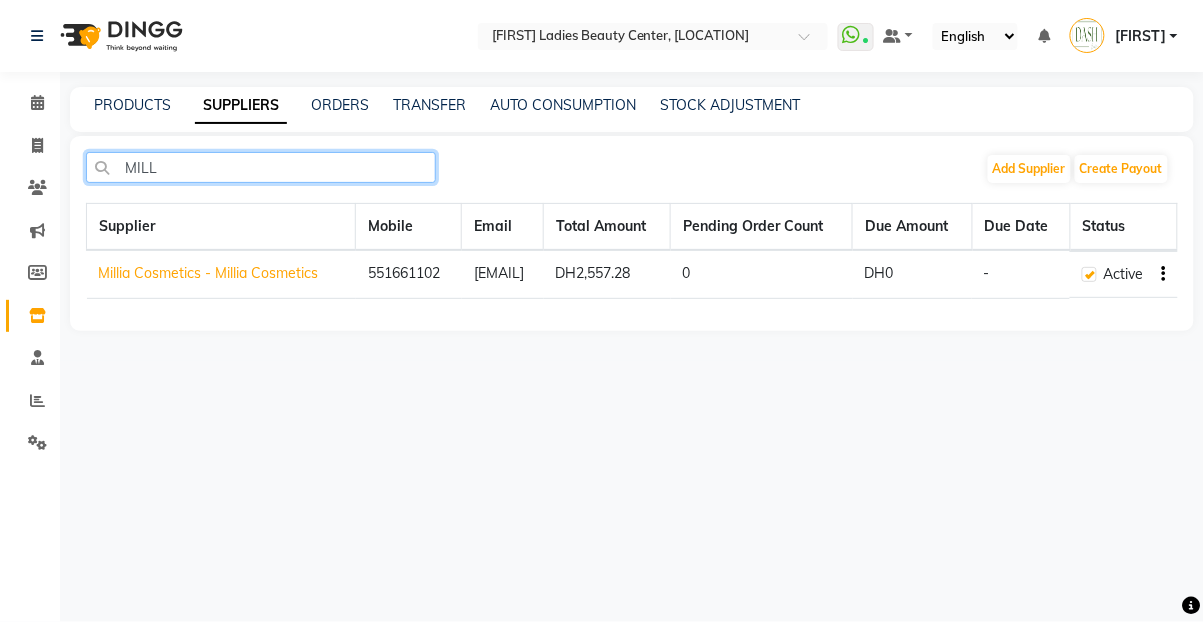 type on "MILL" 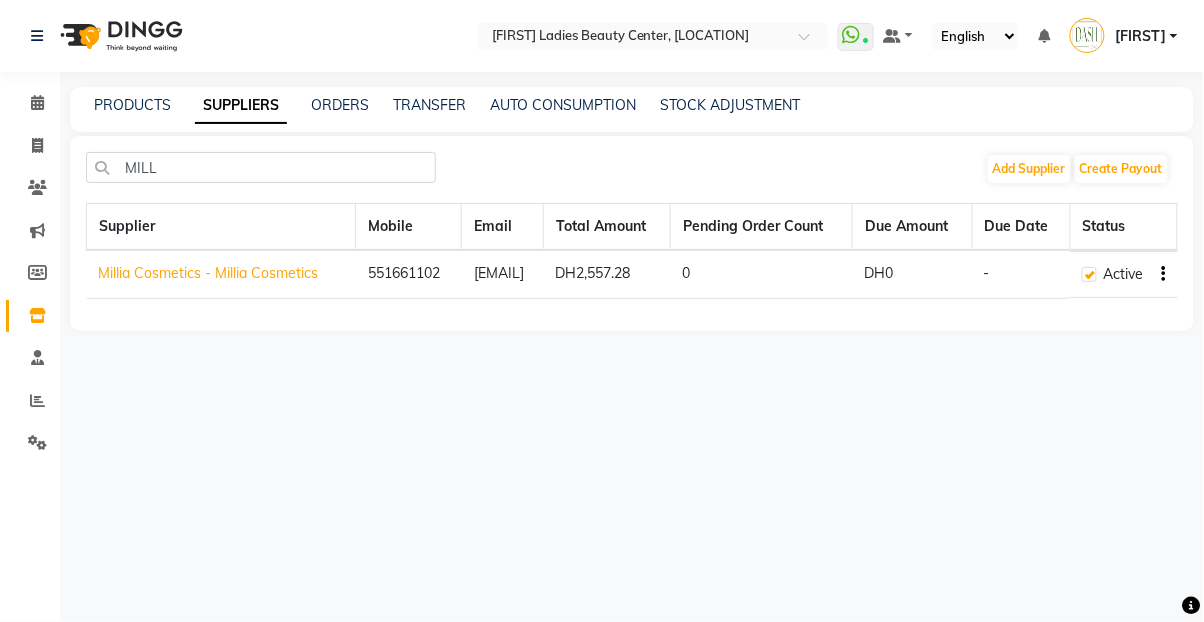 click on "DH0" 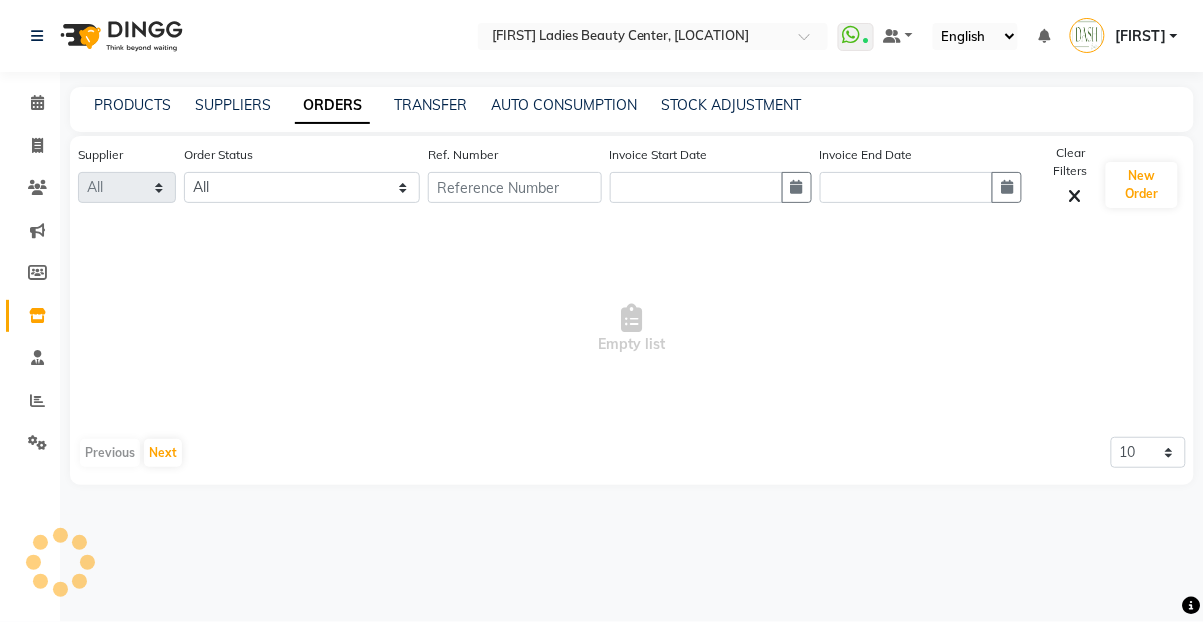 select on "4841" 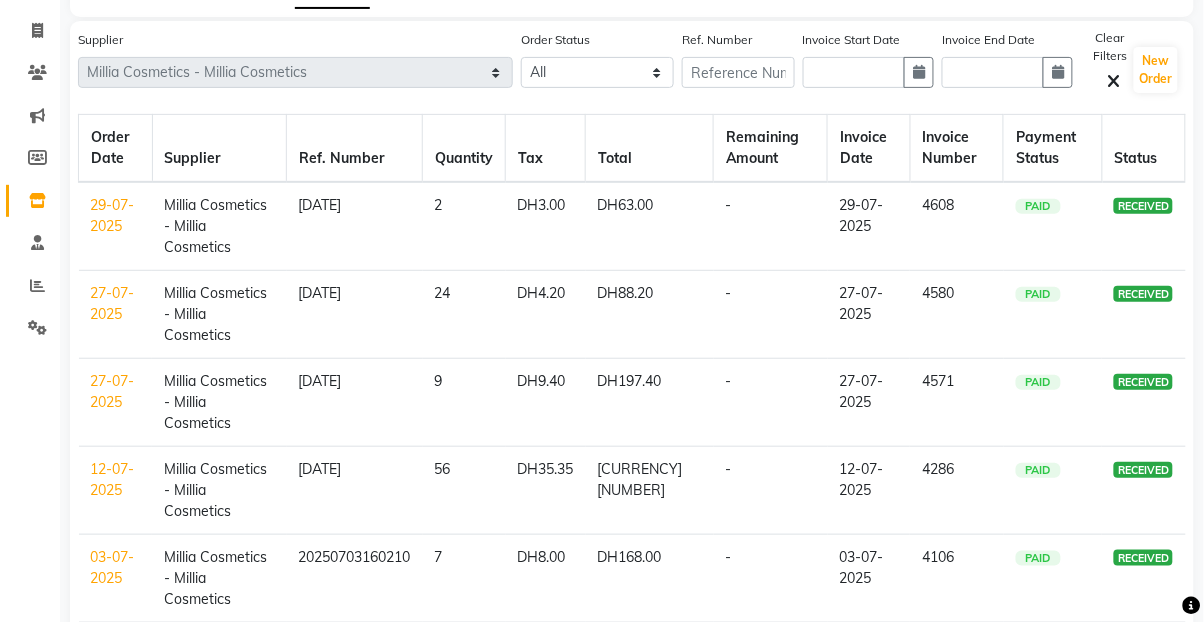 scroll, scrollTop: 98, scrollLeft: 0, axis: vertical 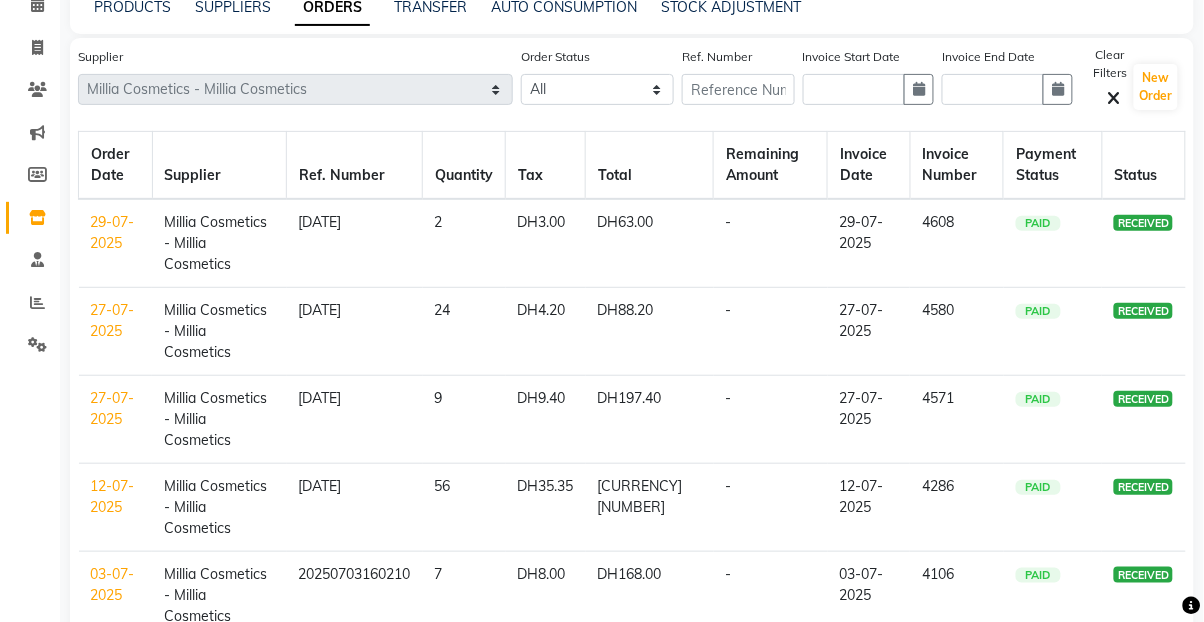 click on "Millia Cosmetics - Millia Cosmetics" 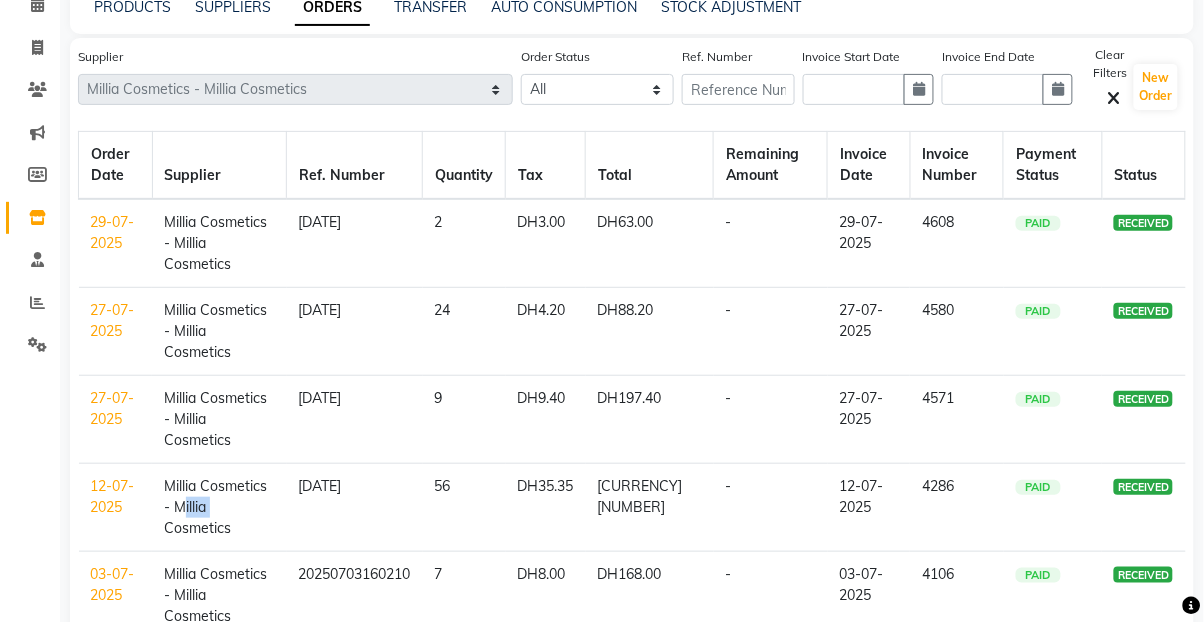 click on "12-07-2025" 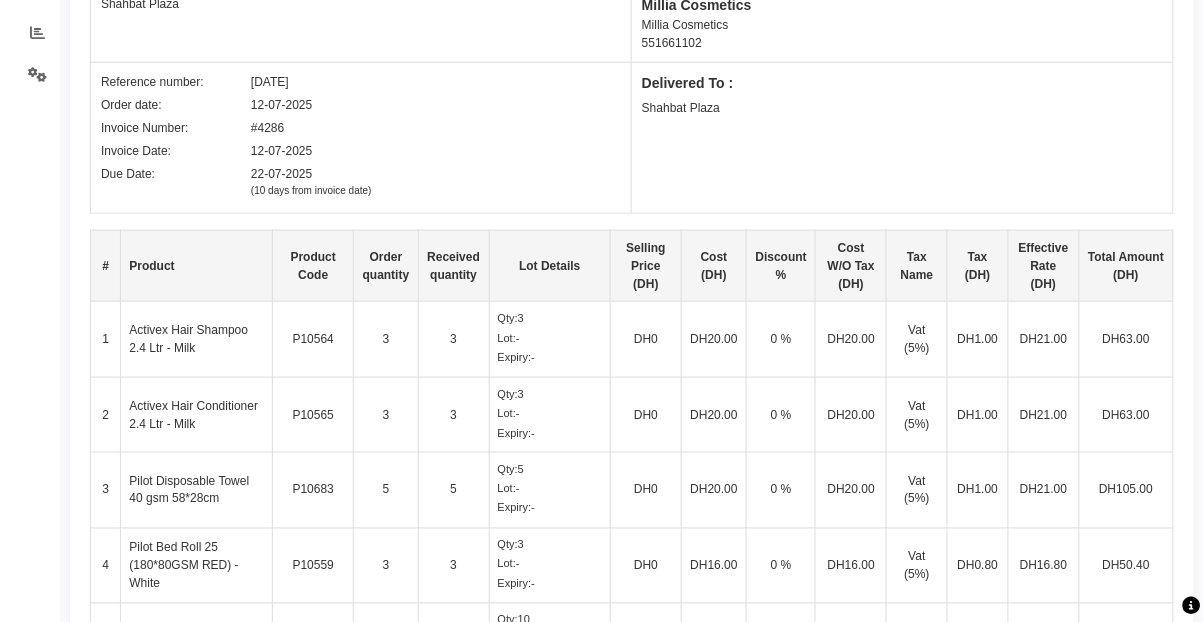 scroll, scrollTop: 0, scrollLeft: 0, axis: both 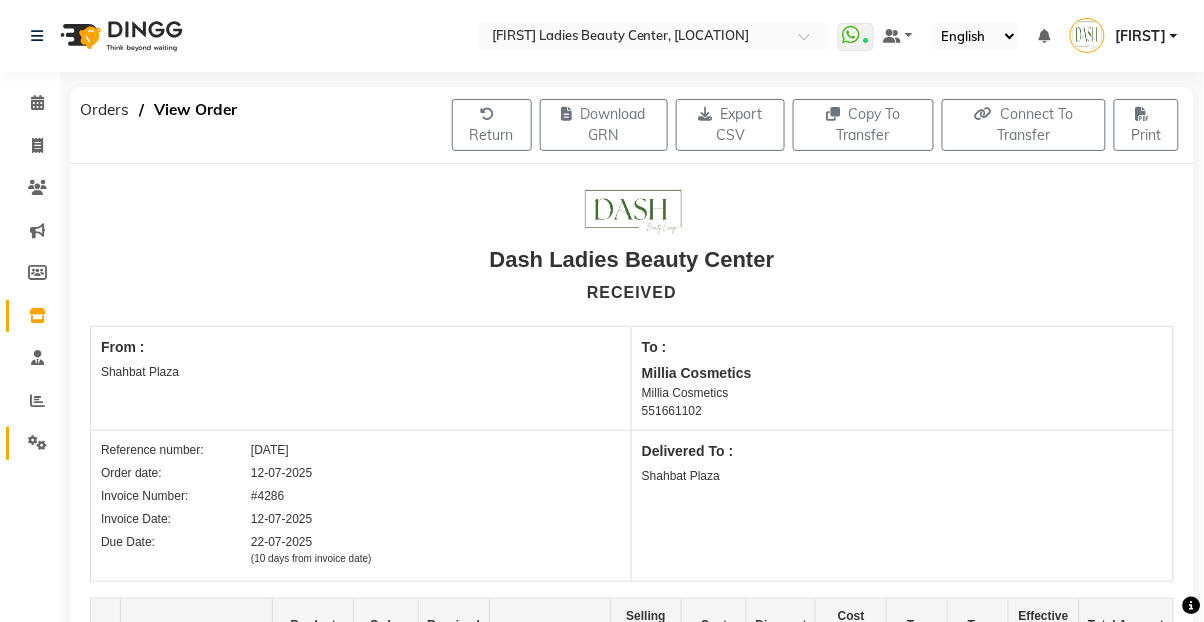 click 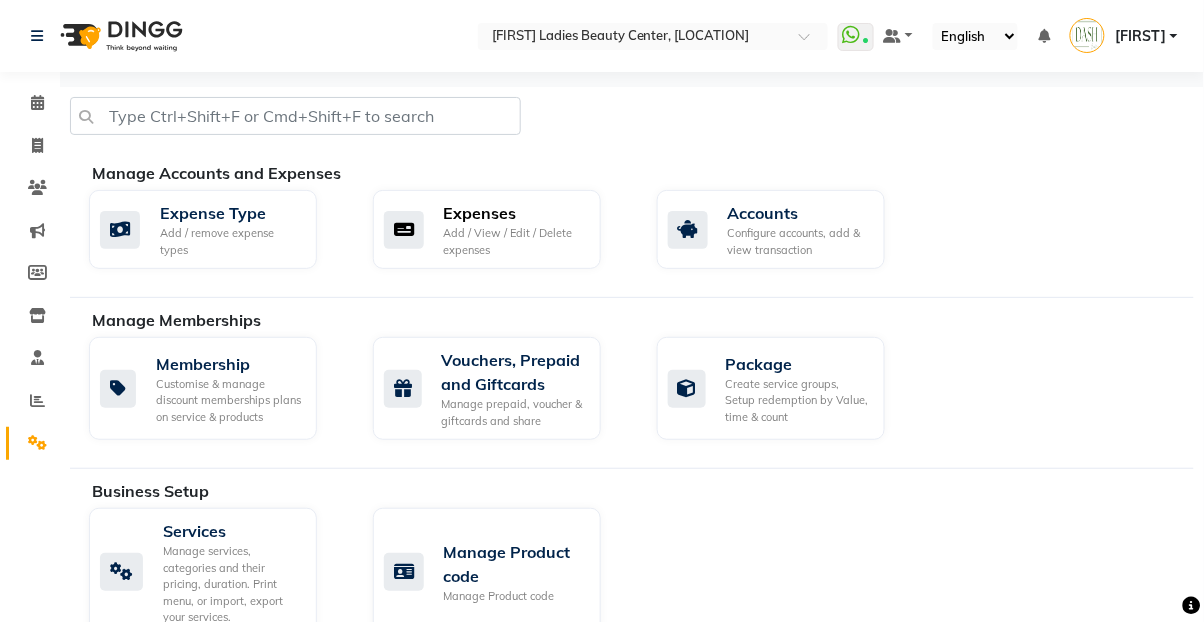 click on "Expenses Add / View / Edit / Delete expenses" 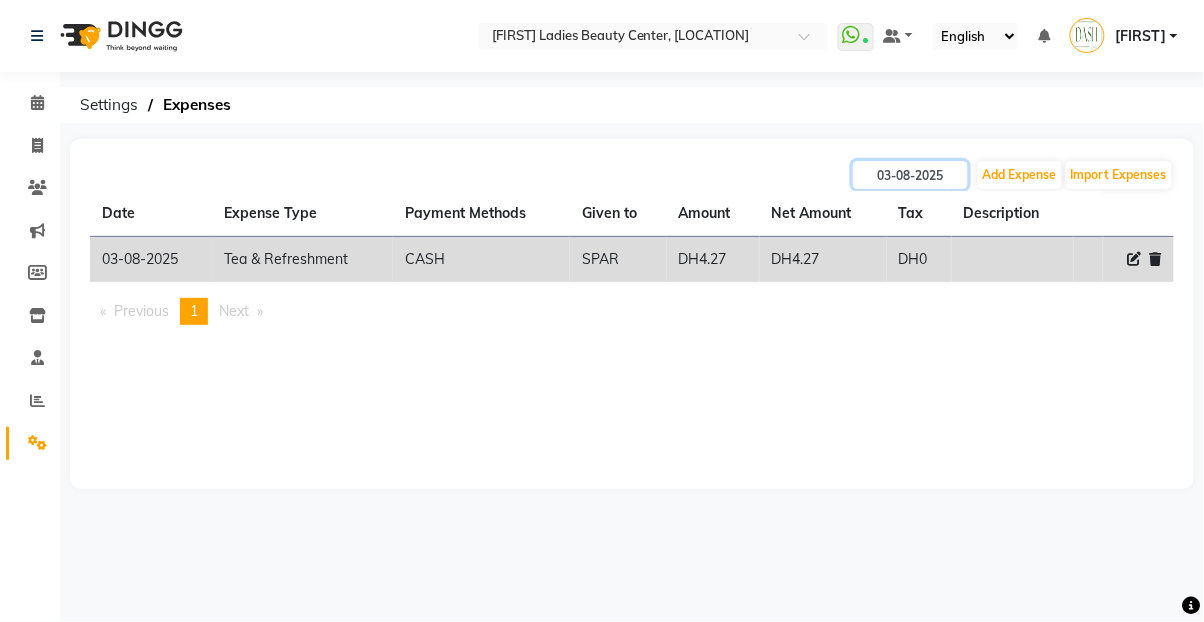 click on "03-08-2025" 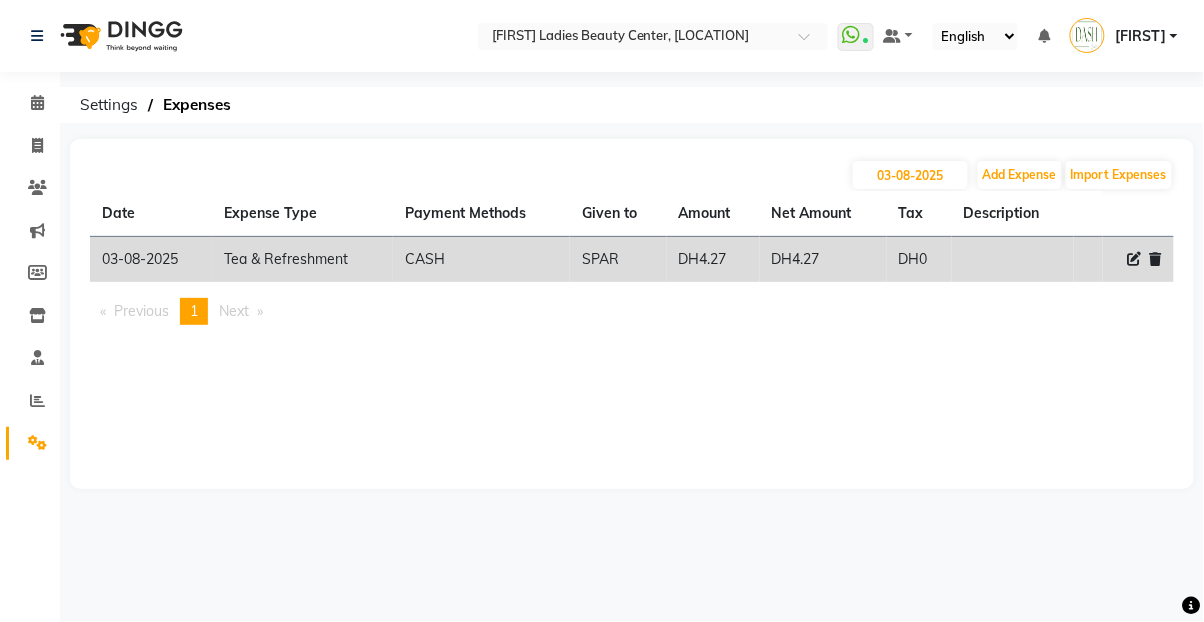 select on "8" 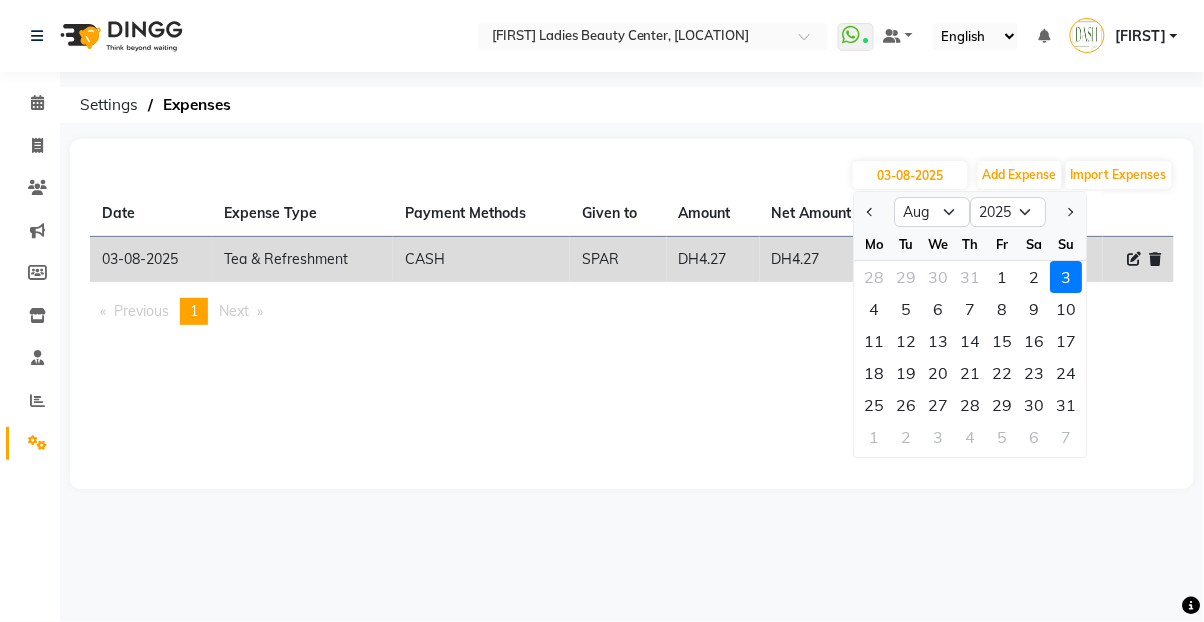 click 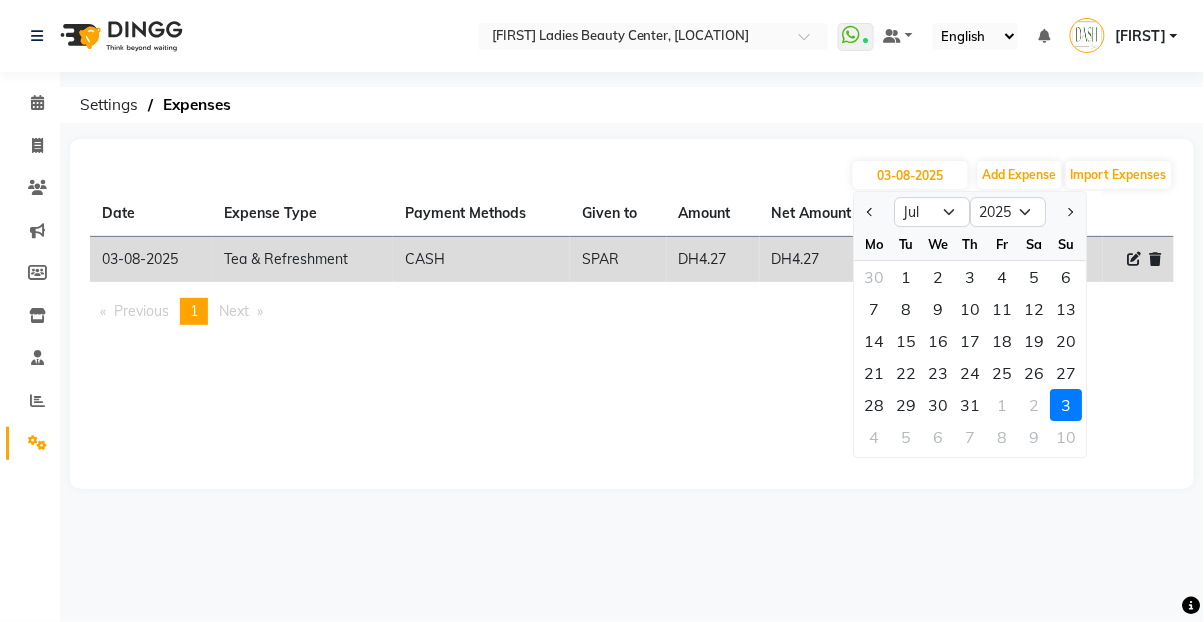 click on "12" 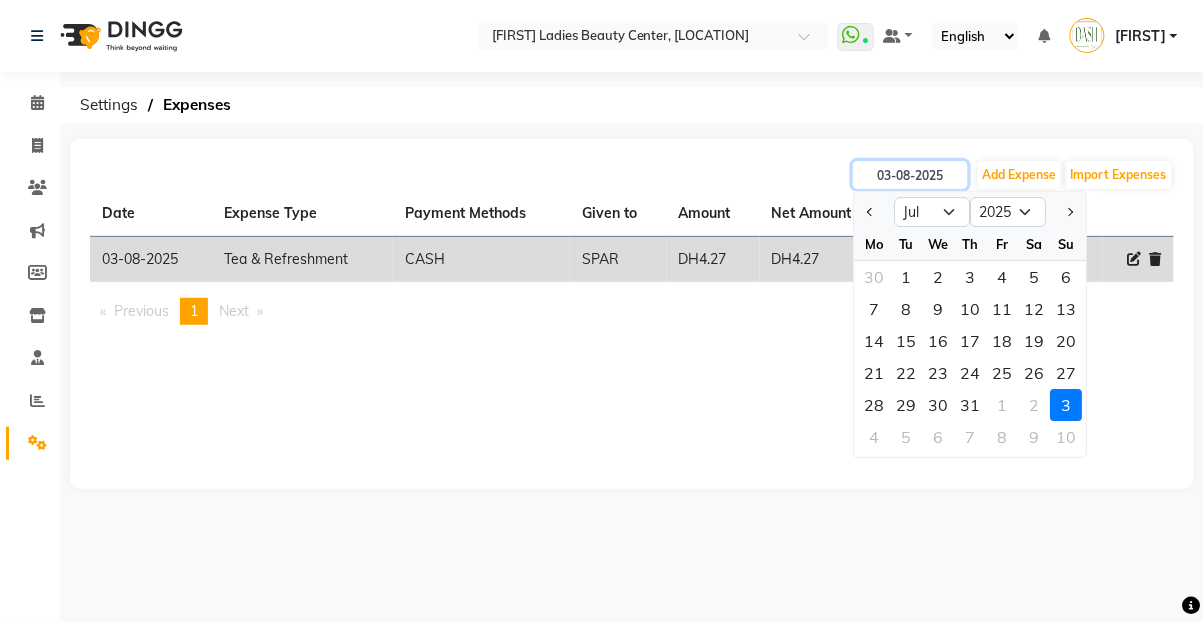 type on "12-07-2025" 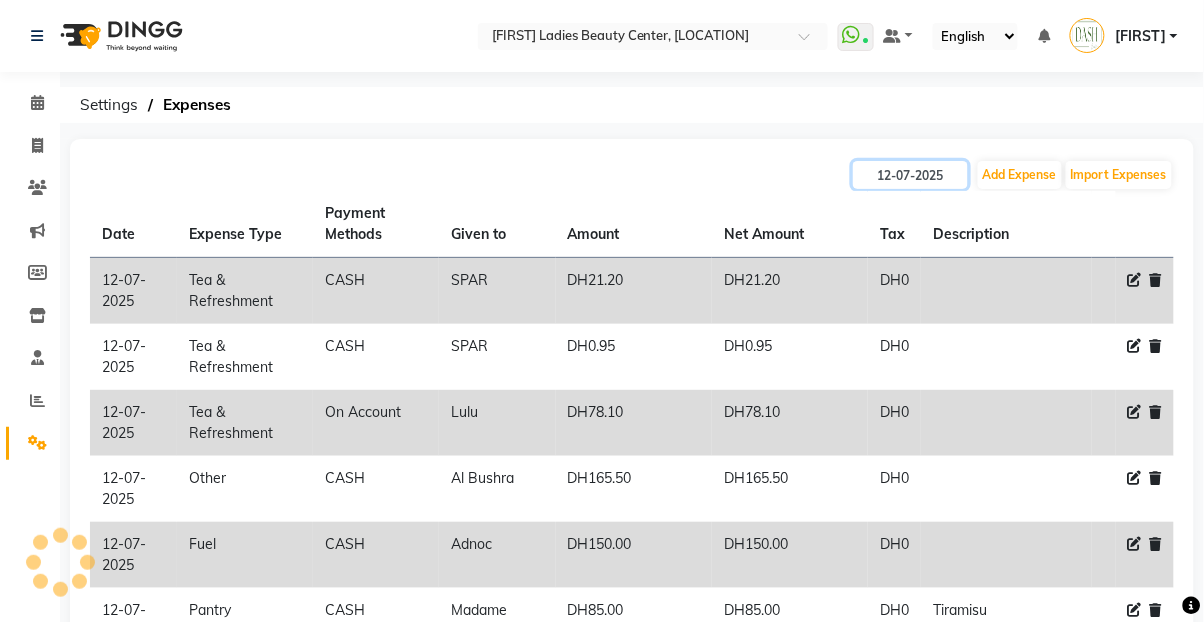 click on "12-07-2025" 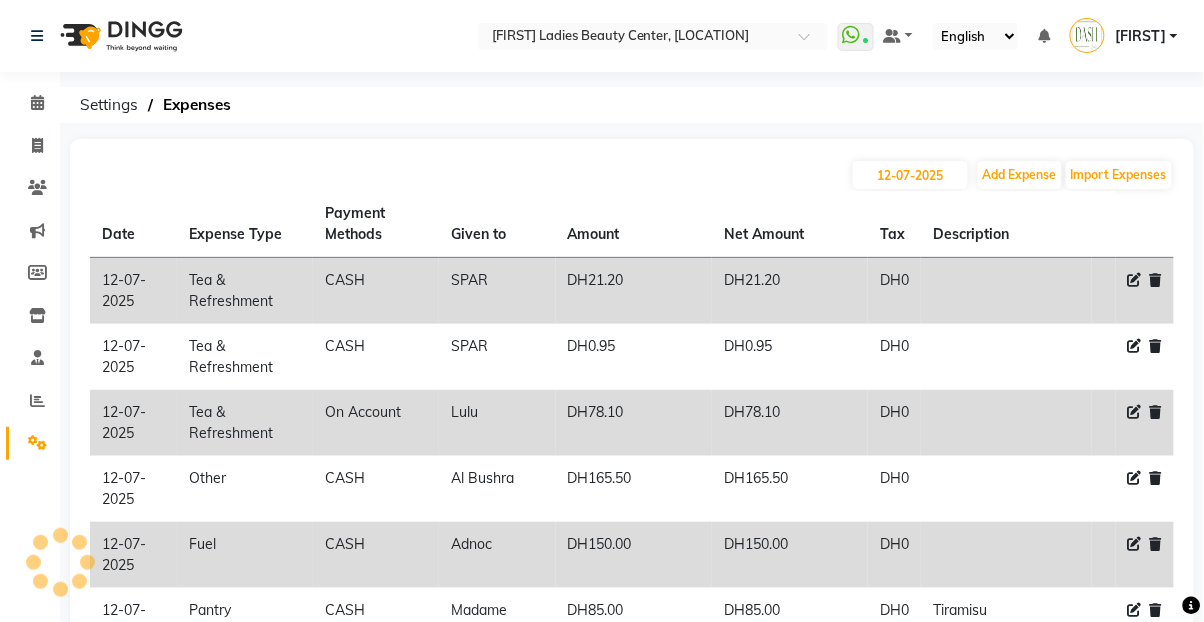 select on "7" 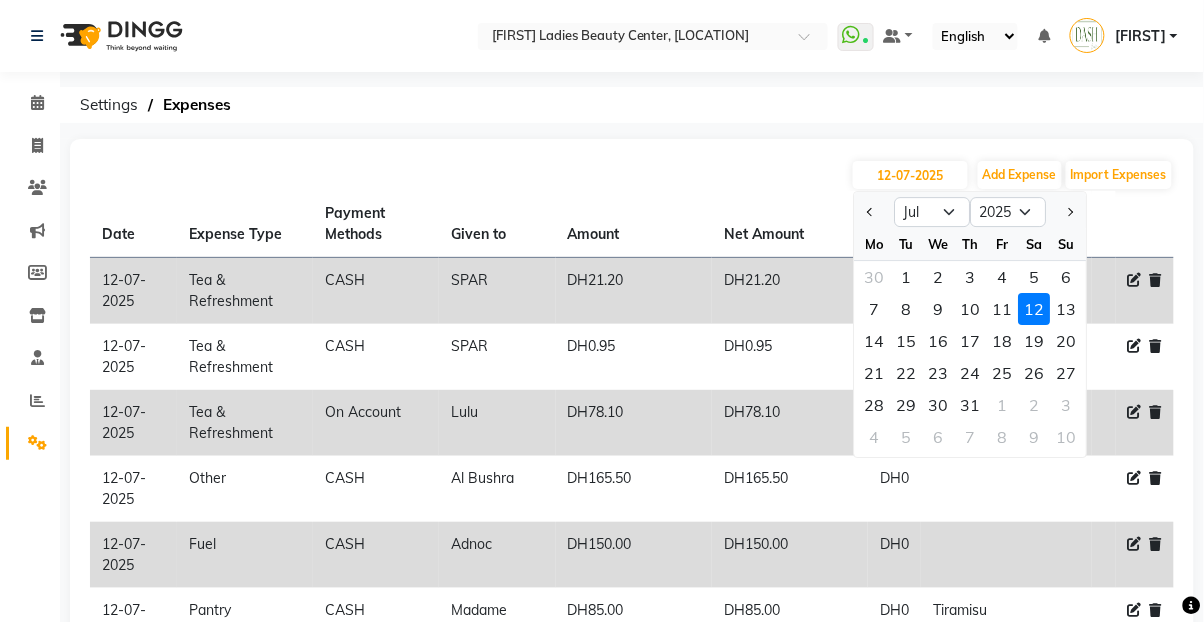 click on "11" 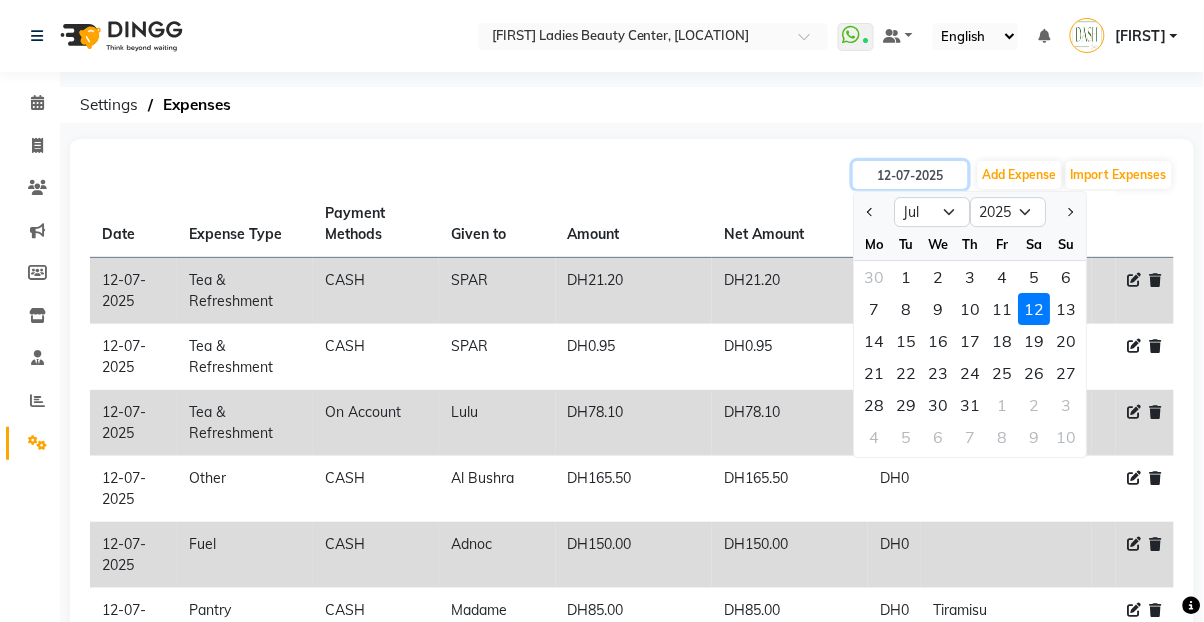 type on "11-07-2025" 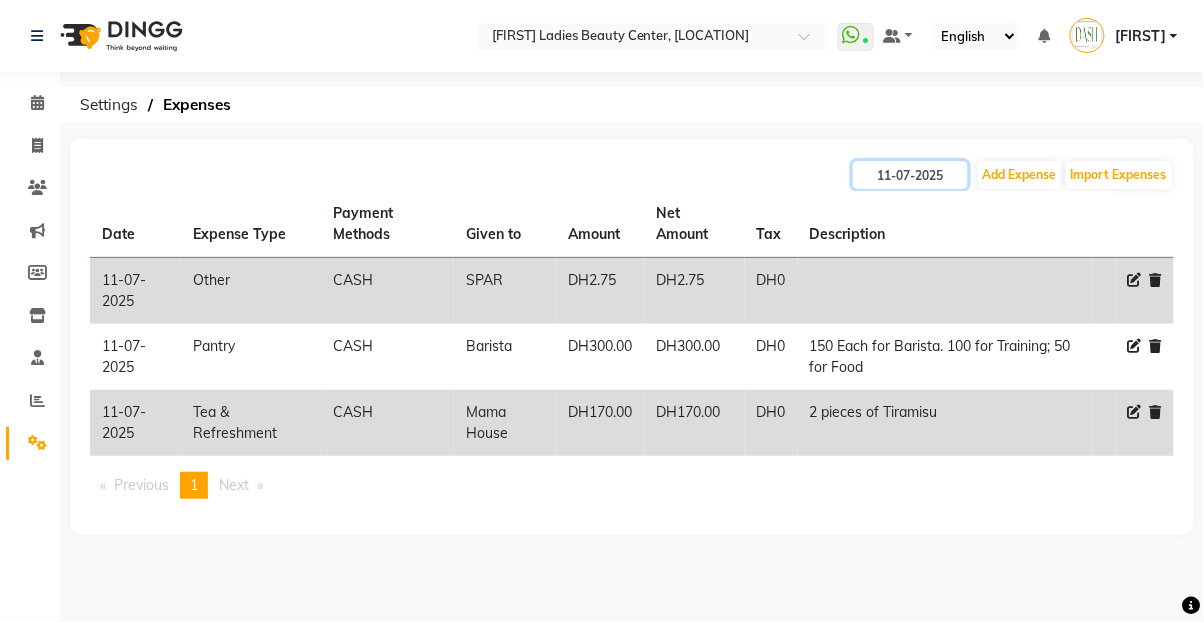 click on "11-07-2025" 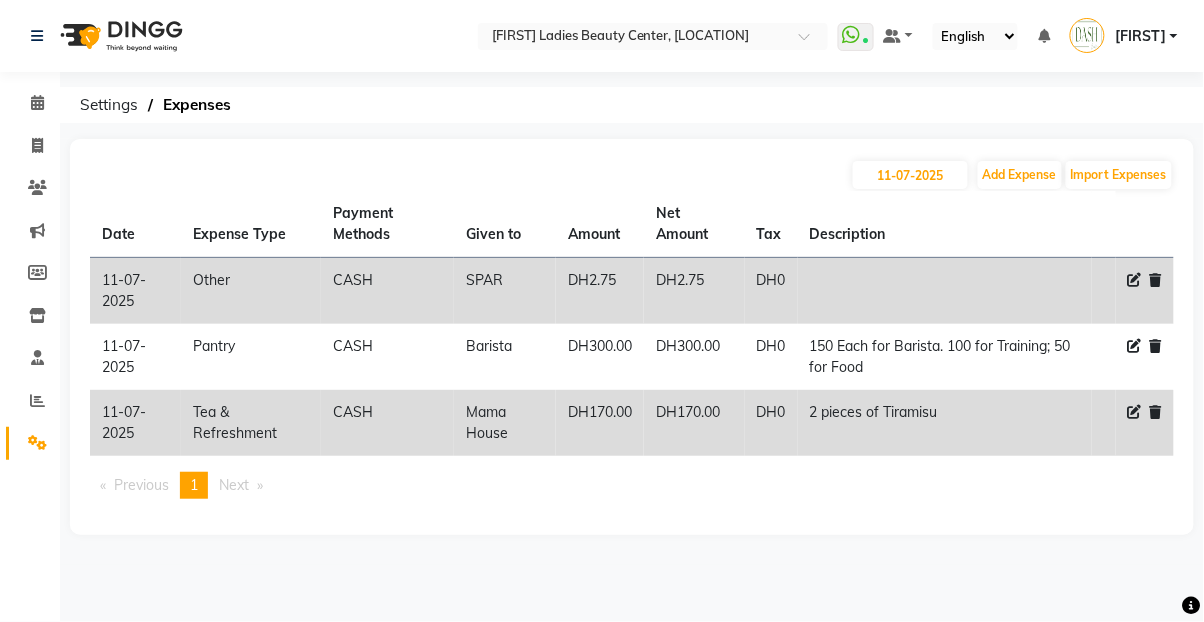 select on "7" 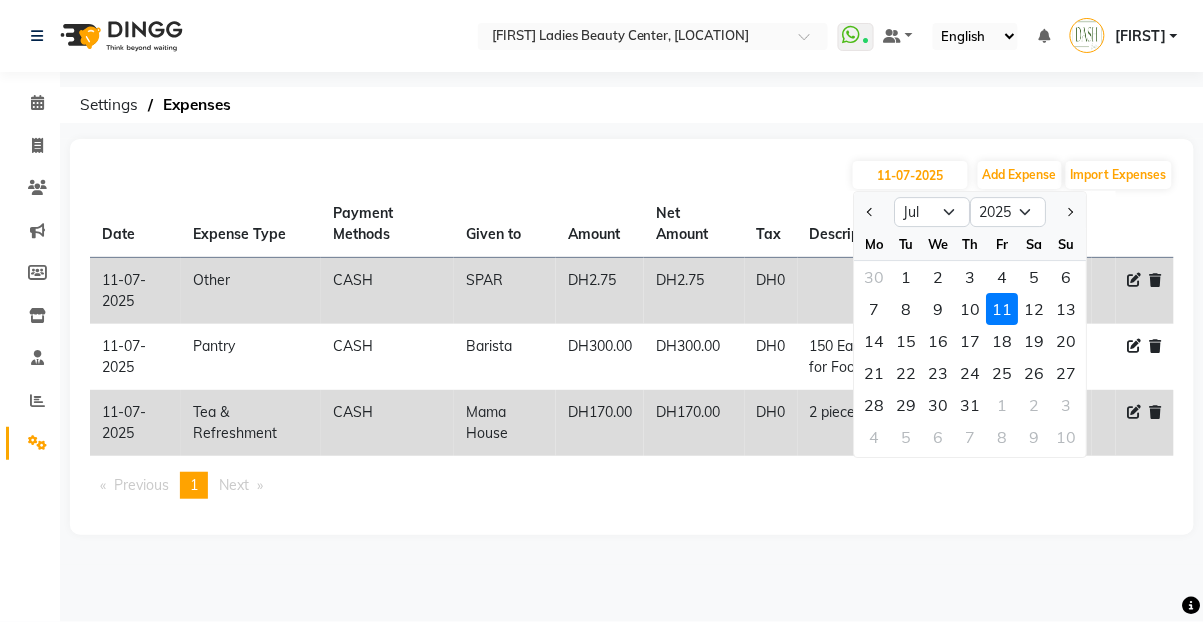 click on "10" 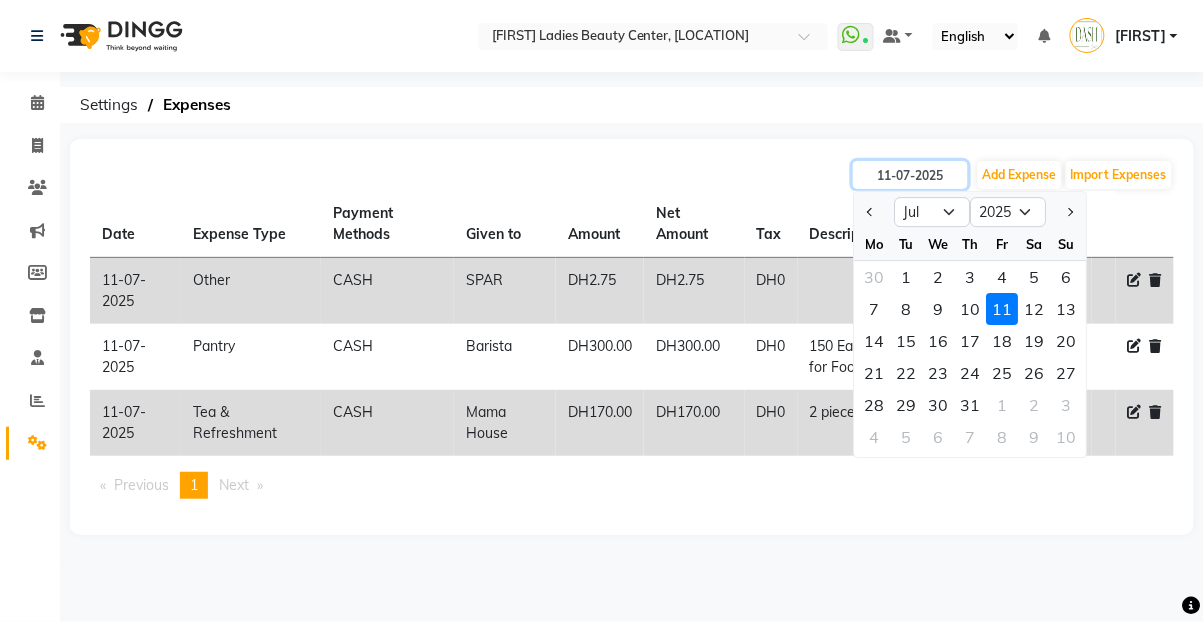 type on "10-07-2025" 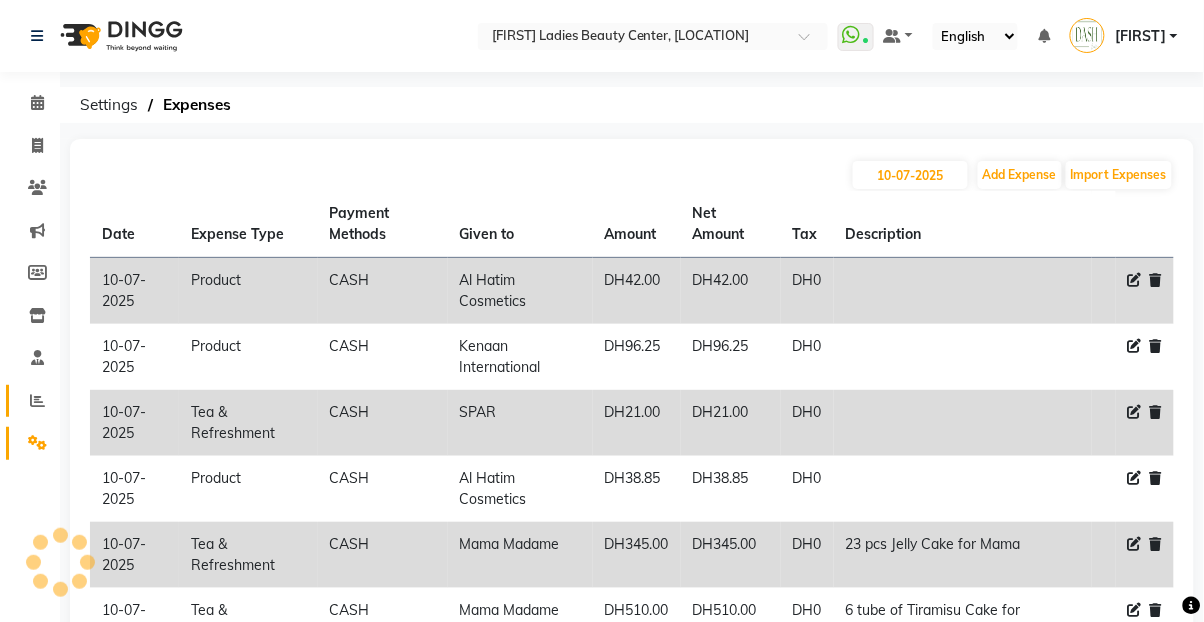 click 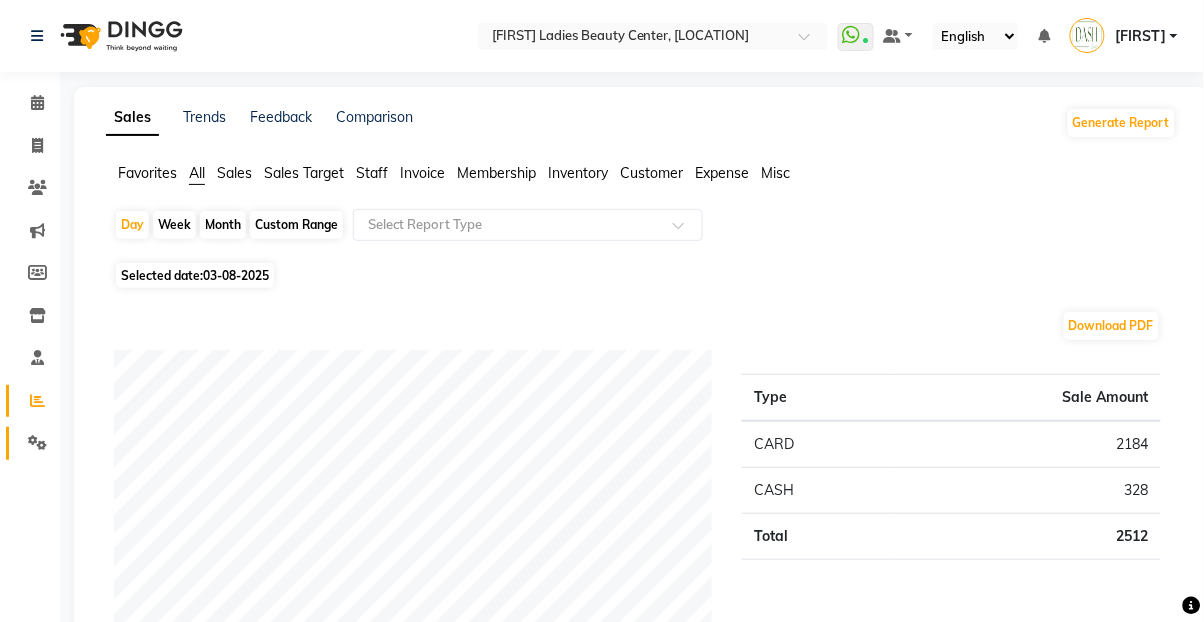 click on "Settings" 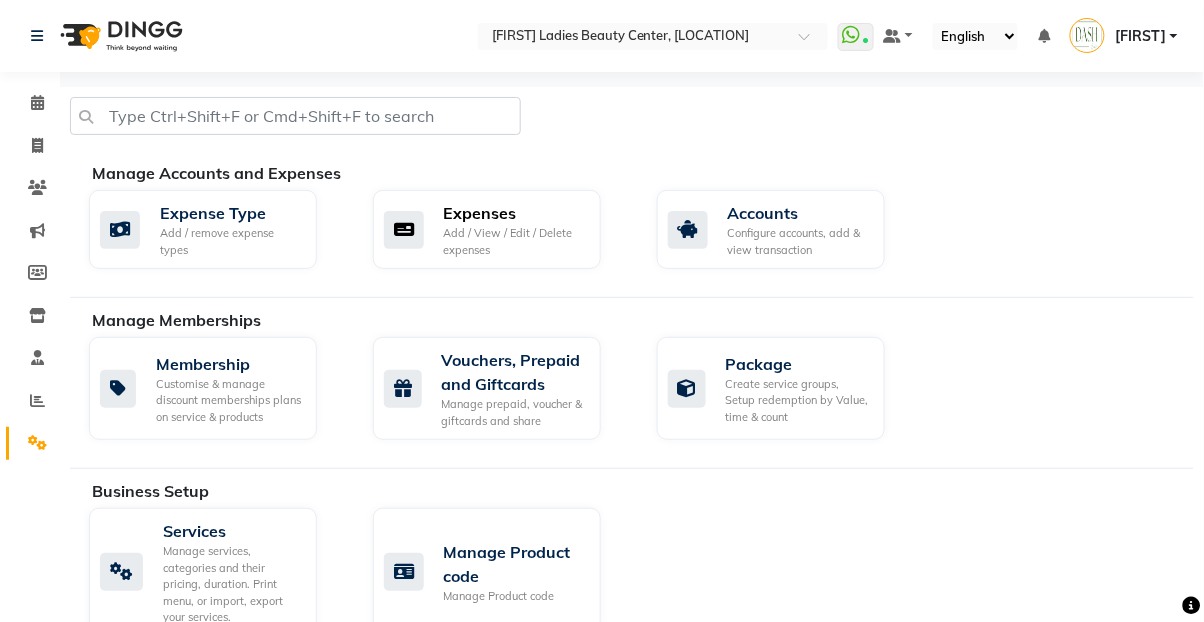 click on "Expenses" 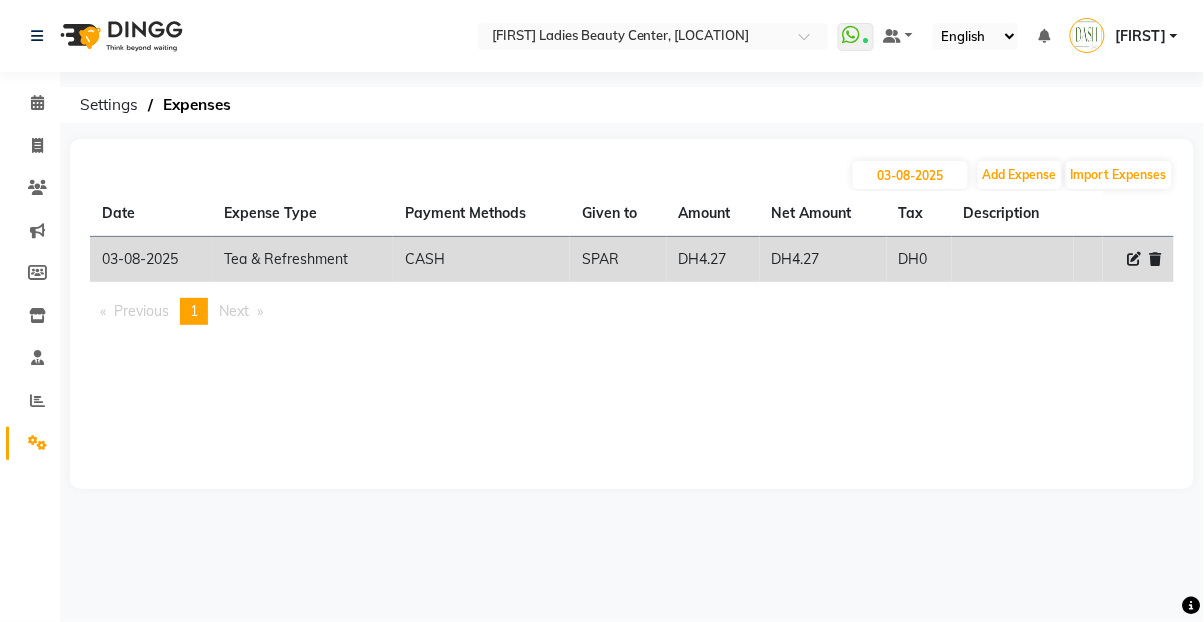 click on "Settings" 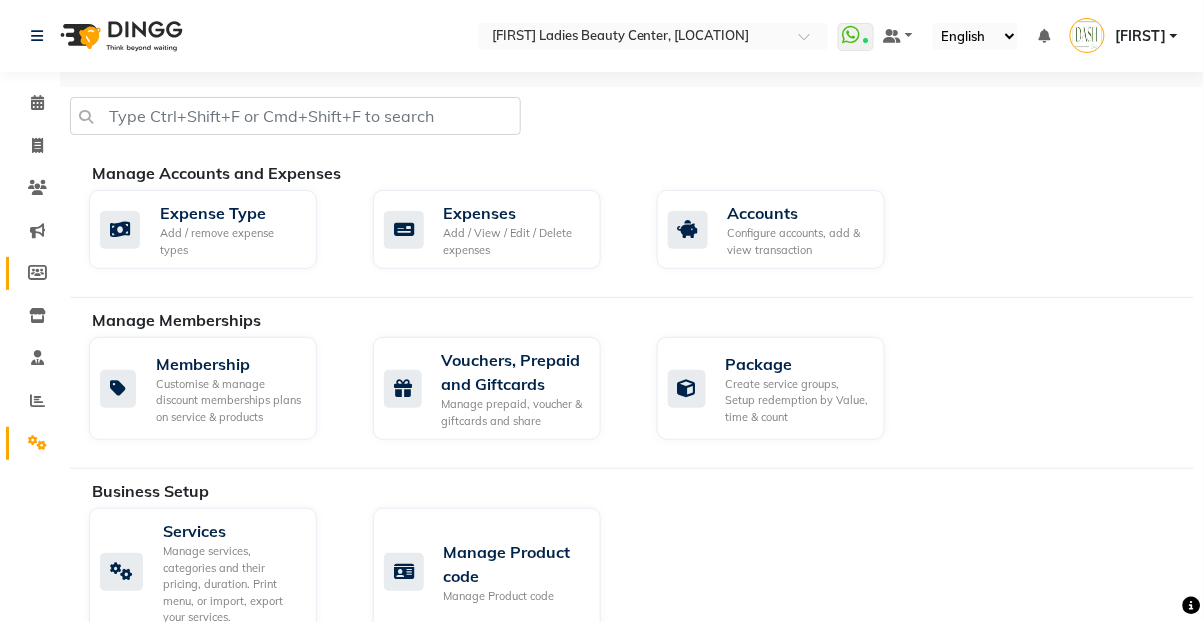 click on "Members" 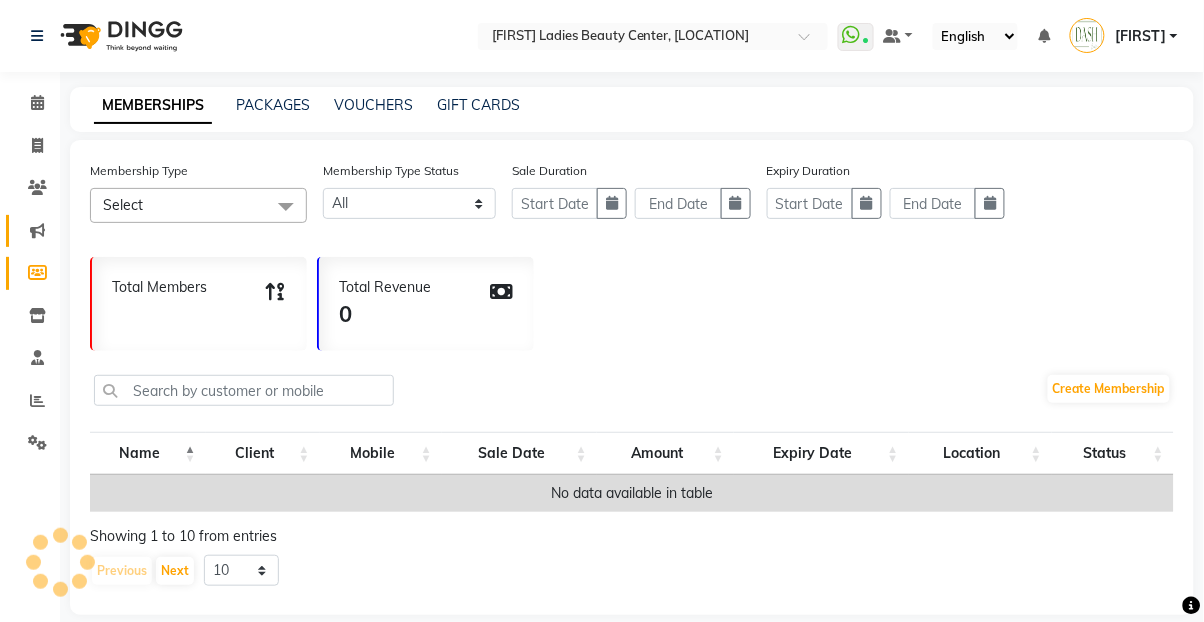 click 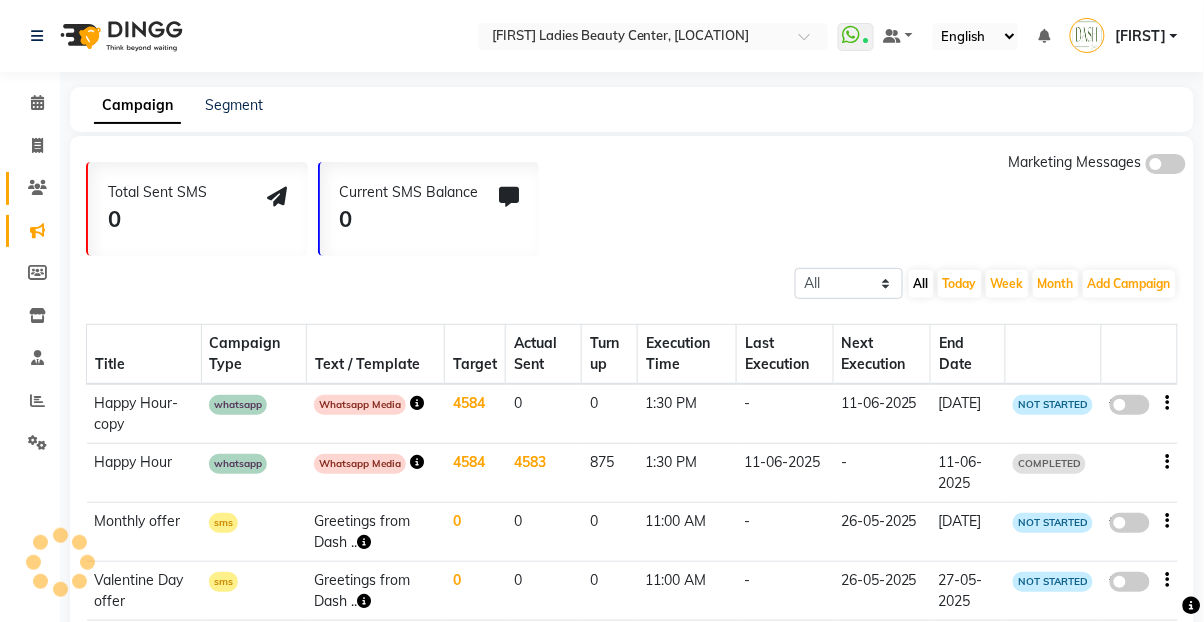 click 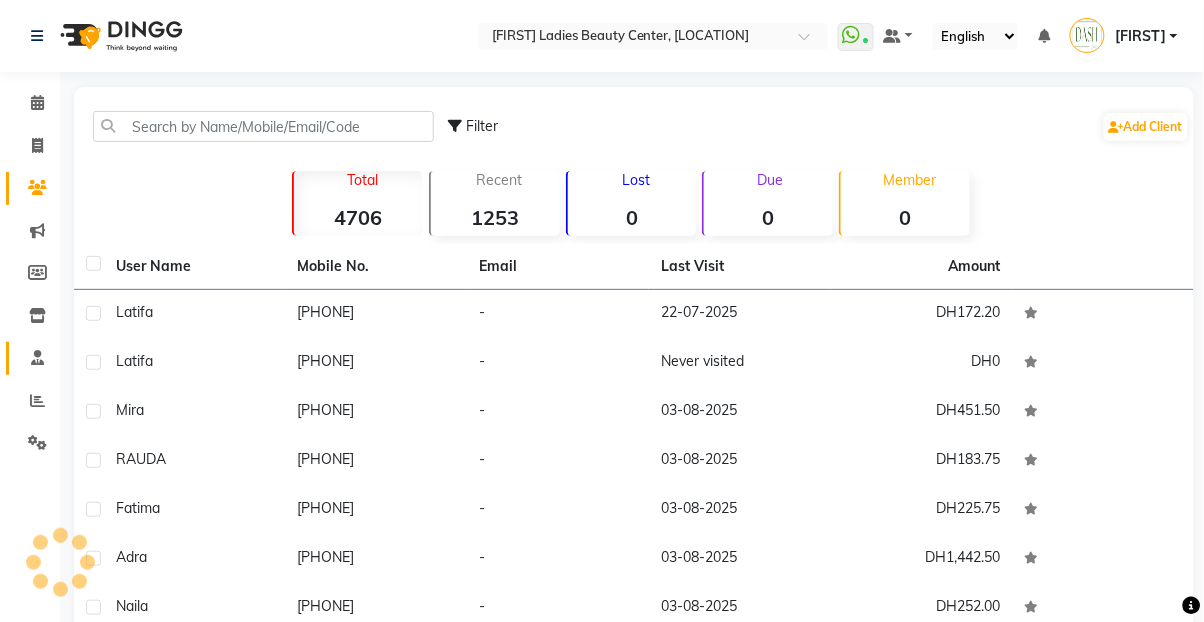 click 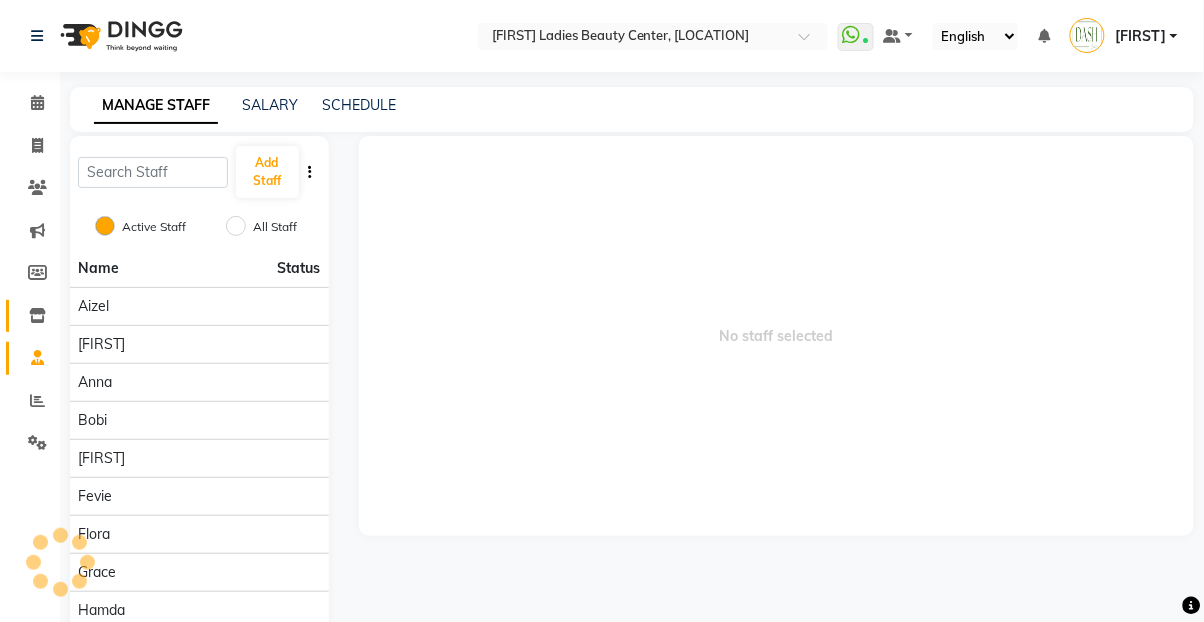 click 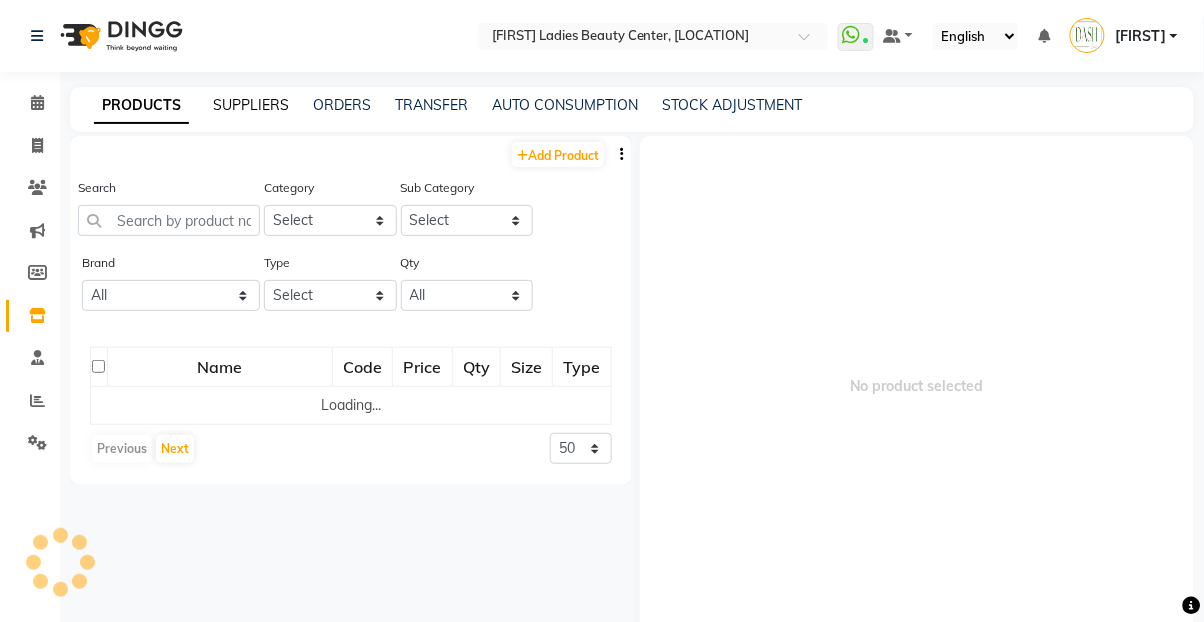 click on "SUPPLIERS" 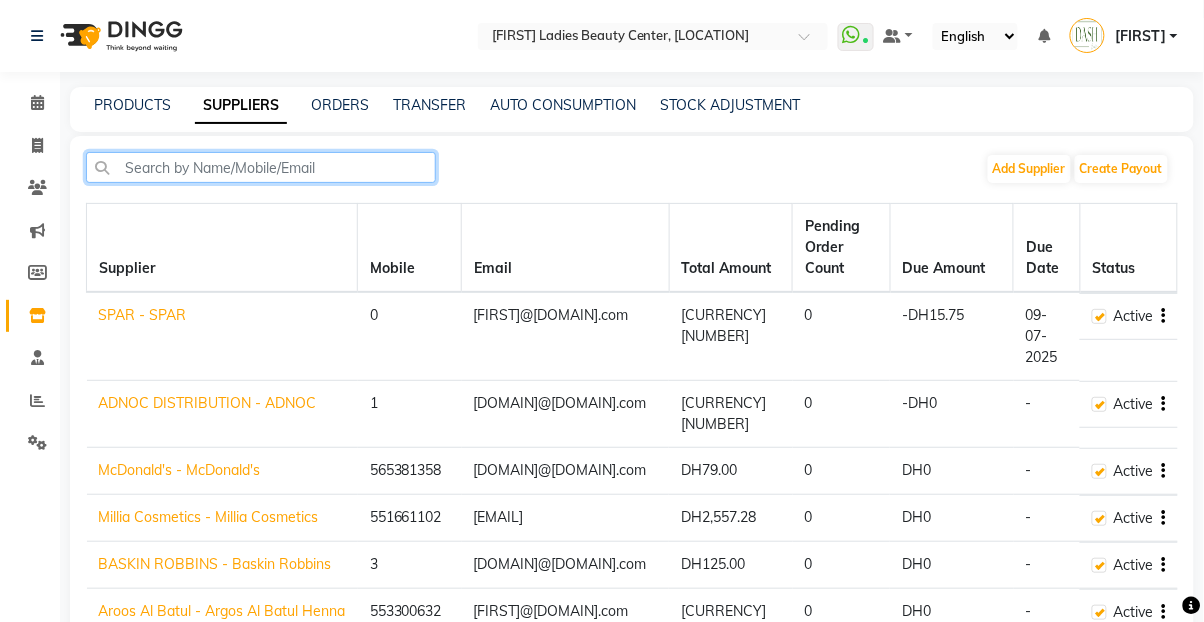 click 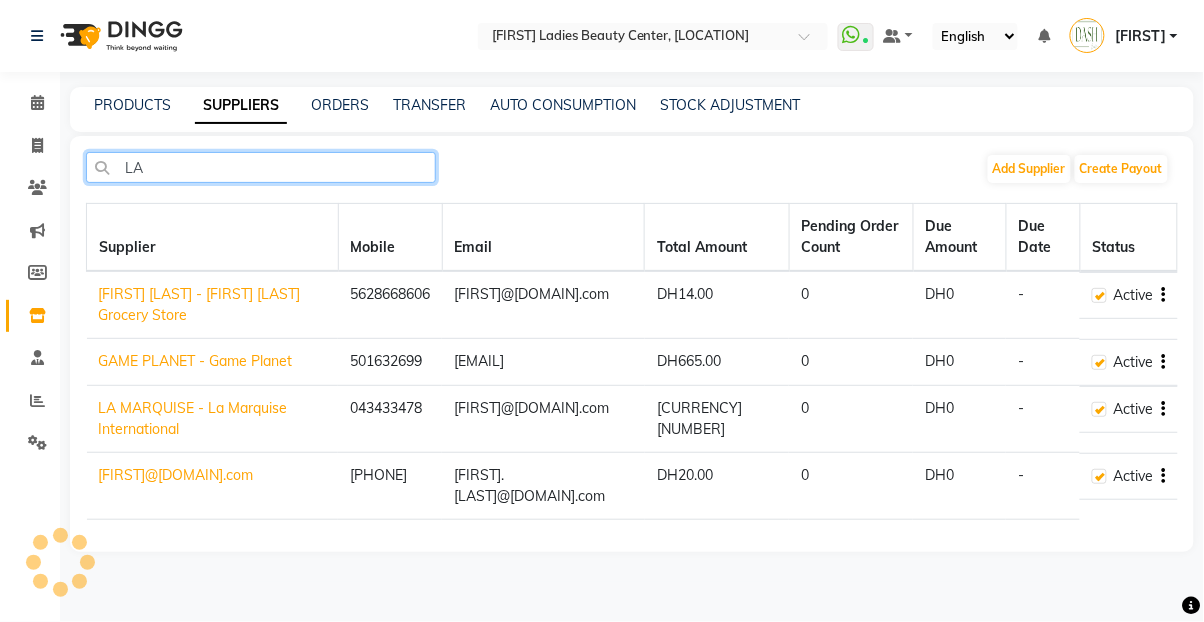 type on "L" 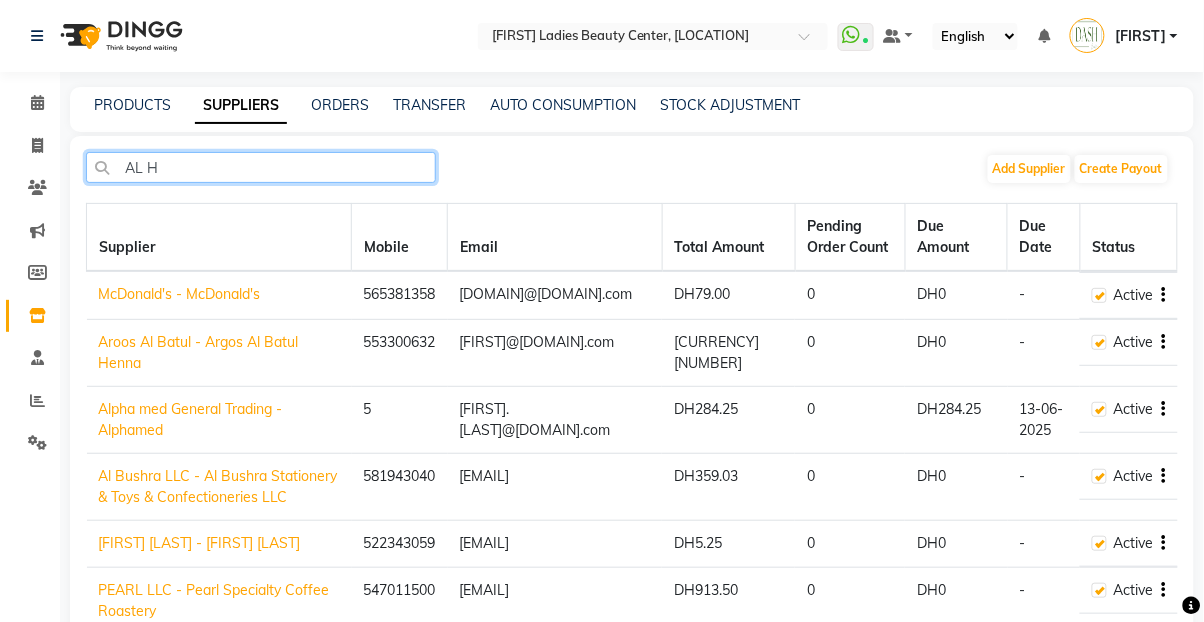 type on "AL HA" 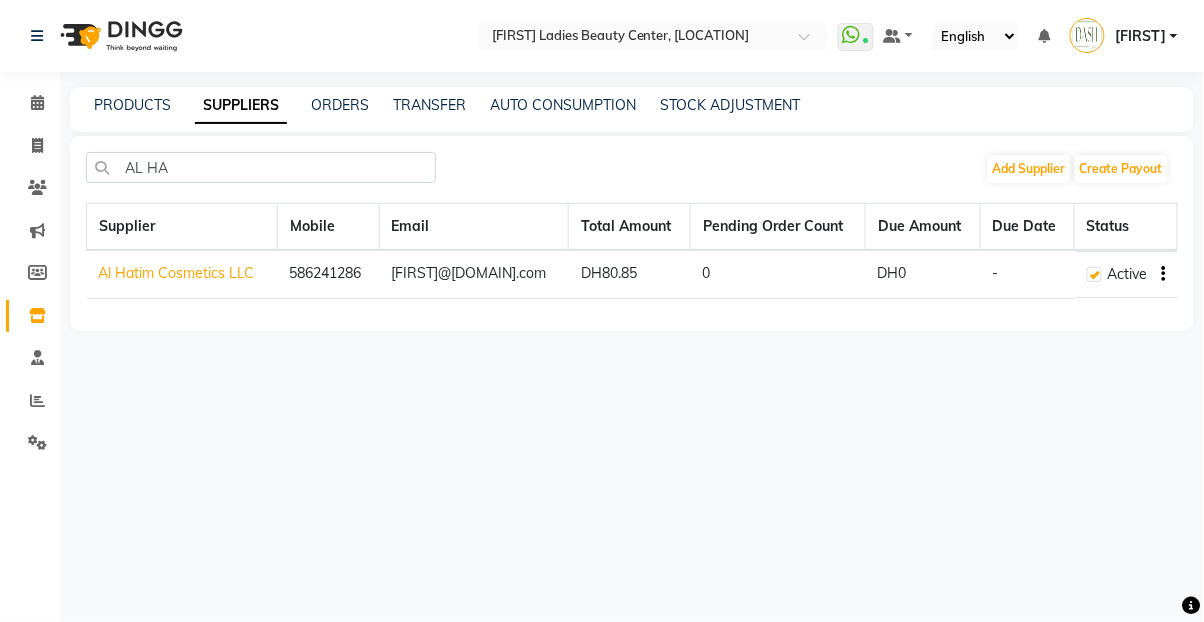 click on "Al Hatim Cosmetics LLC" 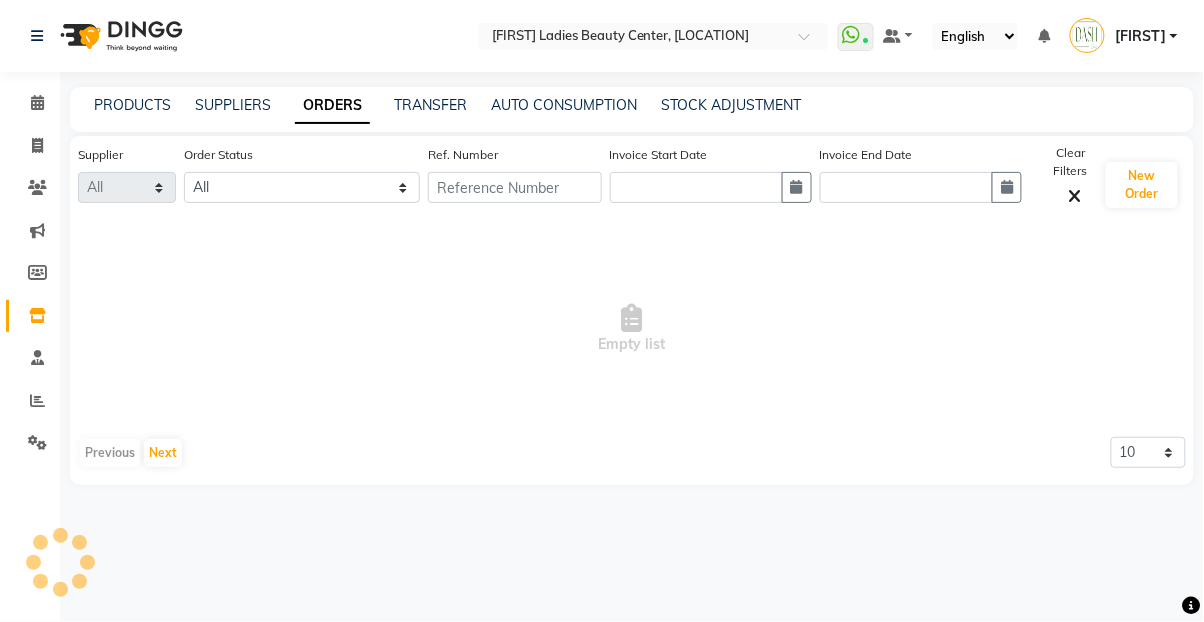 select on "5310" 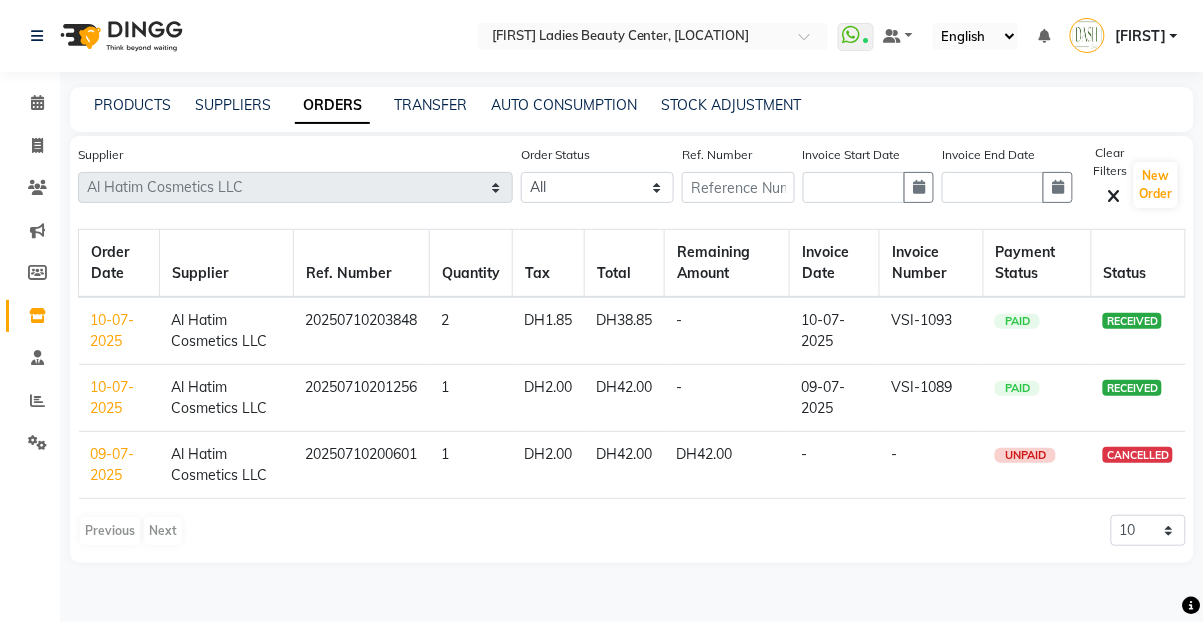 click on "10-07-2025" 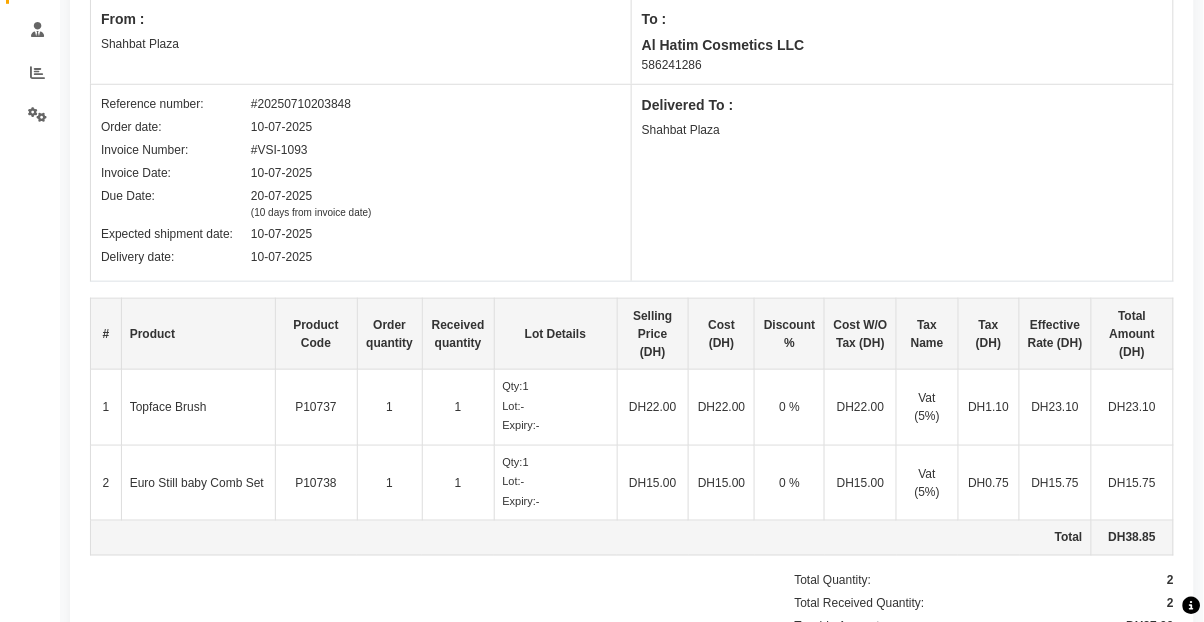 scroll, scrollTop: 0, scrollLeft: 0, axis: both 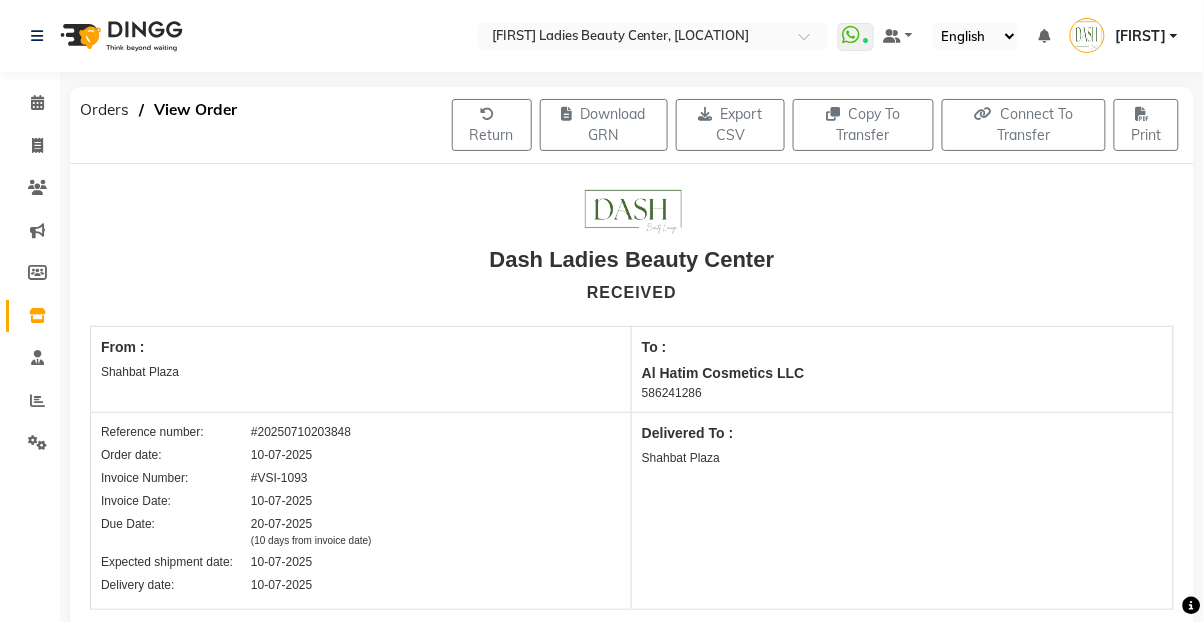 click on "Orders" 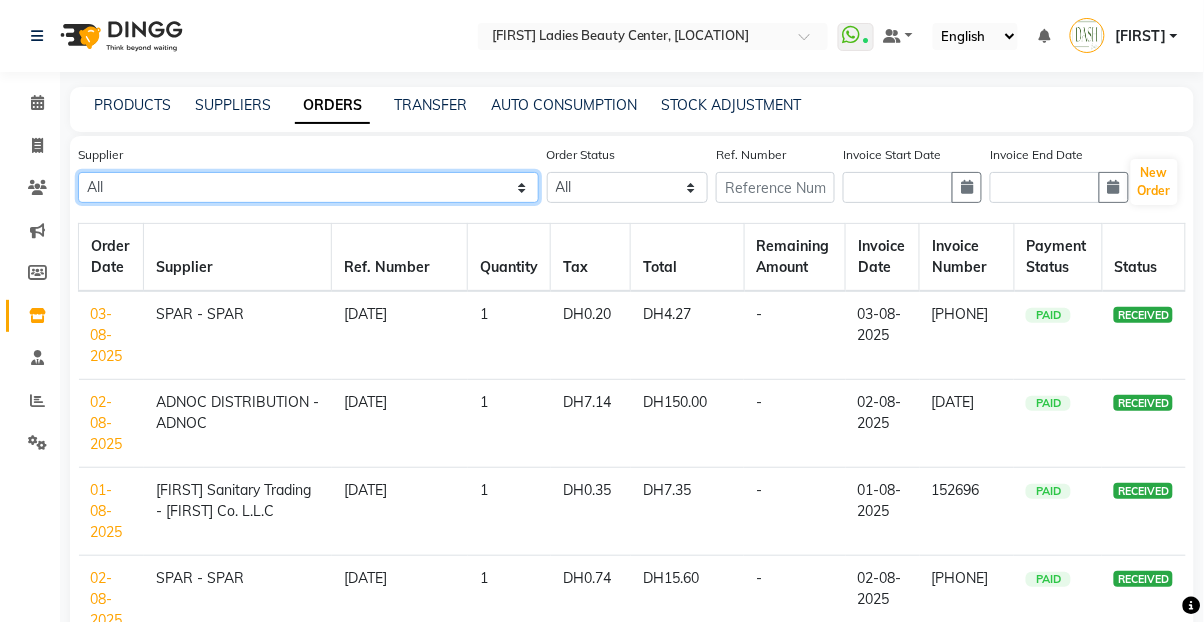 click on "All SPAR - SPAR ADNOC DISTRIBUTION - ADNOC McDonald's - McDonald's Millia Cosmetics - Millia Cosmetics BASKIN ROBBINS - Baskin Robbins Aroos Al Batul - Argos Al Batul Henna Rashid Abdulla Grocery - Rashid Abdulla Grocery Store Darbar Restaurant - Darbar Restaurant  The Beauty Shop - The Beauty Shop Alpha med General Trading - Alphamed Golden Lili Cosmetics Trading Al Bushra LLC - Al Bushra Stationery & Toys & Confectioneries LLC GAME PLANET - Game Planet NAZIH - Nazih Beauty Supplies Co. L.L.C.JIMI GIFT MARKET LLC - JIMI GIFT MARKET Abdul Rahman Al Balouchi  - Abdul Rahman Al Balouchi Savora Food Industry LLC PEARL LLC - Pearl Specialty Coffee Roastery Al Jaser  - Al Jaser General Trading Jumbo Electronics Company Ltd - Jumbo Store Landmark Retail Investment Co. LLC - Home Box LA MARQUISE - La Marquise International FAKHR AL SHAEB - Fakhr Al Shaeb Food stuff WADI AL NOOR - Wadi Al Noor Modern Food Stuff LLC NATIONAL FLOWER LLC - National Flowers LLC - SPC Healthcare Trading Co. LLC - Dermalogica" 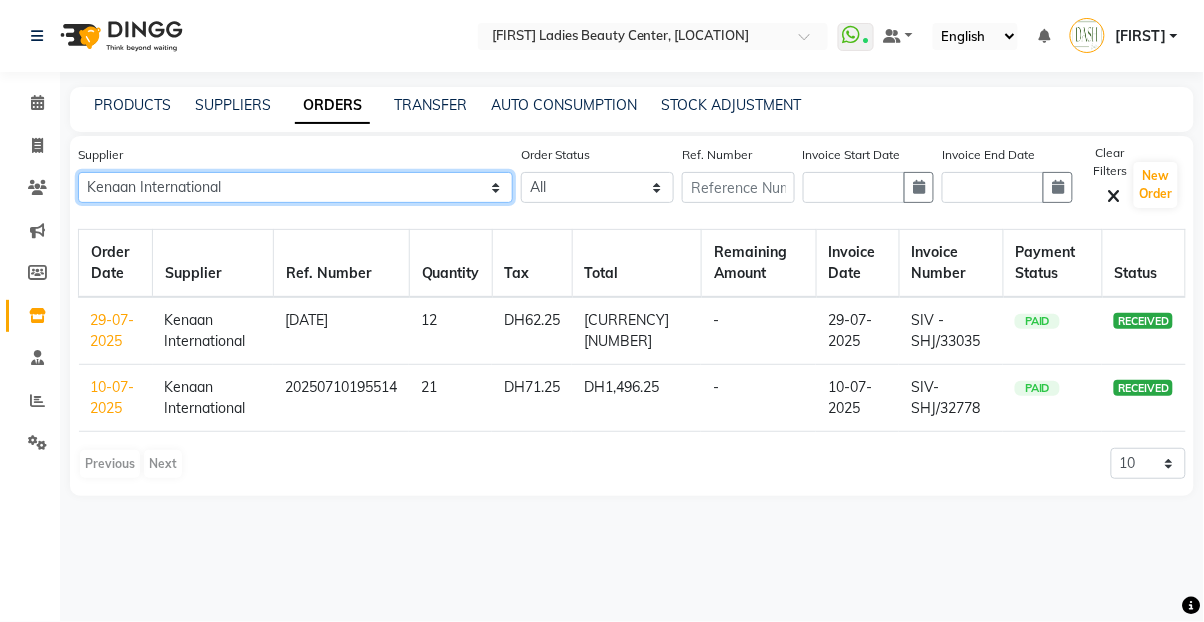 click on "All SPAR - SPAR ADNOC DISTRIBUTION - ADNOC McDonald's - McDonald's Millia Cosmetics - Millia Cosmetics BASKIN ROBBINS - Baskin Robbins Aroos Al Batul - Argos Al Batul Henna Rashid Abdulla Grocery - Rashid Abdulla Grocery Store Darbar Restaurant - Darbar Restaurant  The Beauty Shop - The Beauty Shop Alpha med General Trading - Alphamed Golden Lili Cosmetics Trading Al Bushra LLC - Al Bushra Stationery & Toys & Confectioneries LLC GAME PLANET - Game Planet NAZIH - Nazih Beauty Supplies Co. L.L.C.JIMI GIFT MARKET LLC - JIMI GIFT MARKET Abdul Rahman Al Balouchi  - Abdul Rahman Al Balouchi Savora Food Industry LLC PEARL LLC - Pearl Specialty Coffee Roastery Al Jaser  - Al Jaser General Trading Jumbo Electronics Company Ltd - Jumbo Store Landmark Retail Investment Co. LLC - Home Box LA MARQUISE - La Marquise International FAKHR AL SHAEB - Fakhr Al Shaeb Food stuff WADI AL NOOR - Wadi Al Noor Modern Food Stuff LLC NATIONAL FLOWER LLC - National Flowers LLC - SPC Healthcare Trading Co. LLC - Dermalogica" 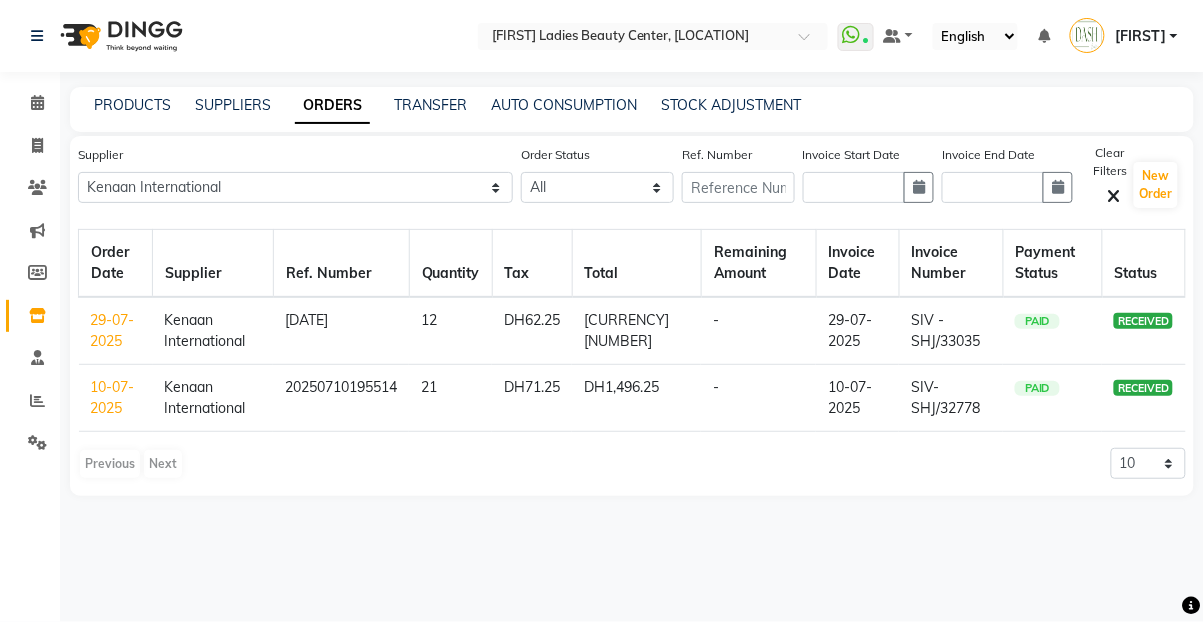 click on "10-07-2025" 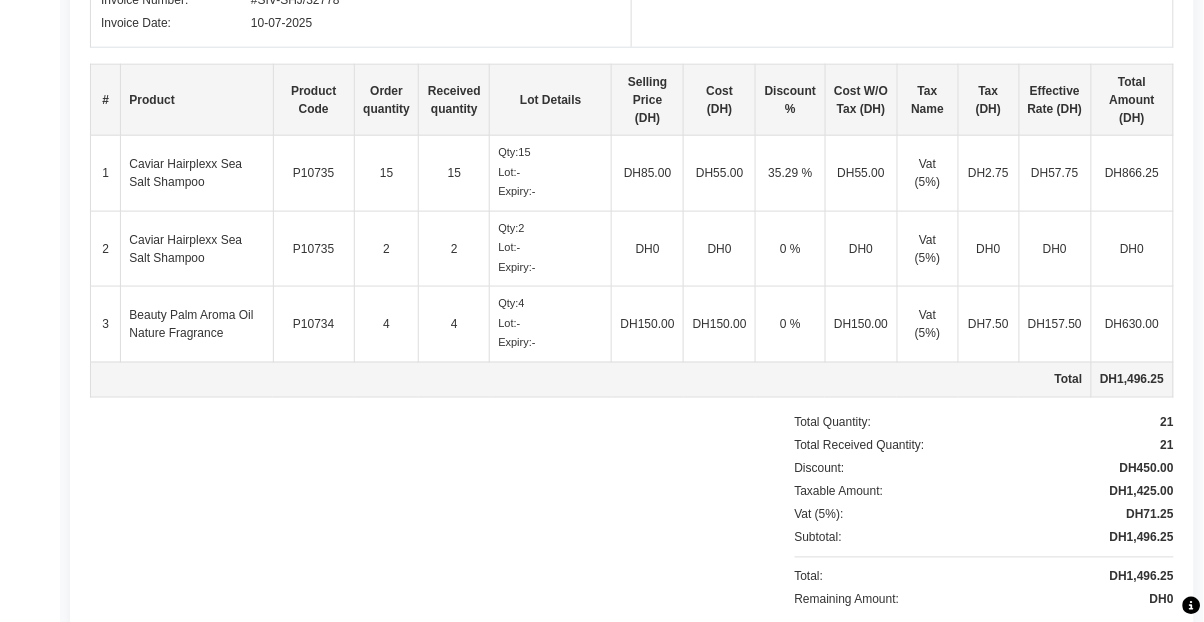 scroll, scrollTop: 479, scrollLeft: 0, axis: vertical 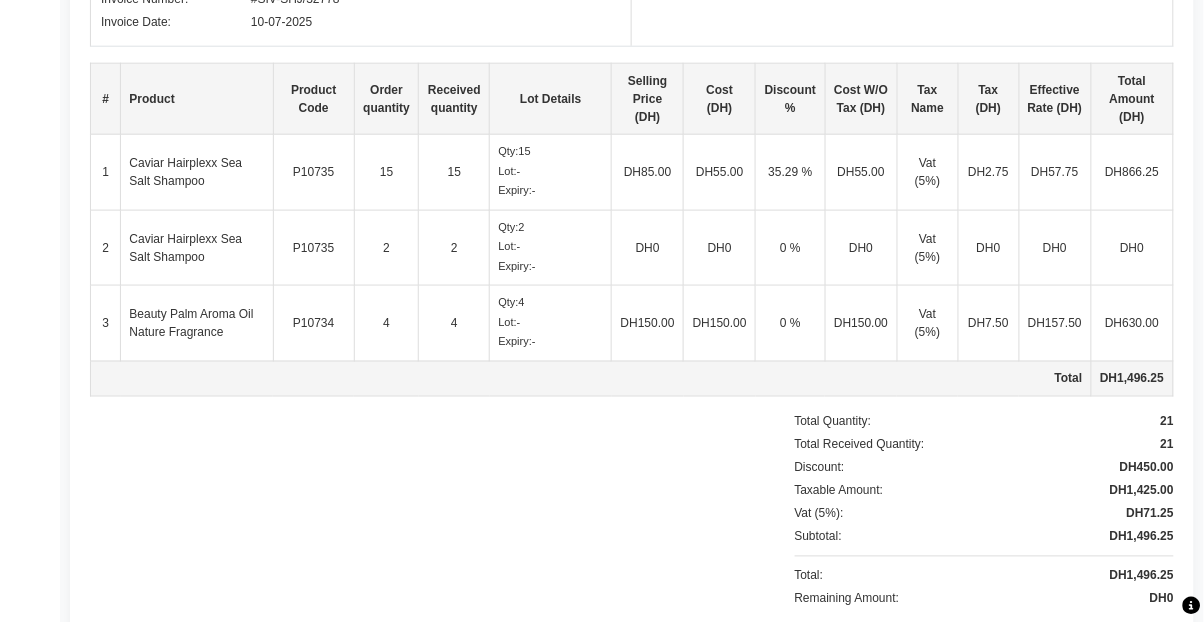 click 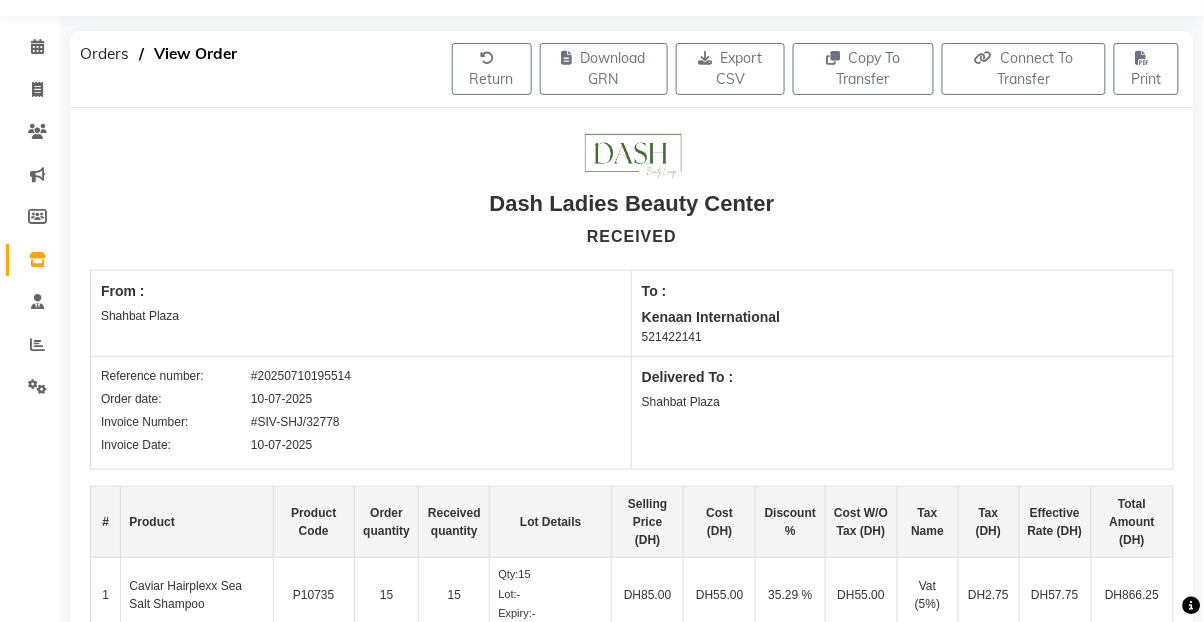 scroll, scrollTop: 57, scrollLeft: 0, axis: vertical 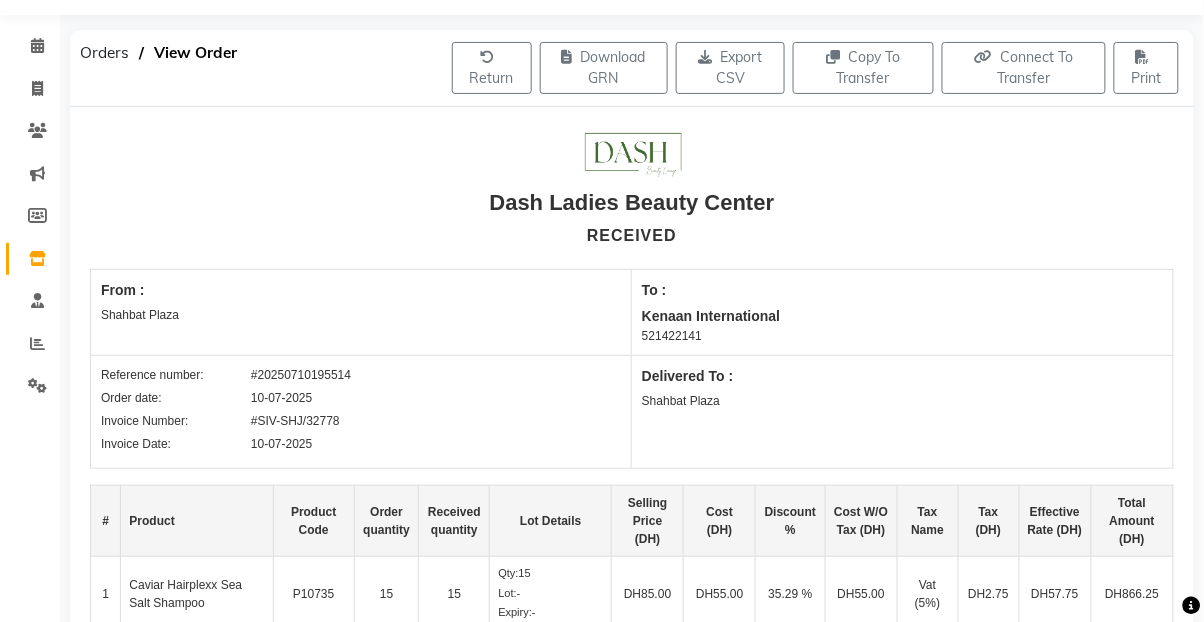 click on "Orders" 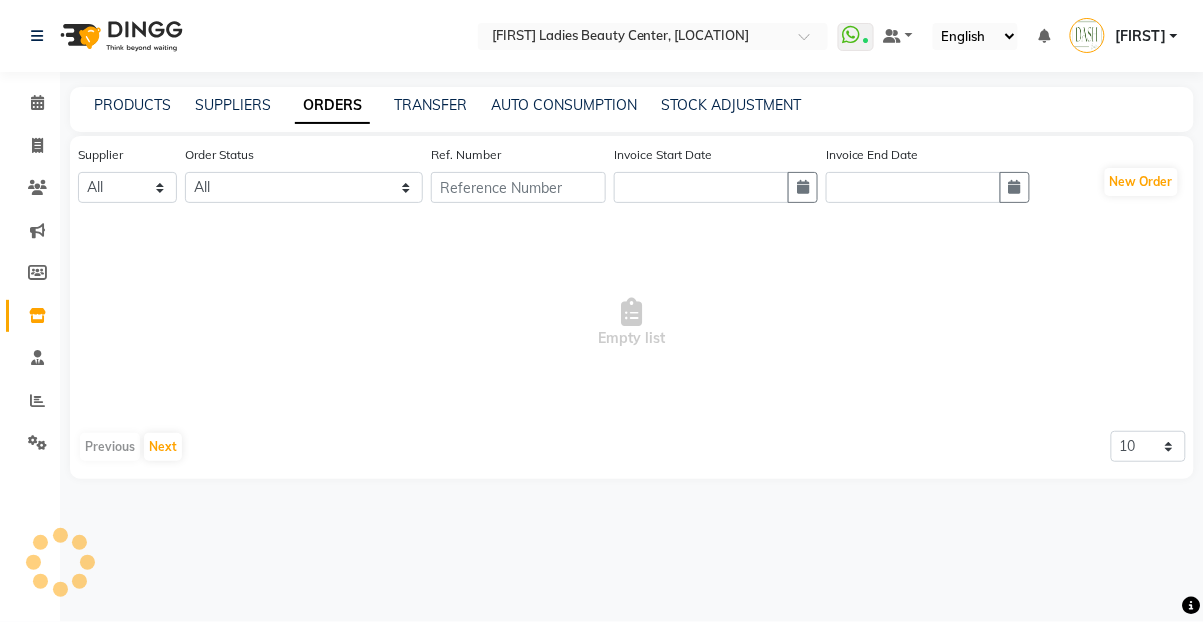 scroll, scrollTop: 0, scrollLeft: 0, axis: both 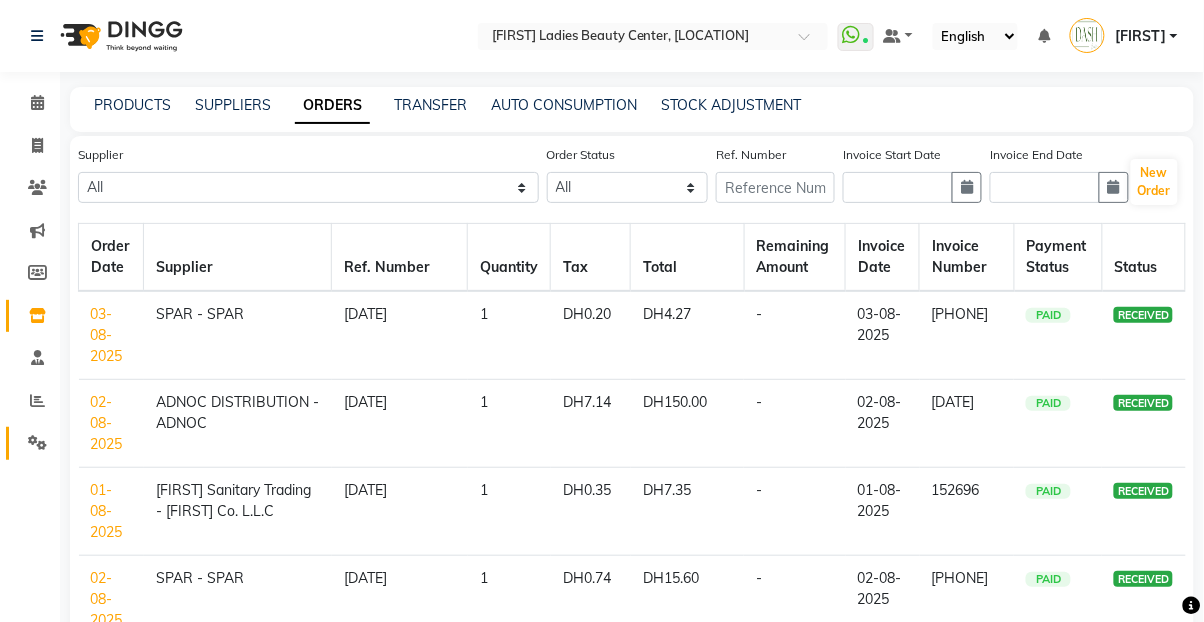 click 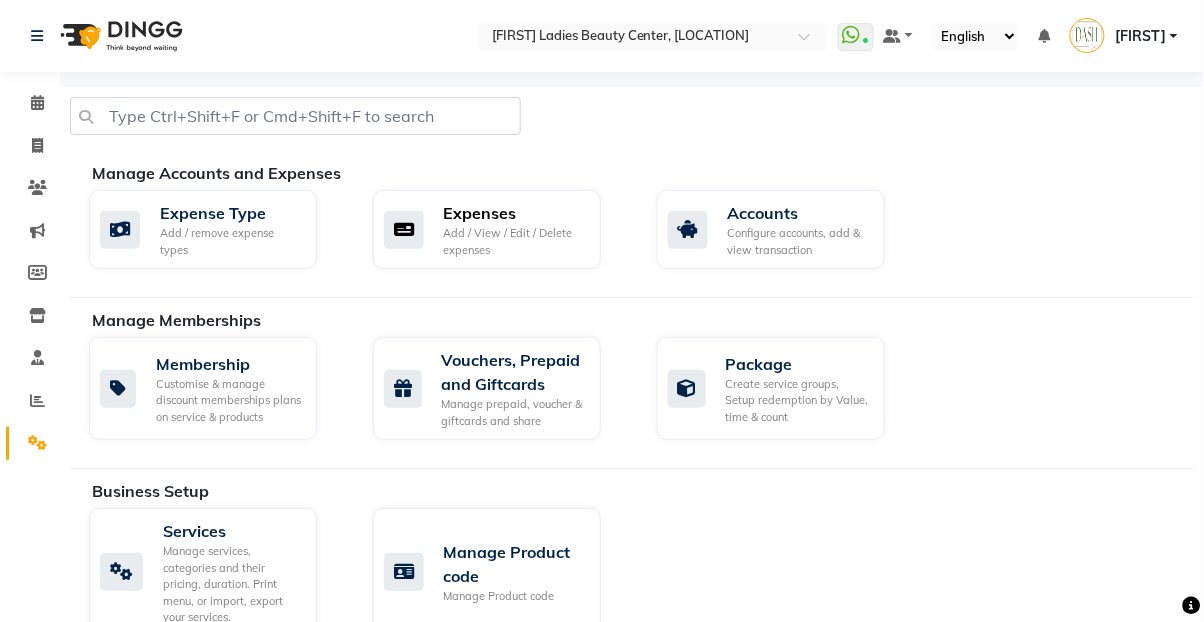 click on "Expenses Add / View / Edit / Delete expenses" 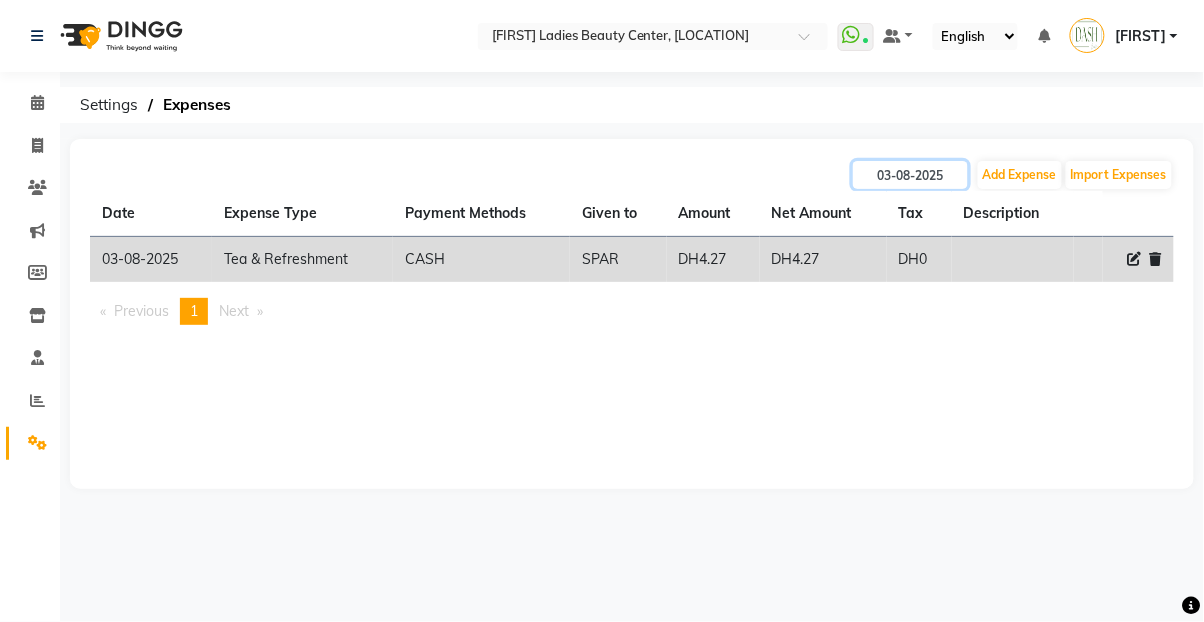 click on "03-08-2025" 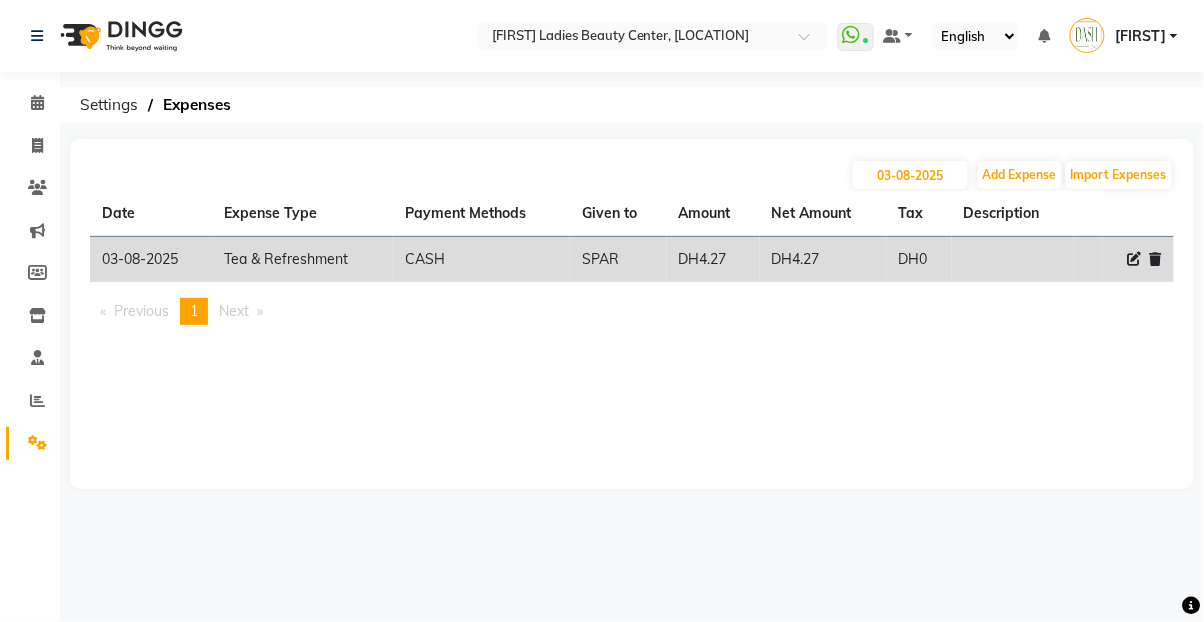 select on "8" 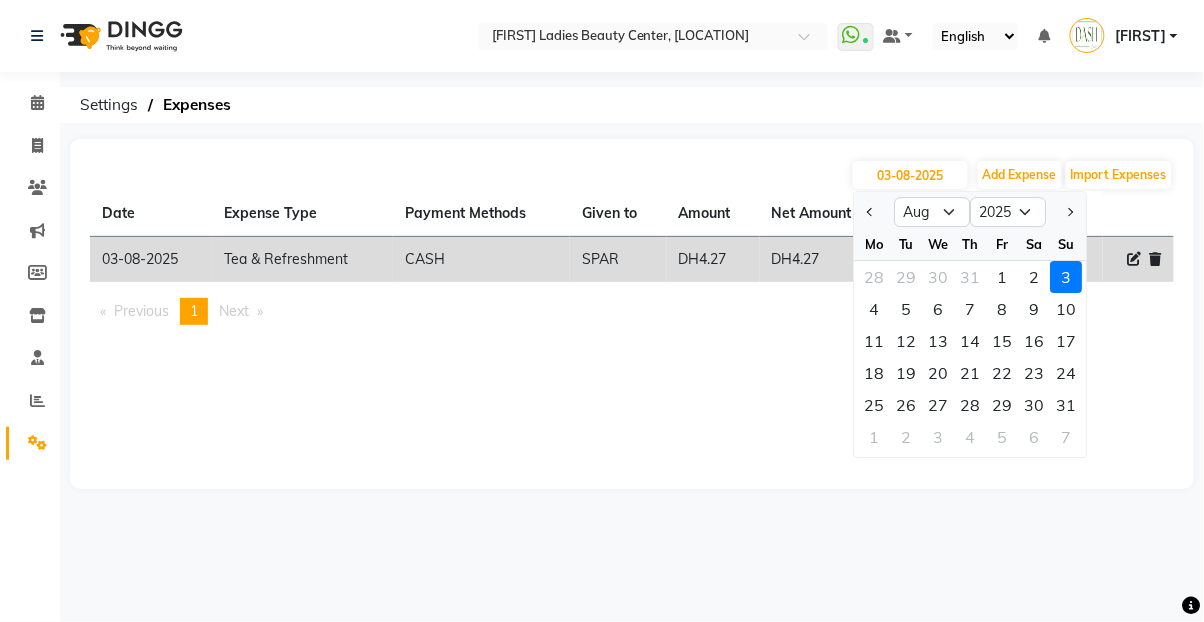 click 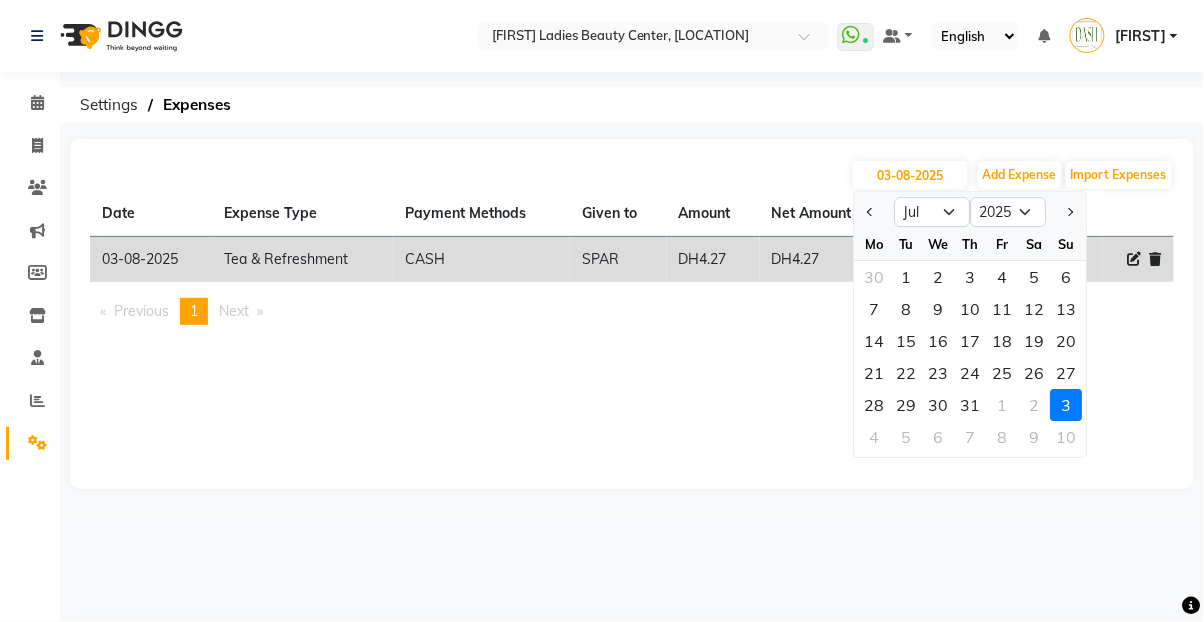 click on "10" 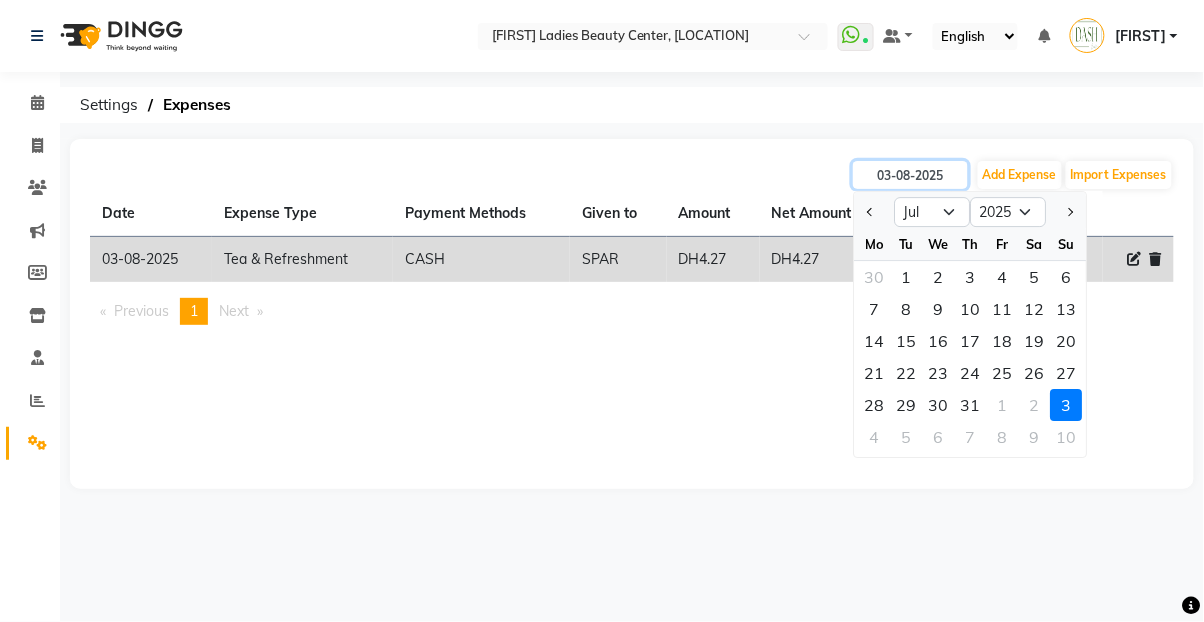 type on "10-07-2025" 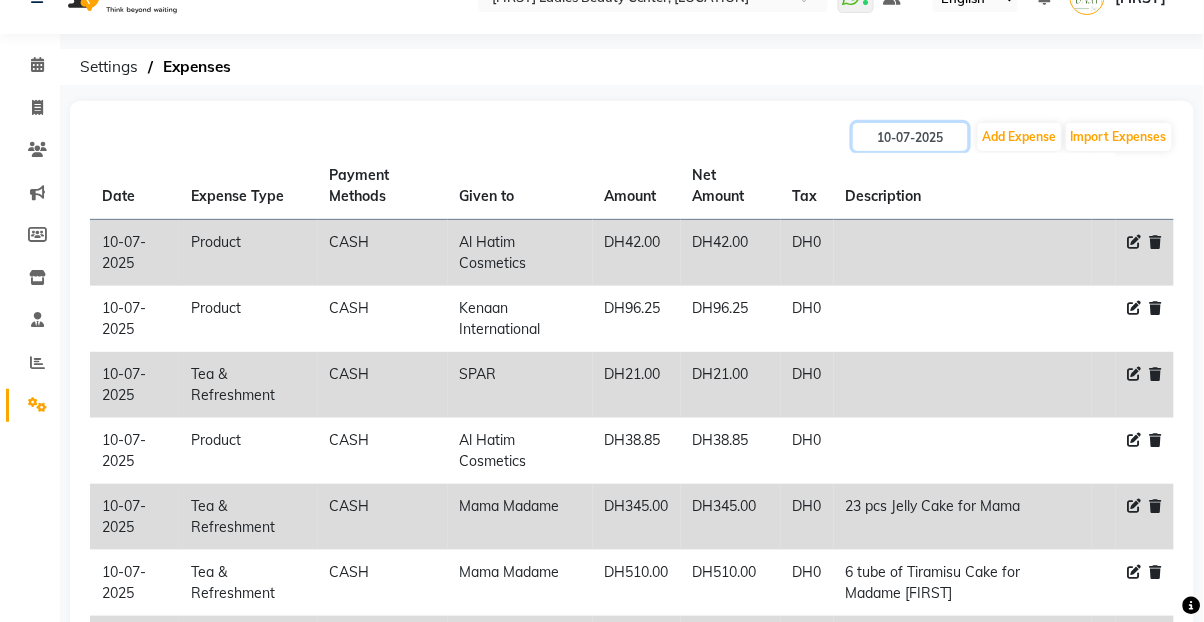 scroll, scrollTop: 13, scrollLeft: 0, axis: vertical 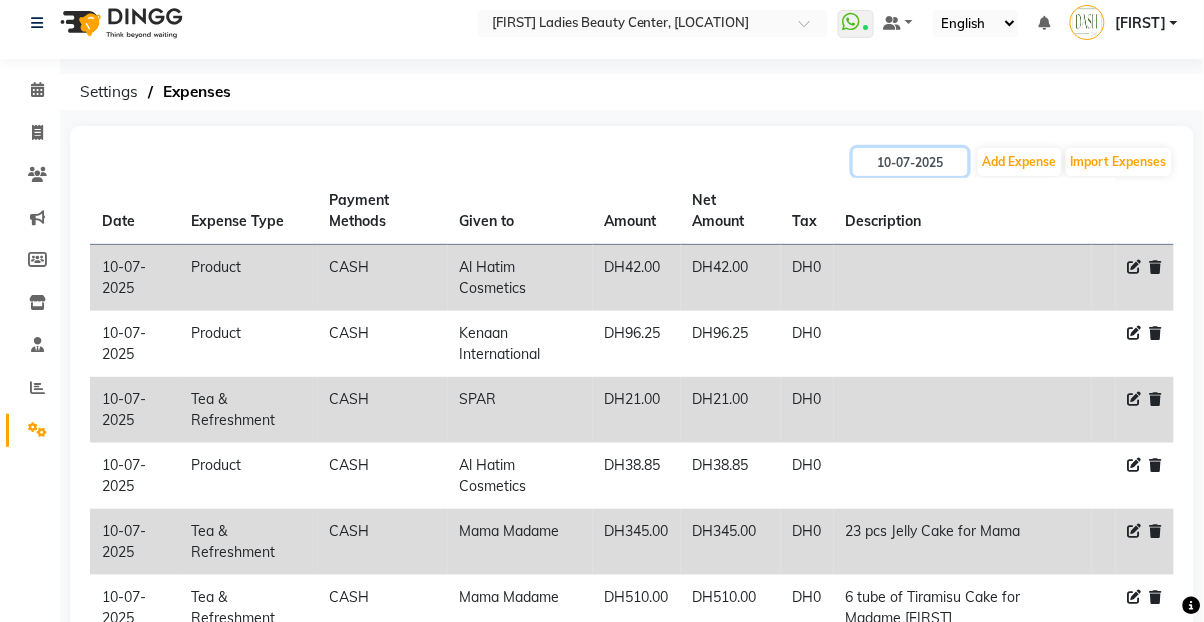 click on "10-07-2025" 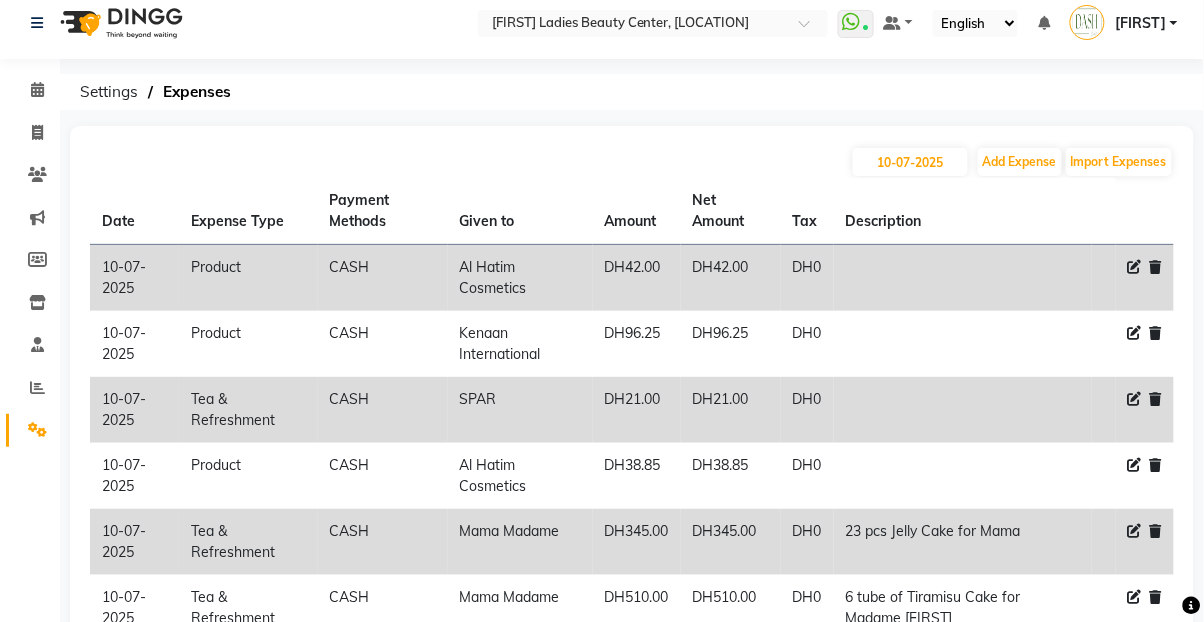 select on "7" 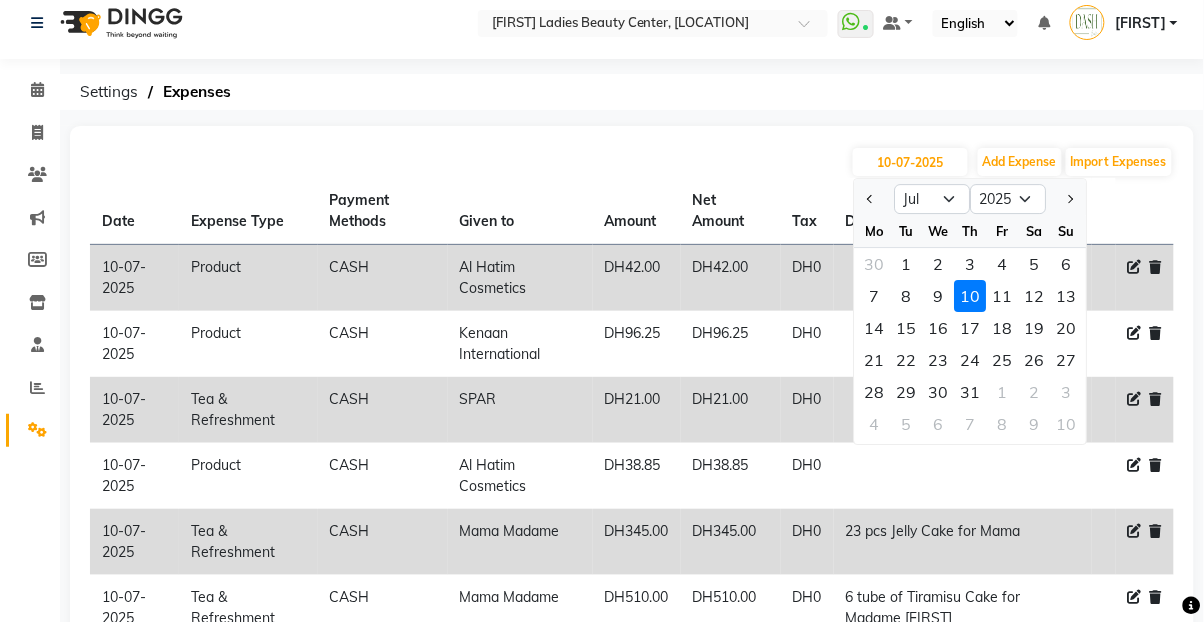 click on "9" 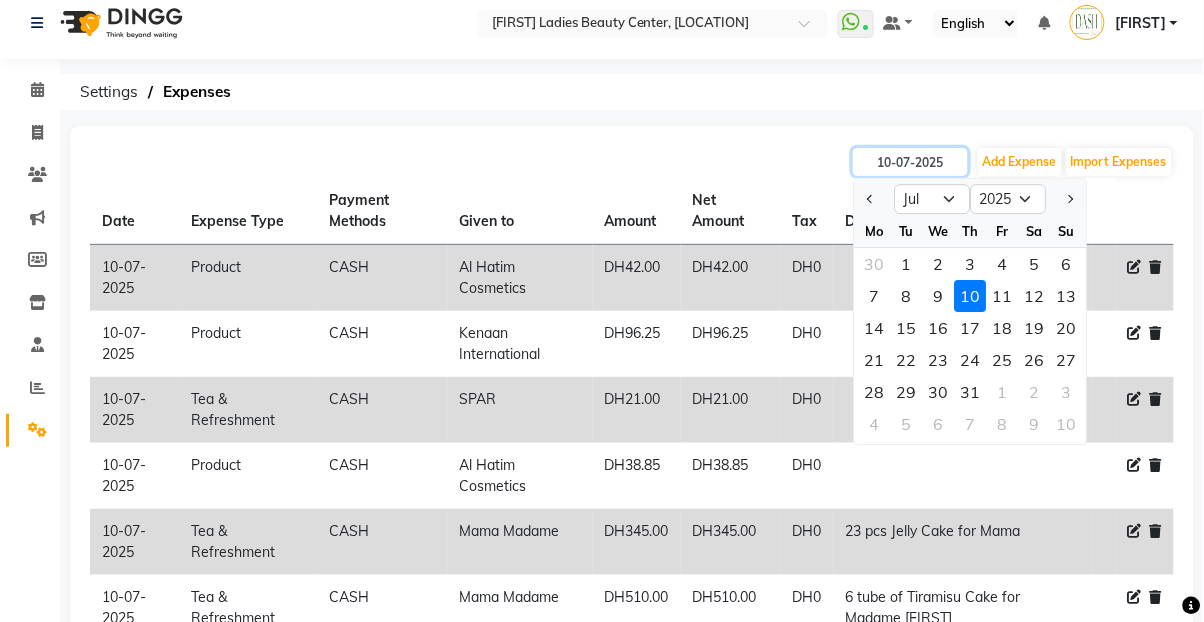 type on "09-07-2025" 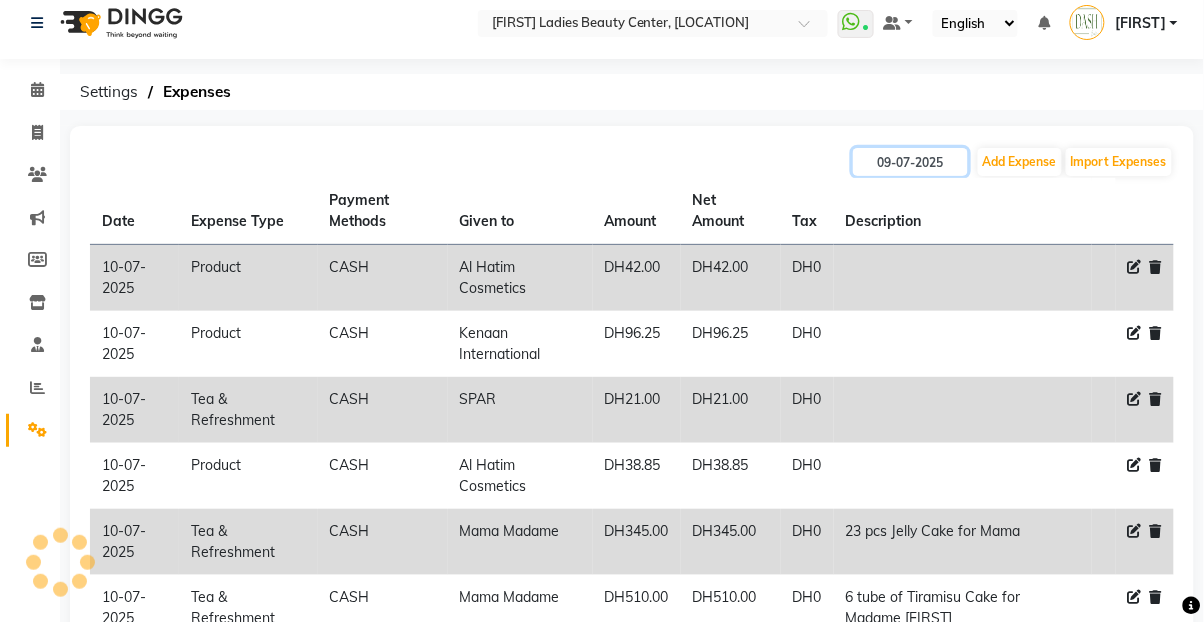 scroll, scrollTop: 0, scrollLeft: 0, axis: both 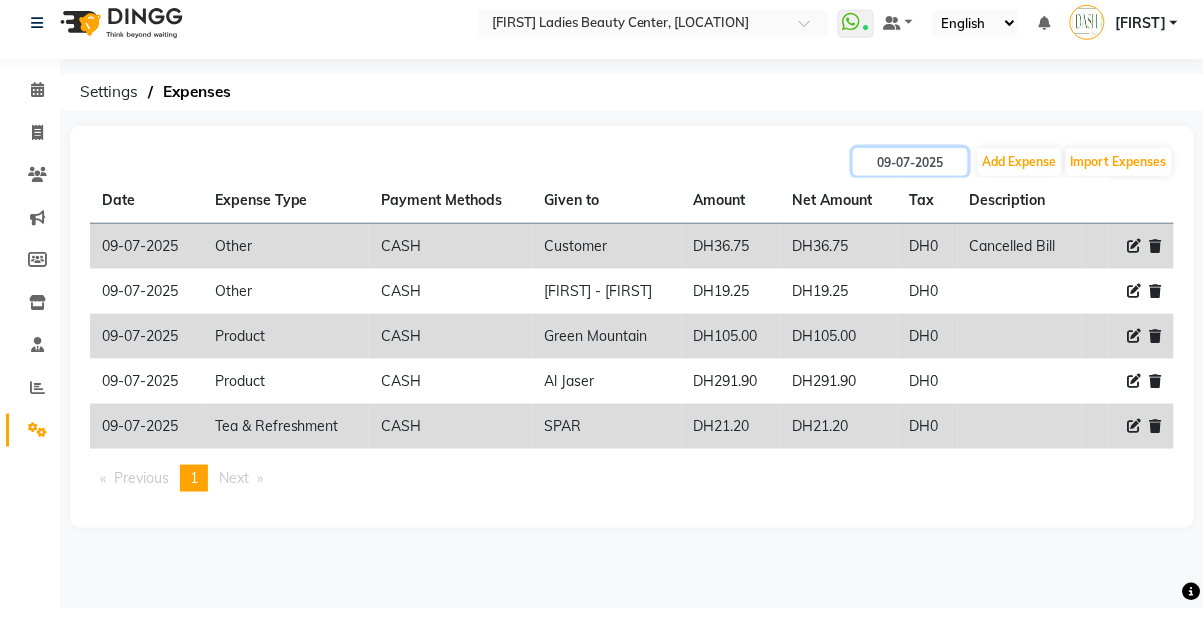 click on "09-07-2025" 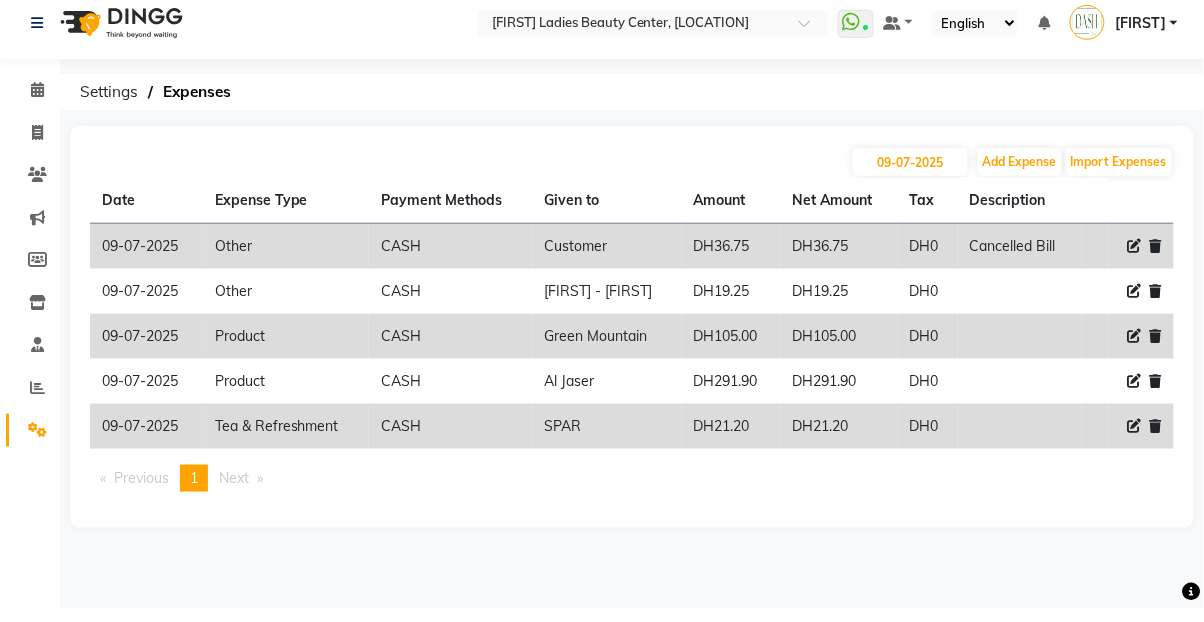 select on "7" 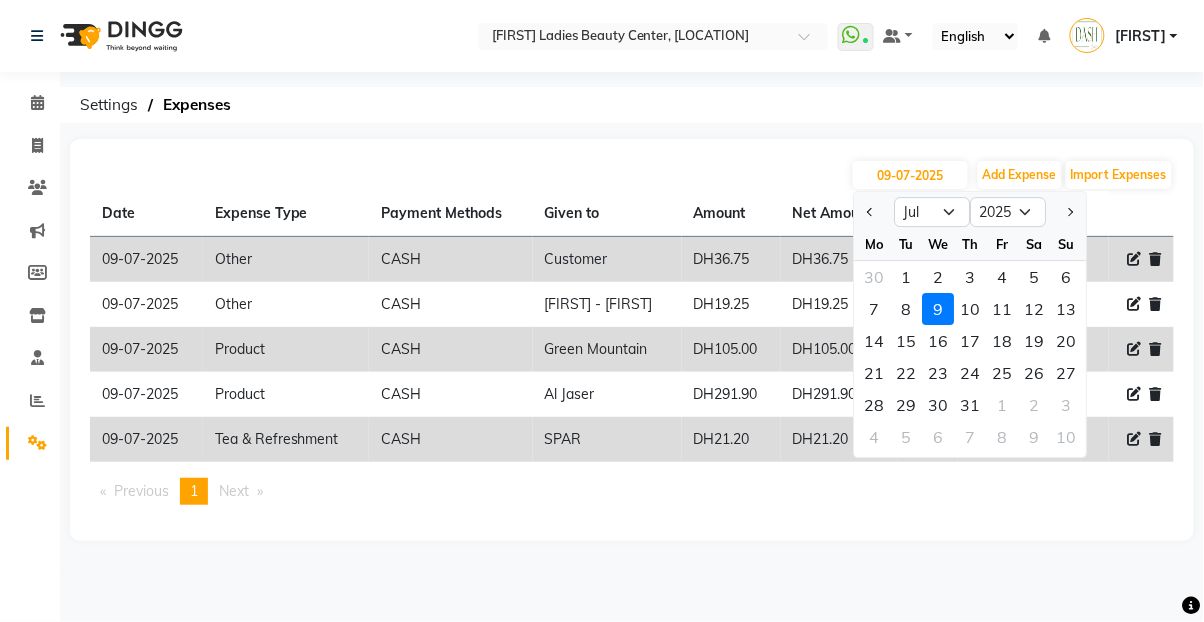 click on "8" 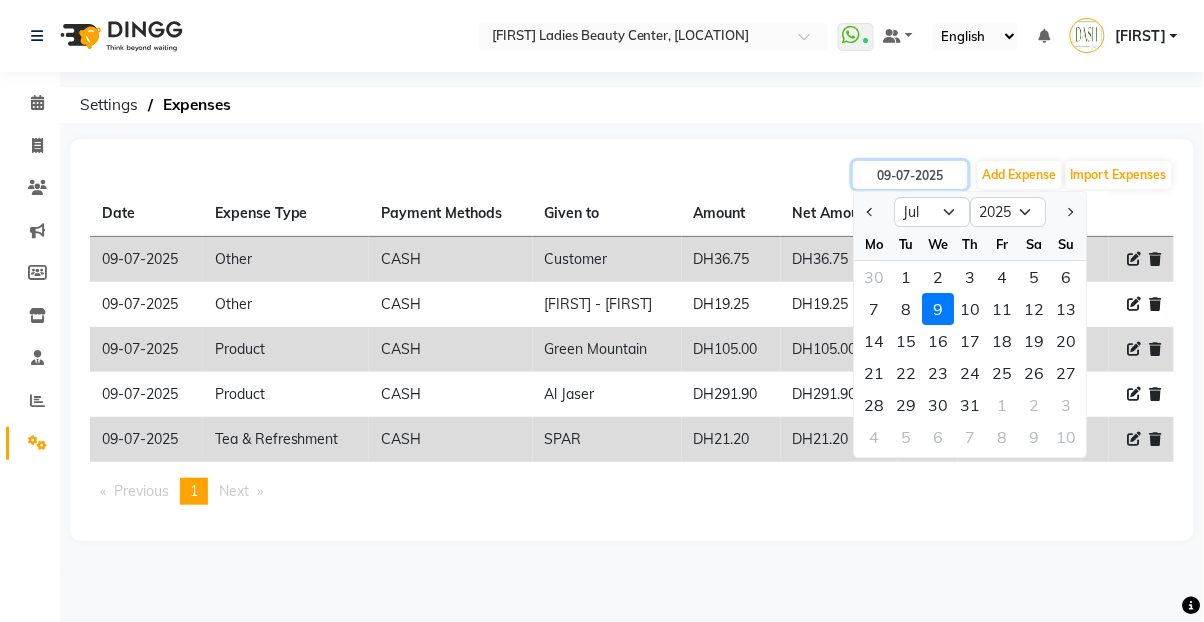 type on "08-07-2025" 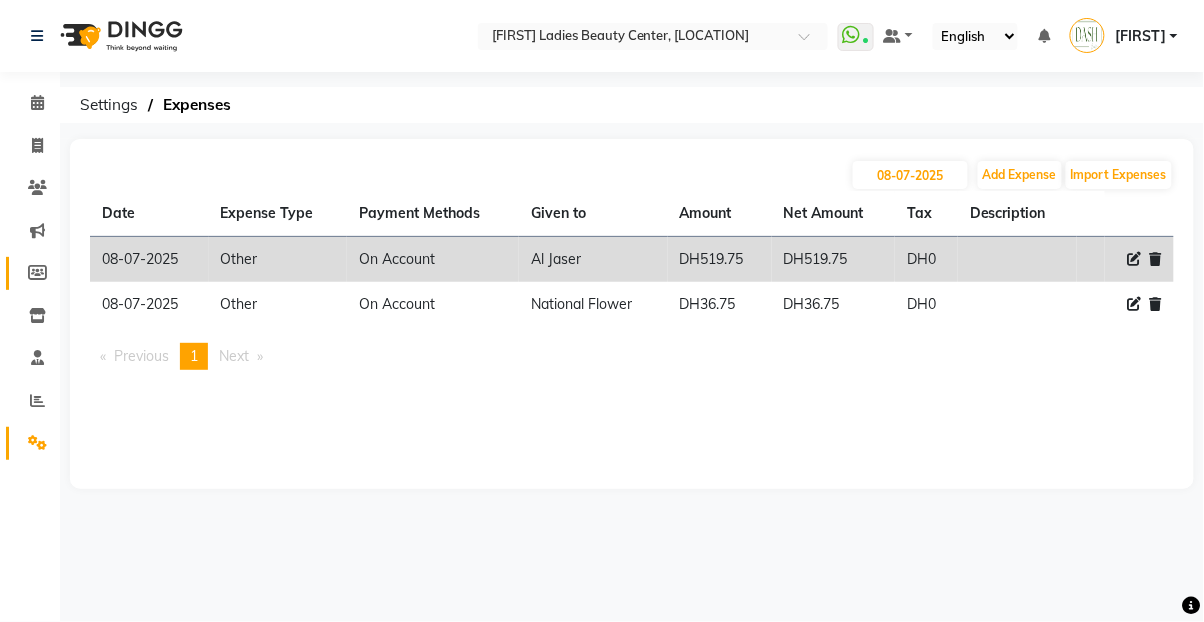 click 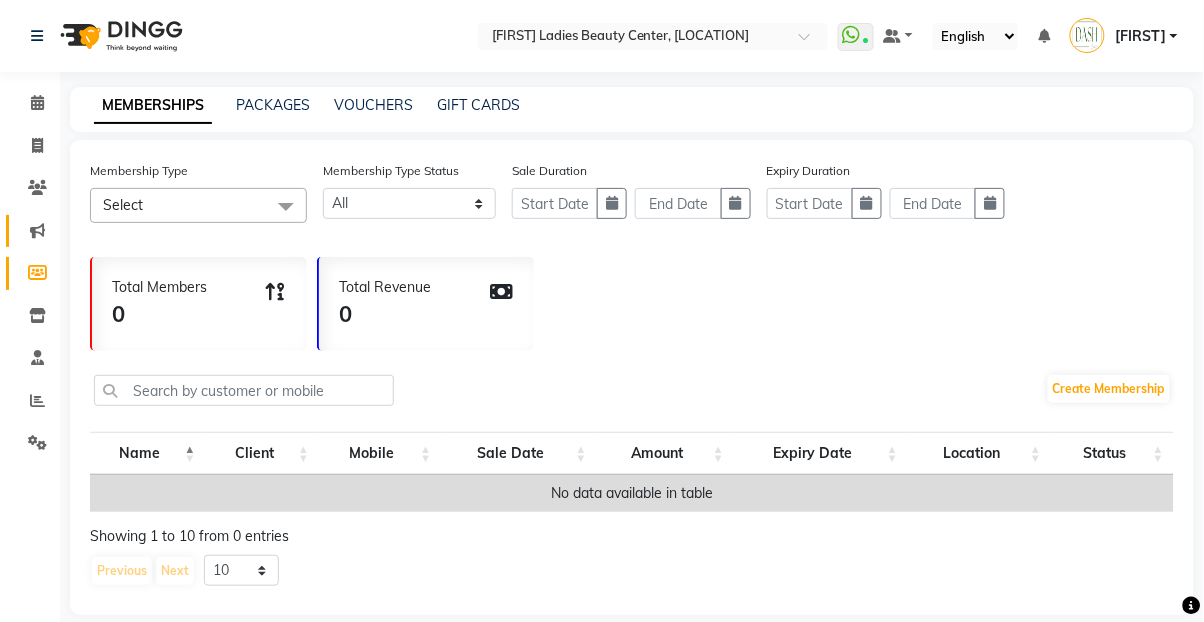 click 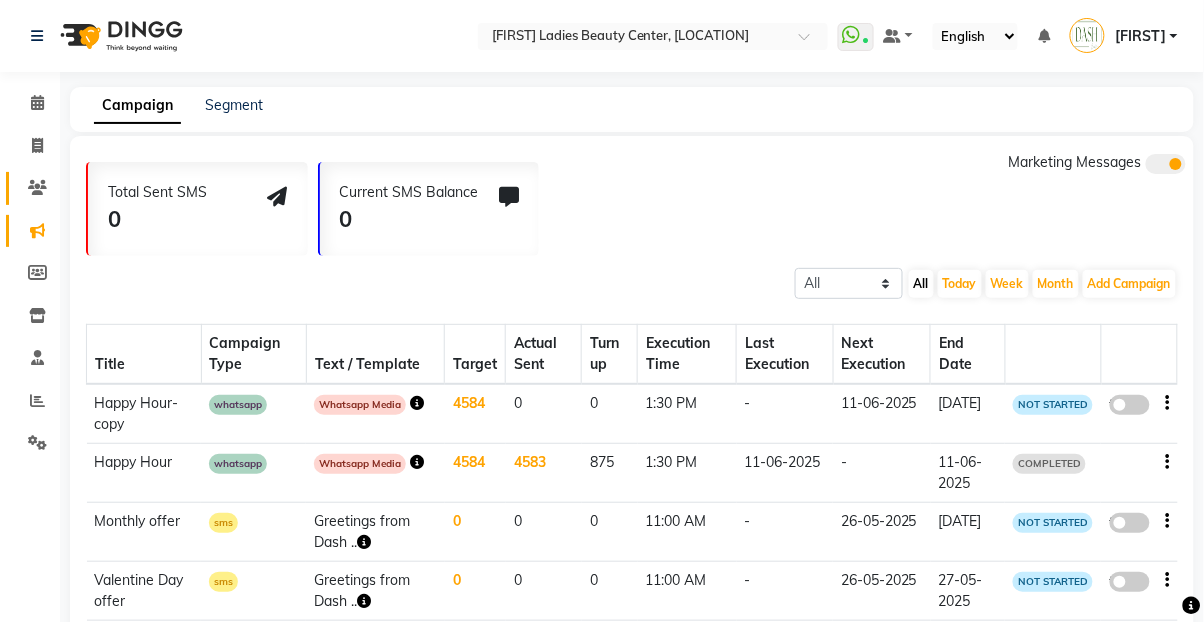 click on "Clients" 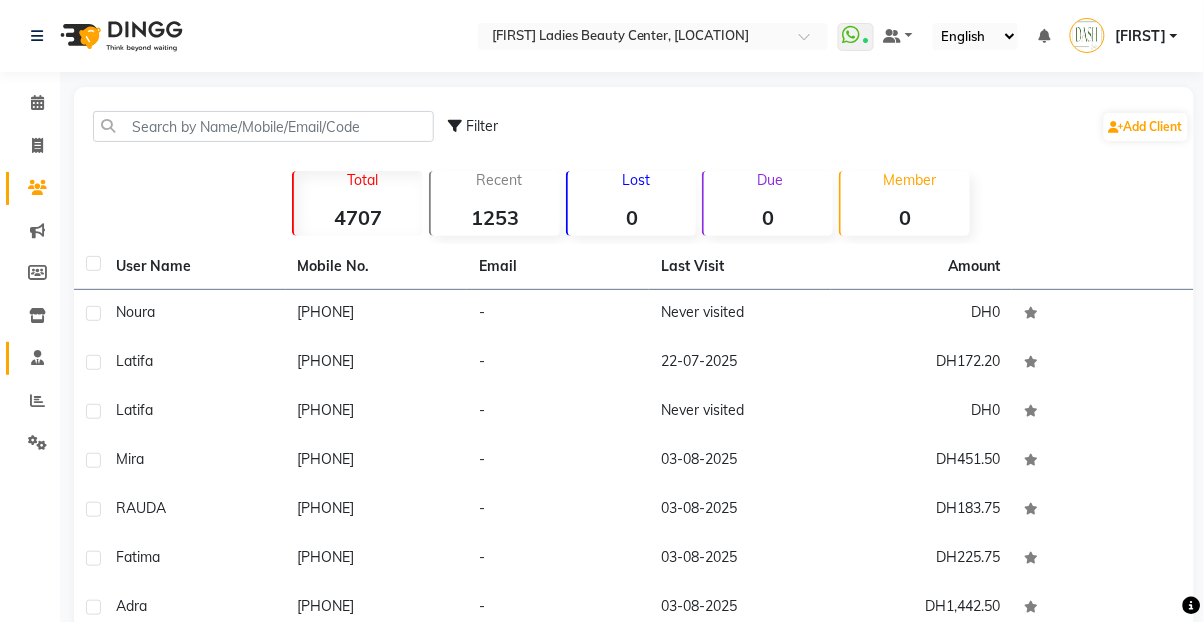 click 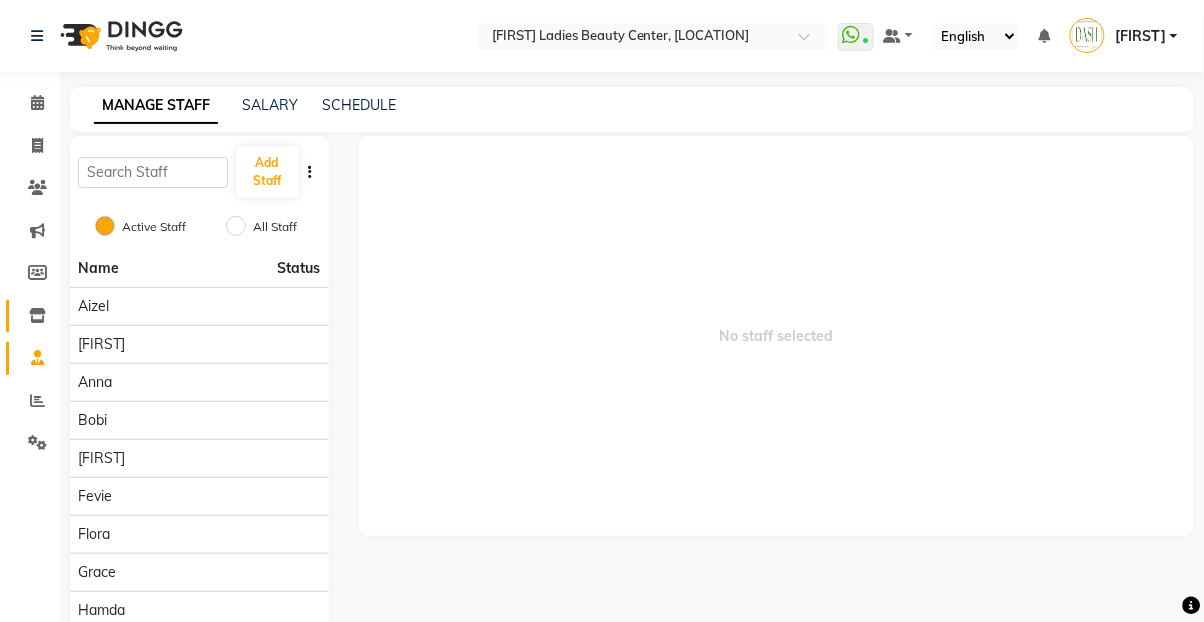 click 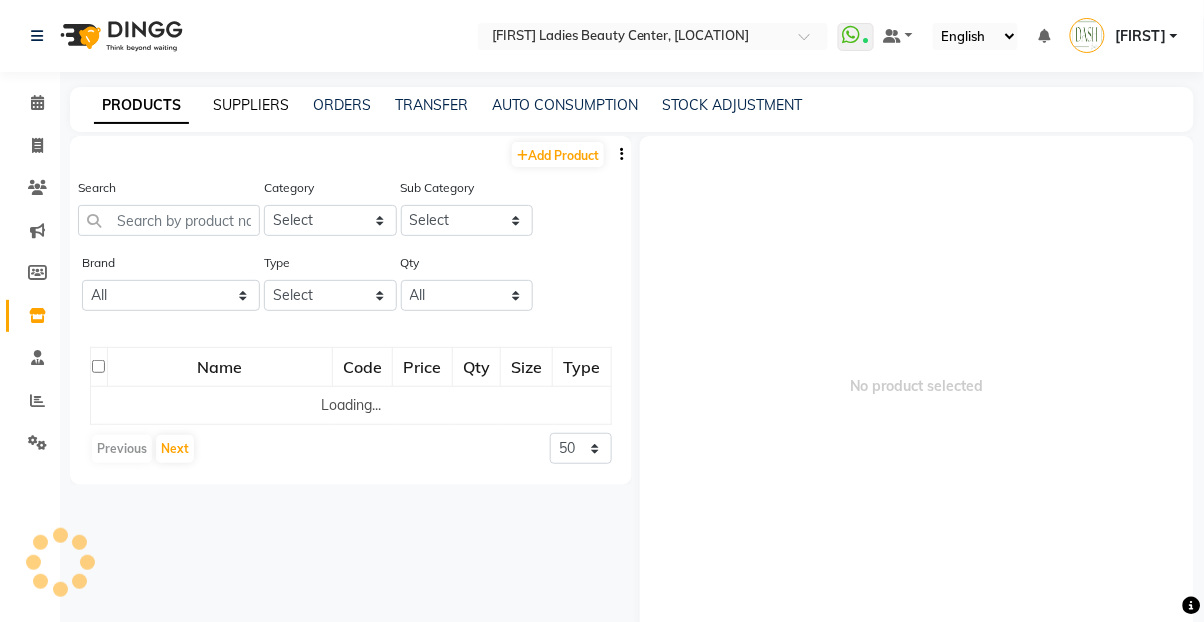click on "SUPPLIERS" 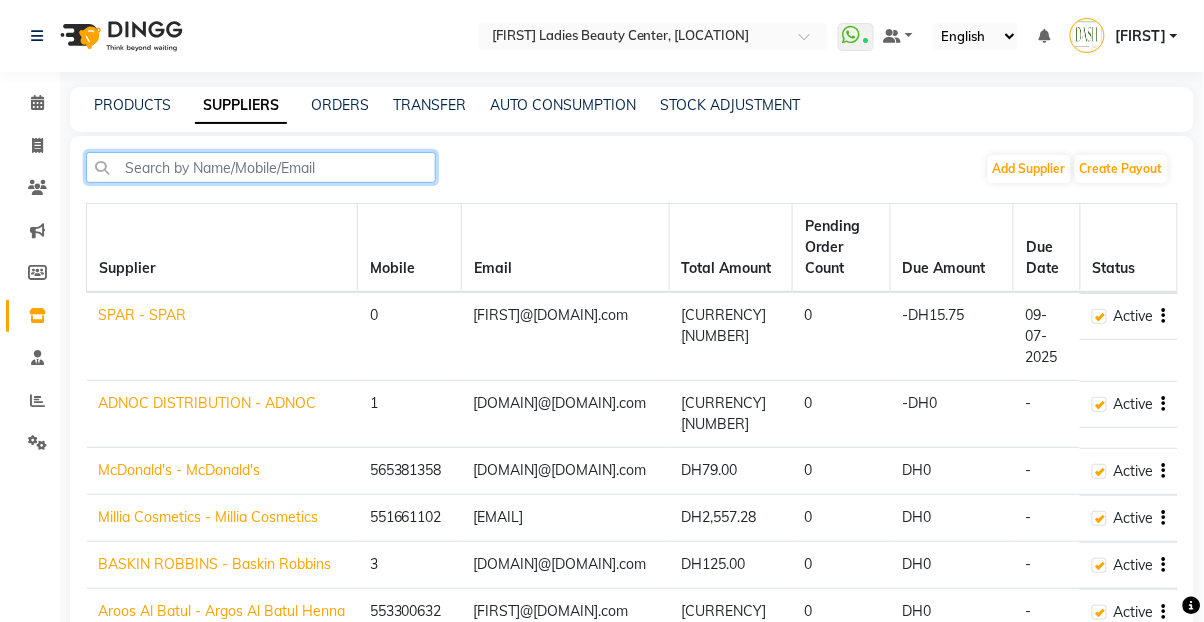click 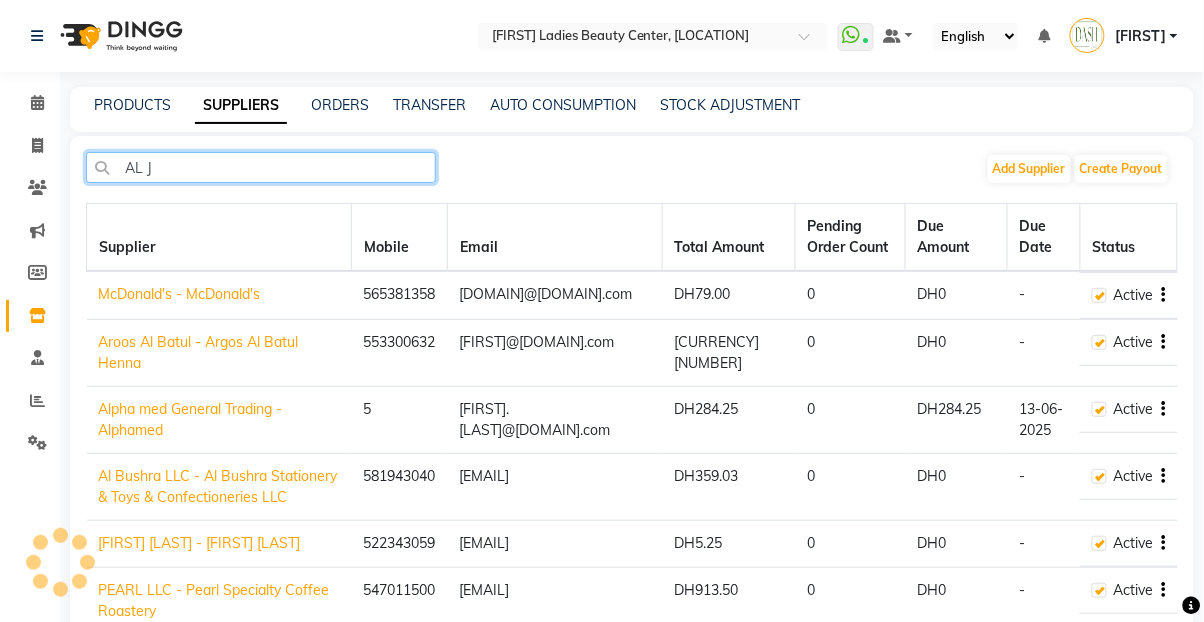 type on "AL JA" 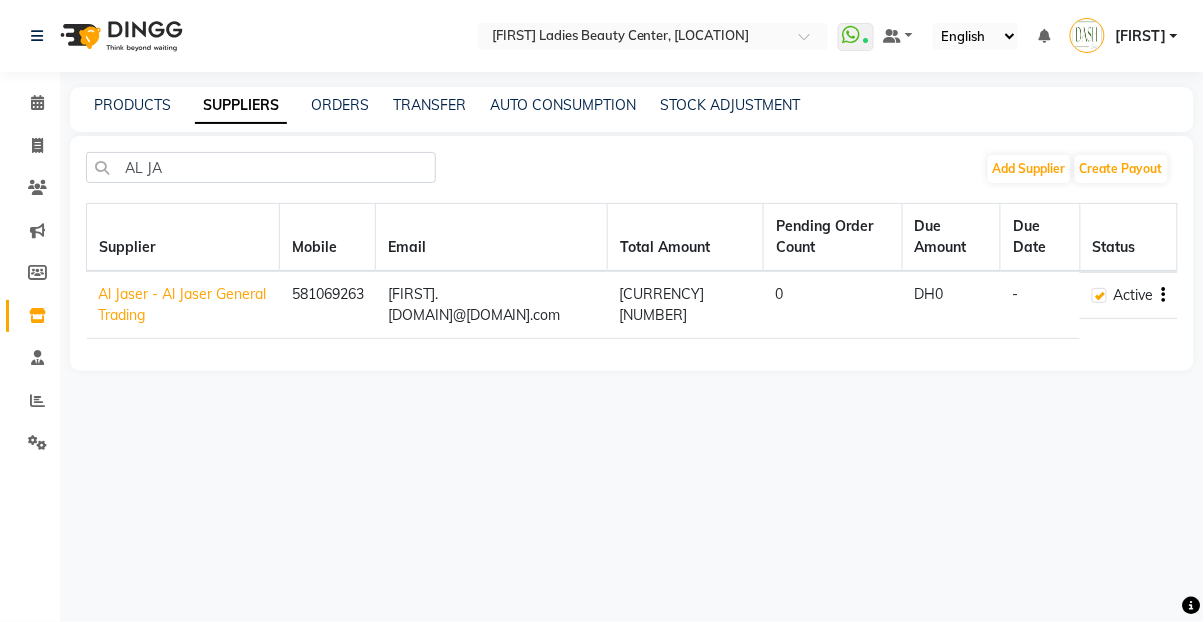 click on "Al Jaser  - Al Jaser General Trading" 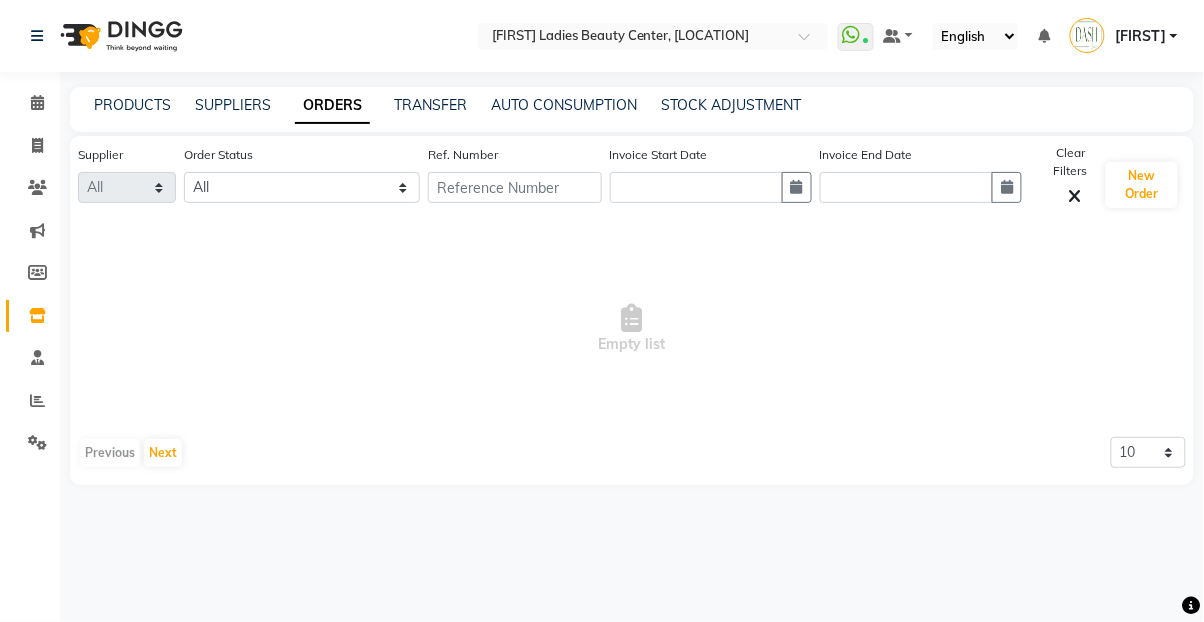 select on "5244" 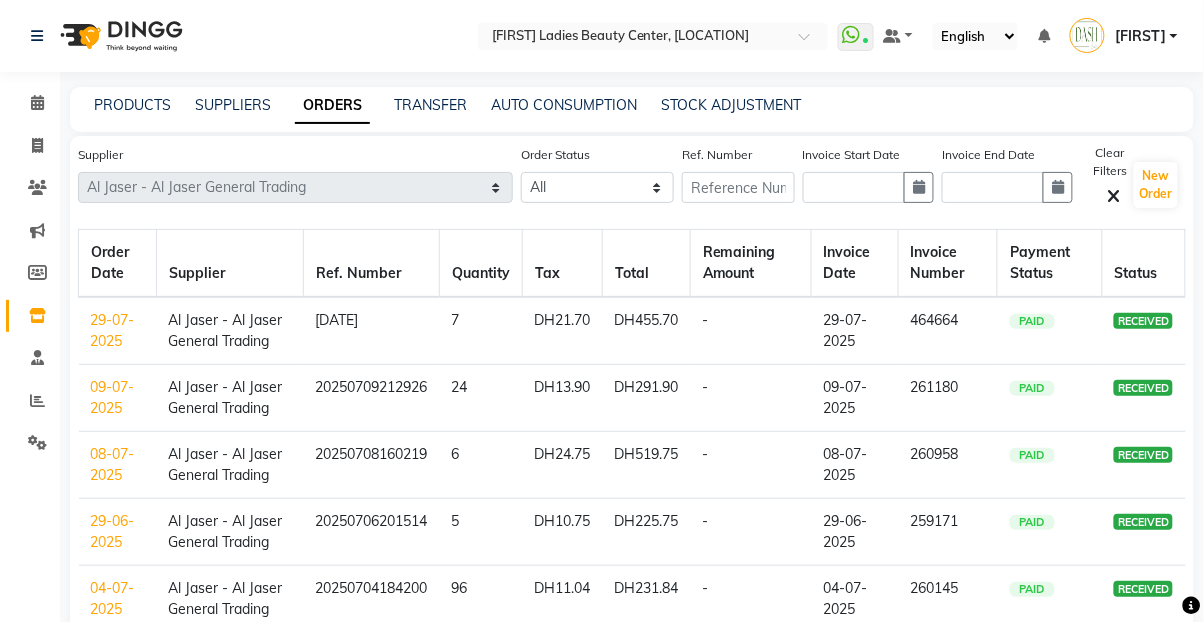 click on "08-07-2025" 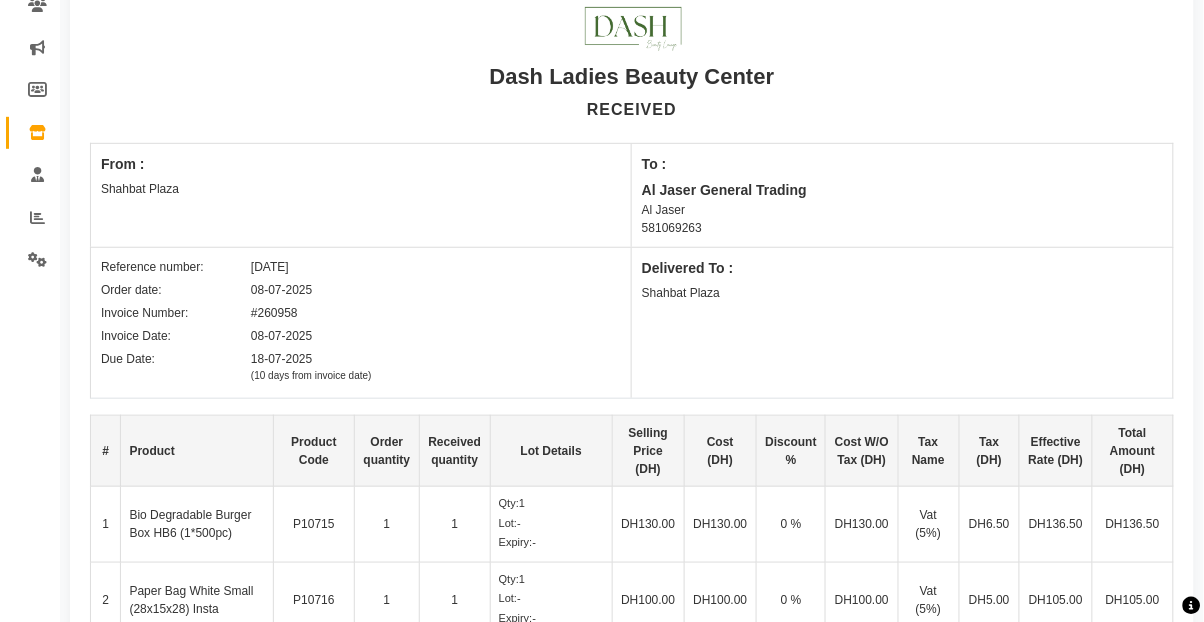 scroll, scrollTop: 184, scrollLeft: 0, axis: vertical 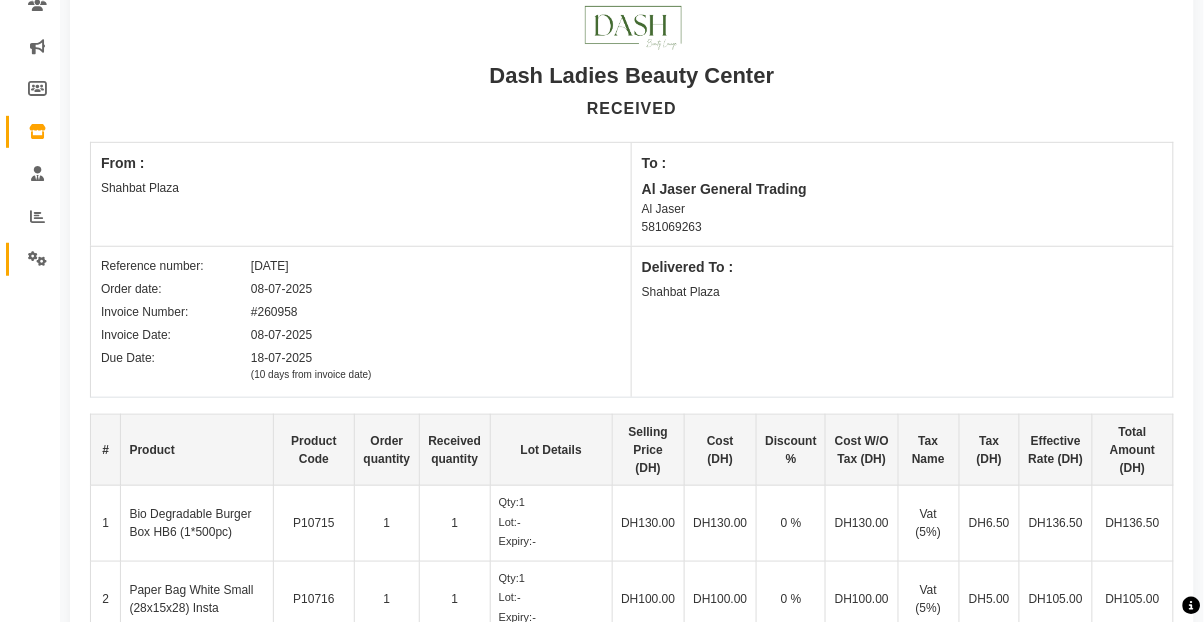 click 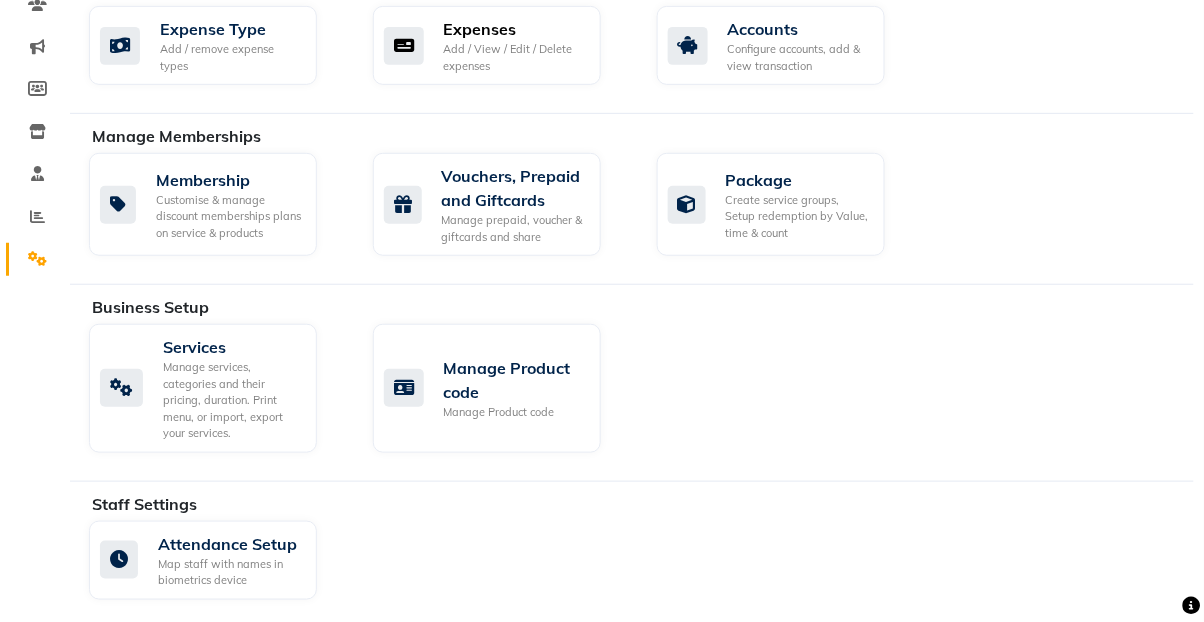 click on "Add / View / Edit / Delete expenses" 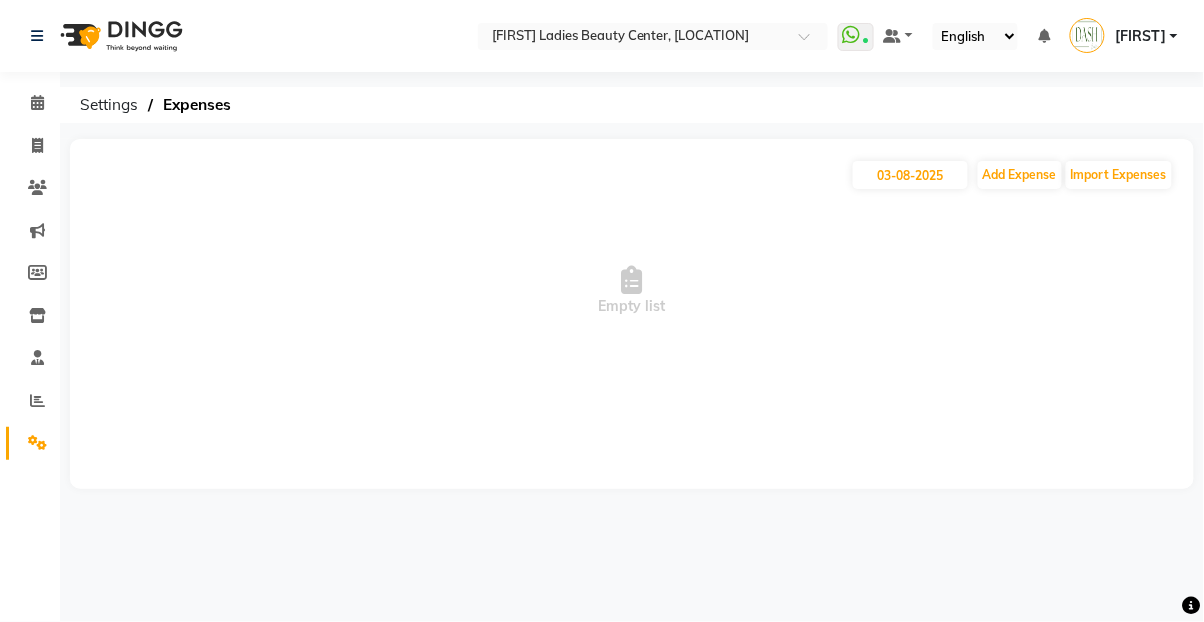 scroll, scrollTop: 0, scrollLeft: 0, axis: both 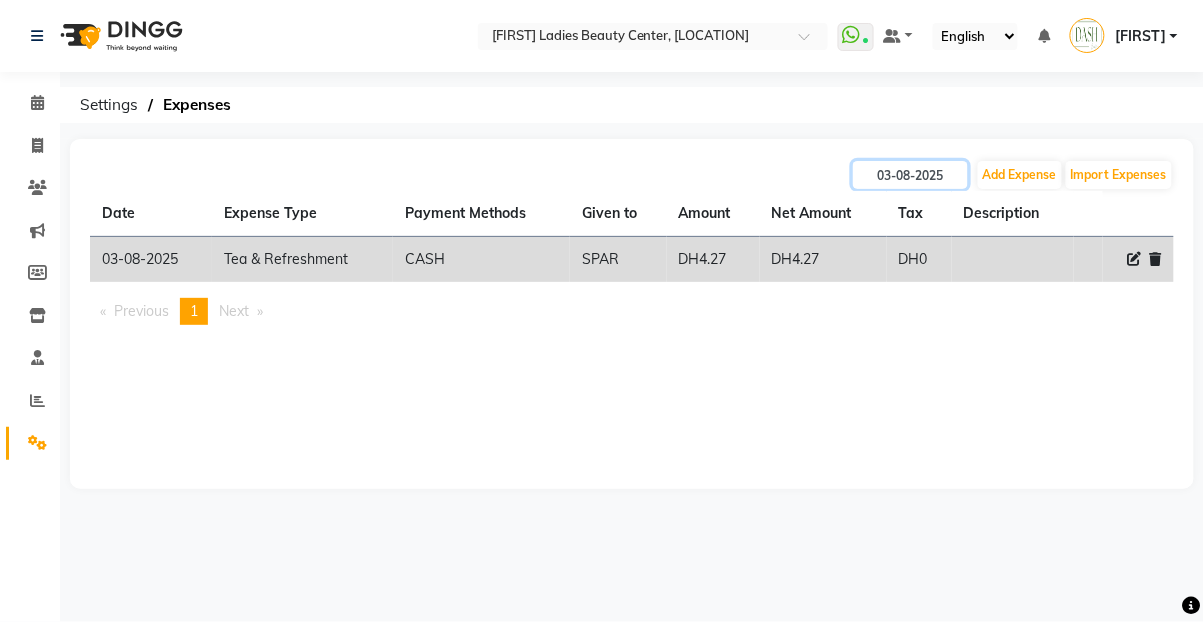 click on "03-08-2025" 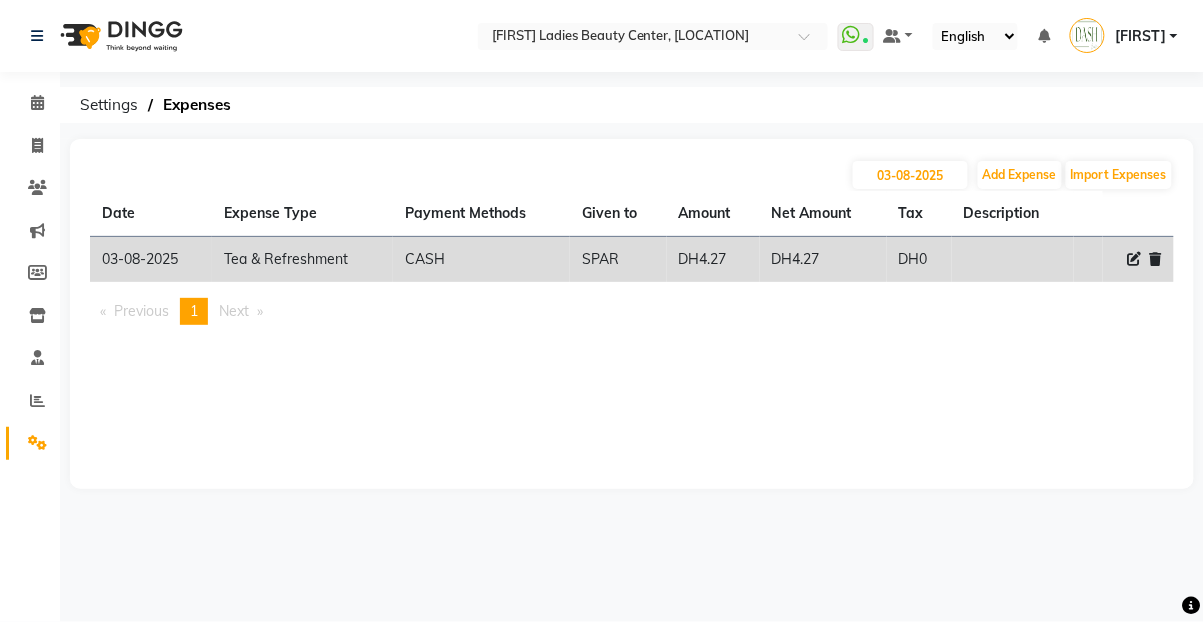 select on "8" 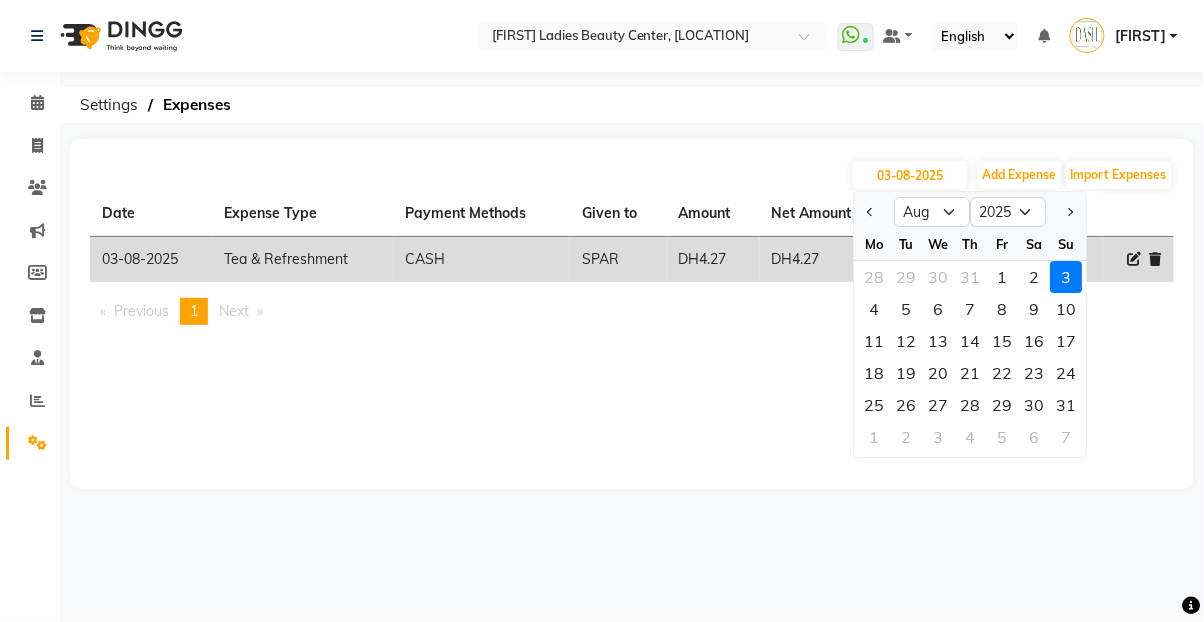 click on "7" 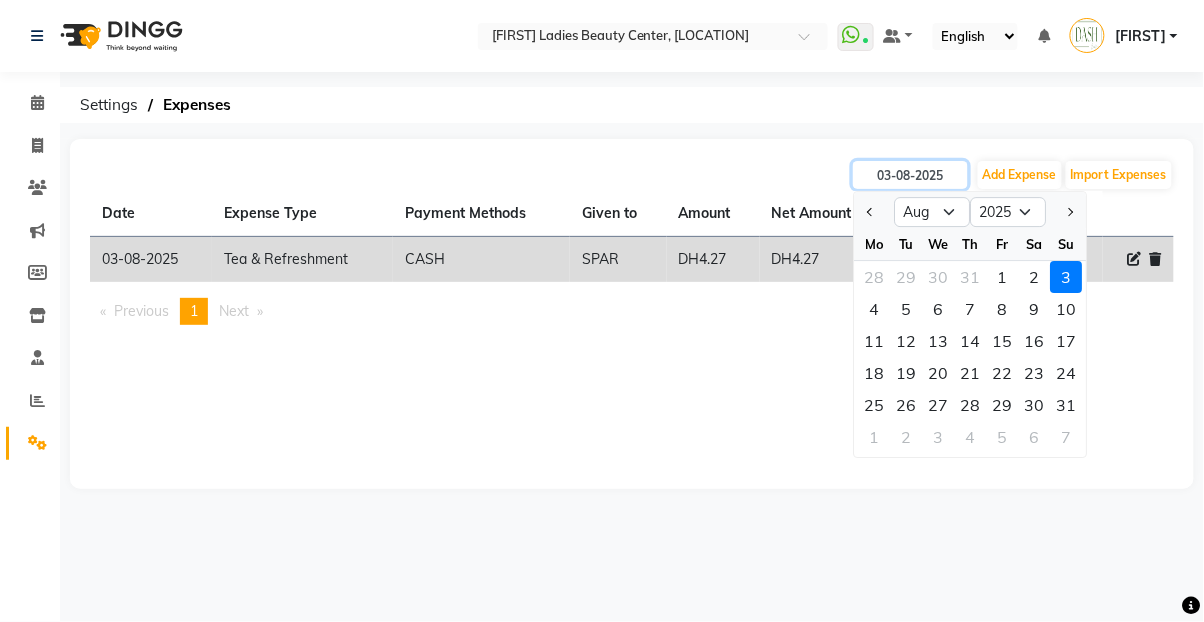 type on "07-08-2025" 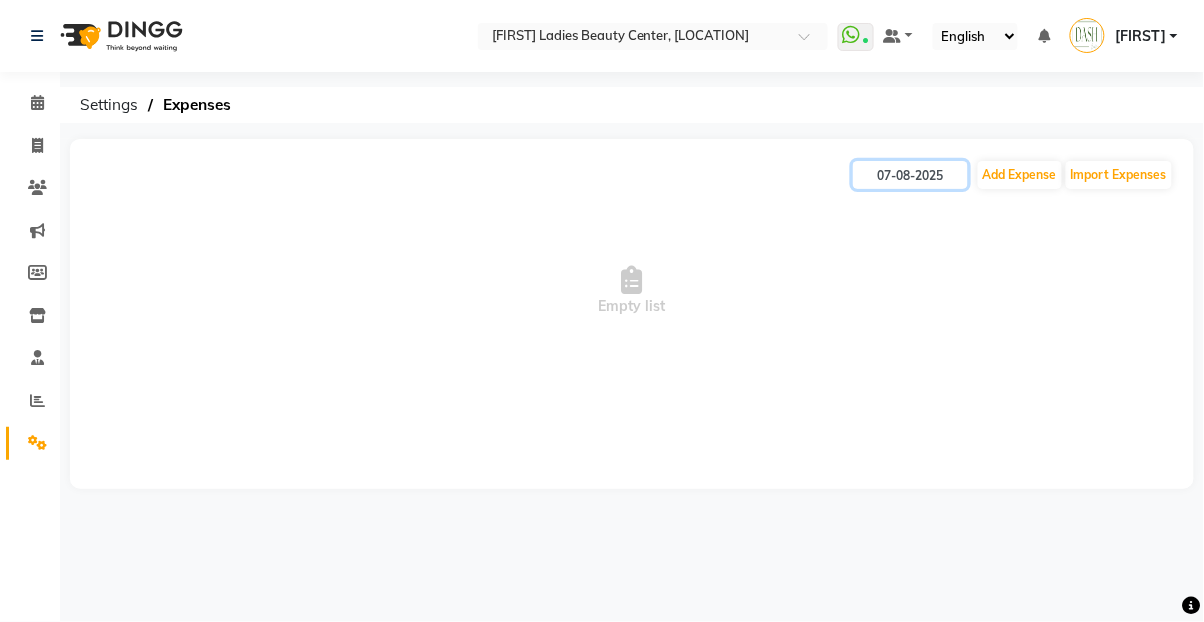 click on "07-08-2025" 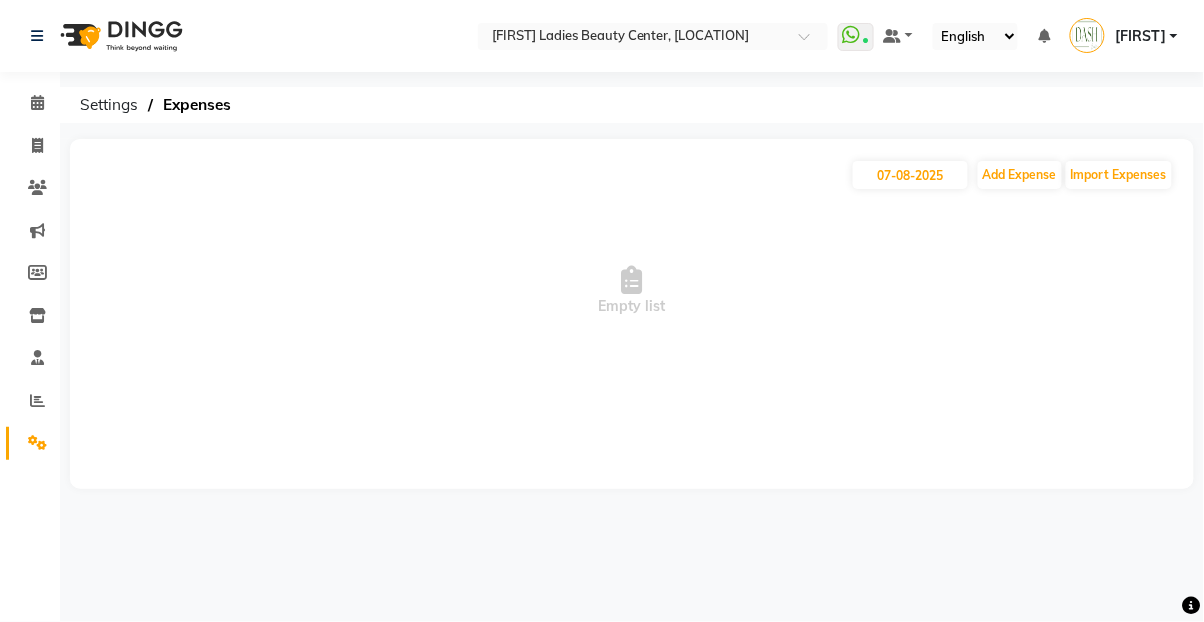select on "8" 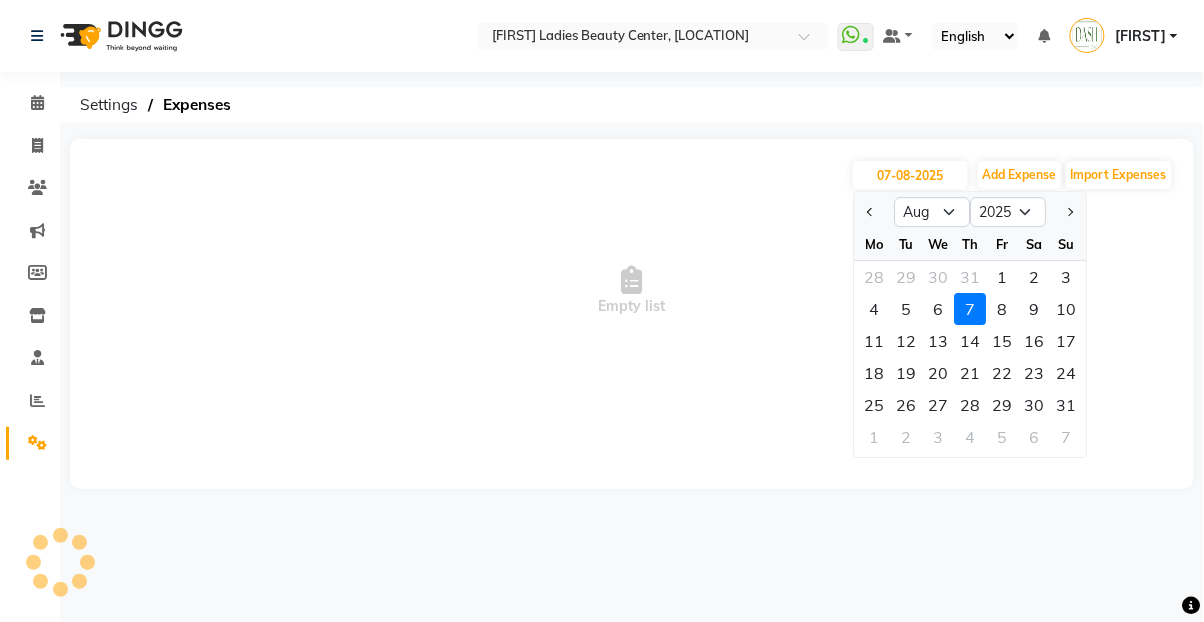 click 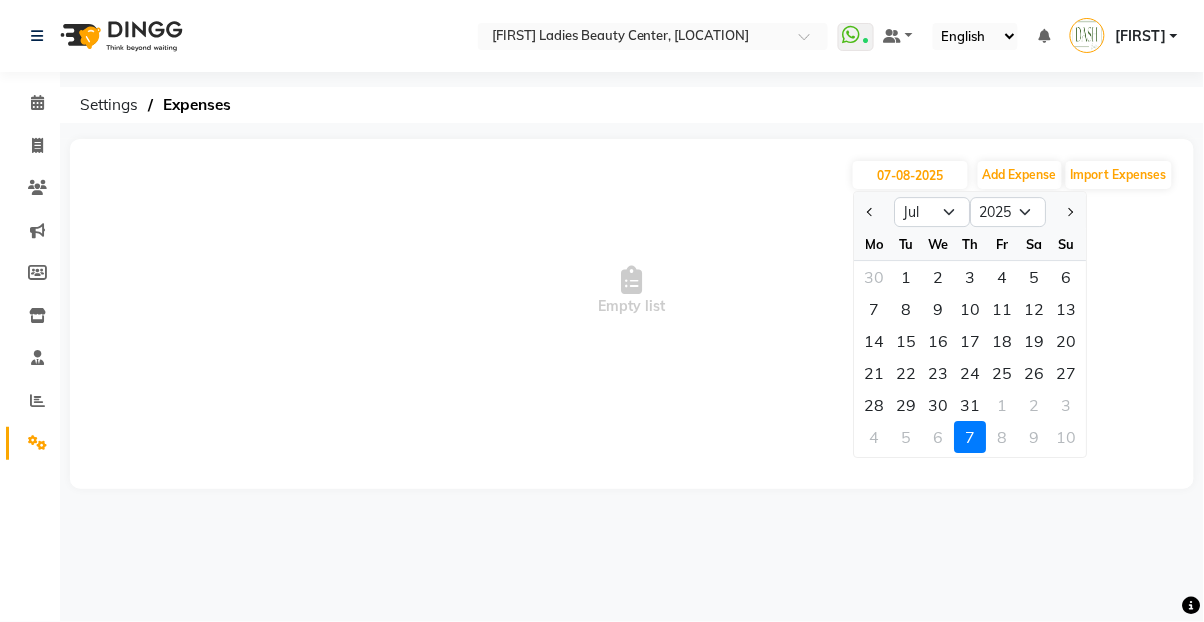 click on "6" 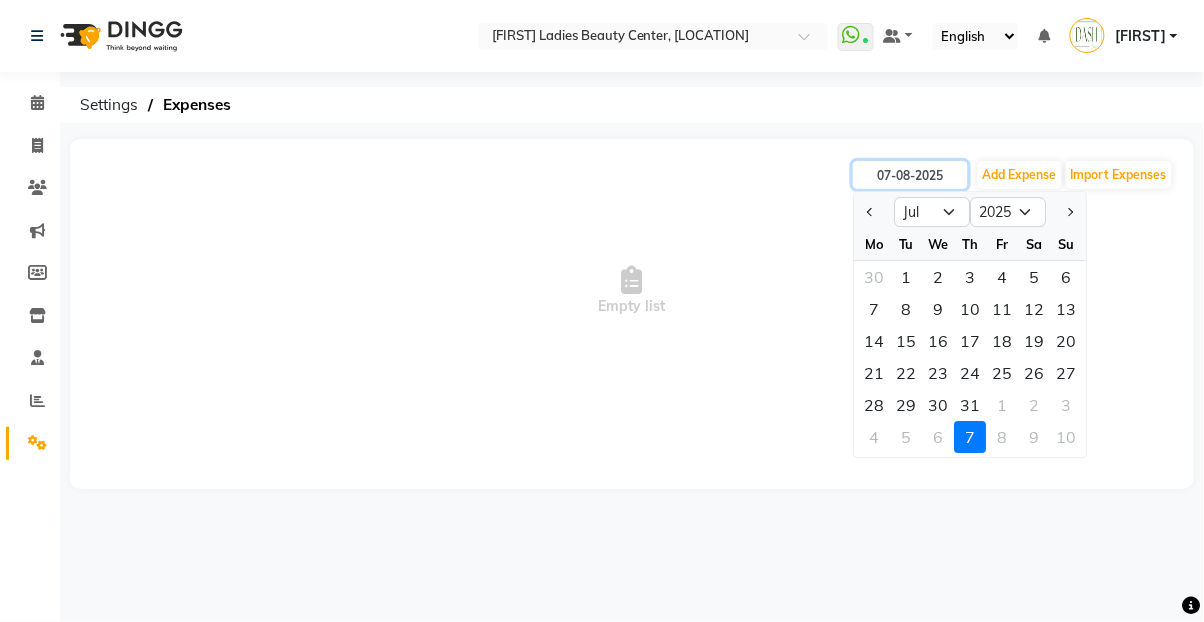 type on "06-07-2025" 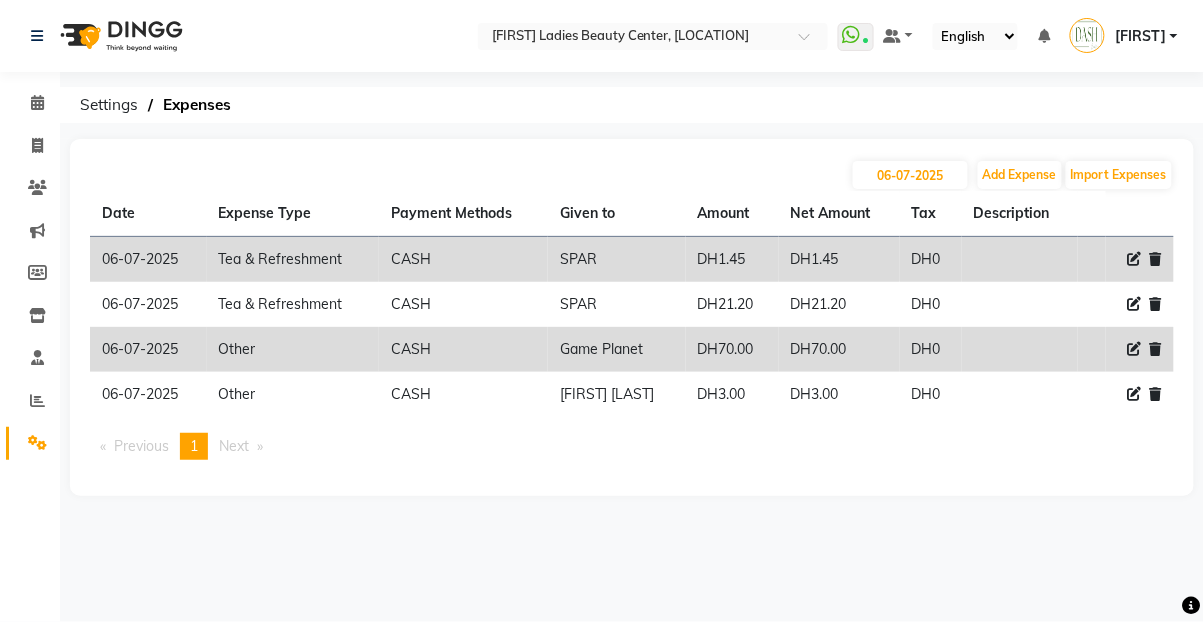 click on "Net Amount" 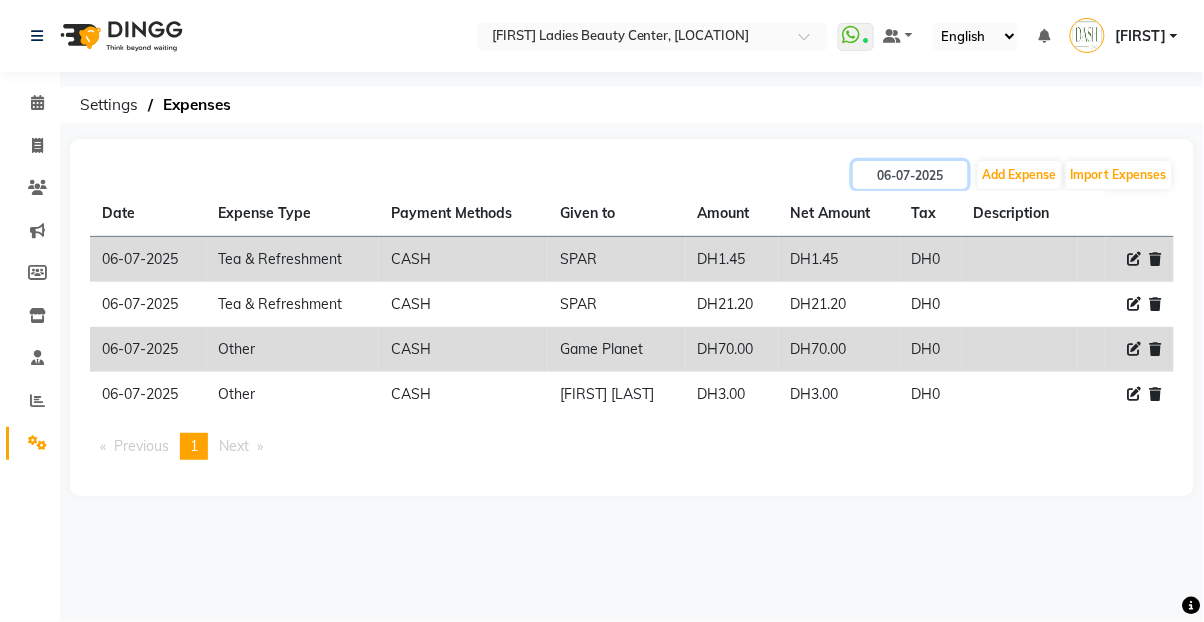 click on "06-07-2025" 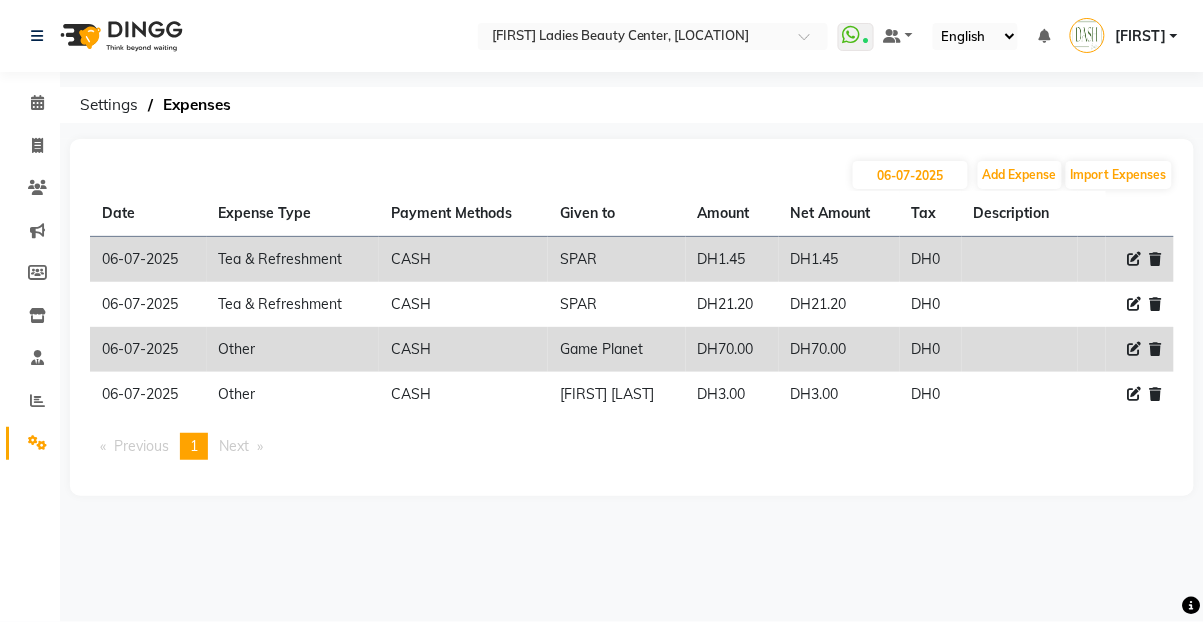 select on "7" 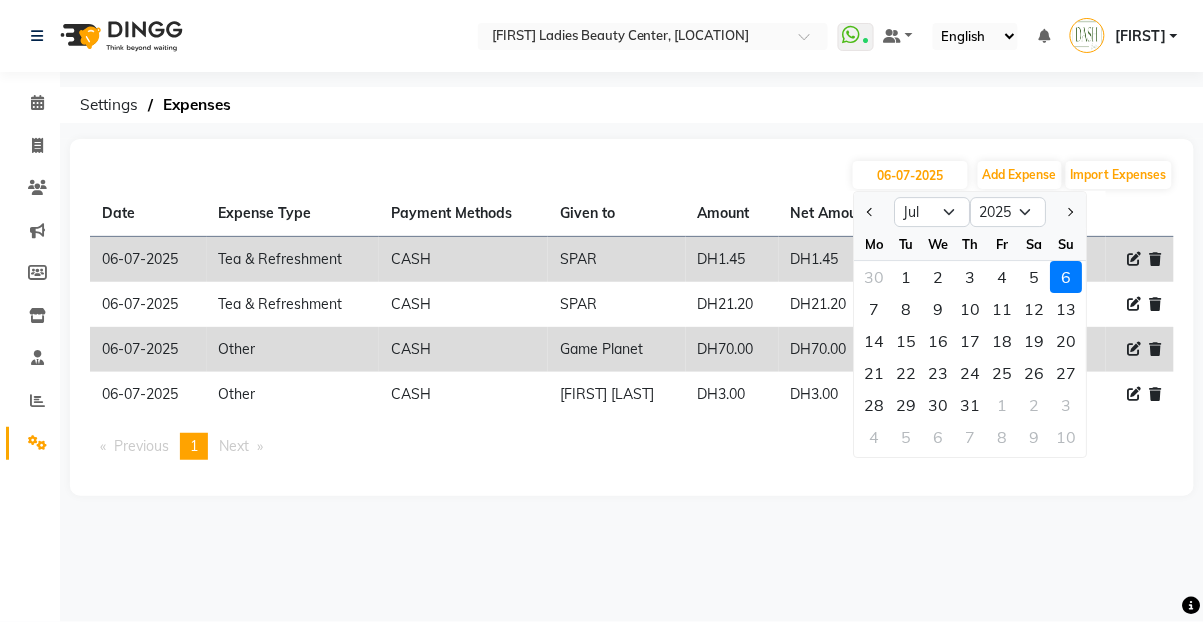 click on "5" 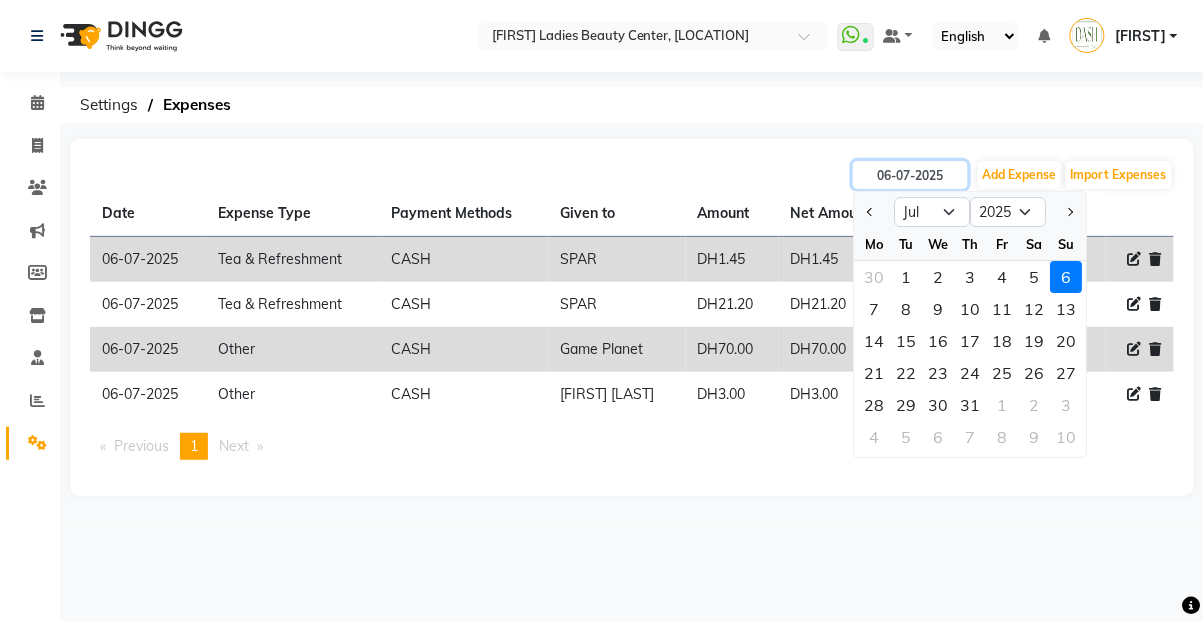 type on "05-07-2025" 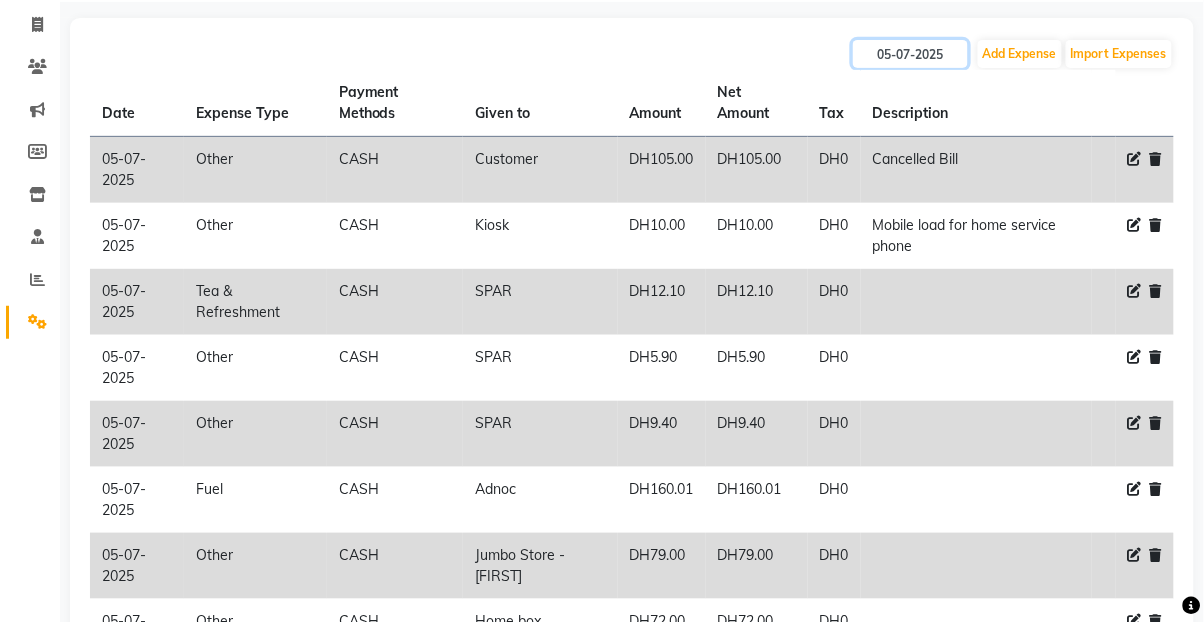 scroll, scrollTop: 0, scrollLeft: 0, axis: both 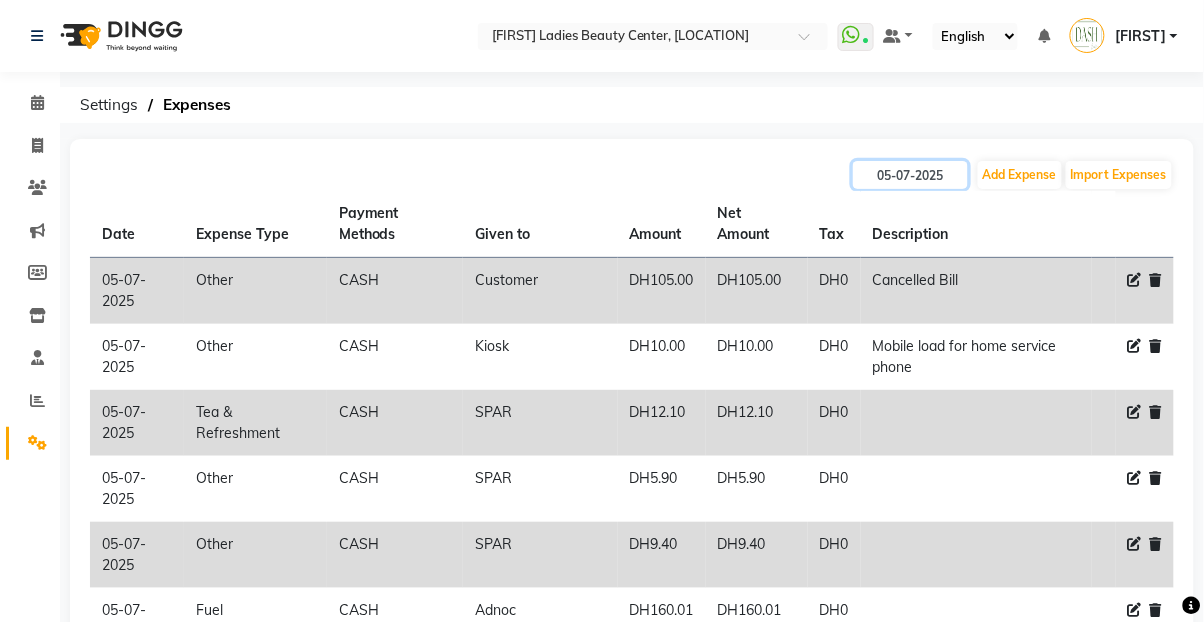 click on "05-07-2025" 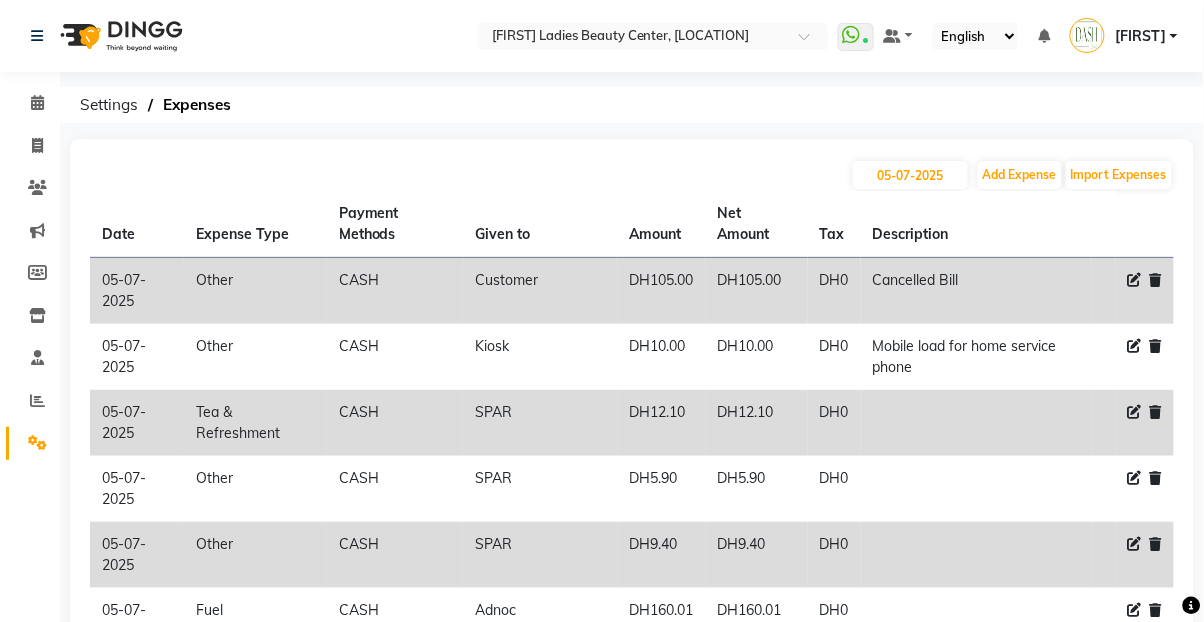 select on "7" 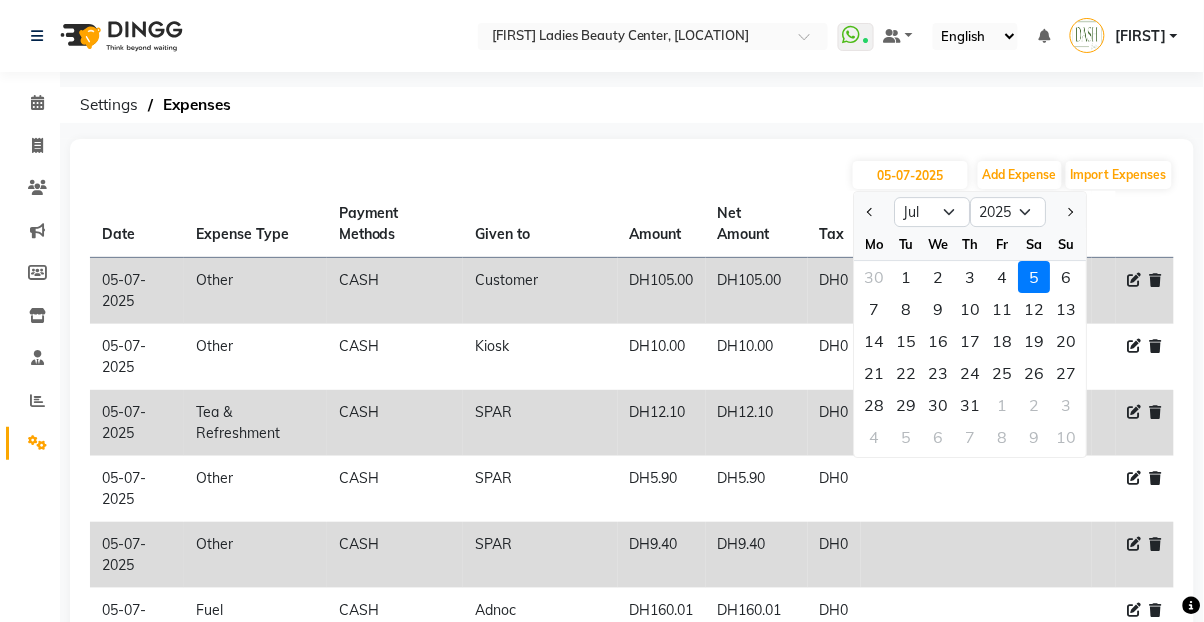 click on "3" 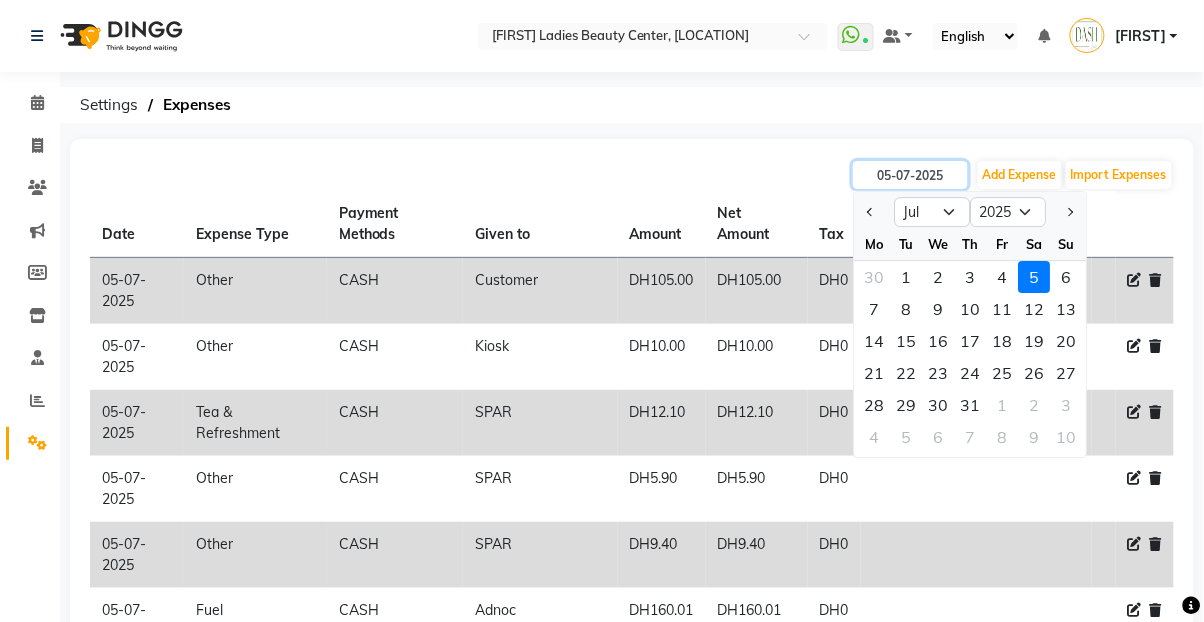 type on "03-07-2025" 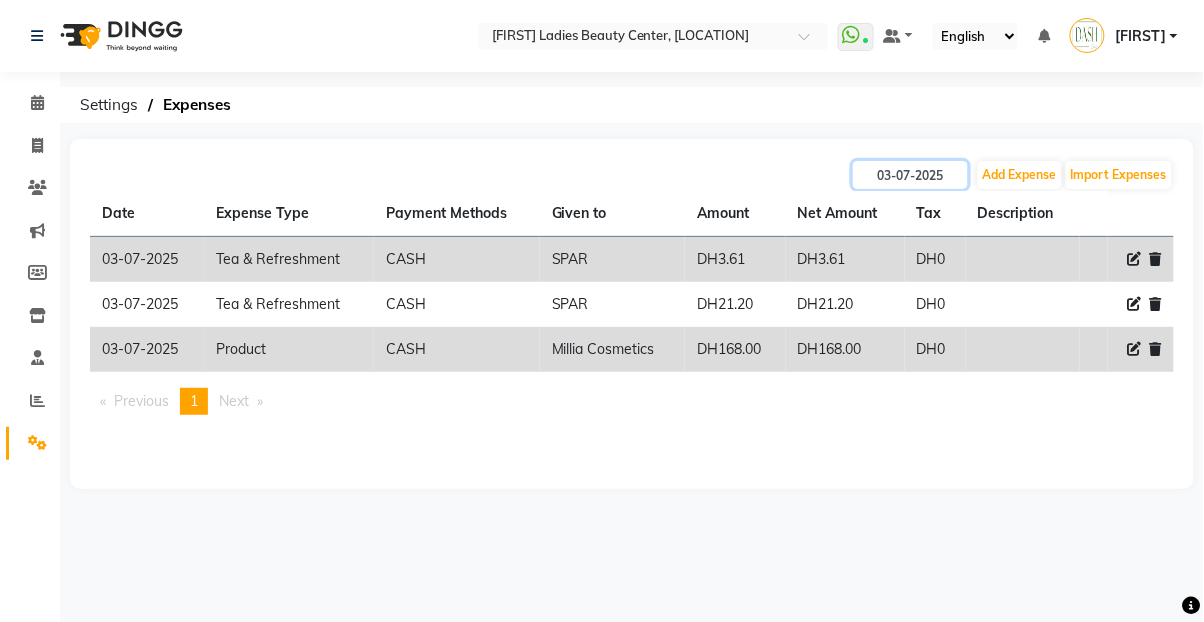 click on "03-07-2025" 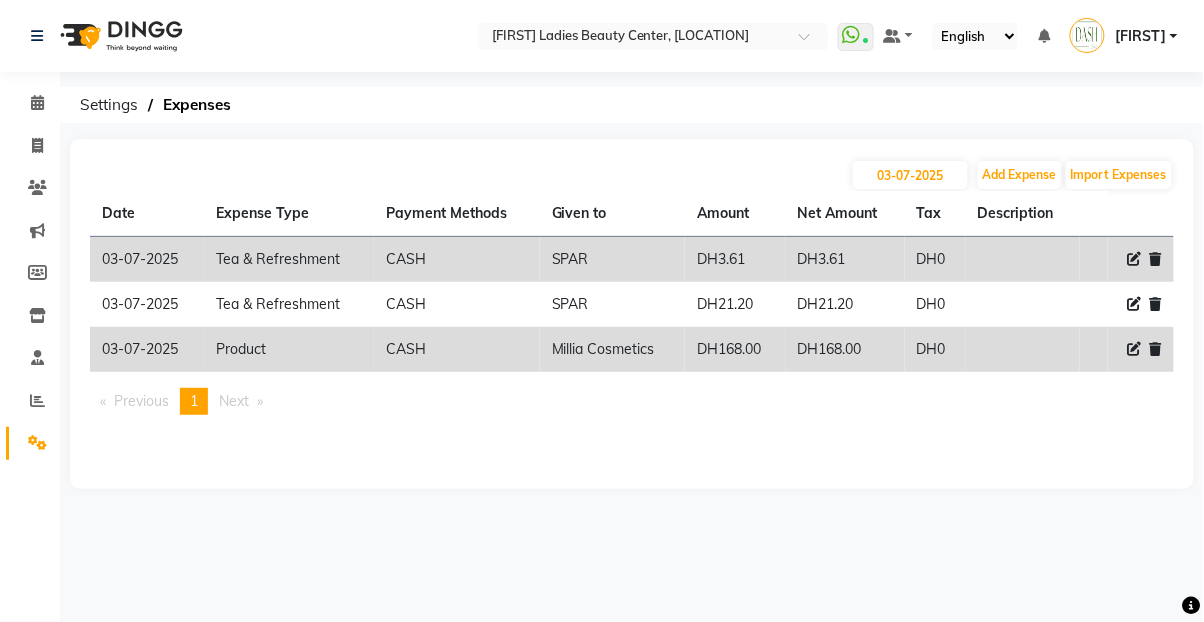 select on "7" 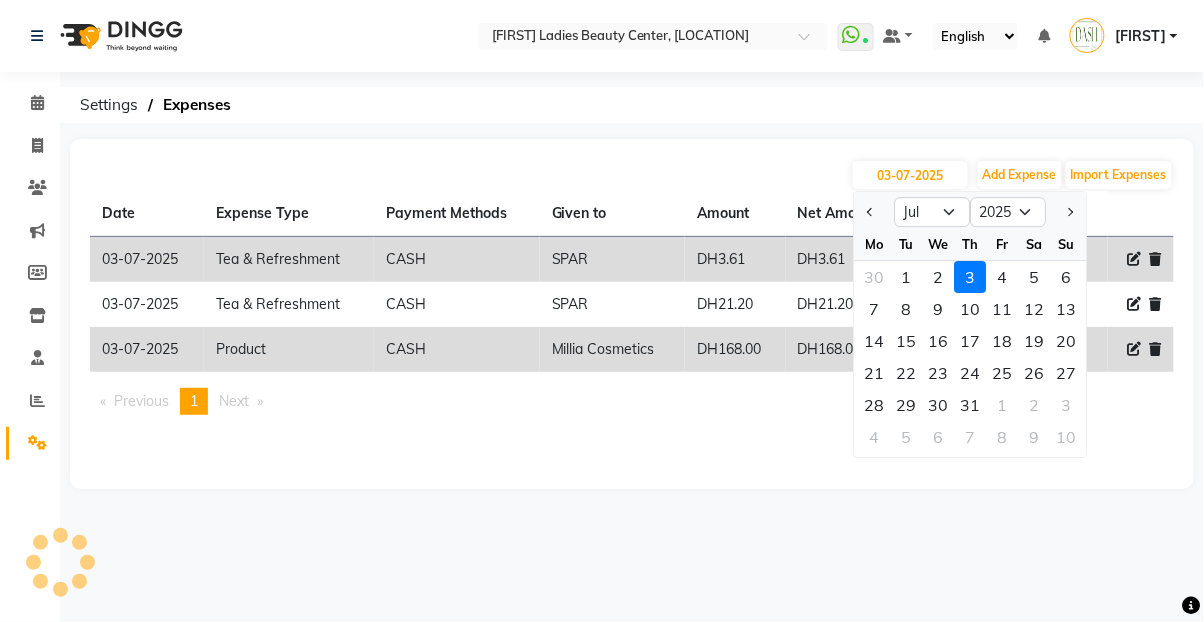 click on "4" 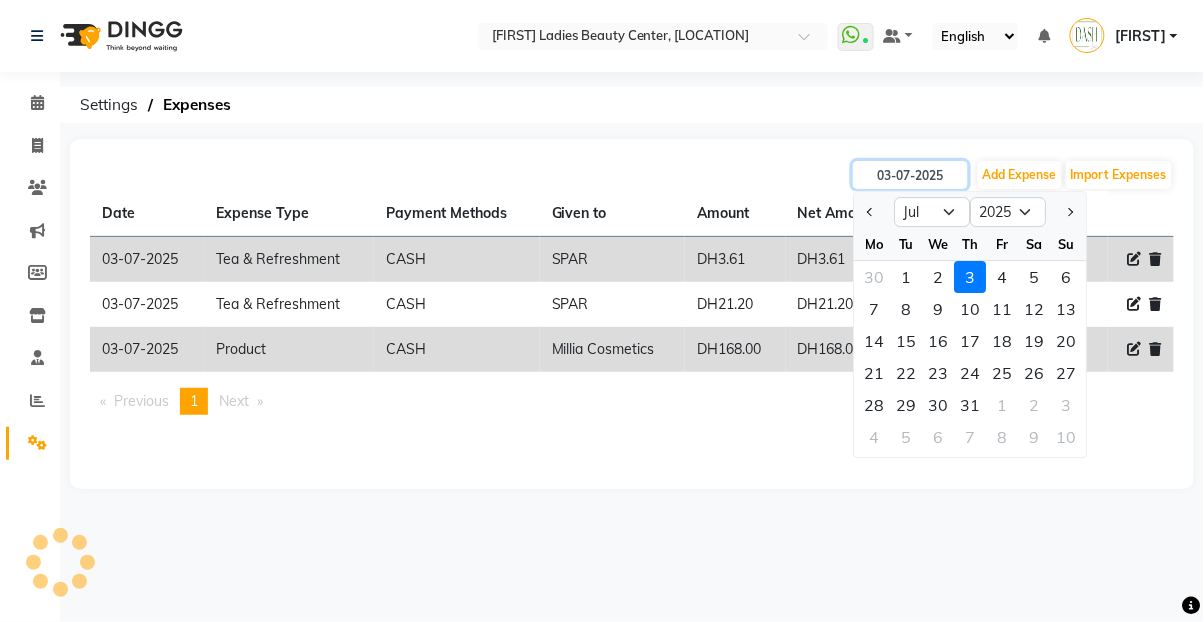 type on "04-07-2025" 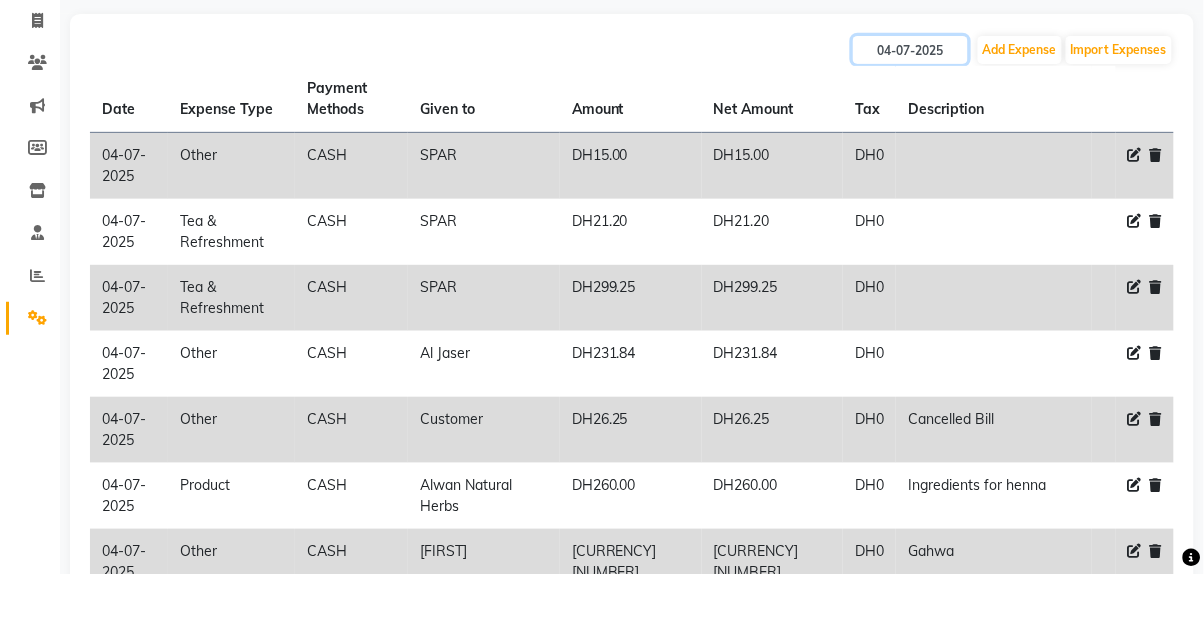 scroll, scrollTop: 80, scrollLeft: 0, axis: vertical 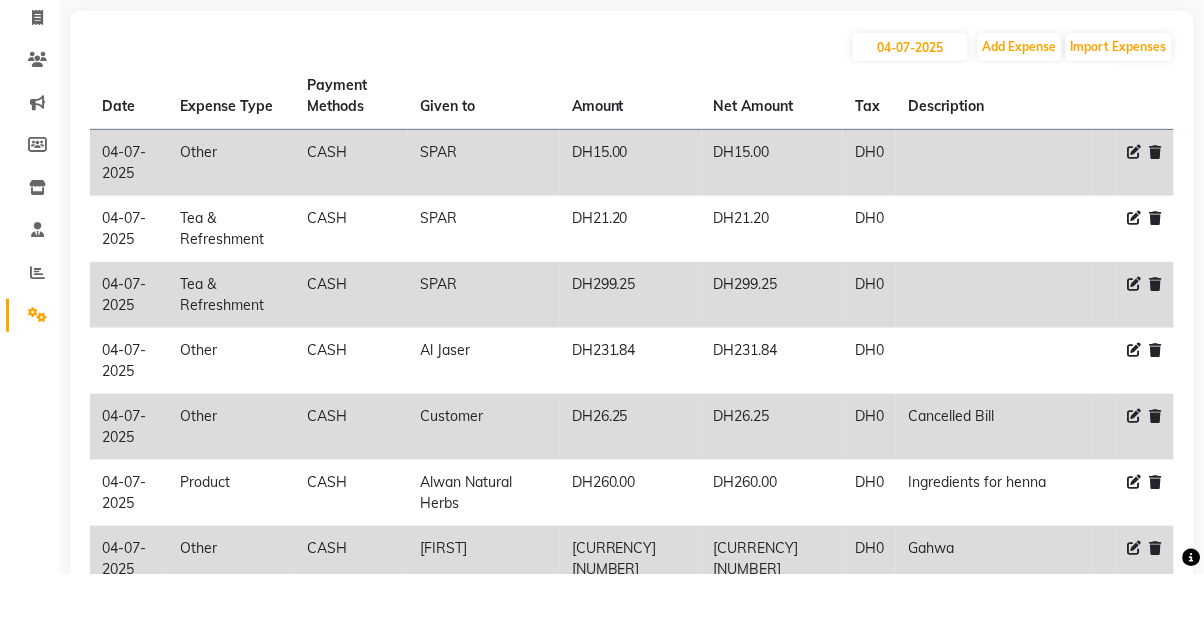 click on "SPAR" 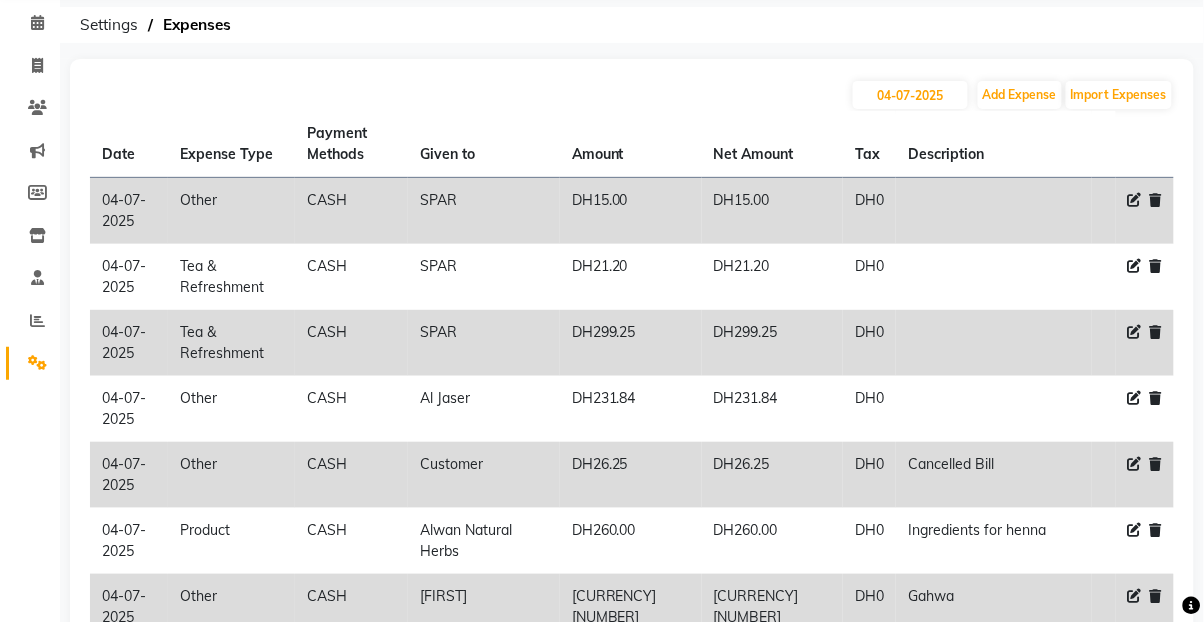 click on "04-07-2025" 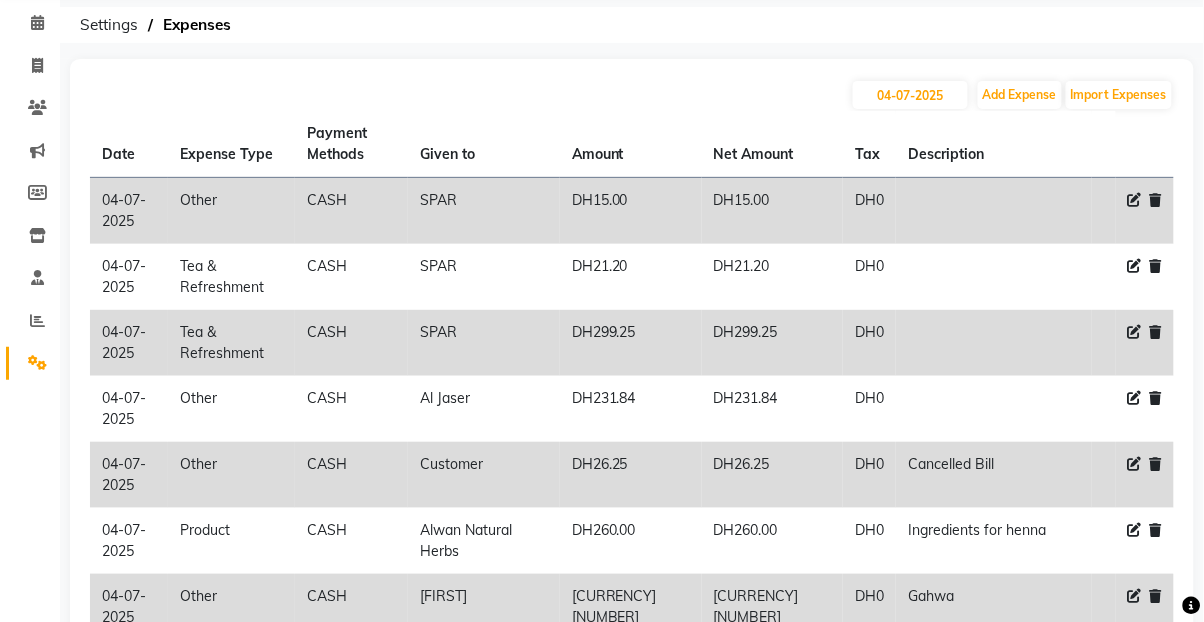 click on "Tea & Refreshment" 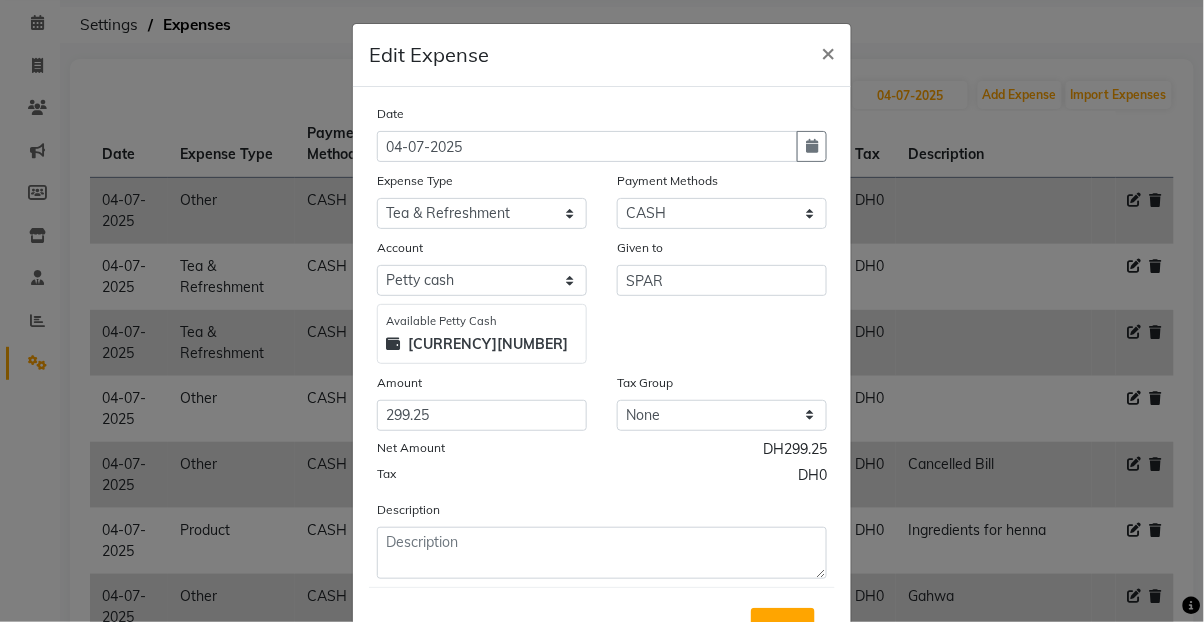 scroll, scrollTop: 3, scrollLeft: 0, axis: vertical 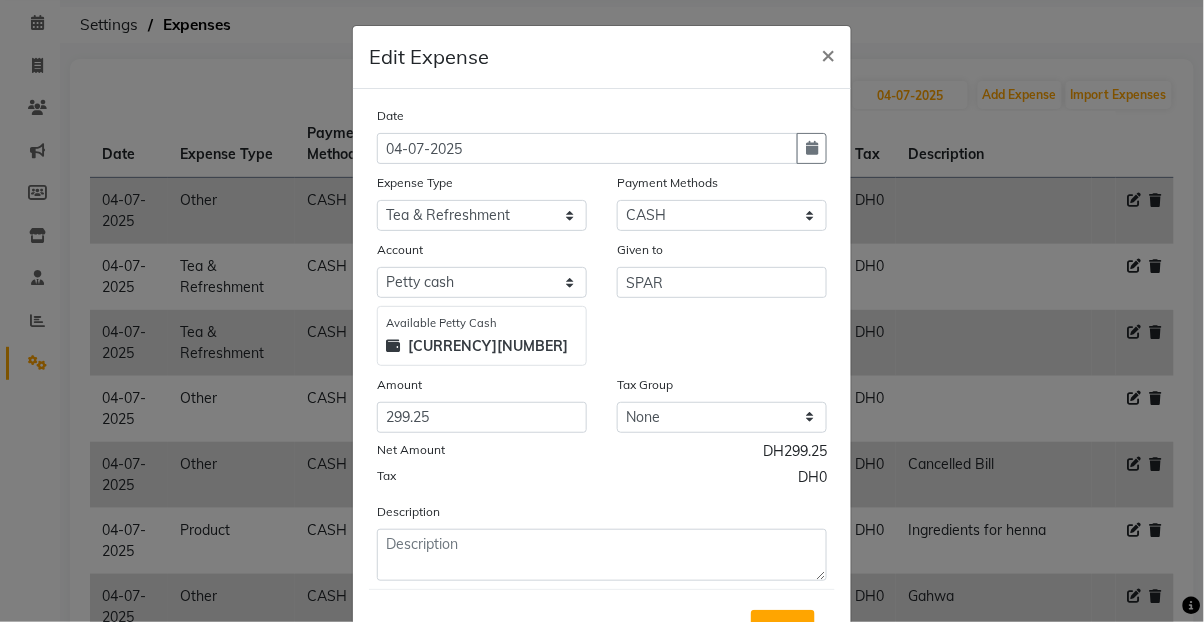 click on "×" 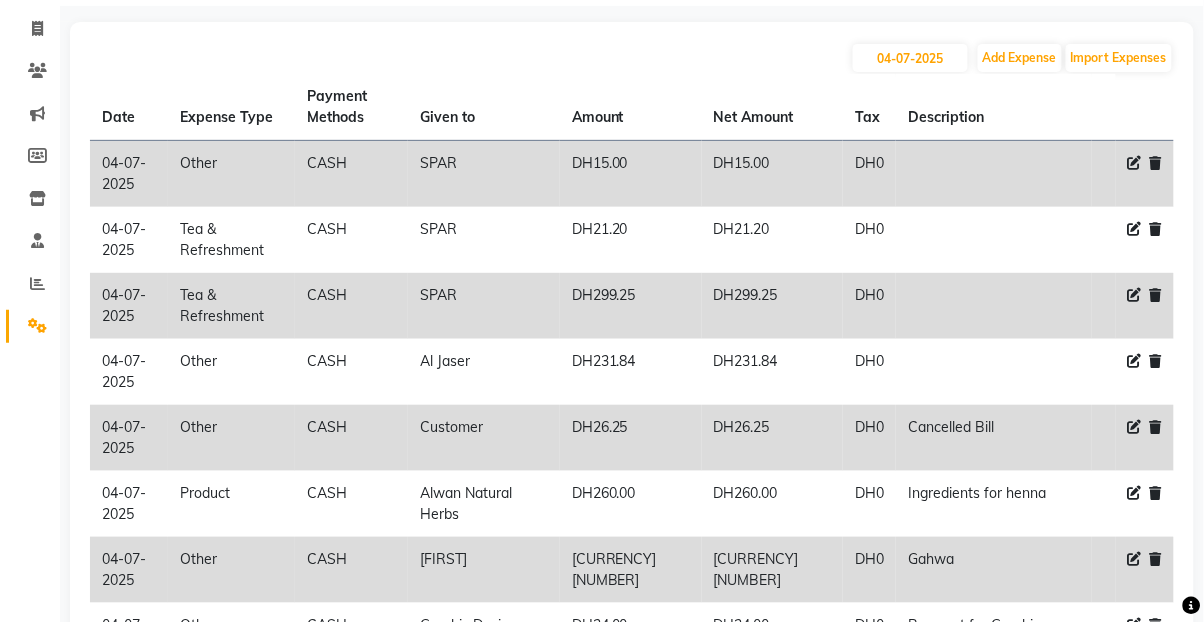 scroll, scrollTop: 113, scrollLeft: 0, axis: vertical 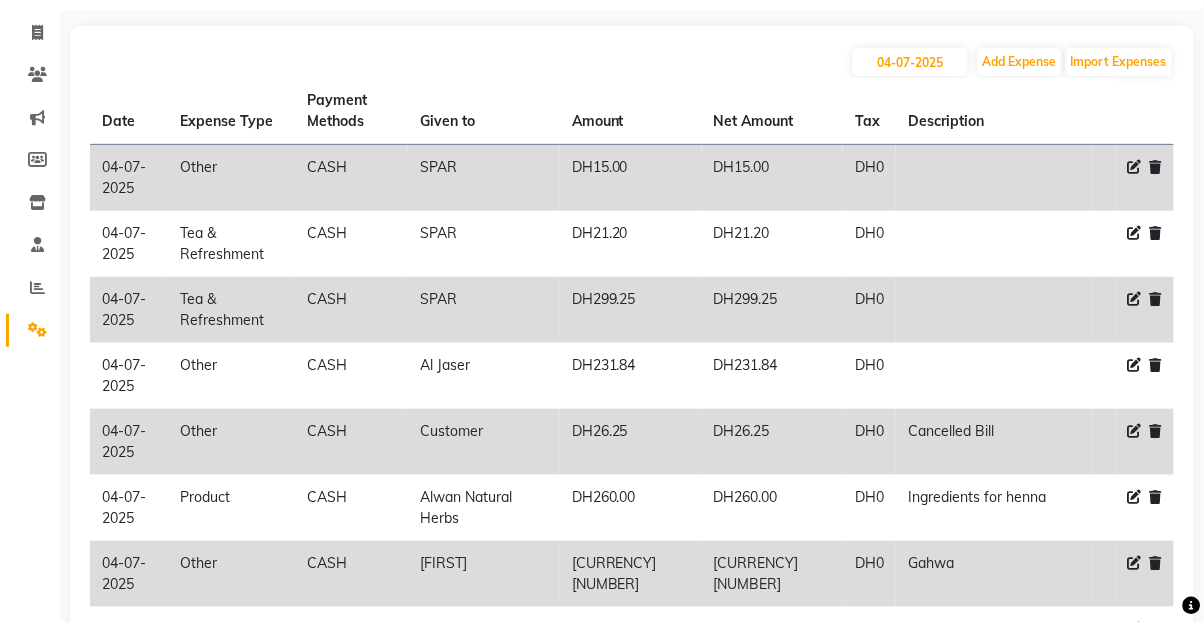 click 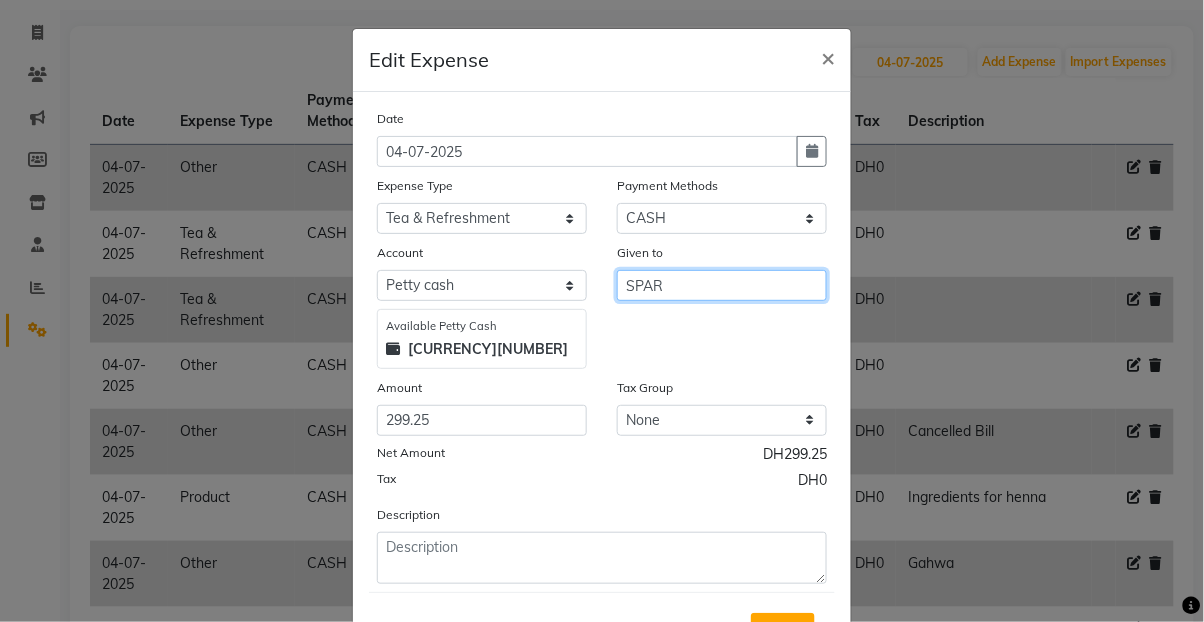 click on "SPAR" at bounding box center [722, 285] 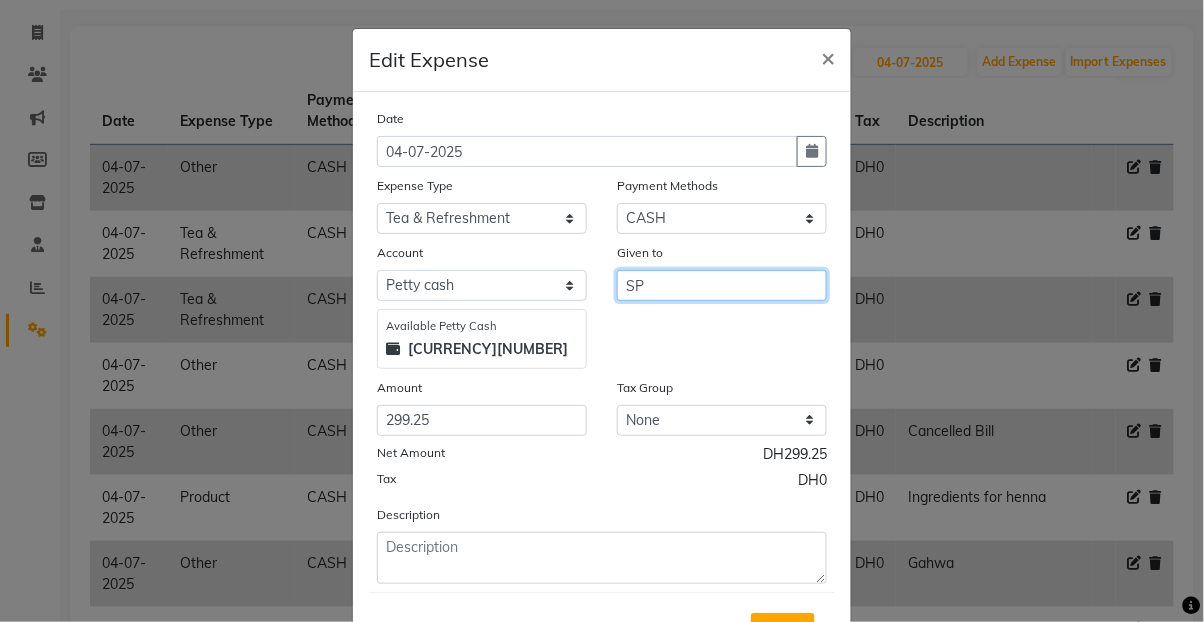 type on "S" 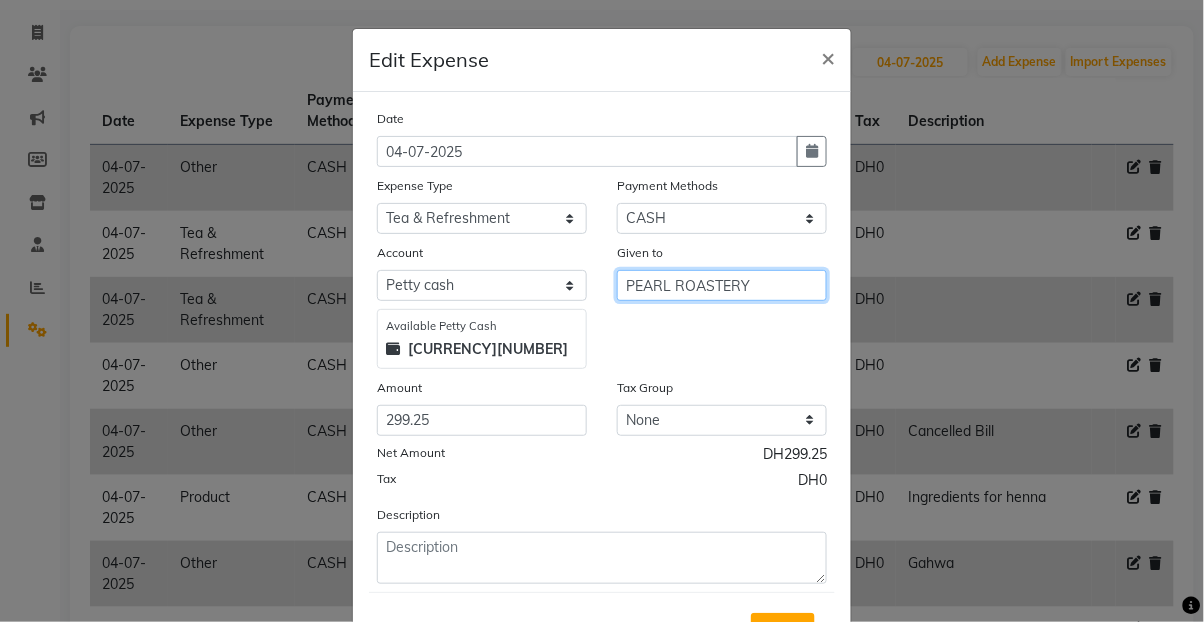 scroll, scrollTop: 113, scrollLeft: 0, axis: vertical 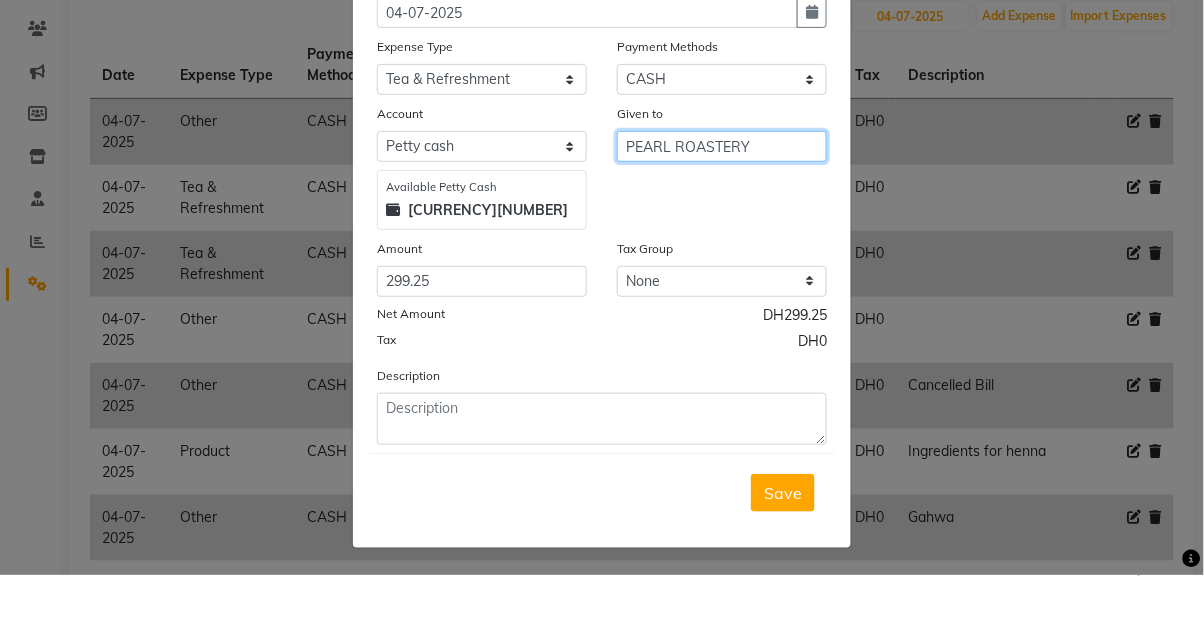 type on "PEARL ROASTERY" 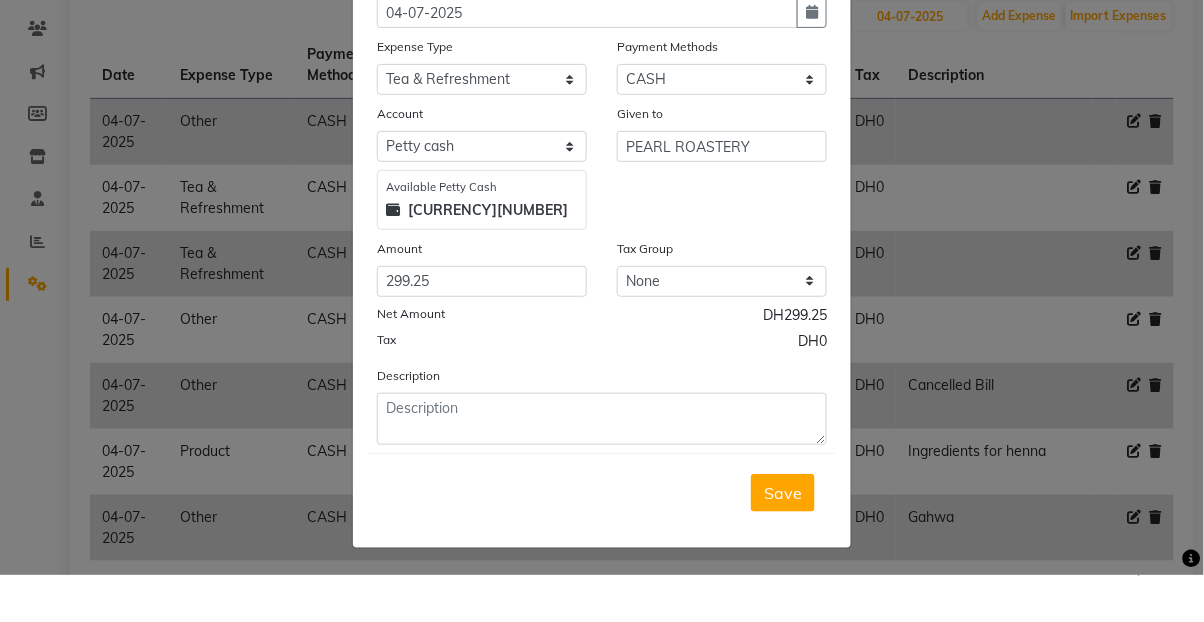 click on "Save" at bounding box center (783, 540) 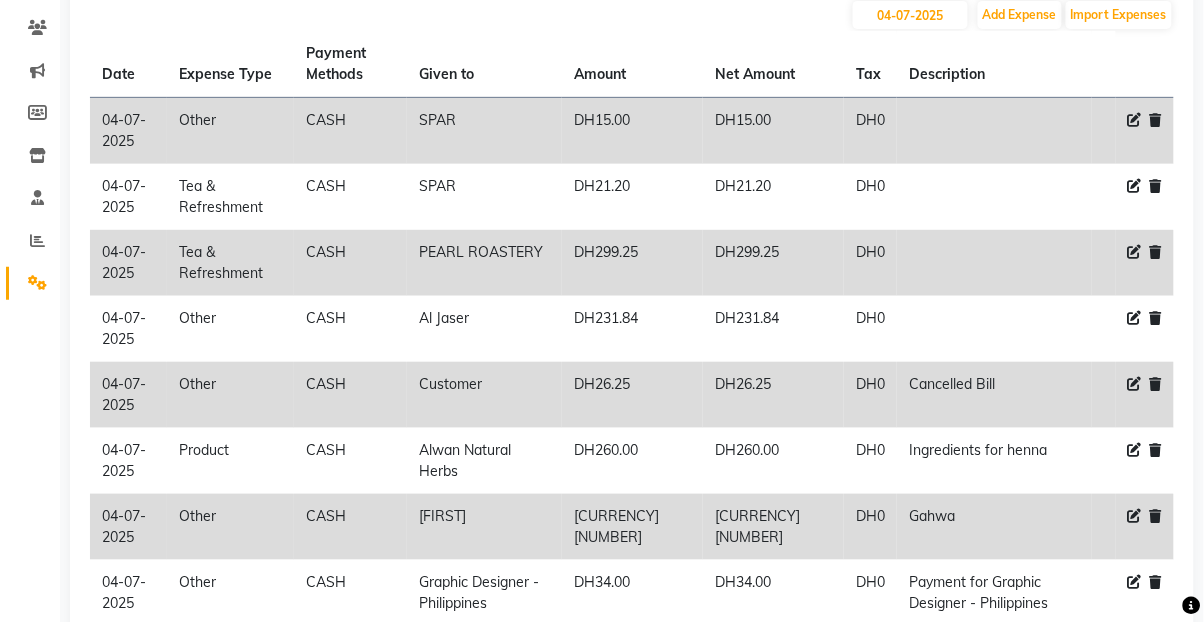 scroll, scrollTop: 162, scrollLeft: 0, axis: vertical 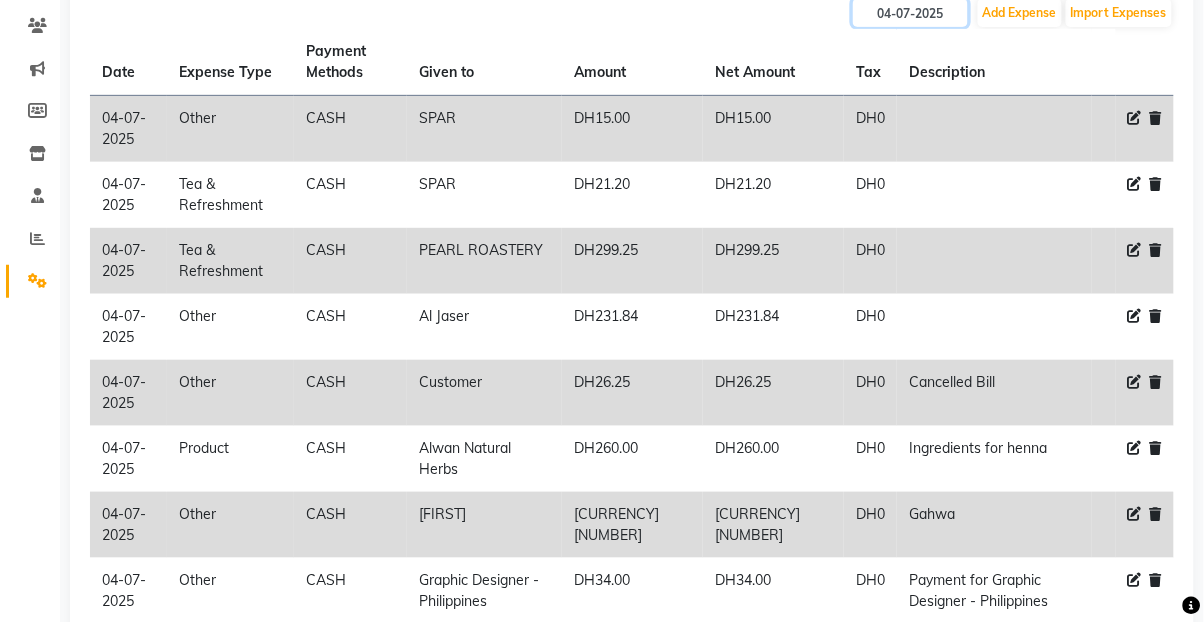 click on "04-07-2025" 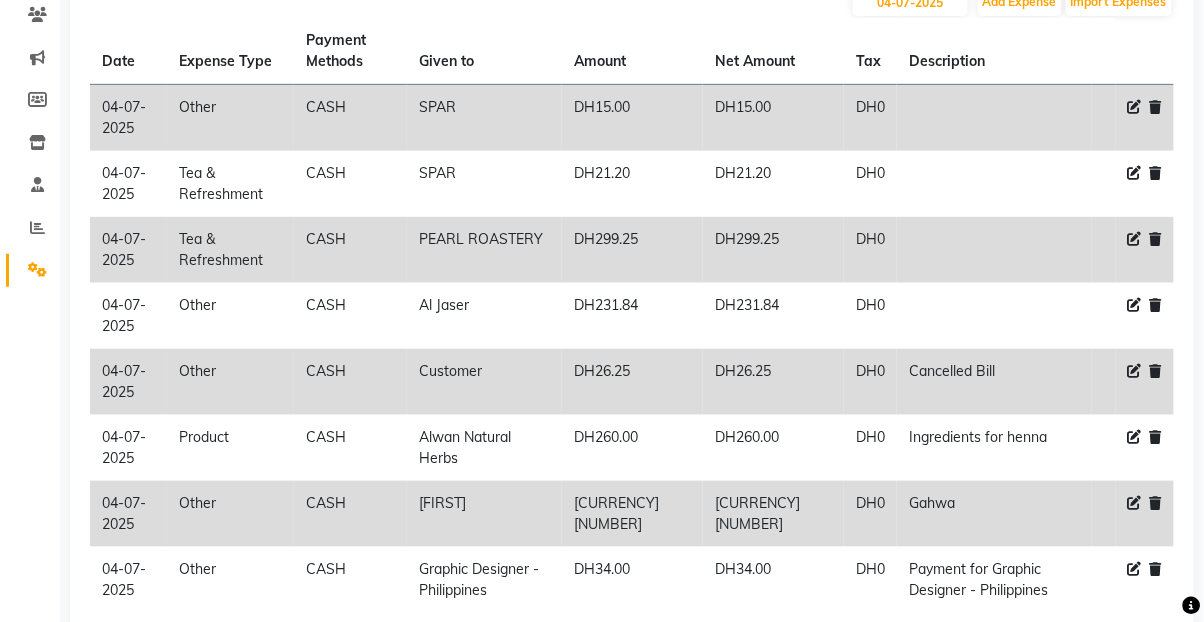 select on "7" 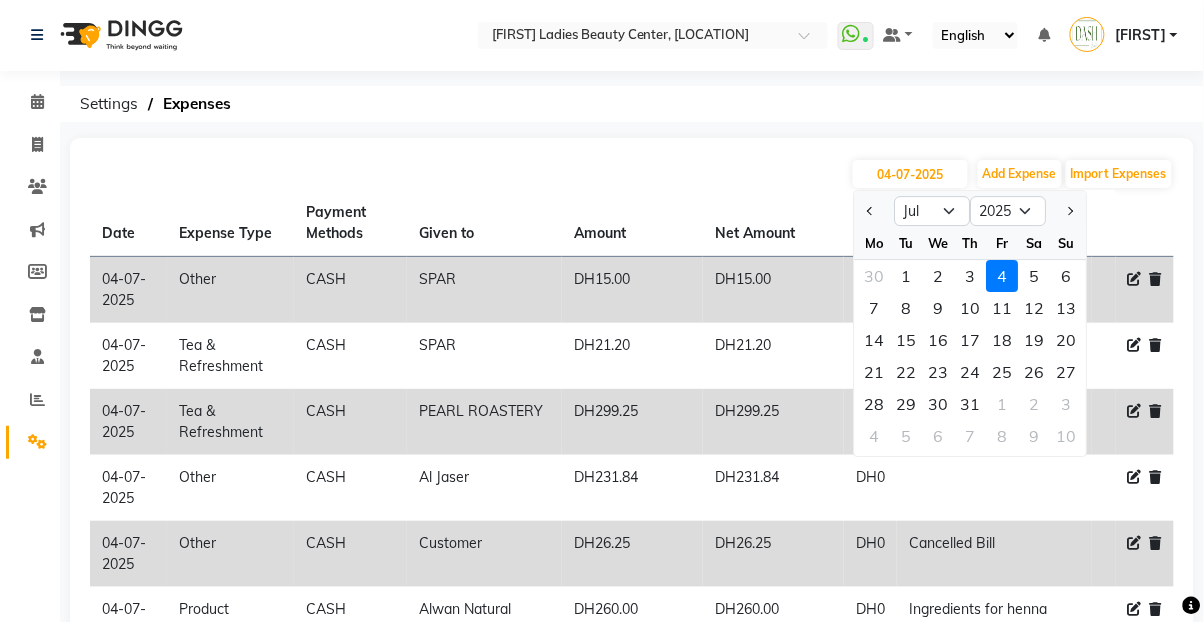scroll, scrollTop: 0, scrollLeft: 0, axis: both 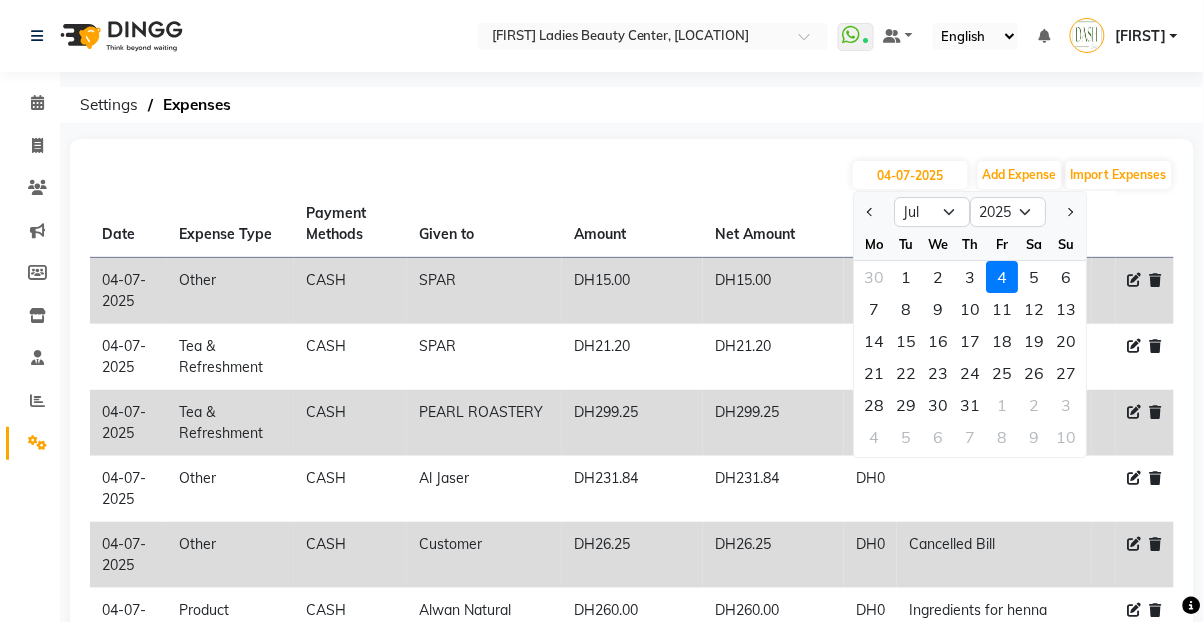 click on "2" 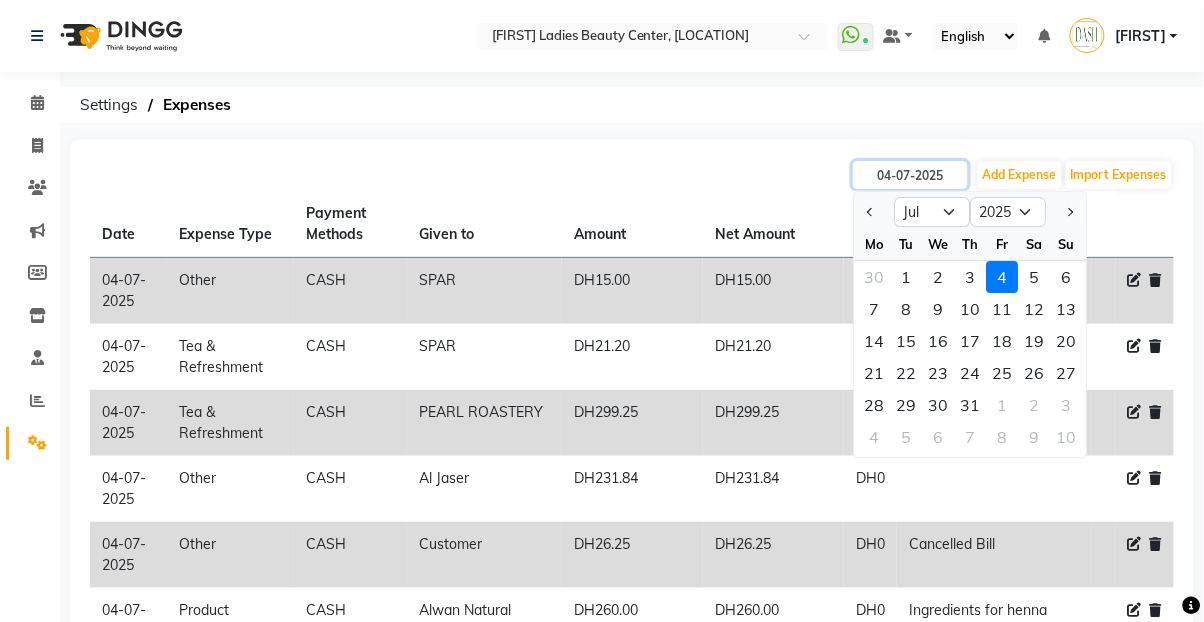 type on "02-07-2025" 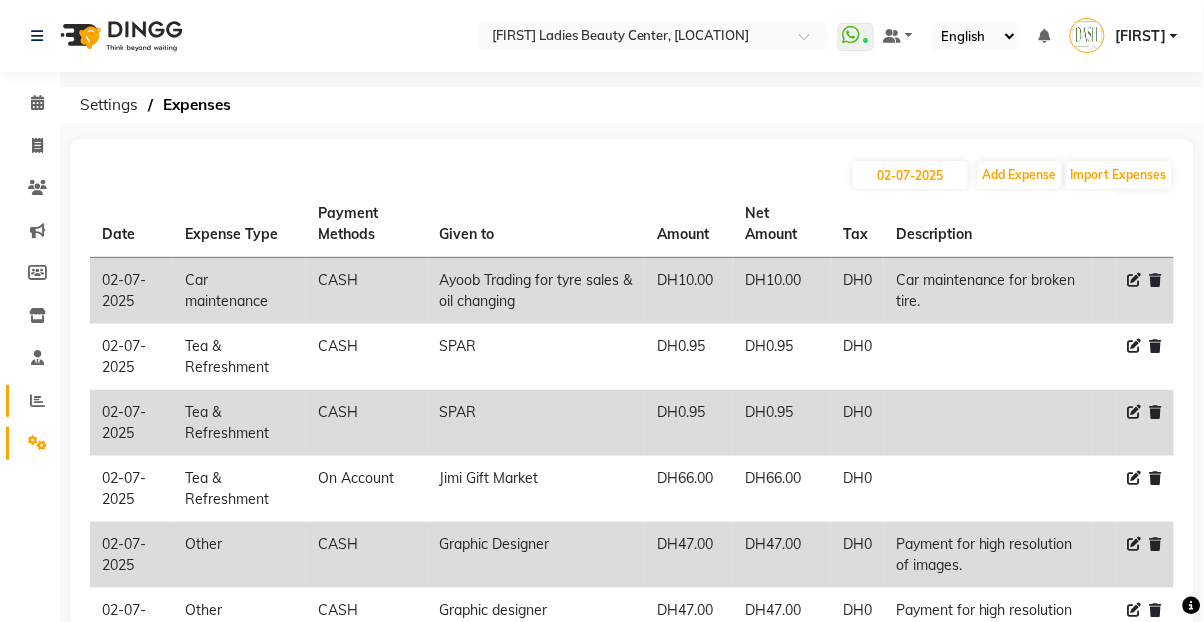 click 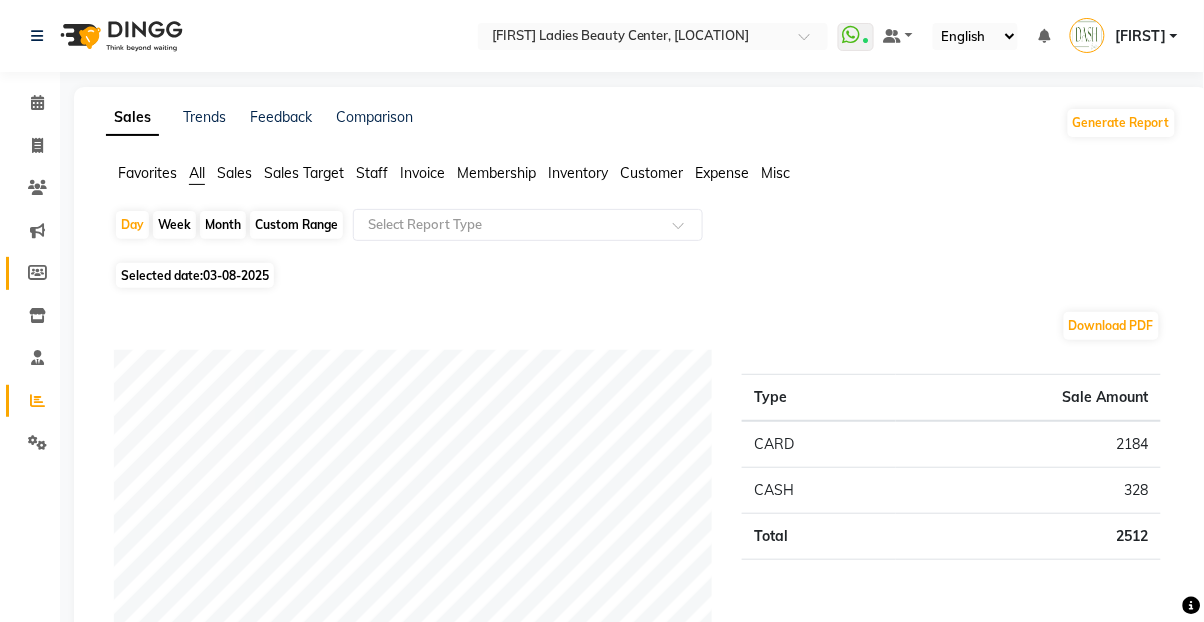 click 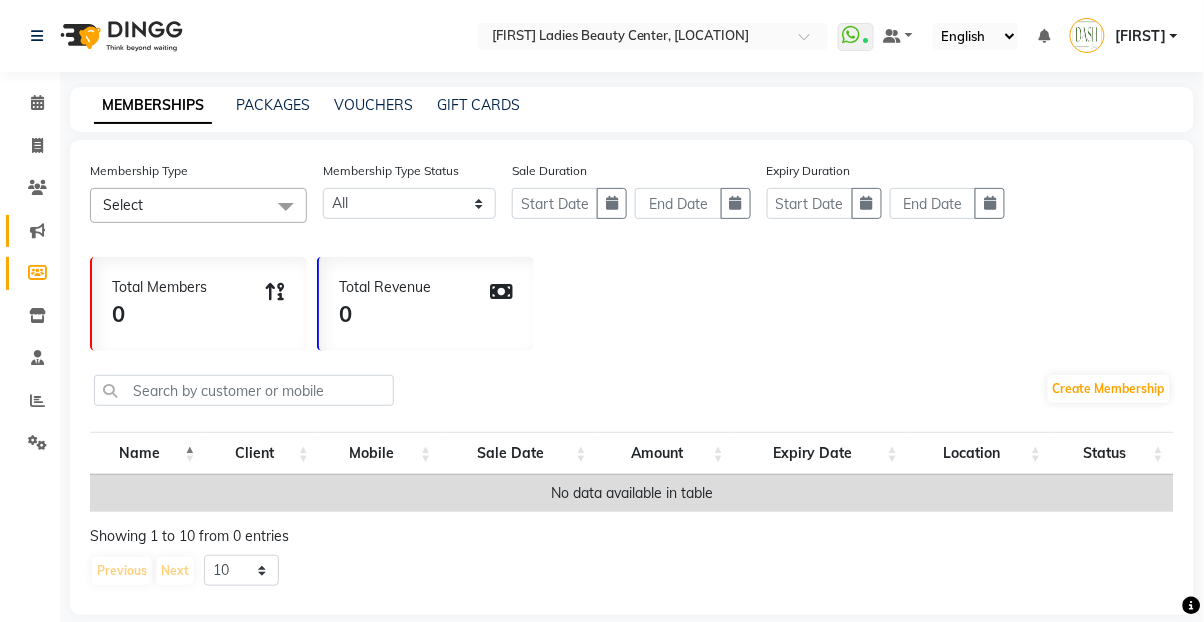 click 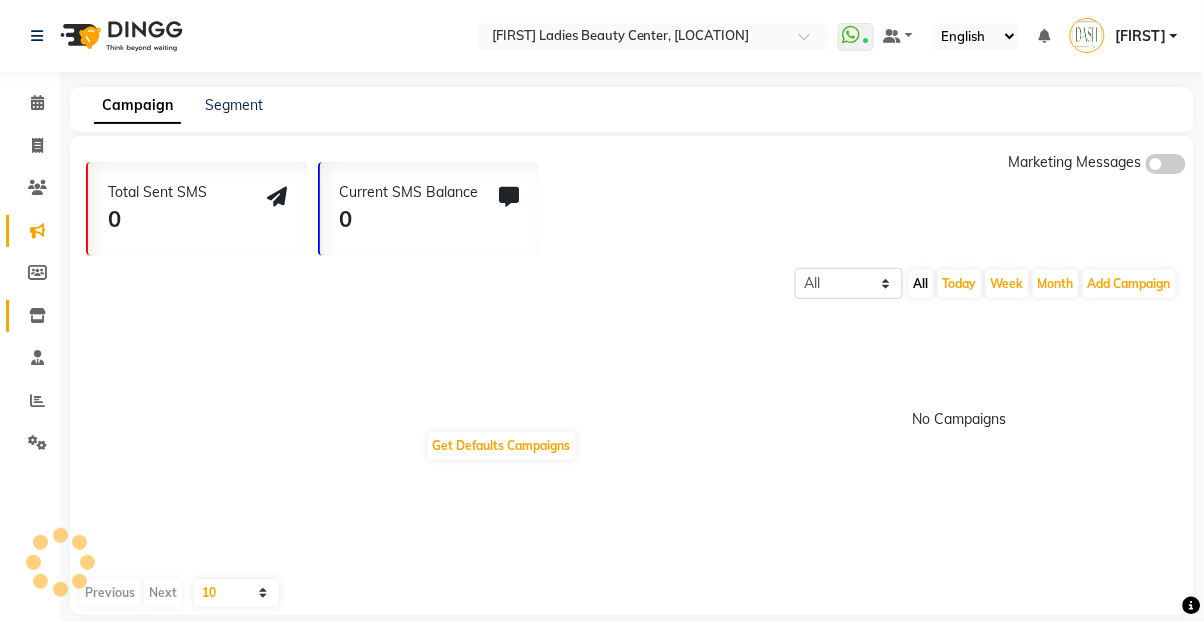 click 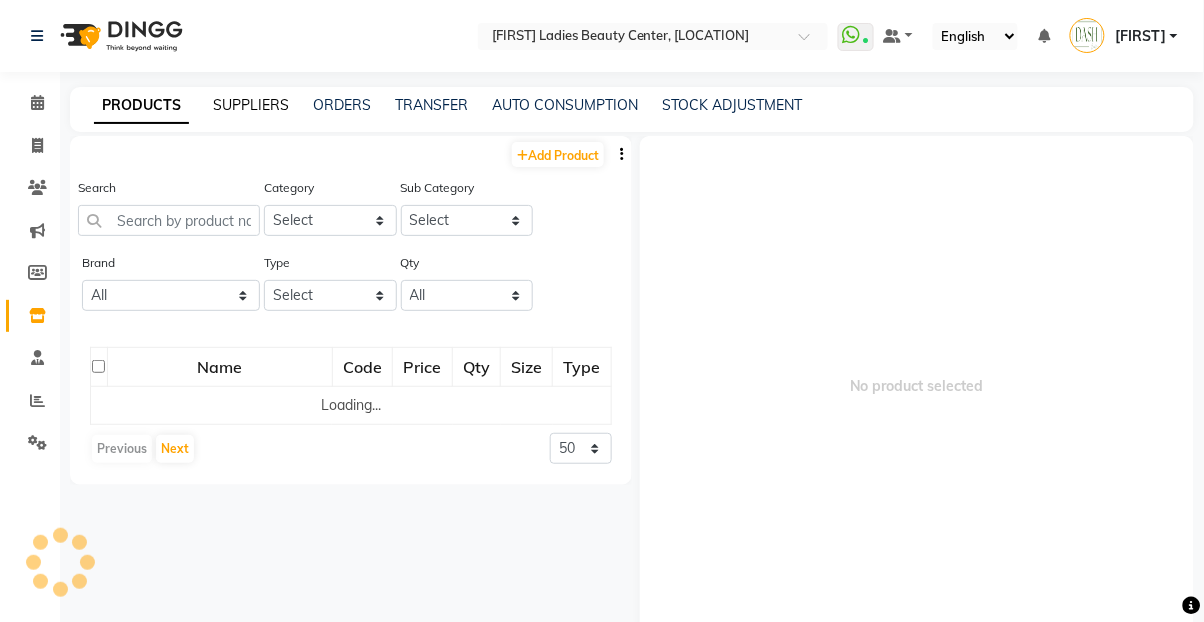 click on "SUPPLIERS" 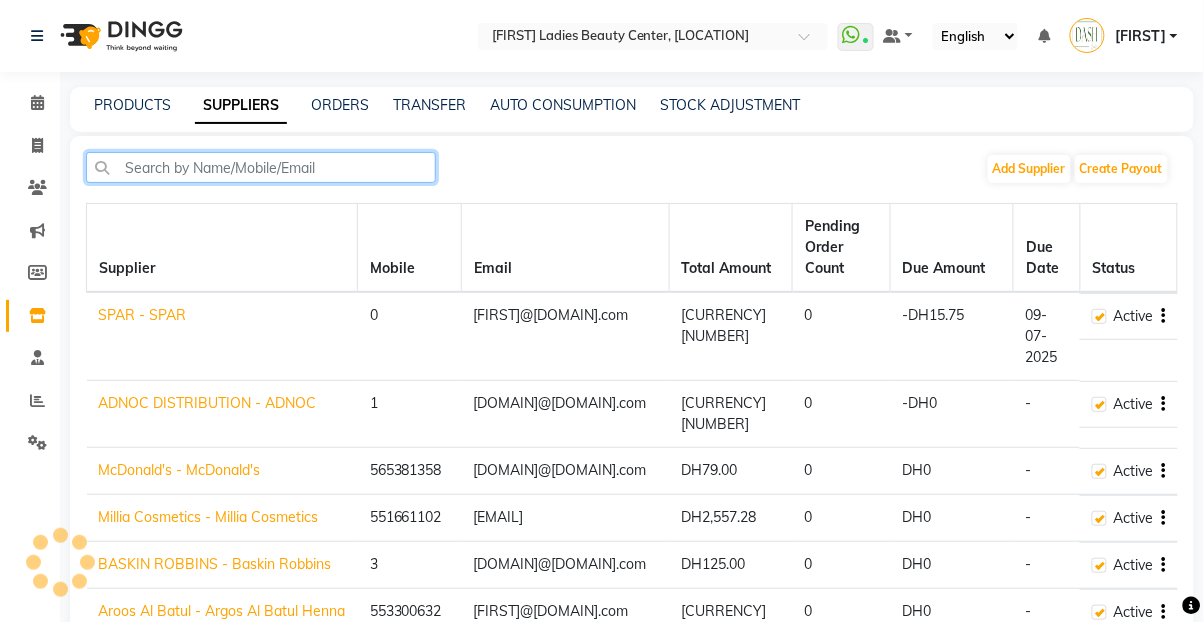 click 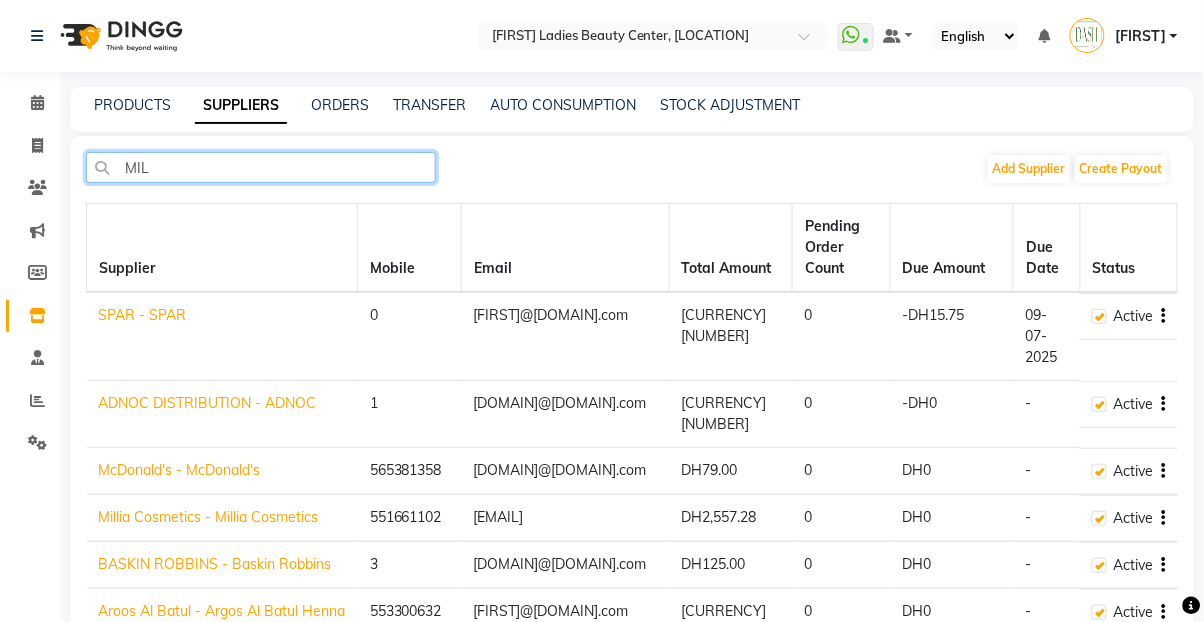 type on "MILL" 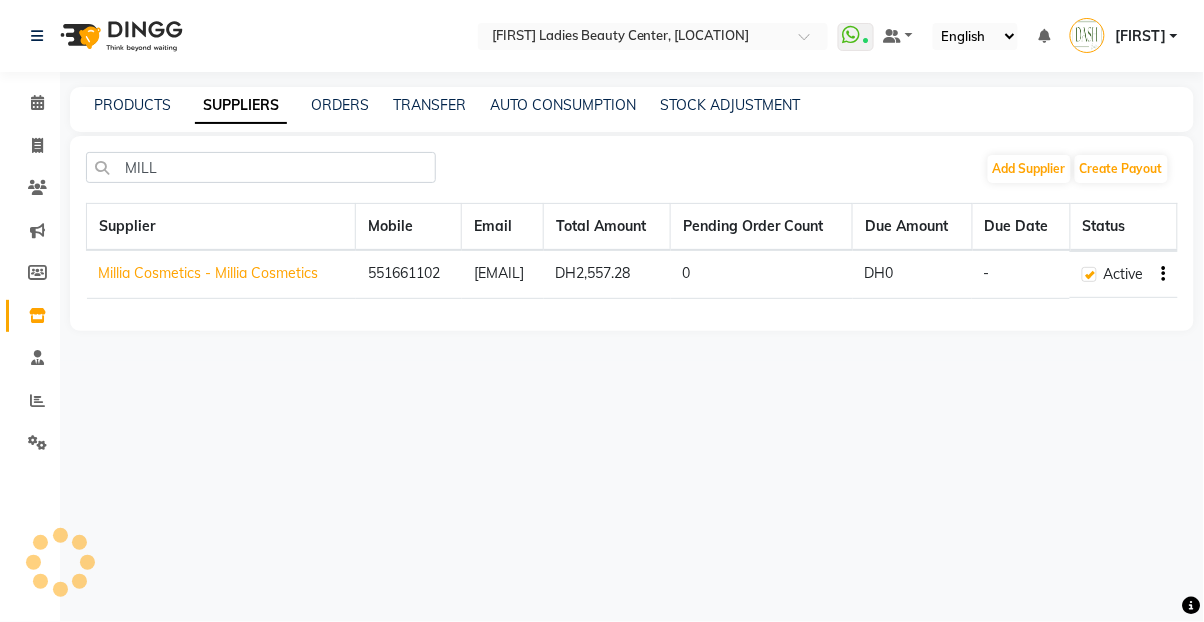 click on "Millia Cosmetics - Millia Cosmetics" 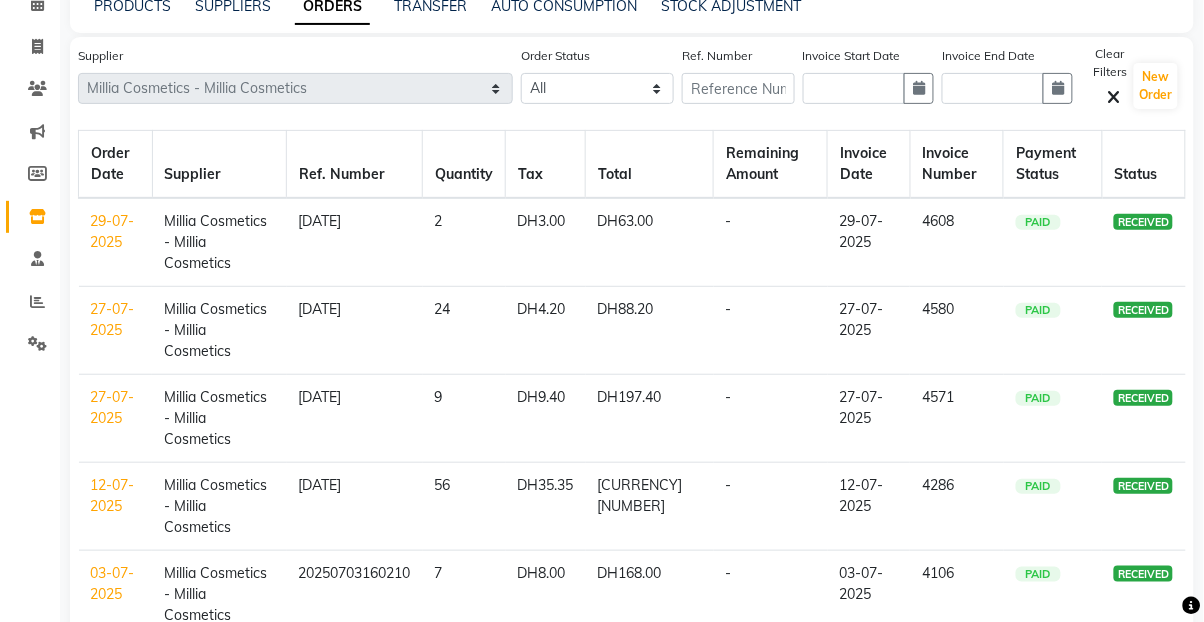 scroll, scrollTop: 114, scrollLeft: 0, axis: vertical 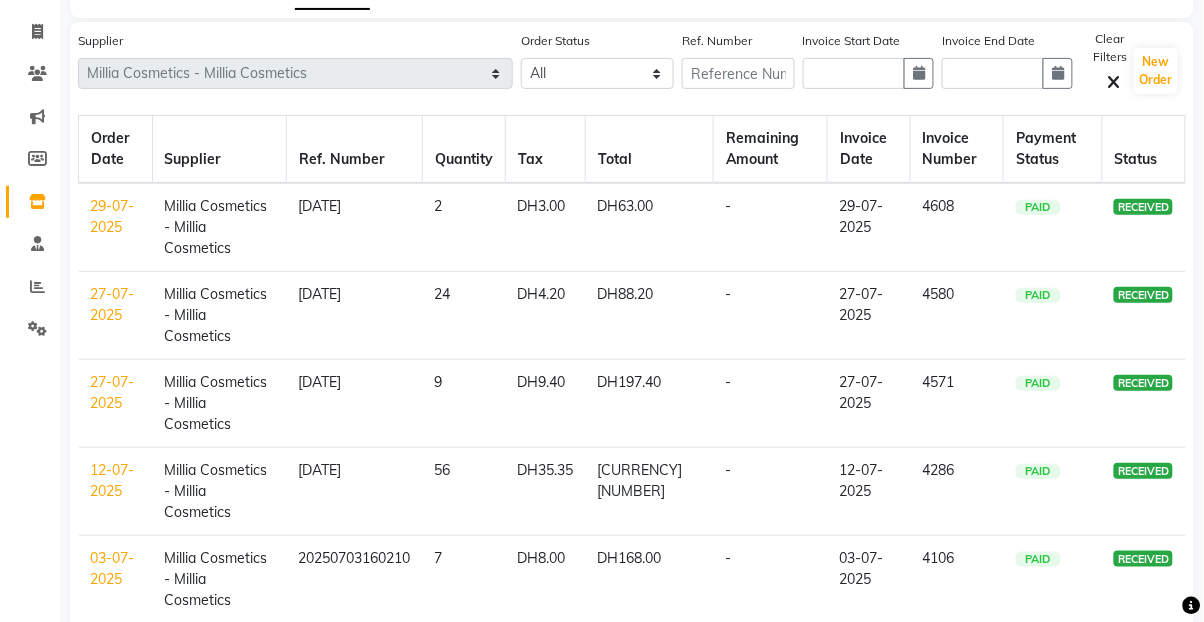 click on "02-07-2025" 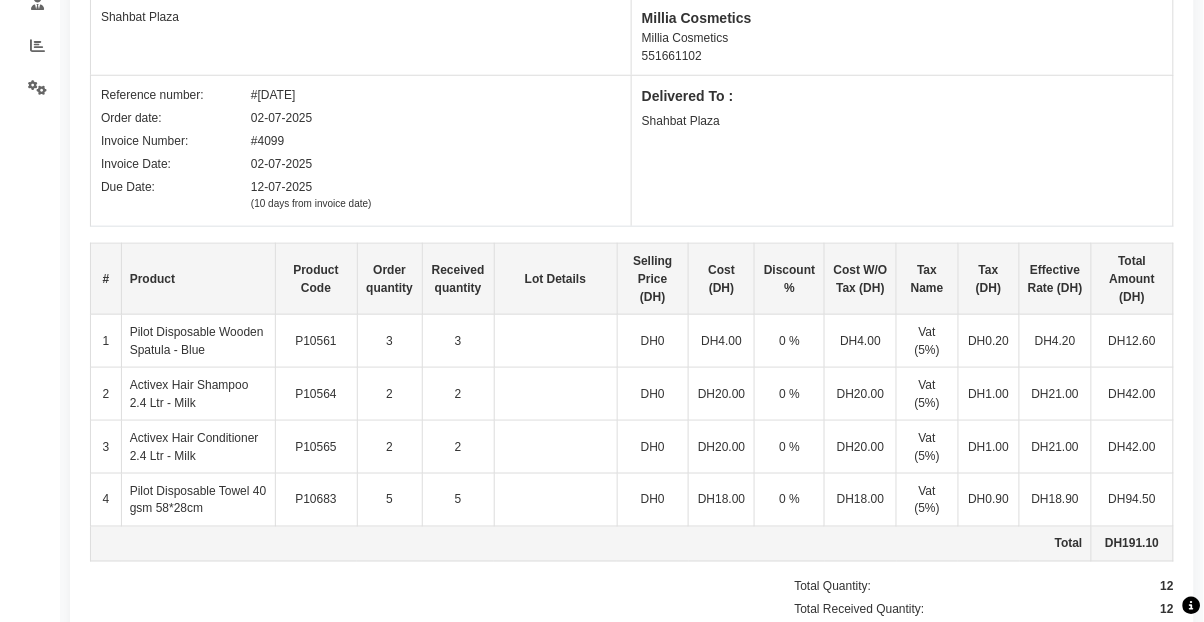 scroll, scrollTop: 0, scrollLeft: 0, axis: both 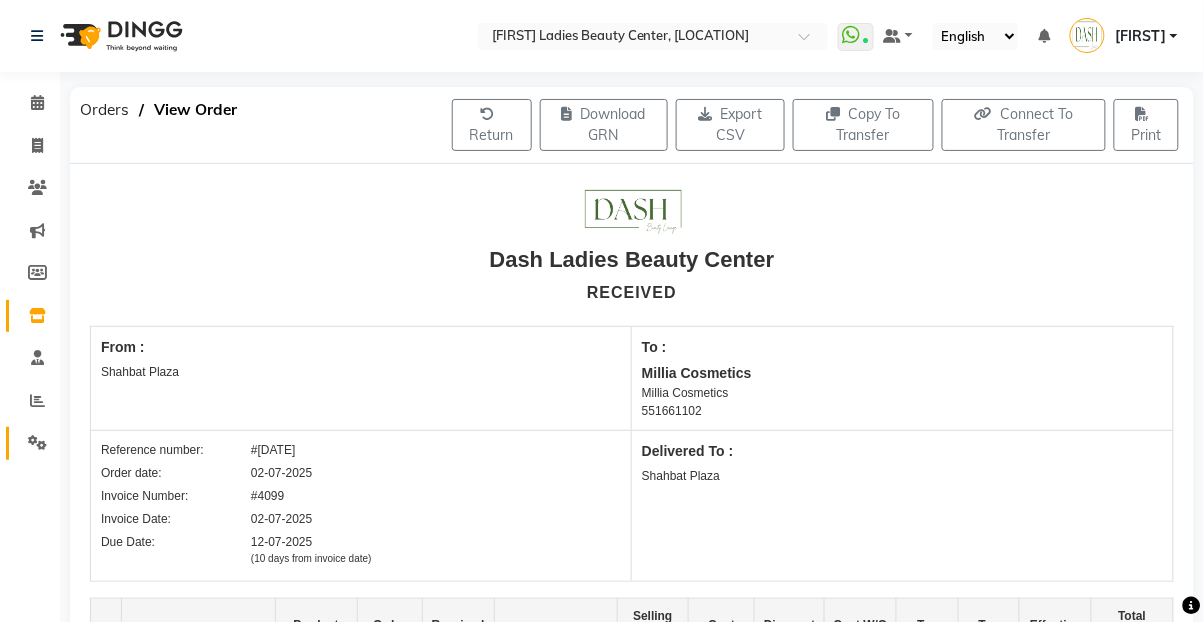 click 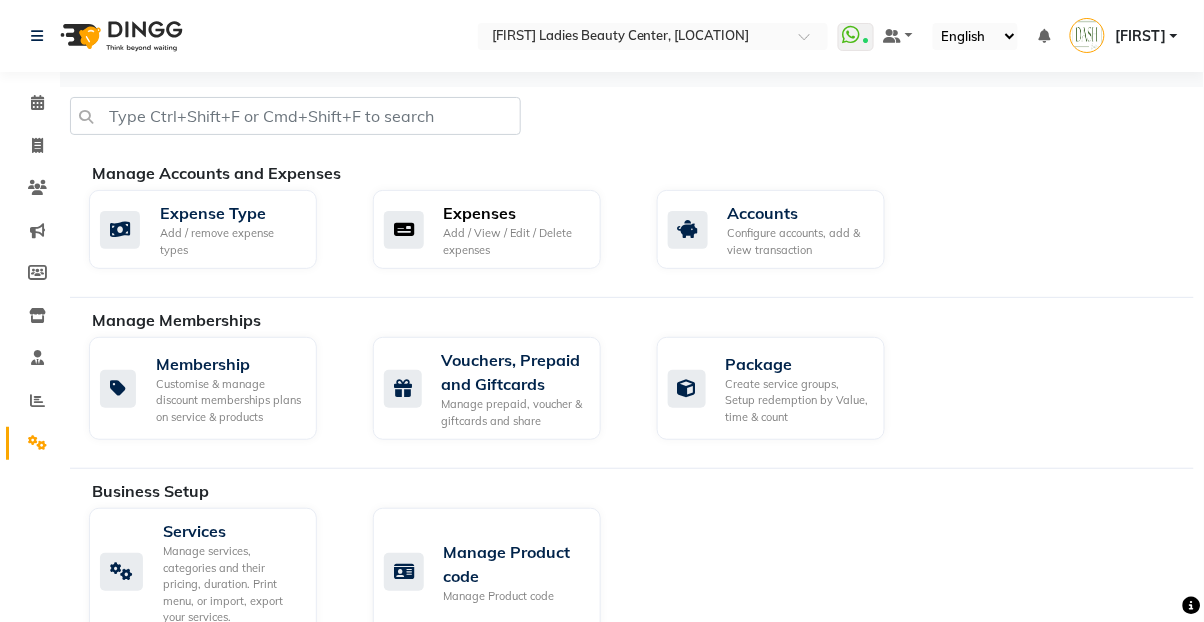 click on "Add / View / Edit / Delete expenses" 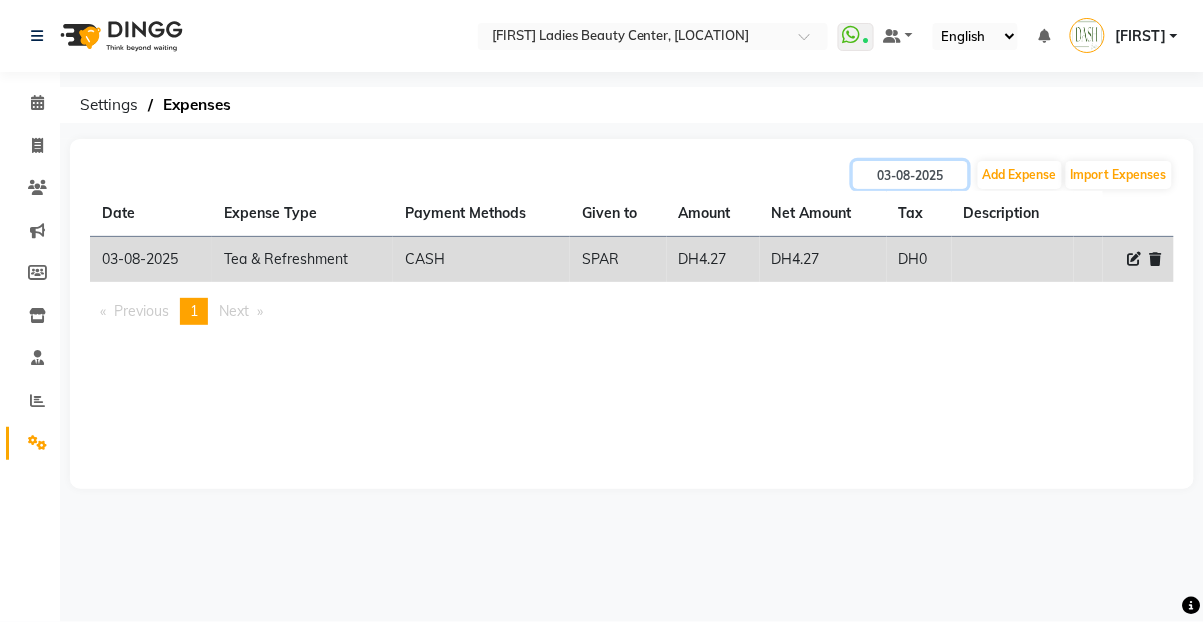 click on "03-08-2025" 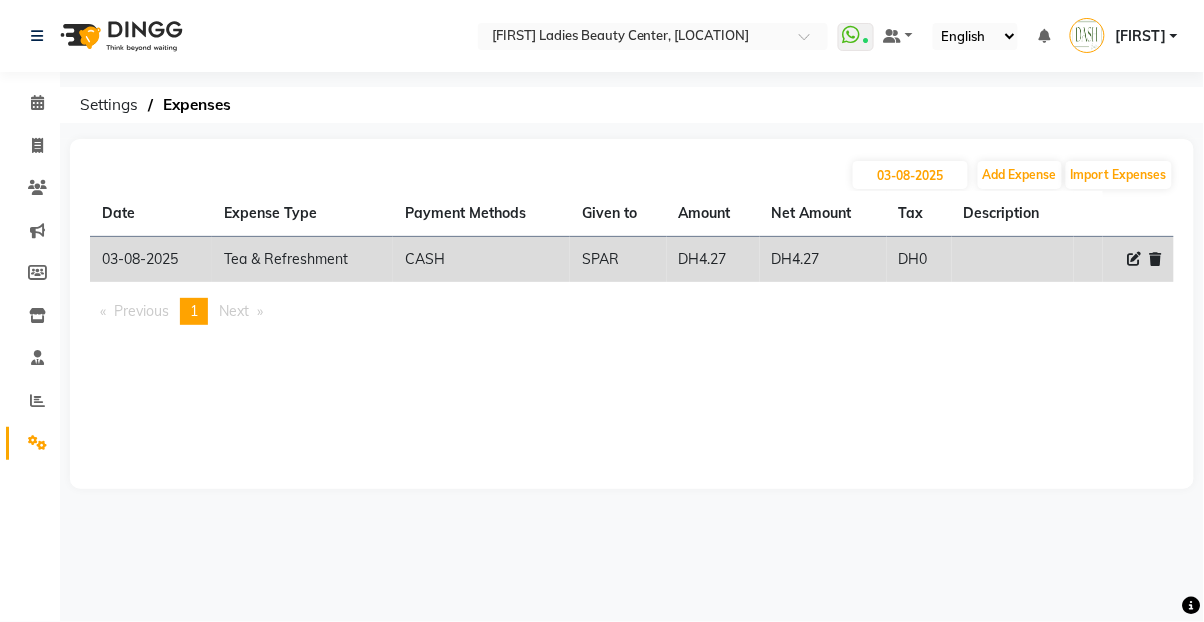 select on "8" 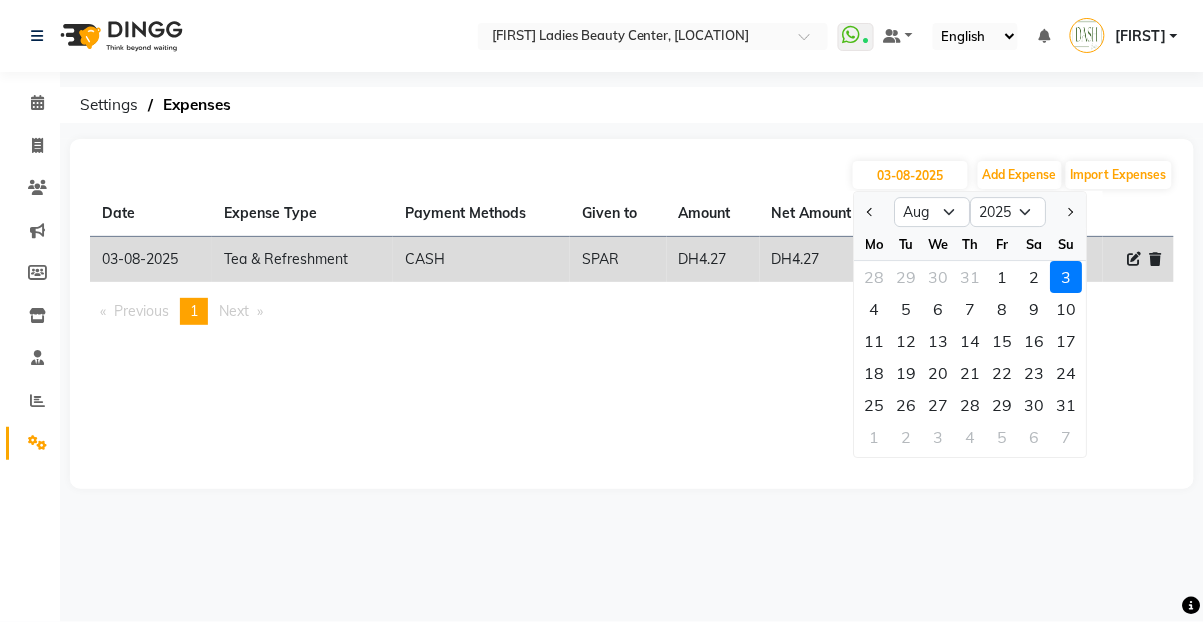 click on "2" 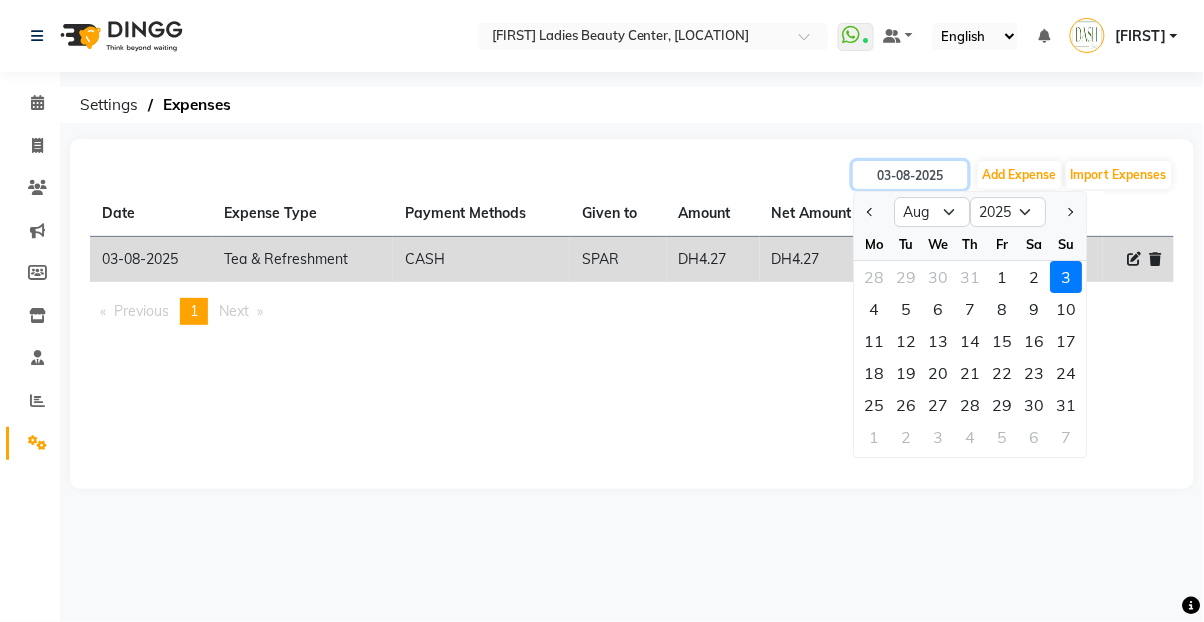 type on "02-08-2025" 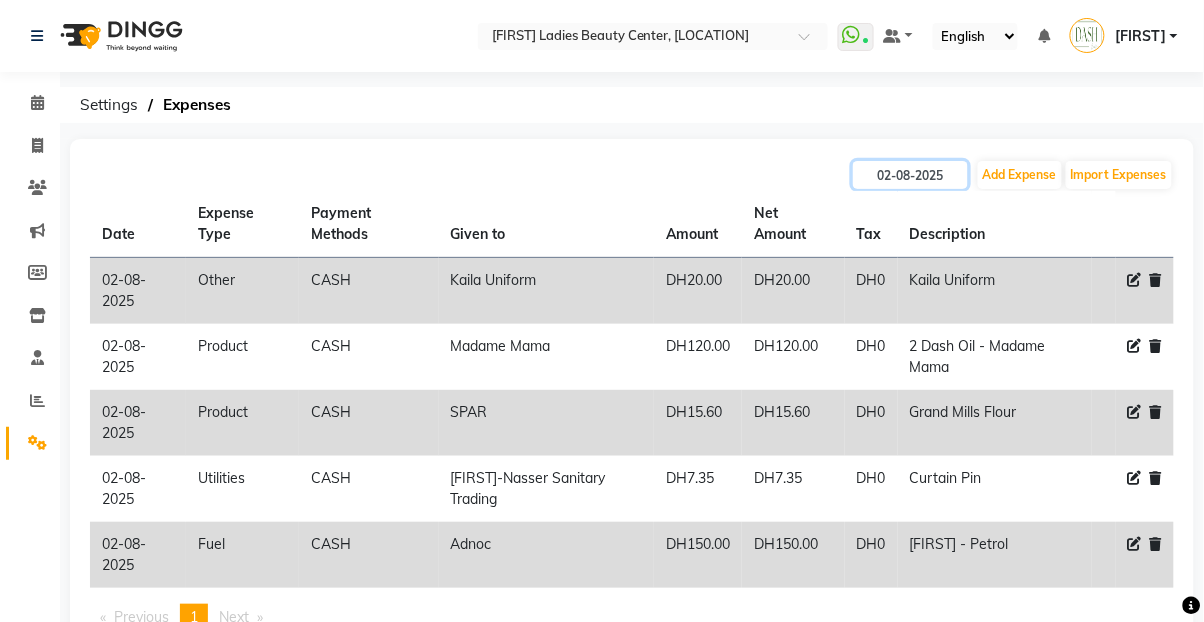 click on "02-08-2025" 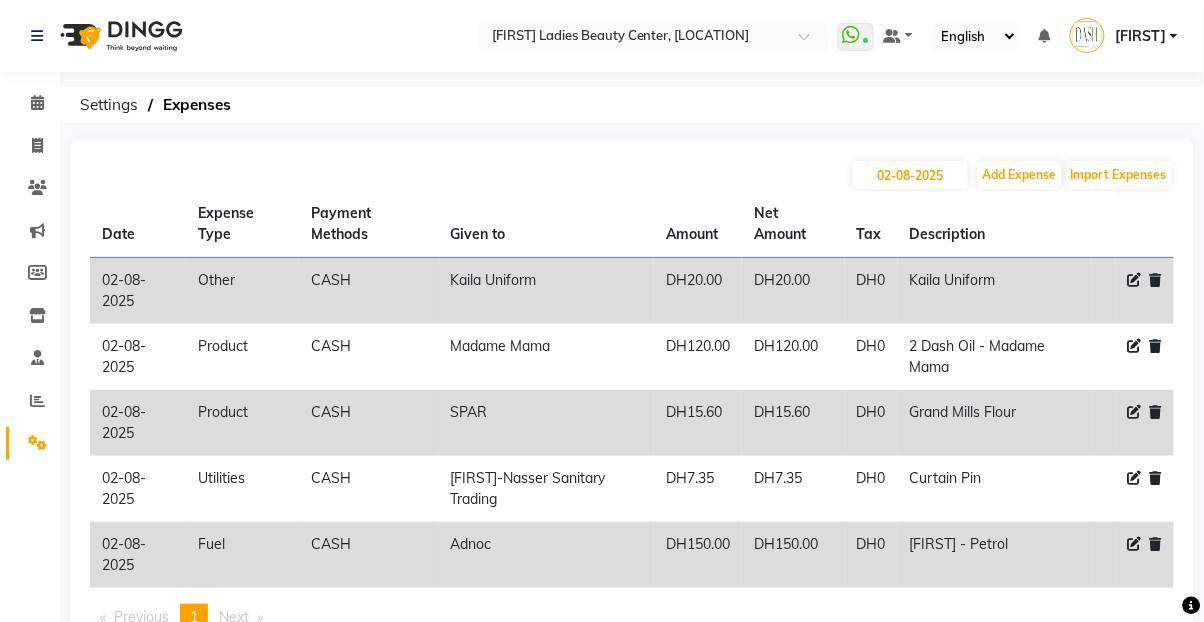 select on "8" 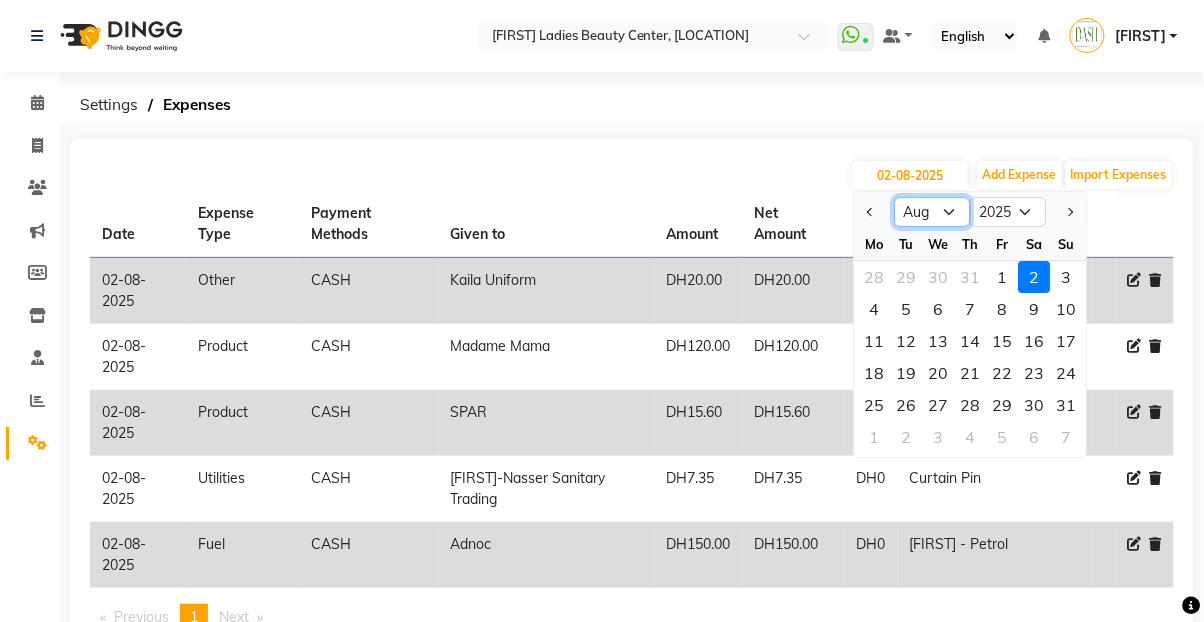 click on "Jan Feb Mar Apr May Jun Jul Aug Sep Oct Nov Dec" 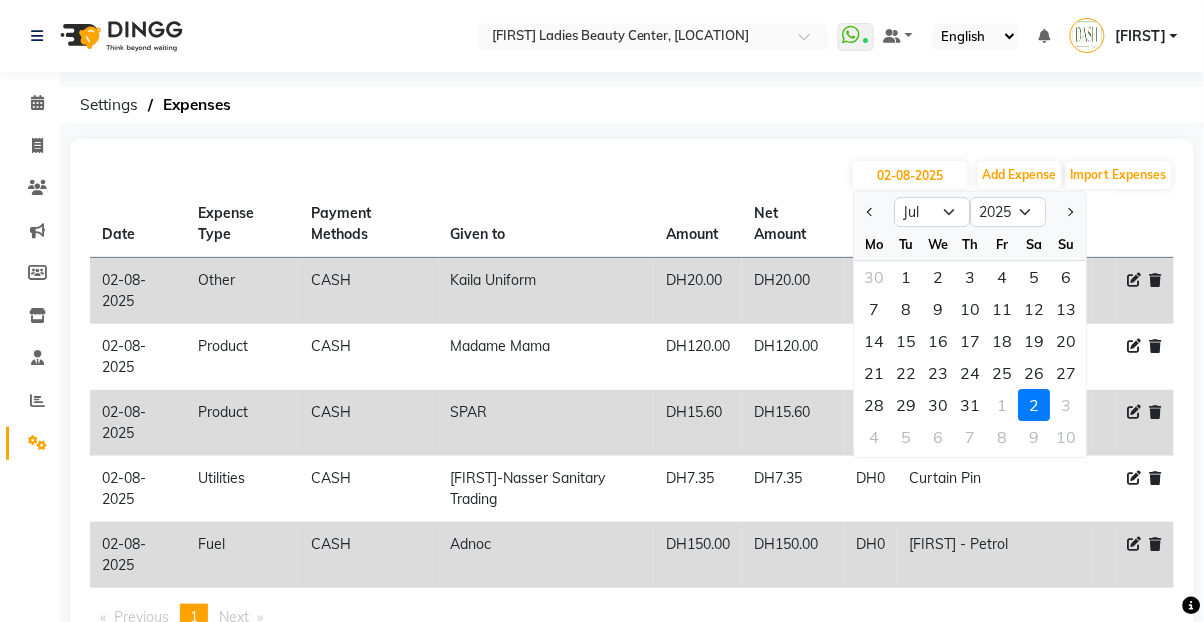 click on "2" 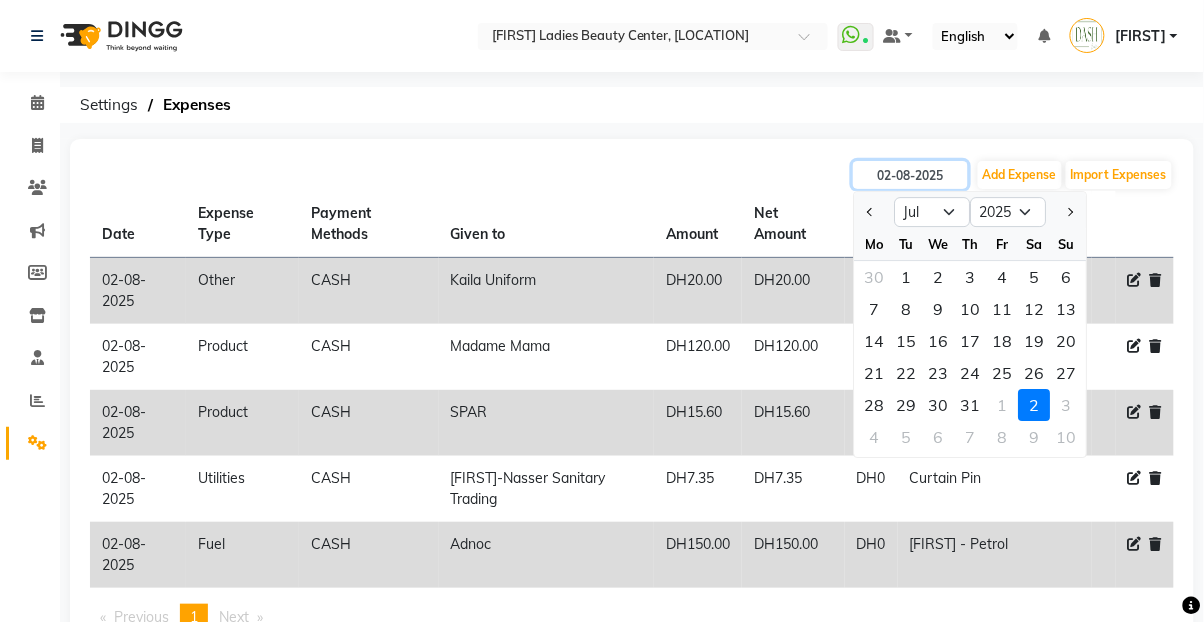 type on "02-07-2025" 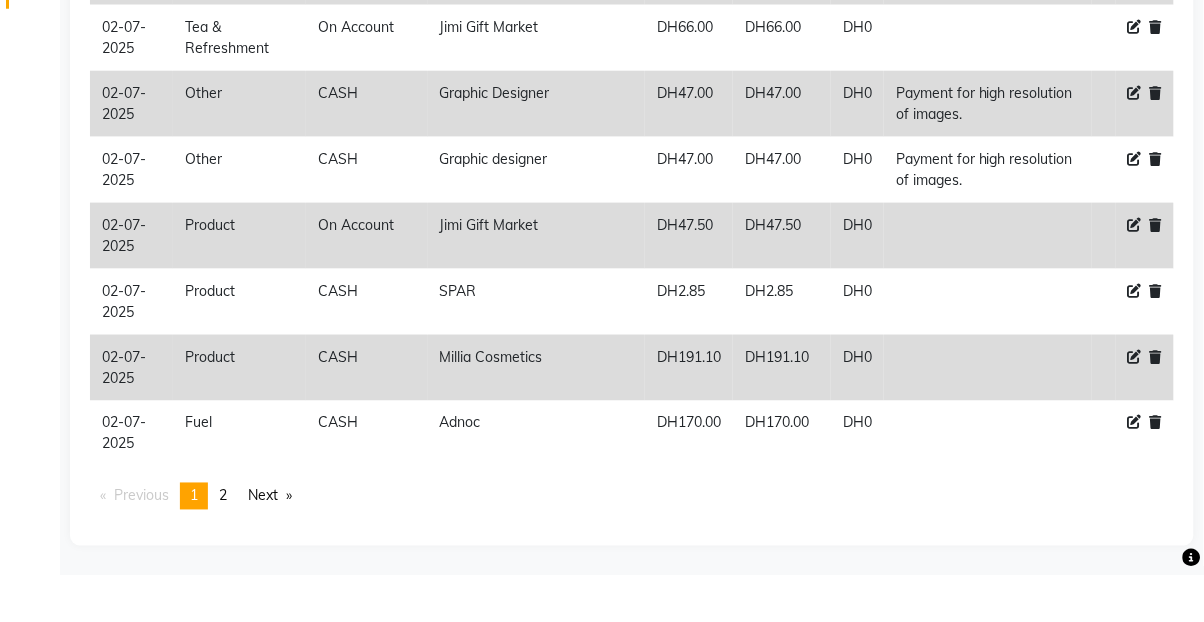 scroll, scrollTop: 404, scrollLeft: 0, axis: vertical 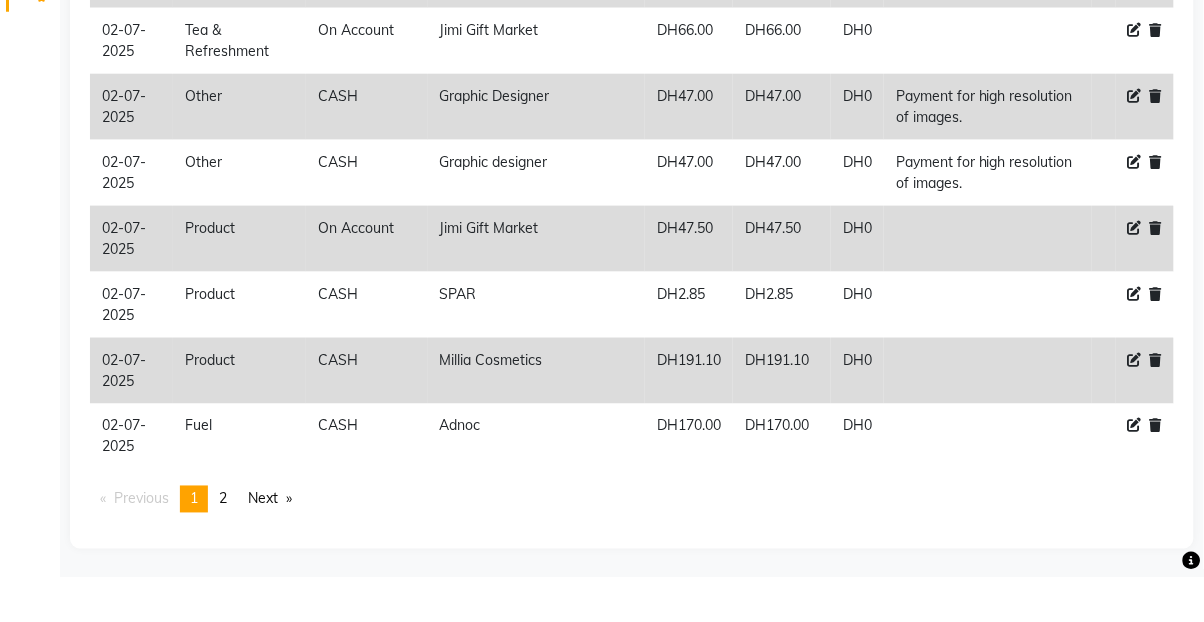 click on "Next  page" at bounding box center (270, 543) 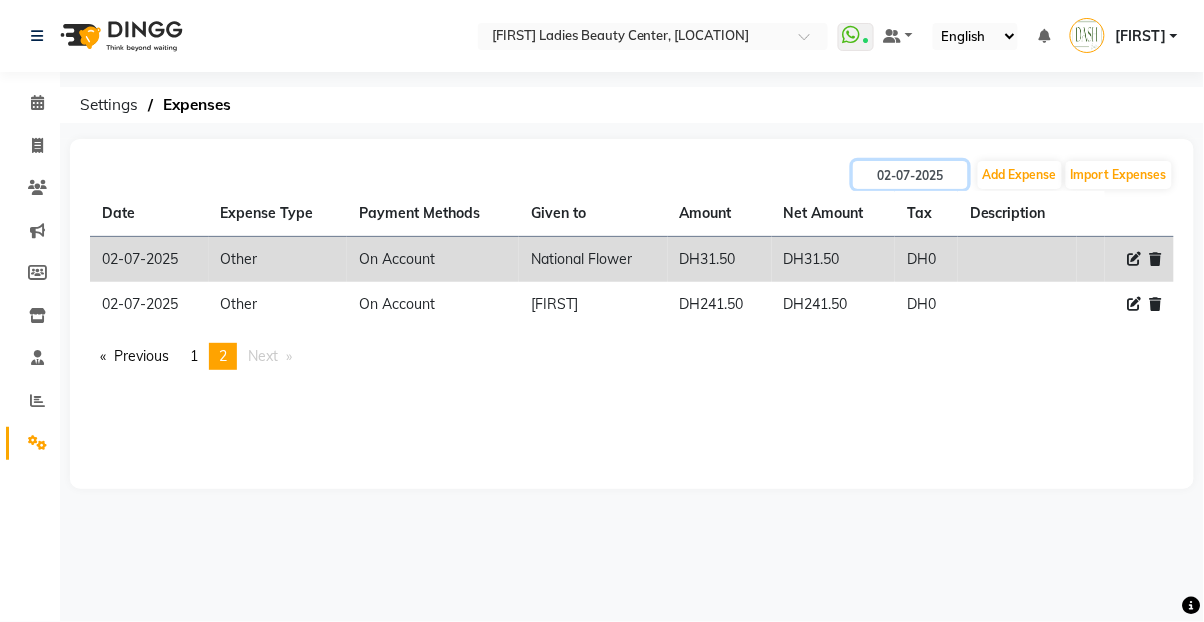 click on "02-07-2025" 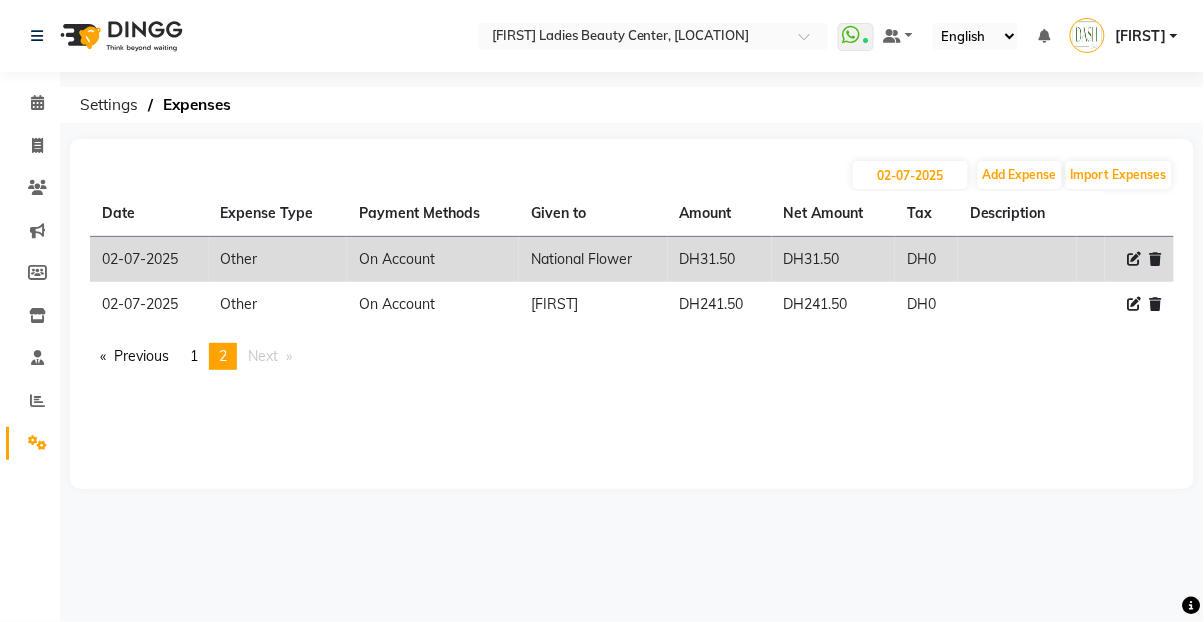 select on "7" 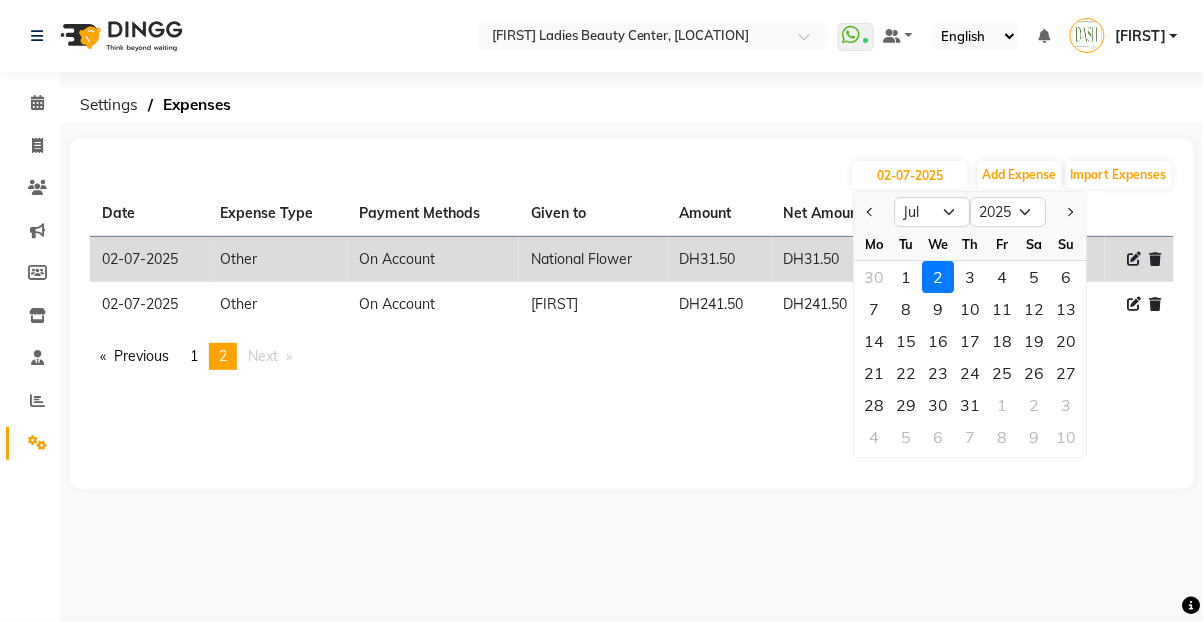 click on "1" 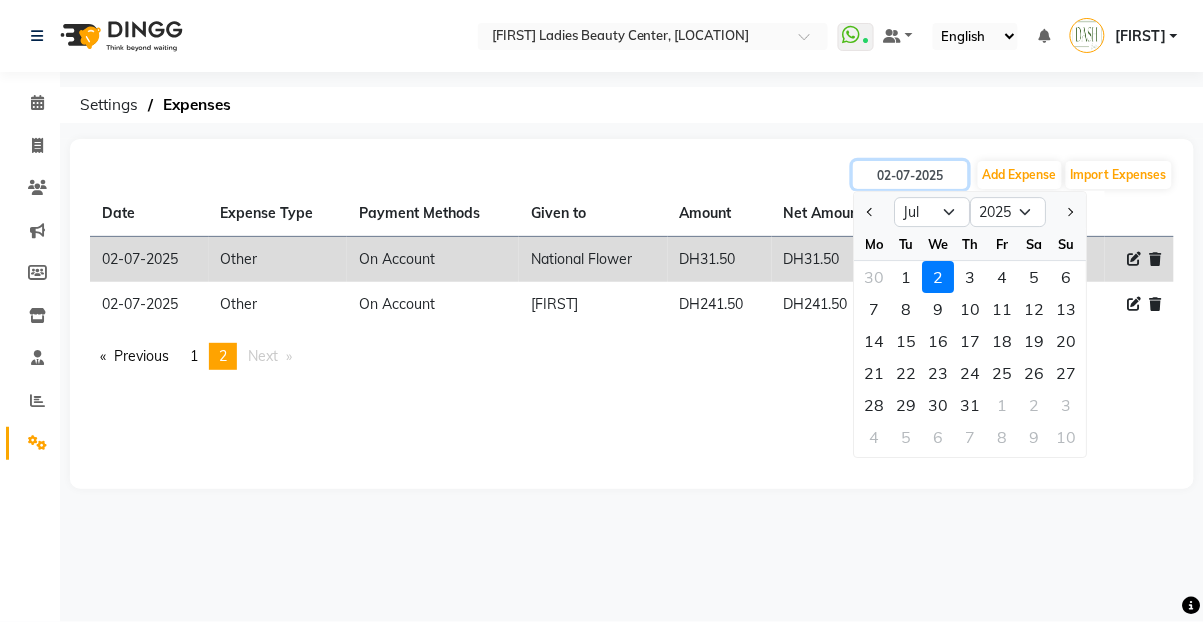 type on "01-07-2025" 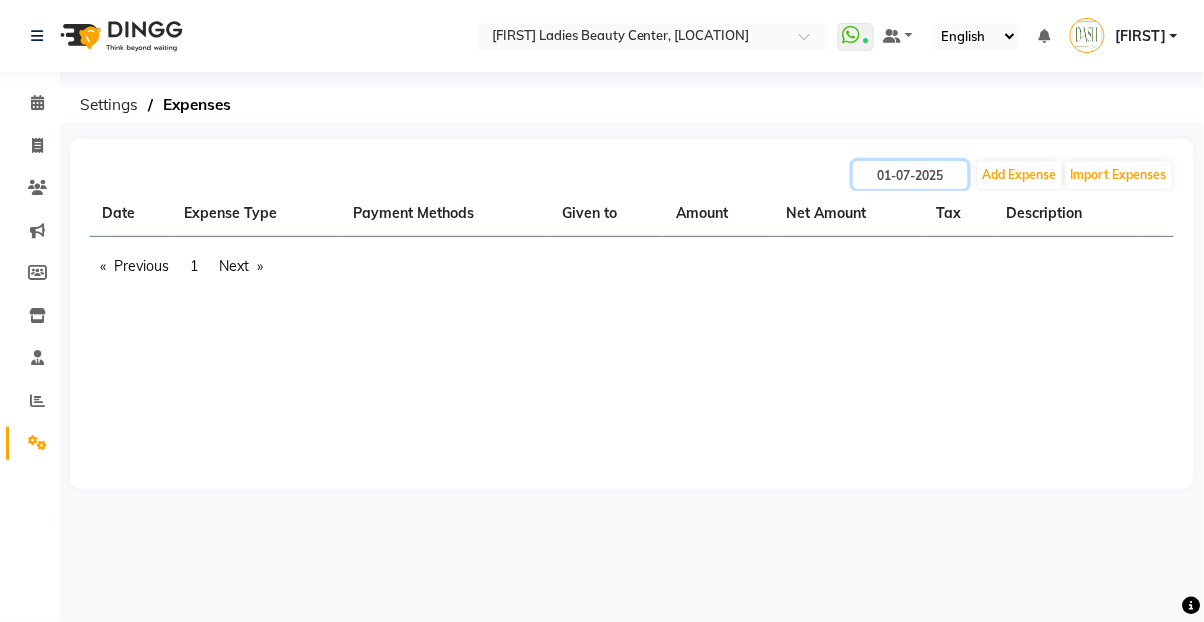click on "01-07-2025" 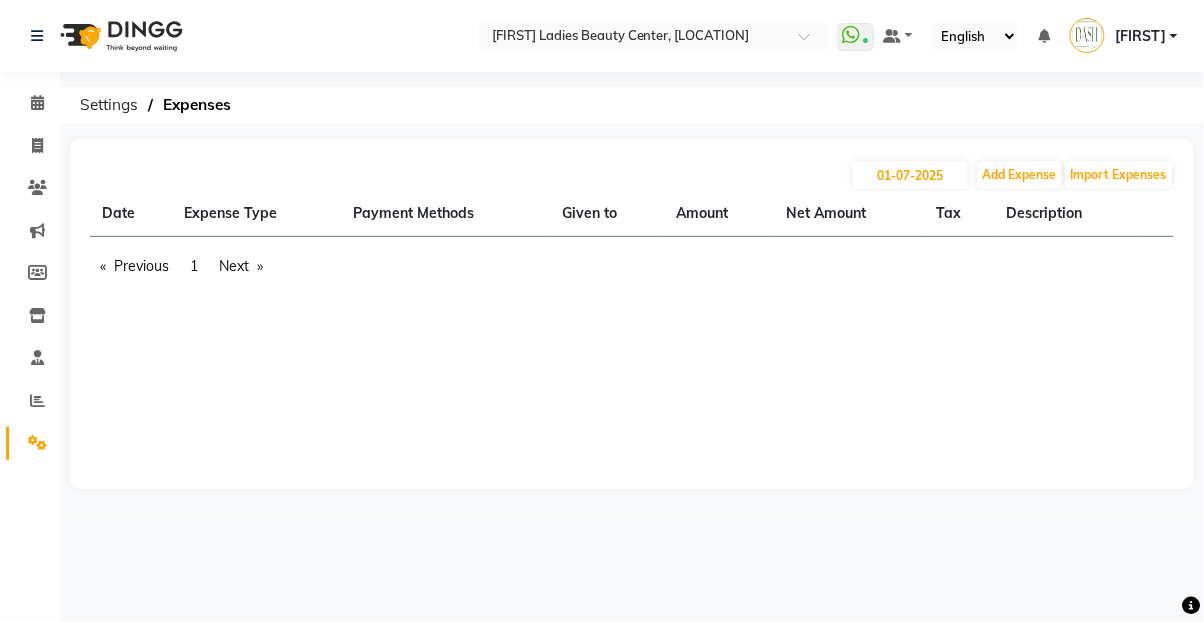 select on "7" 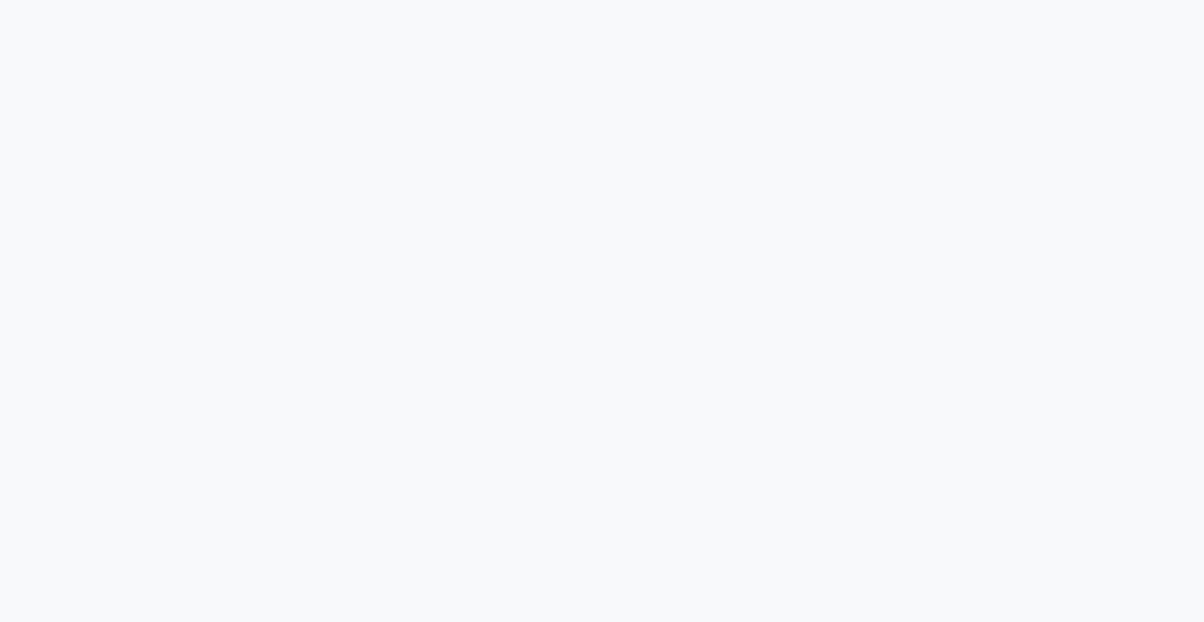 scroll, scrollTop: 0, scrollLeft: 0, axis: both 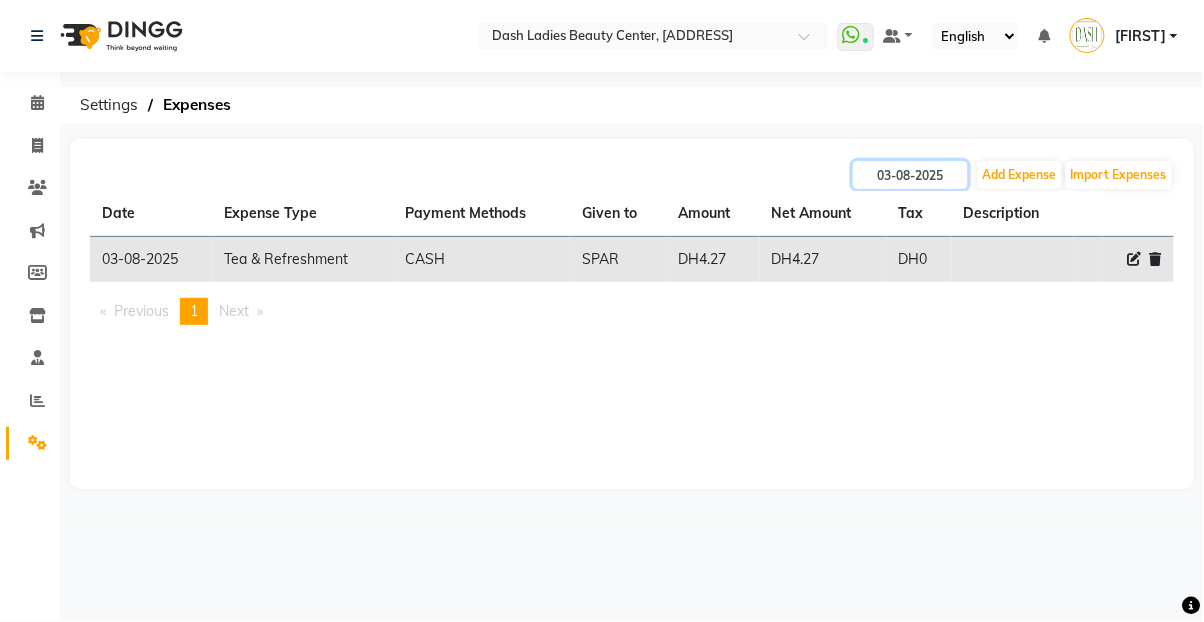 click on "03-08-2025" 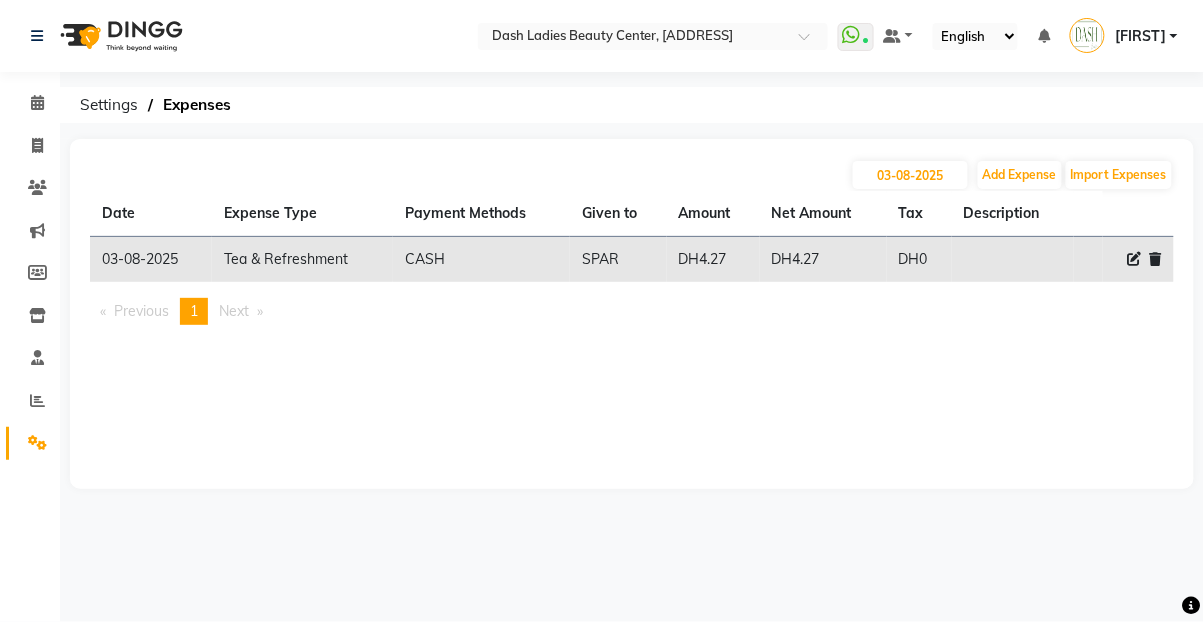 select on "8" 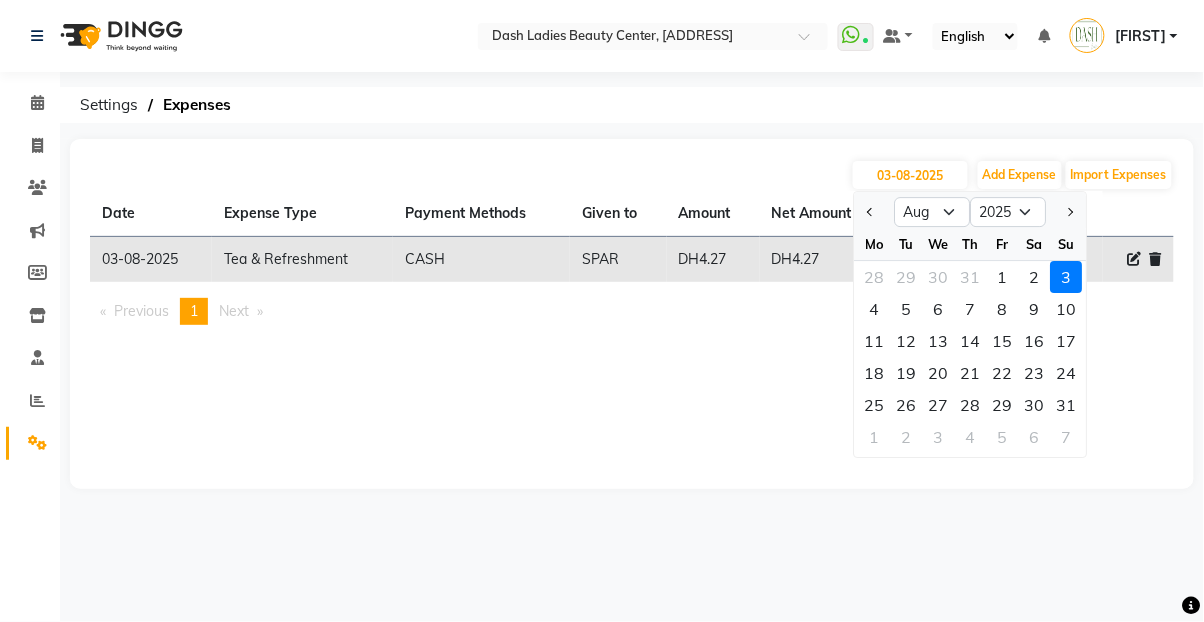 click 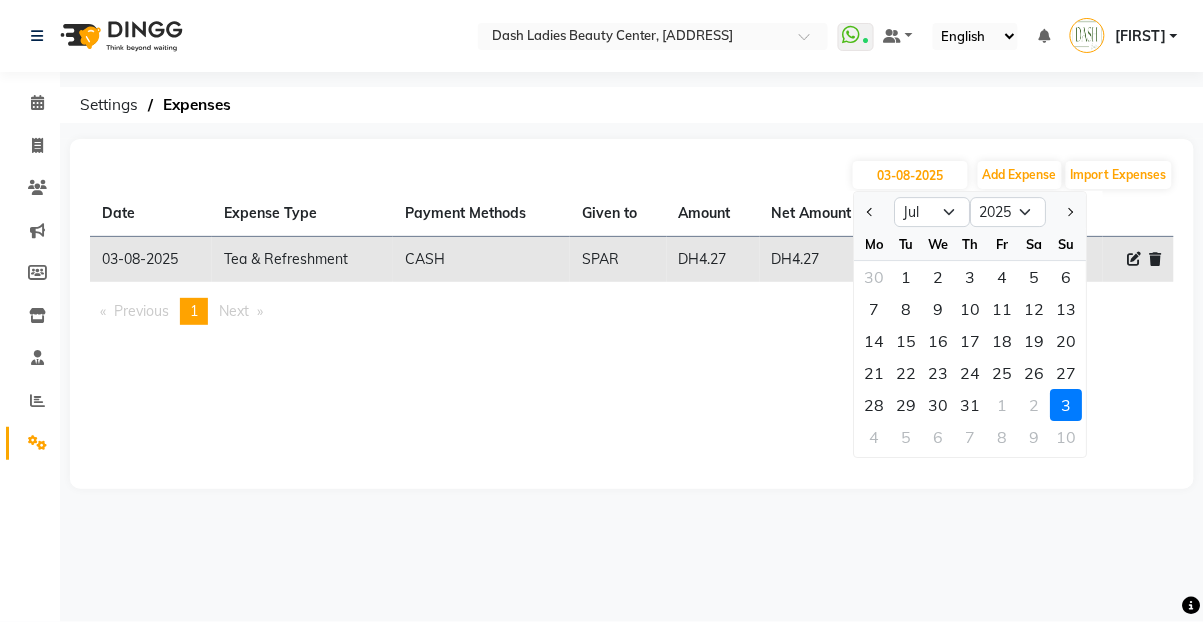 click on "1" 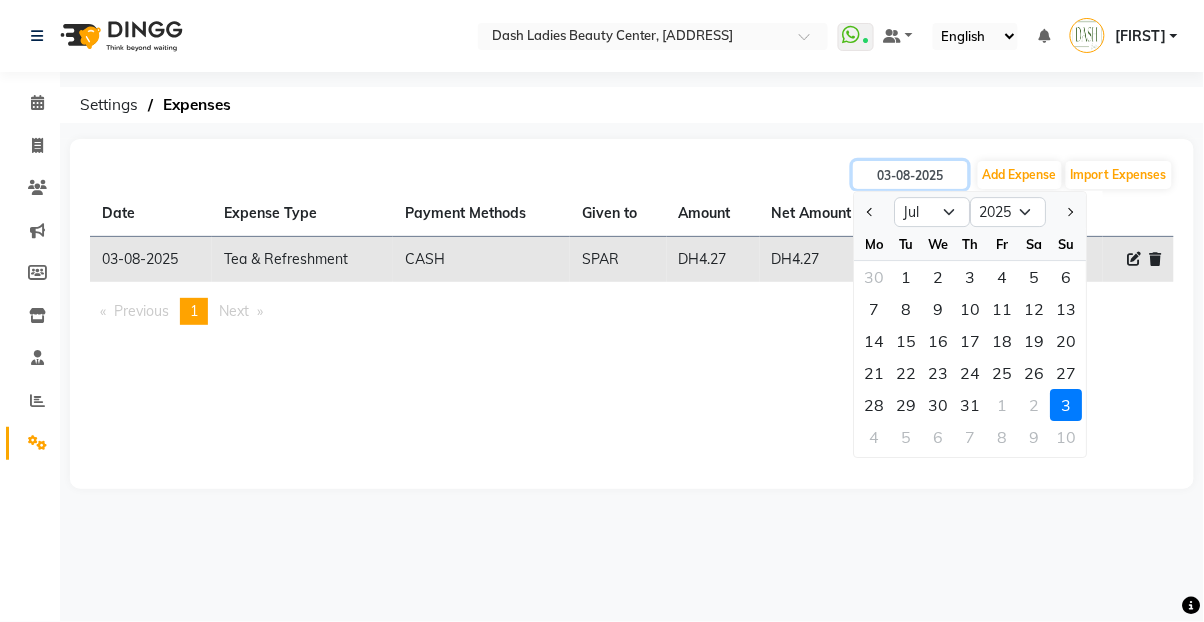 type on "01-07-2025" 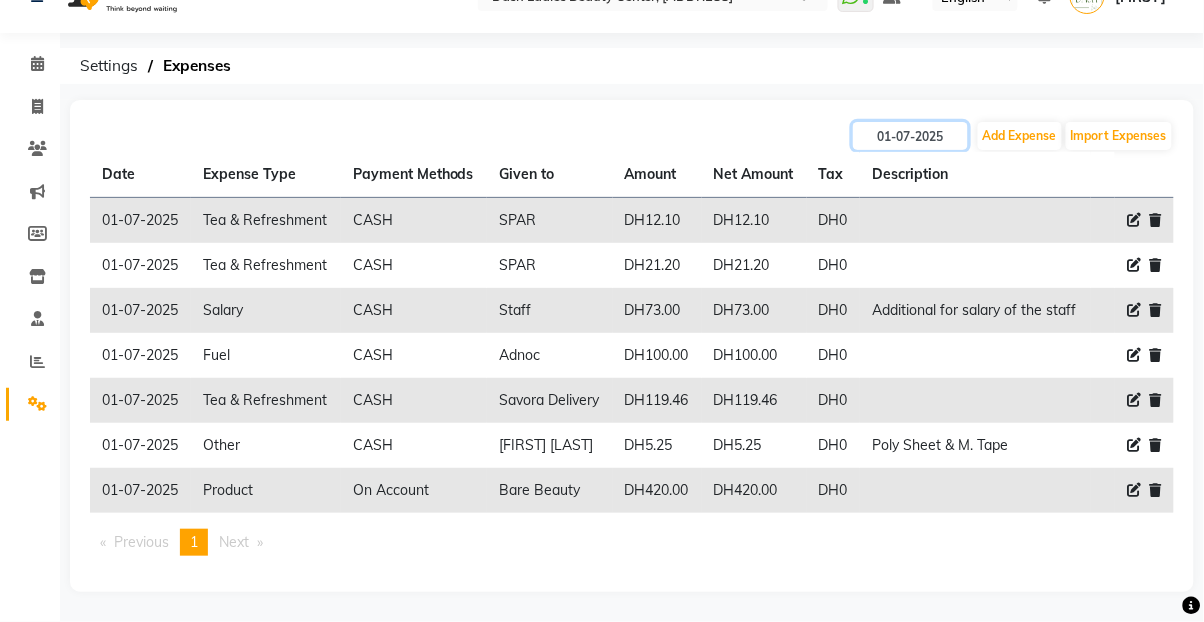 scroll, scrollTop: 171, scrollLeft: 0, axis: vertical 